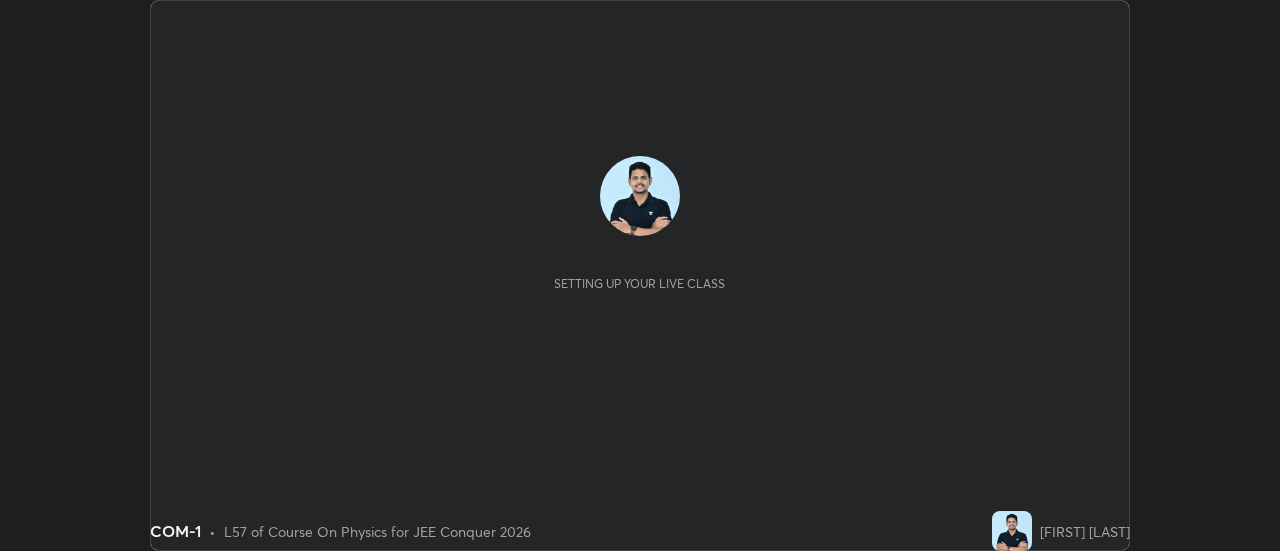 scroll, scrollTop: 0, scrollLeft: 0, axis: both 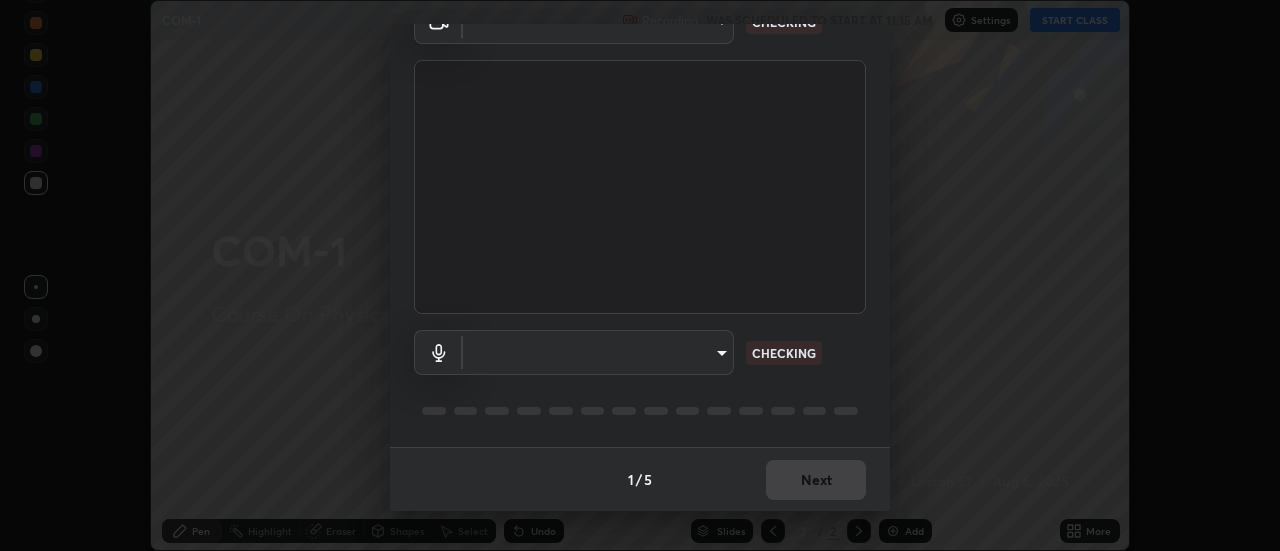 type on "4ecb8a3a6a0f49c05c702d8500a9e100fbeb28266457e7719a8d9868381346f1" 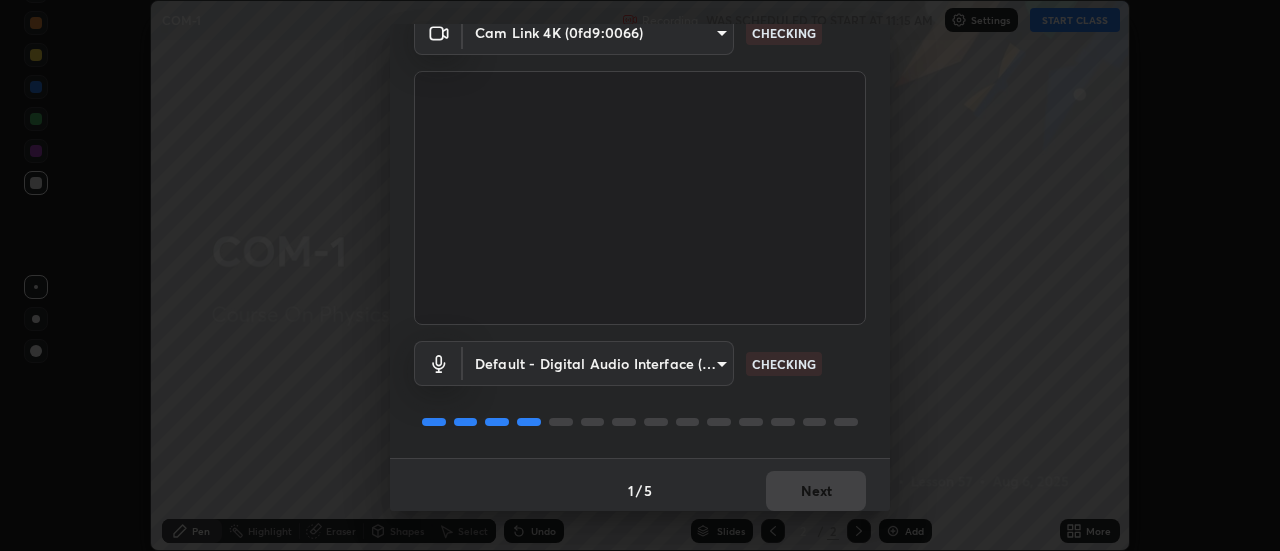 scroll, scrollTop: 84, scrollLeft: 0, axis: vertical 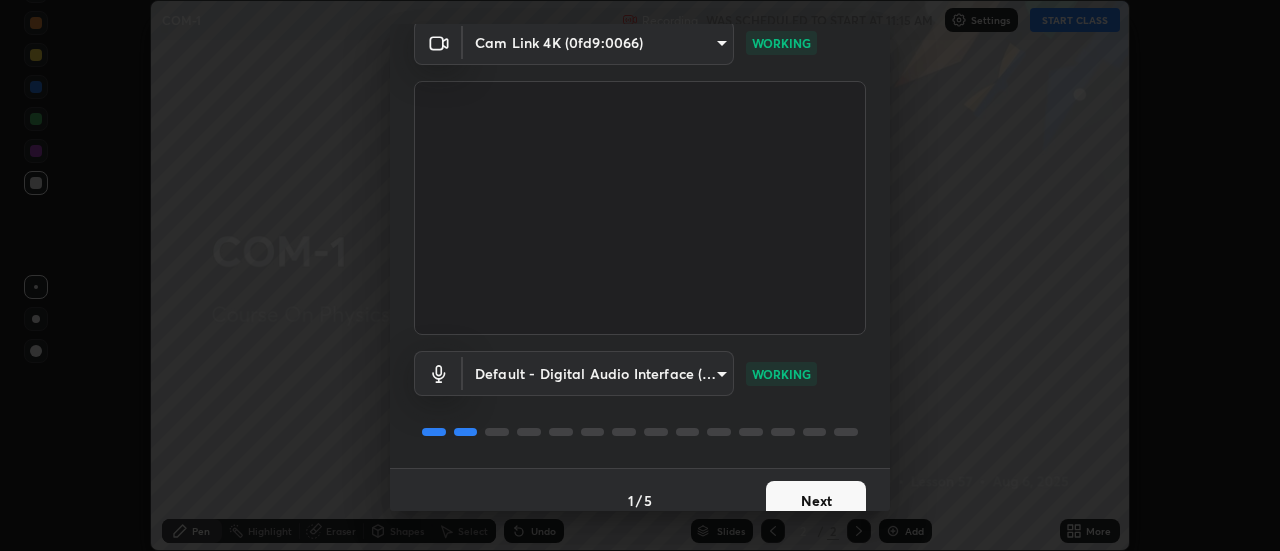 click on "Next" at bounding box center [816, 501] 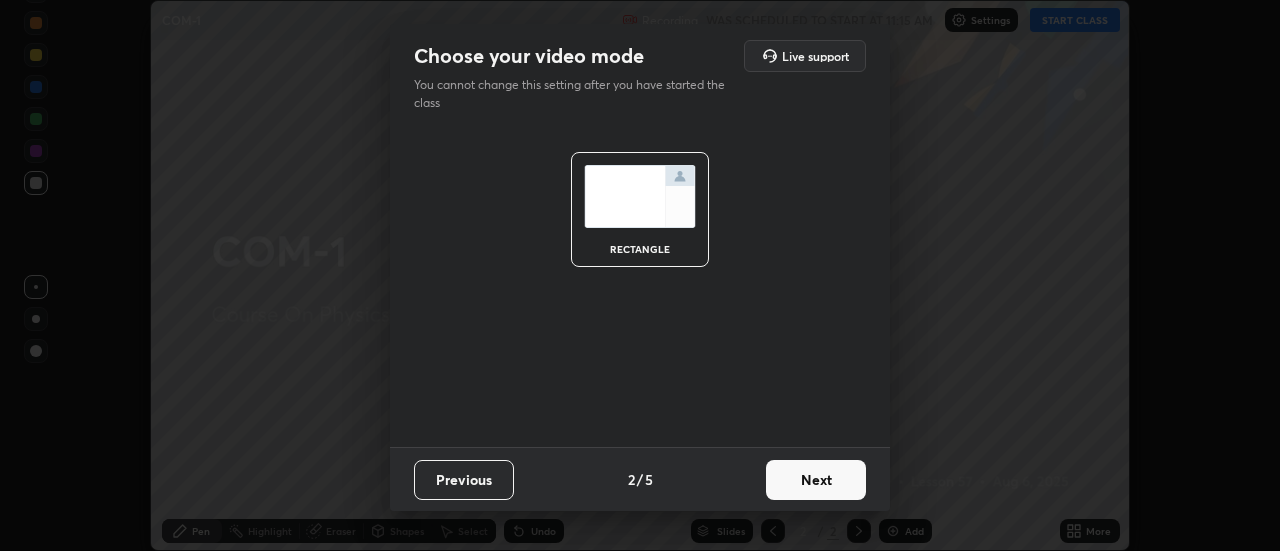 scroll, scrollTop: 0, scrollLeft: 0, axis: both 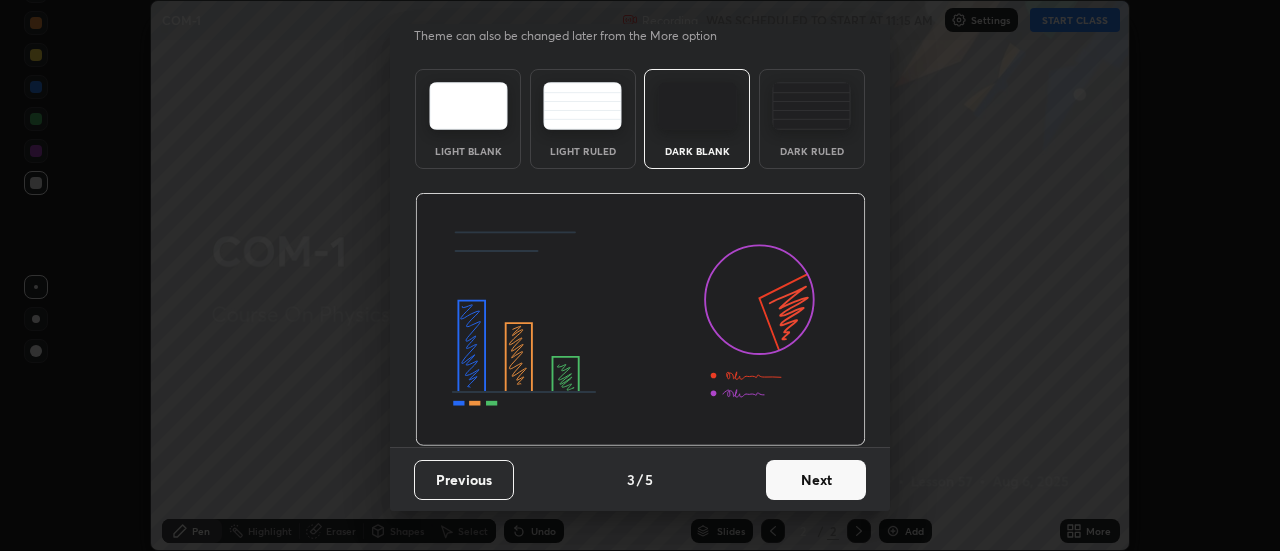 click on "Next" at bounding box center (816, 480) 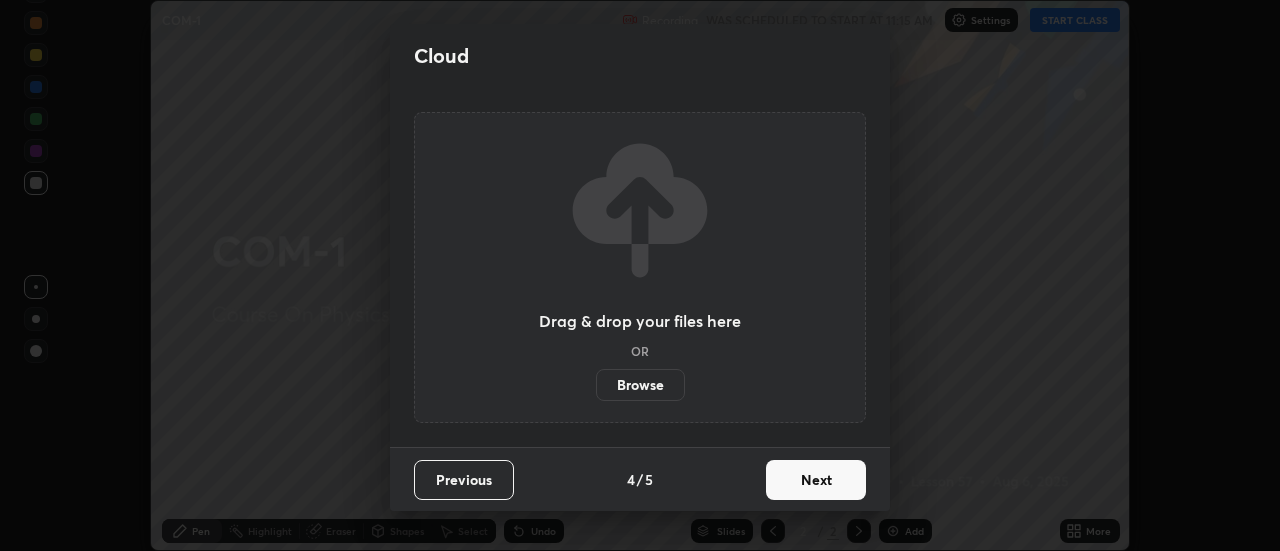 click on "Next" at bounding box center (816, 480) 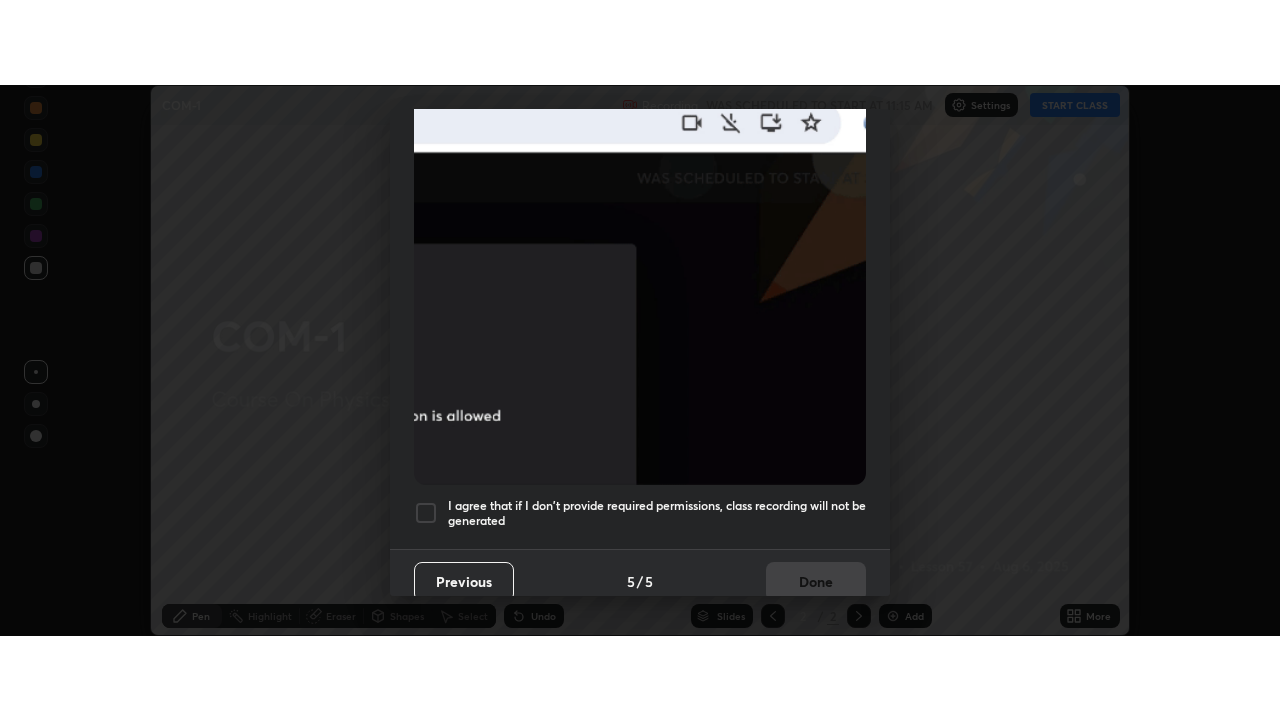 scroll, scrollTop: 513, scrollLeft: 0, axis: vertical 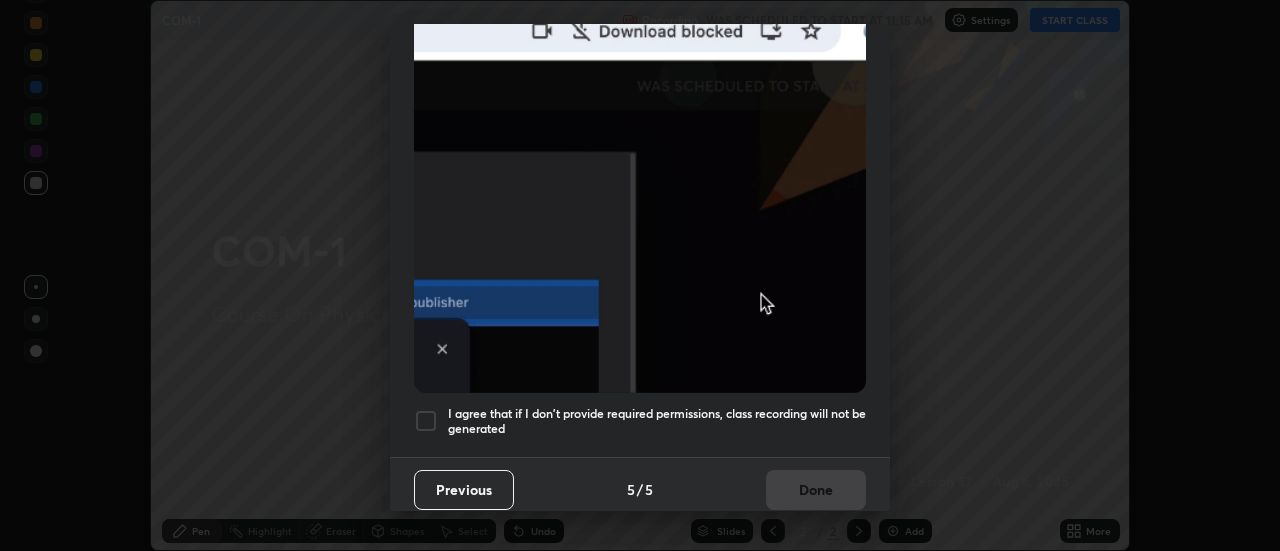 click on "I agree that if I don't provide required permissions, class recording will not be generated" at bounding box center (657, 421) 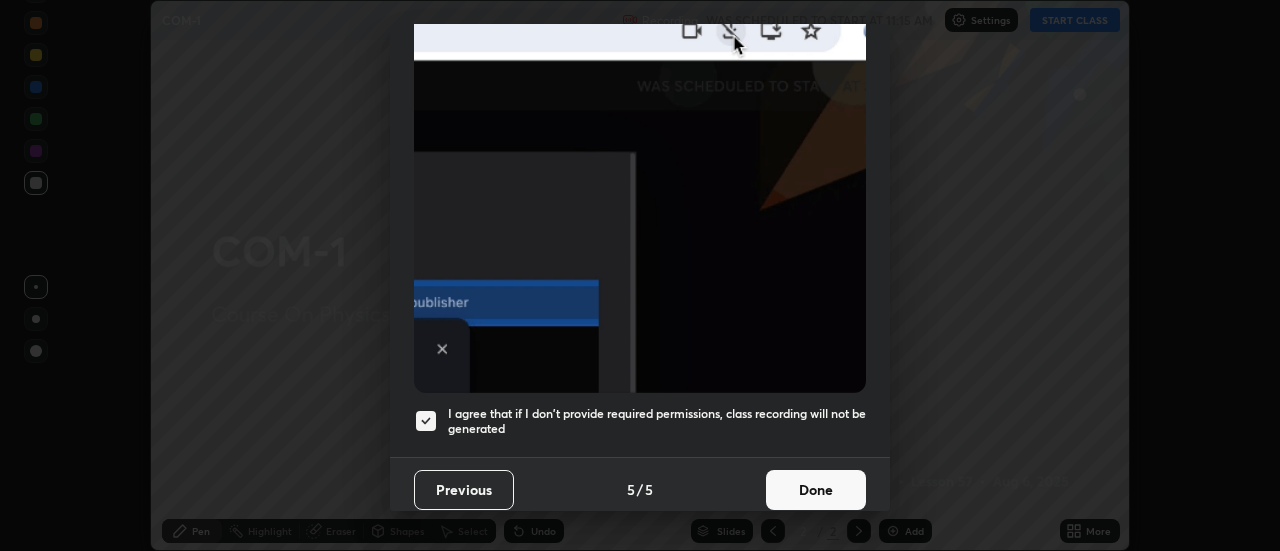 click on "Done" at bounding box center [816, 490] 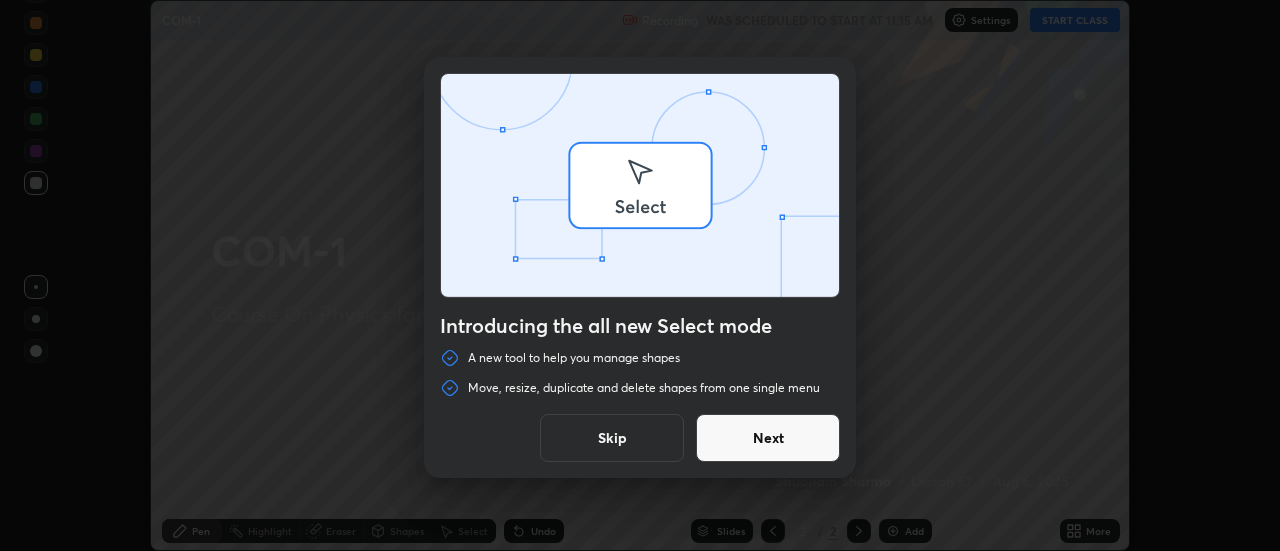click on "Introducing the all new Select mode A new tool to help you manage shapes Move, resize, duplicate and delete shapes from one single menu Skip Next" at bounding box center [640, 275] 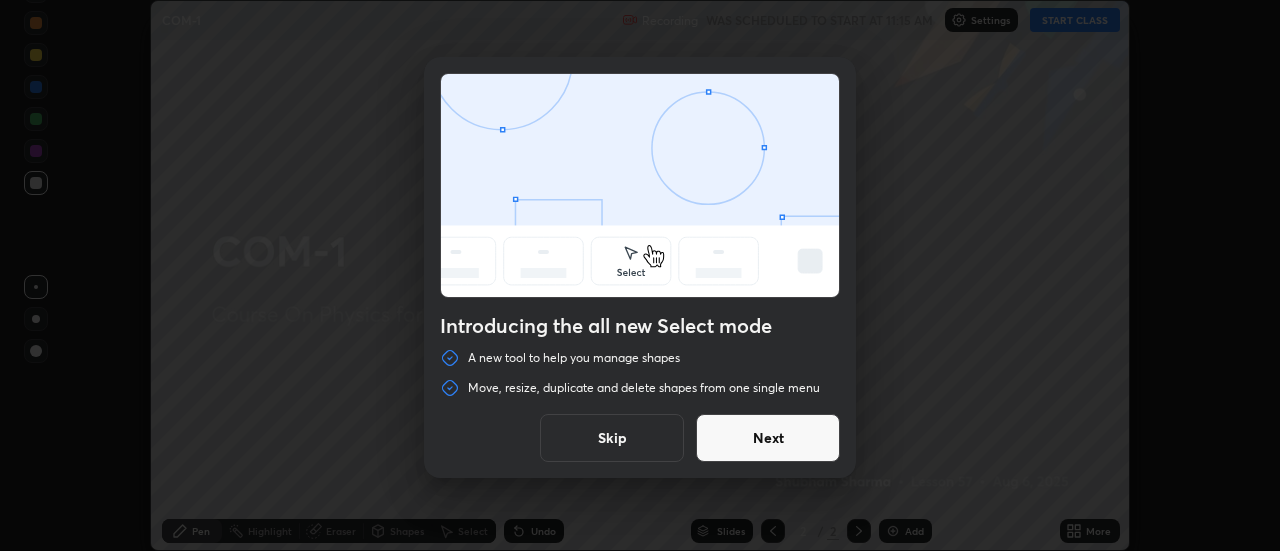 click on "Skip" at bounding box center [612, 438] 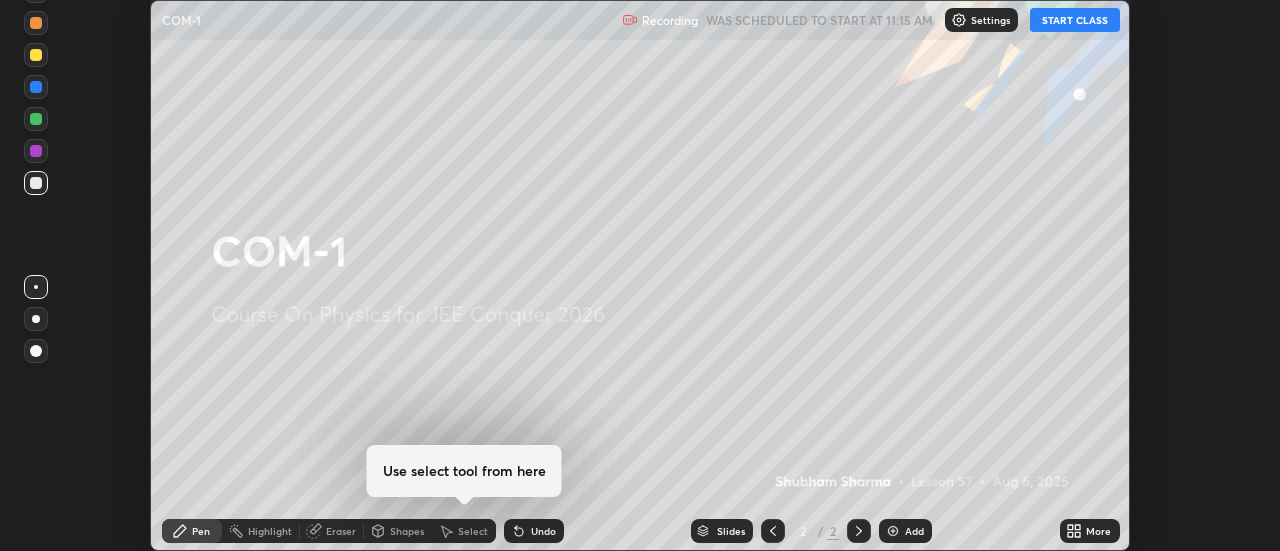 click on "More" at bounding box center (1098, 531) 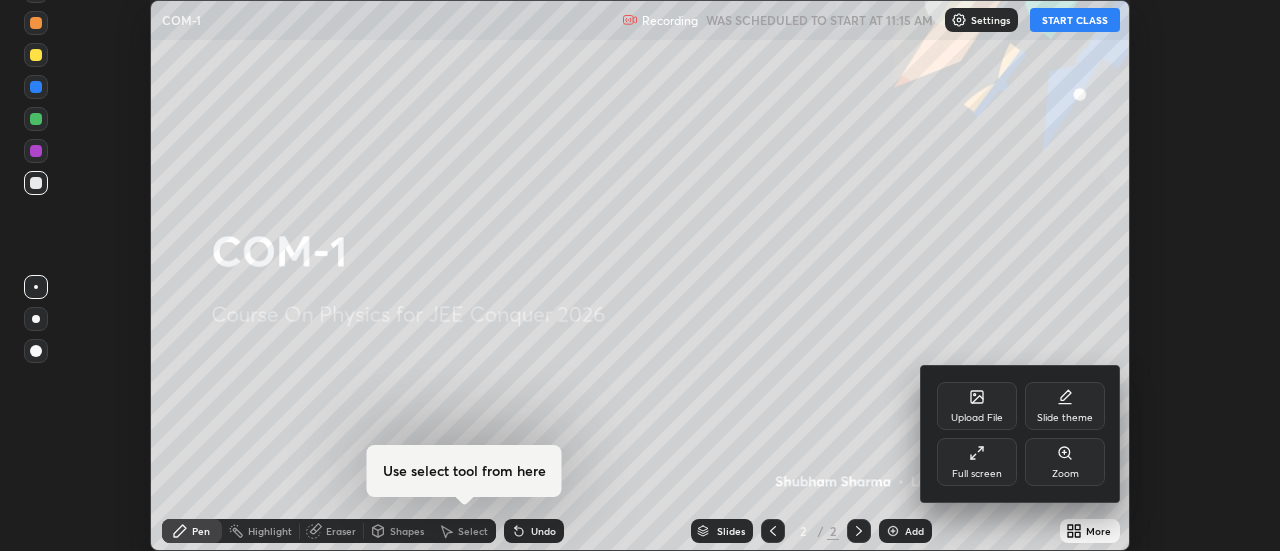 click on "Full screen" at bounding box center [977, 462] 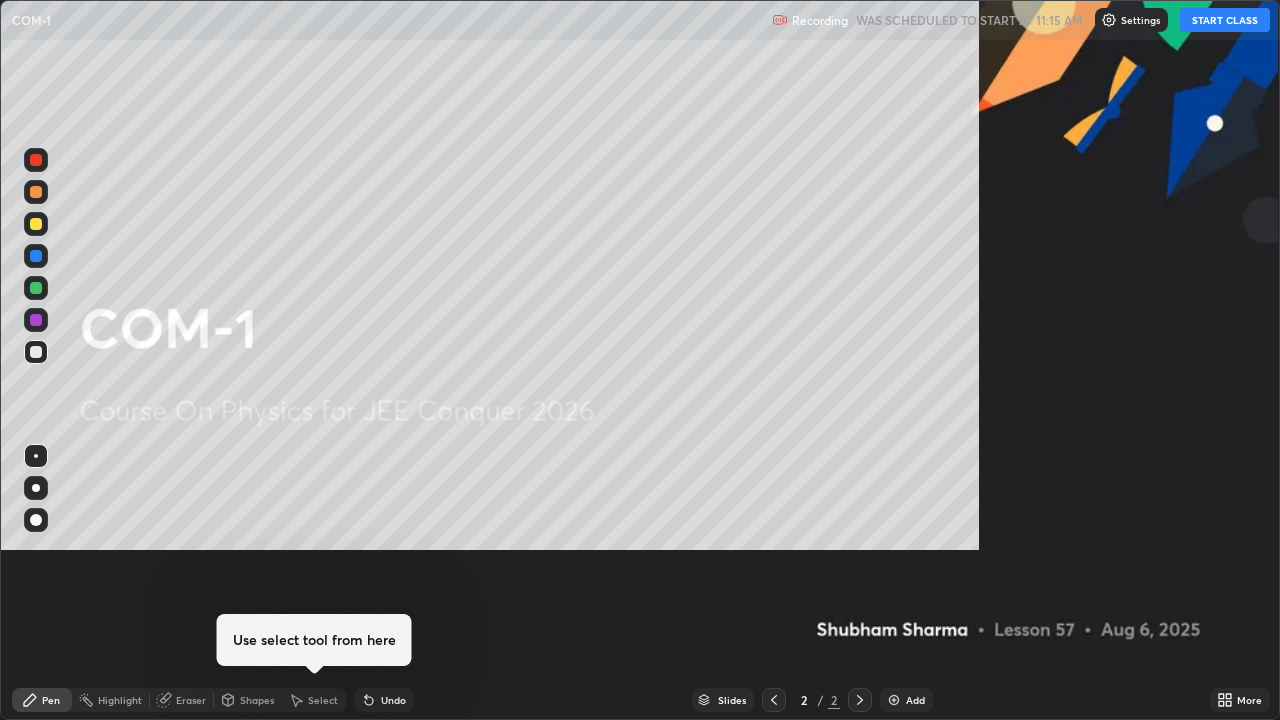 scroll, scrollTop: 99280, scrollLeft: 98720, axis: both 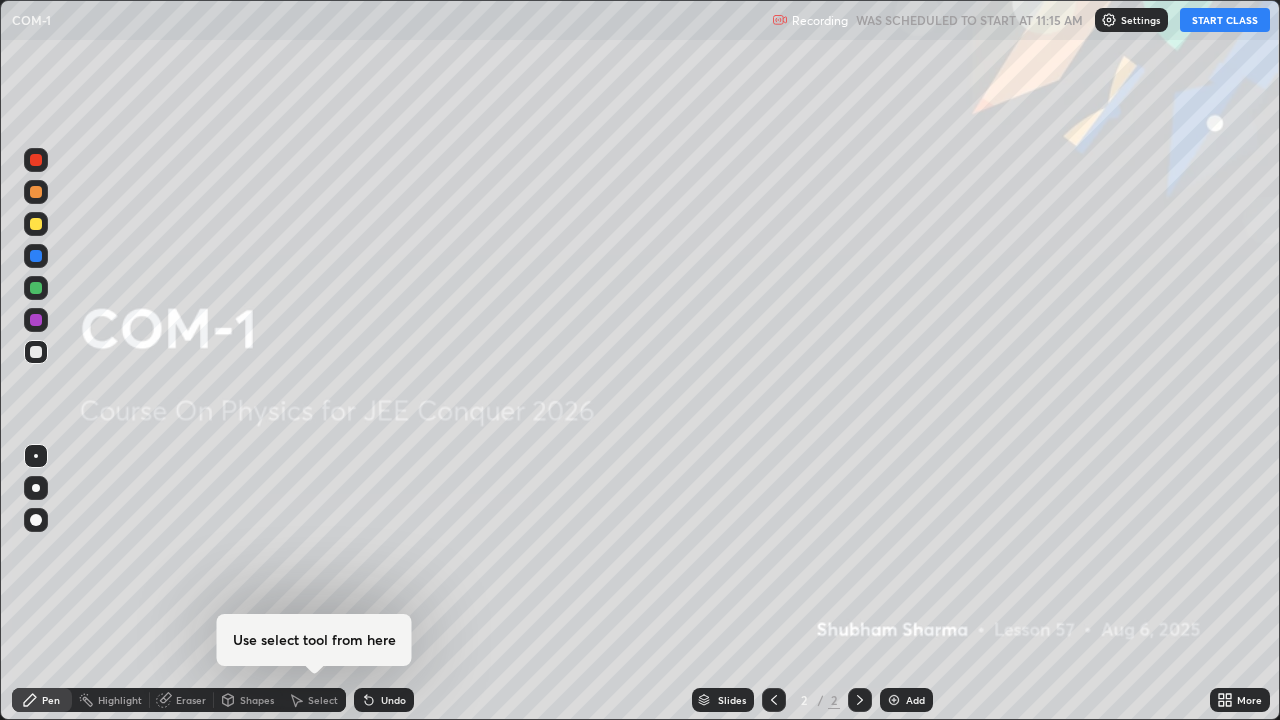click on "START CLASS" at bounding box center (1225, 20) 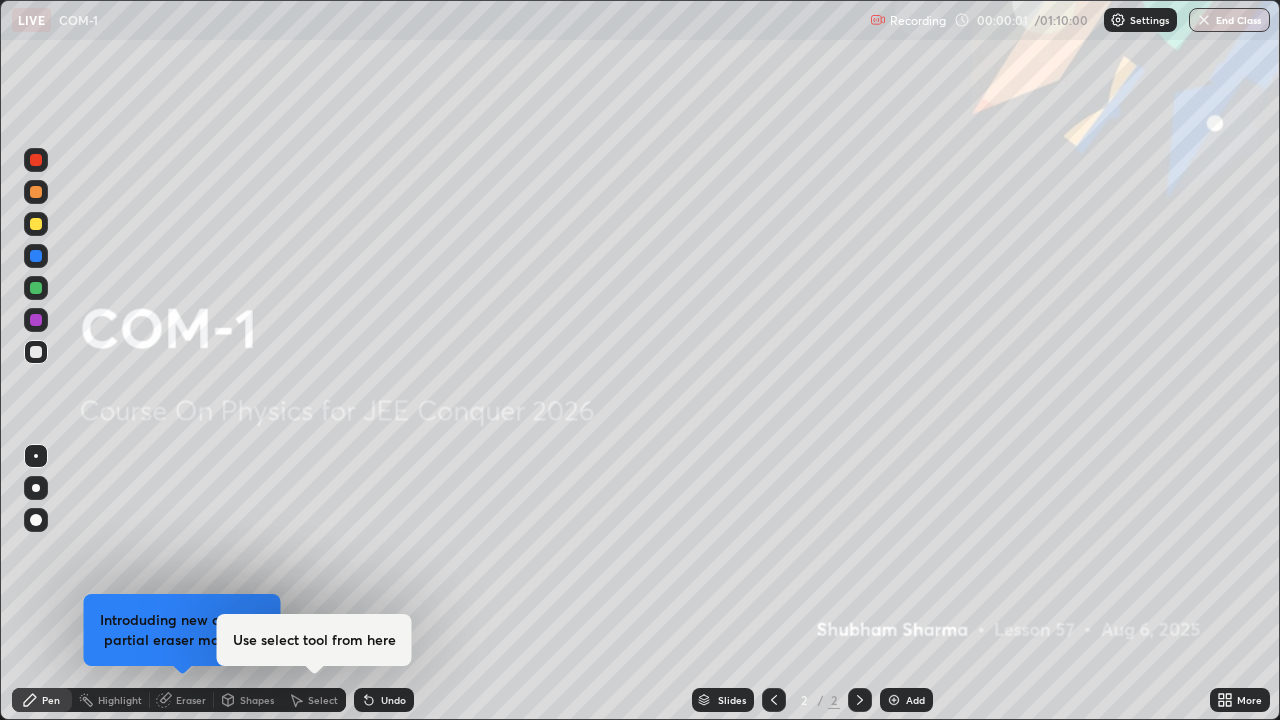 click on "Add" at bounding box center (915, 700) 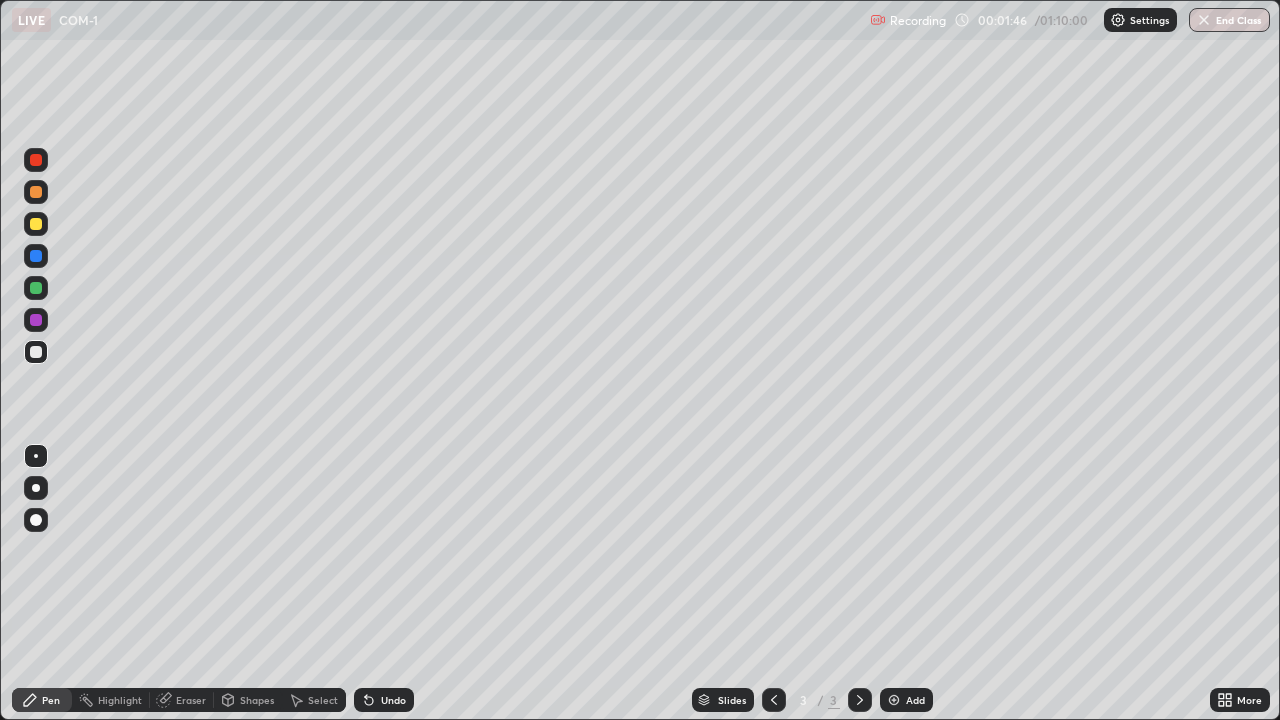 click on "Undo" at bounding box center [384, 700] 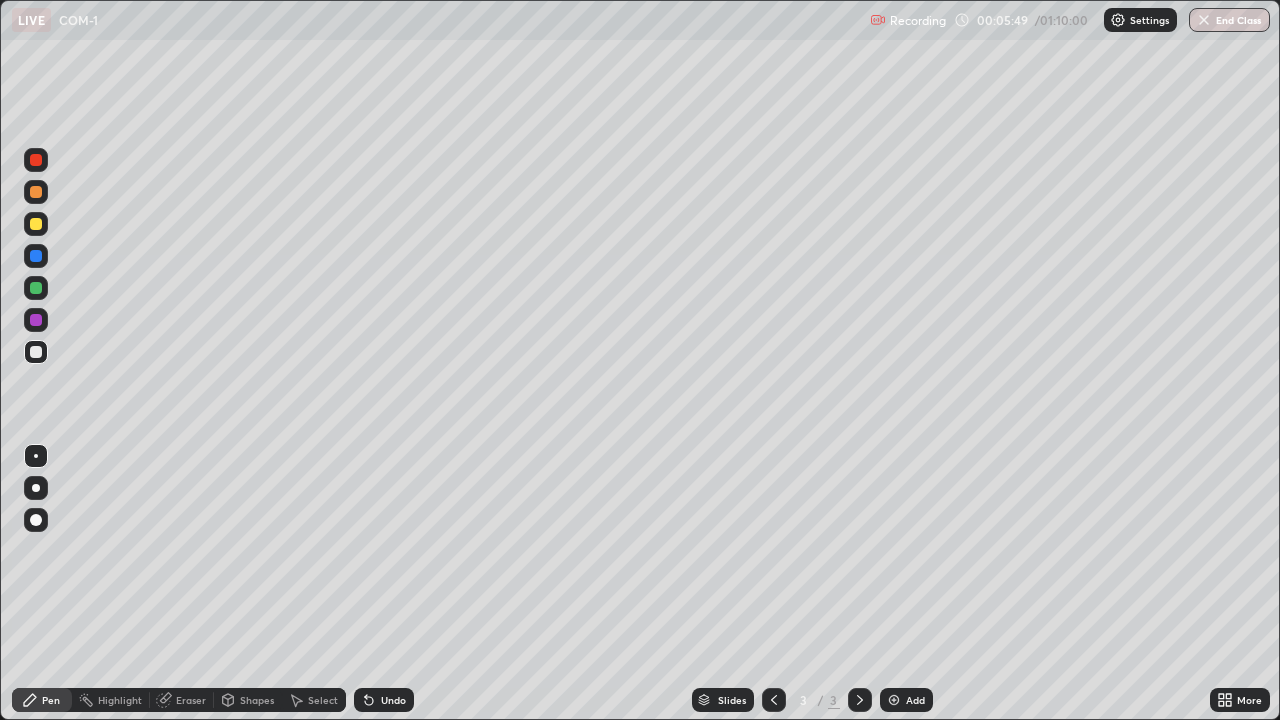 click on "Add" at bounding box center (906, 700) 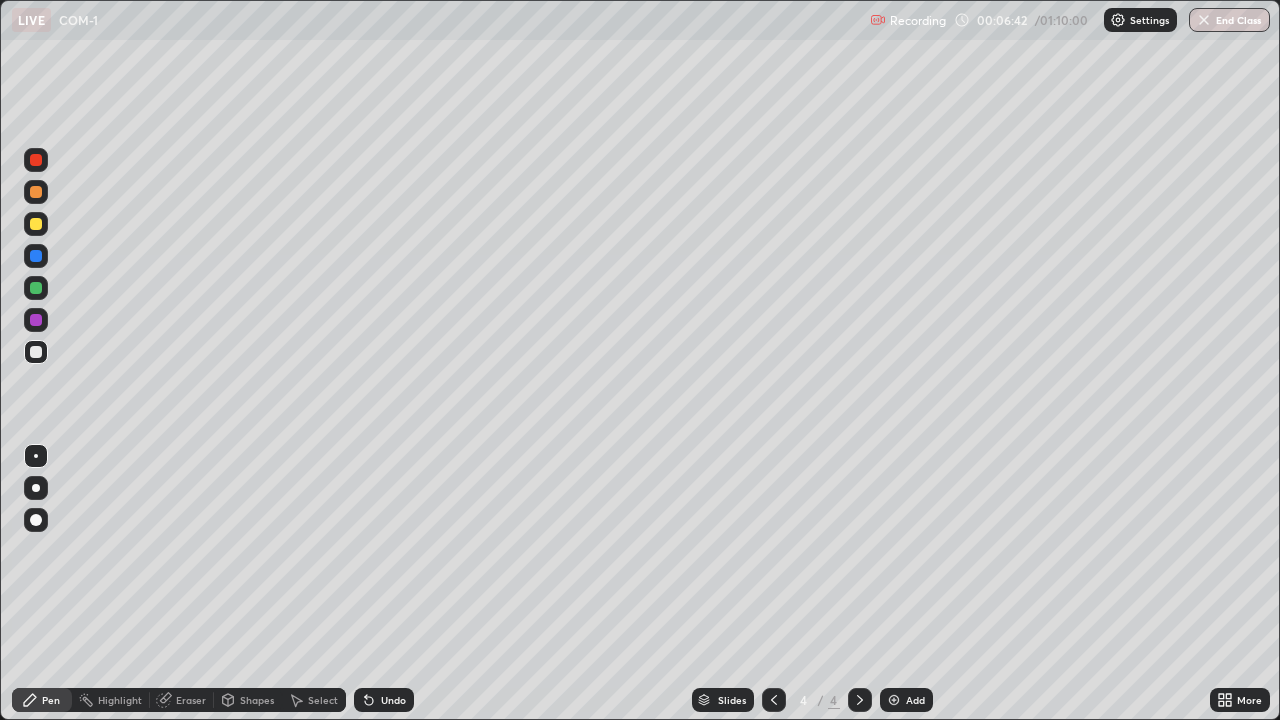 click on "Shapes" at bounding box center (248, 700) 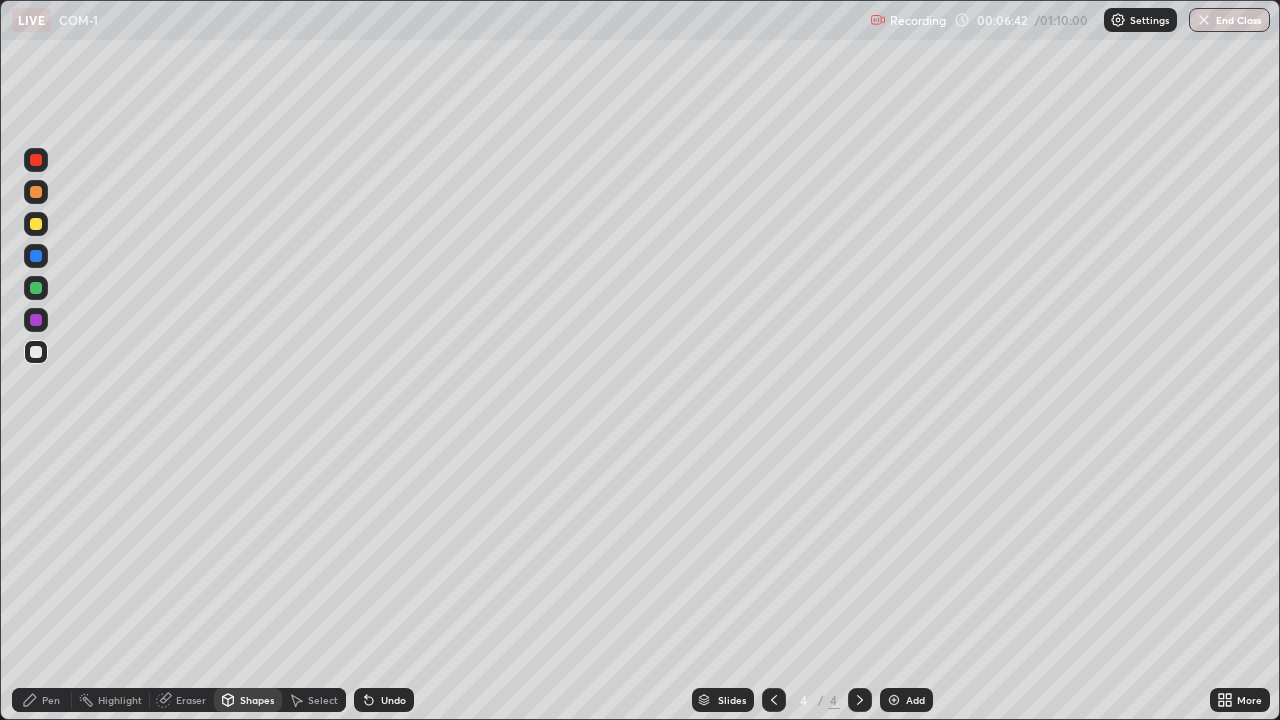 click on "Eraser" at bounding box center (191, 700) 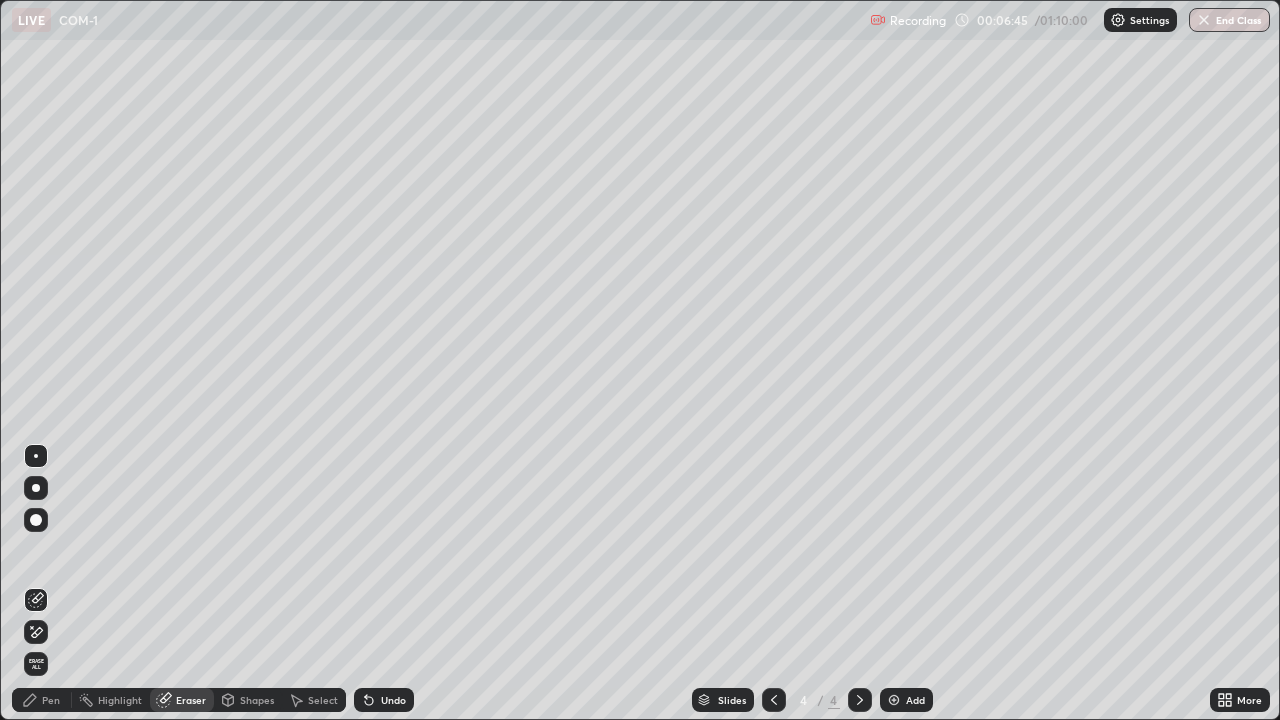 click on "Pen" at bounding box center [42, 700] 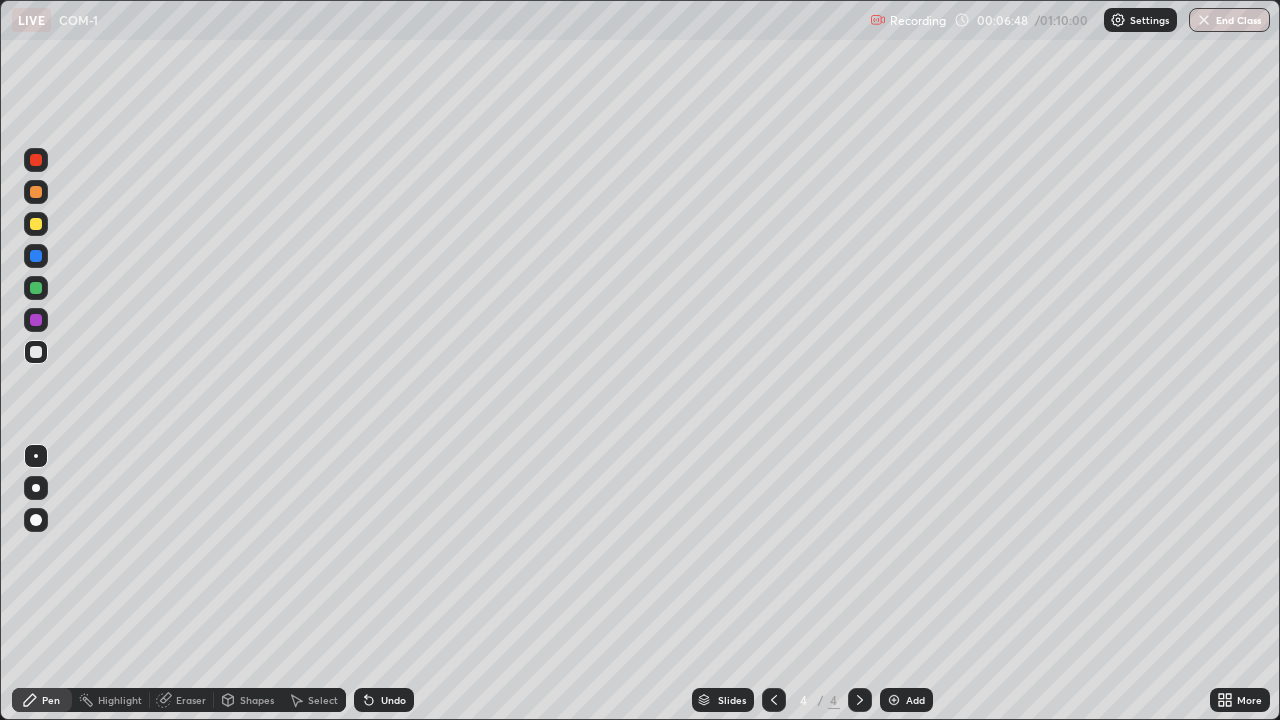 click on "Eraser" at bounding box center (191, 700) 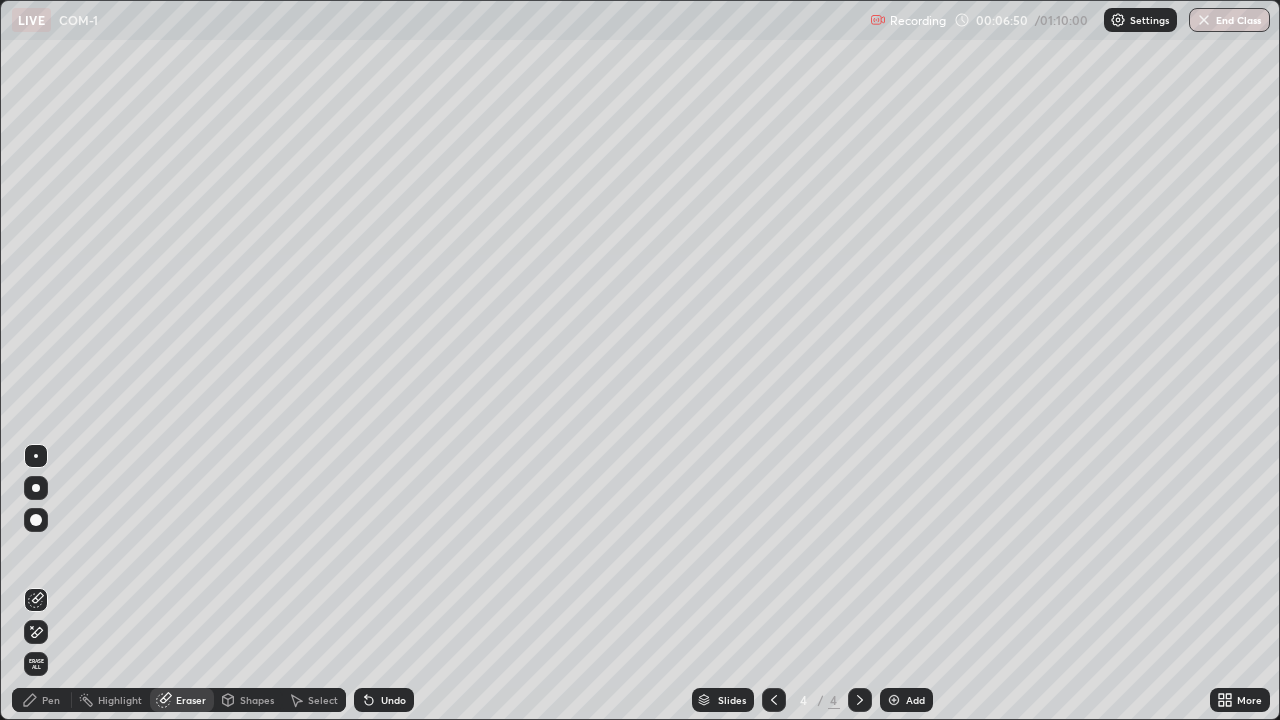 click on "Pen" at bounding box center [51, 700] 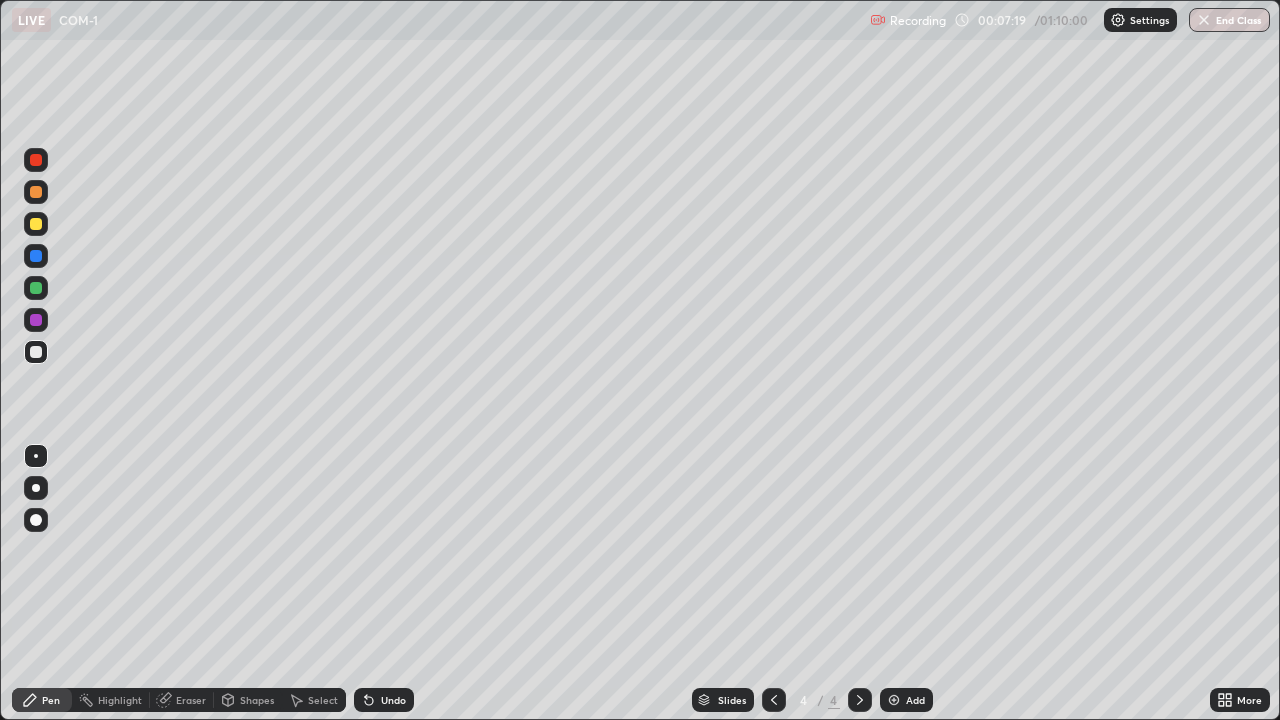 click on "Eraser" at bounding box center (191, 700) 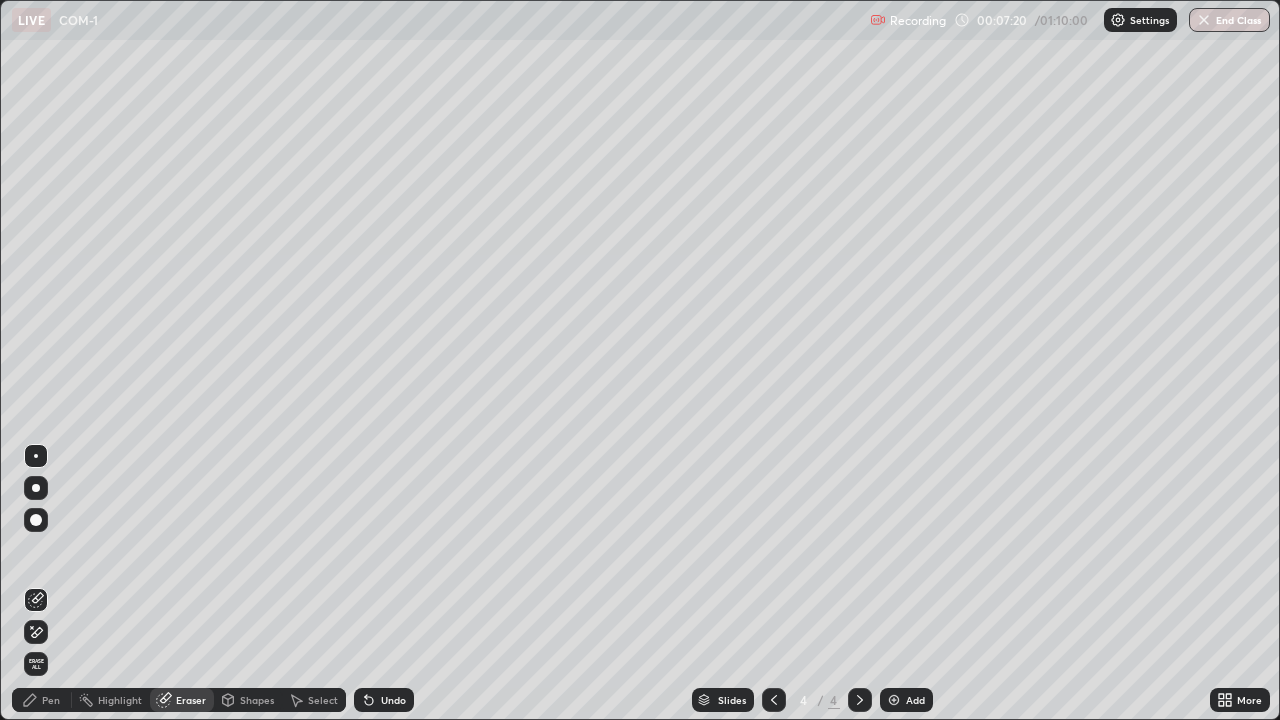click on "Pen" at bounding box center (42, 700) 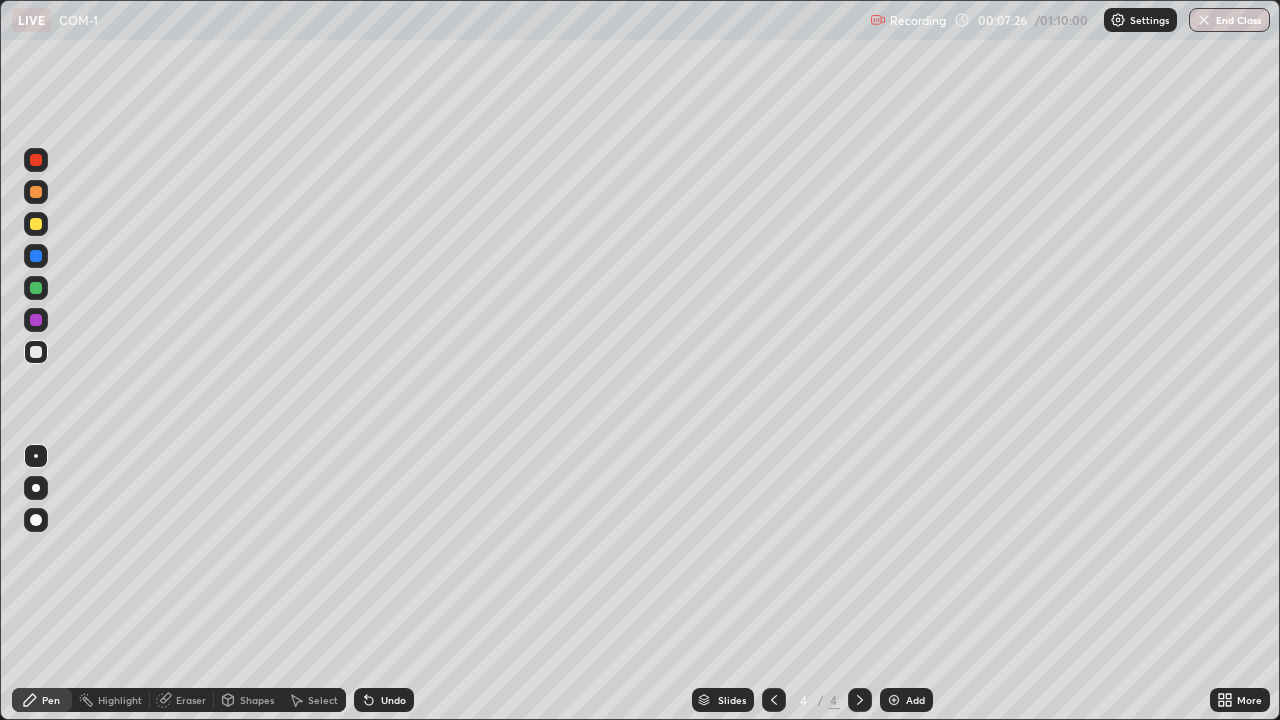 click 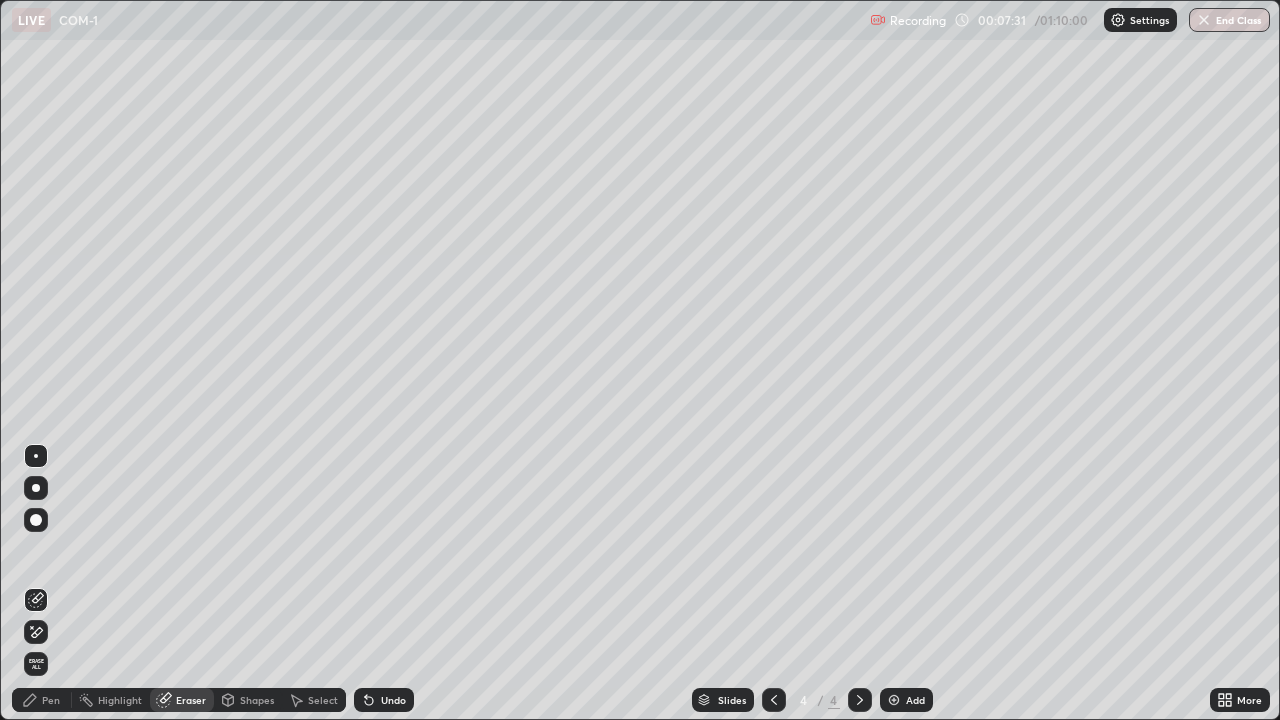 click on "Pen" at bounding box center (42, 700) 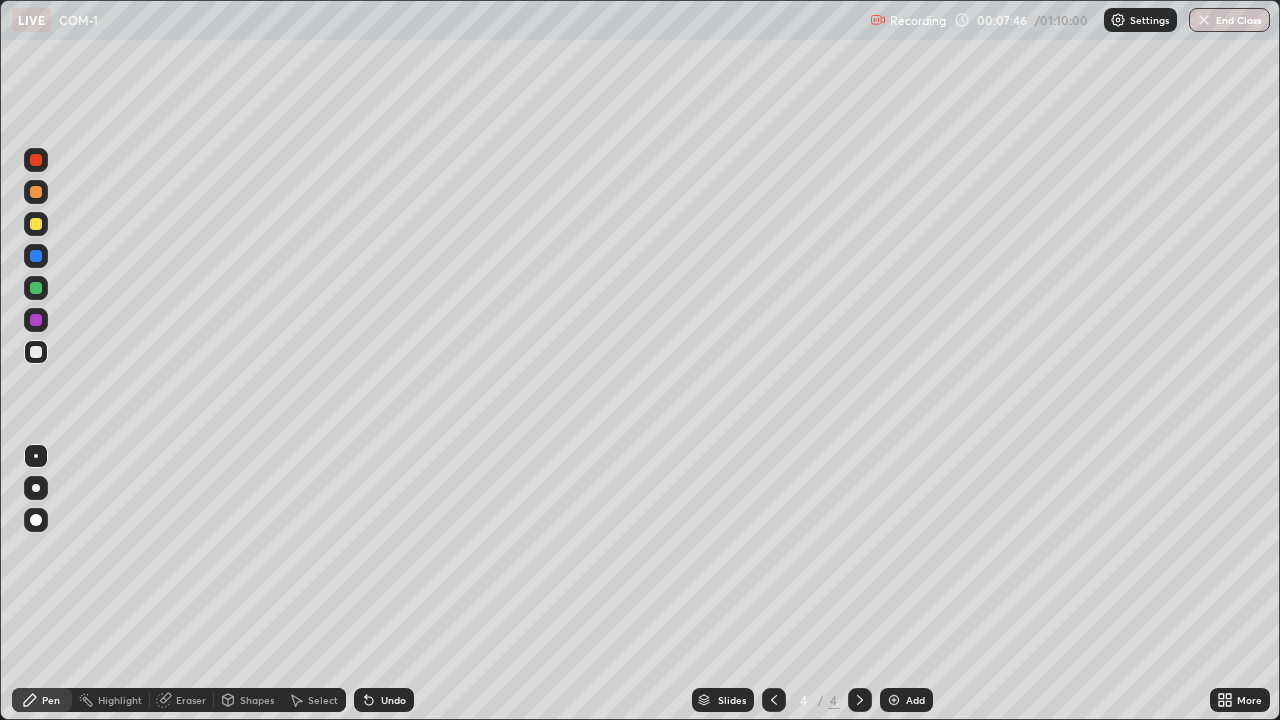 click on "Eraser" at bounding box center [182, 700] 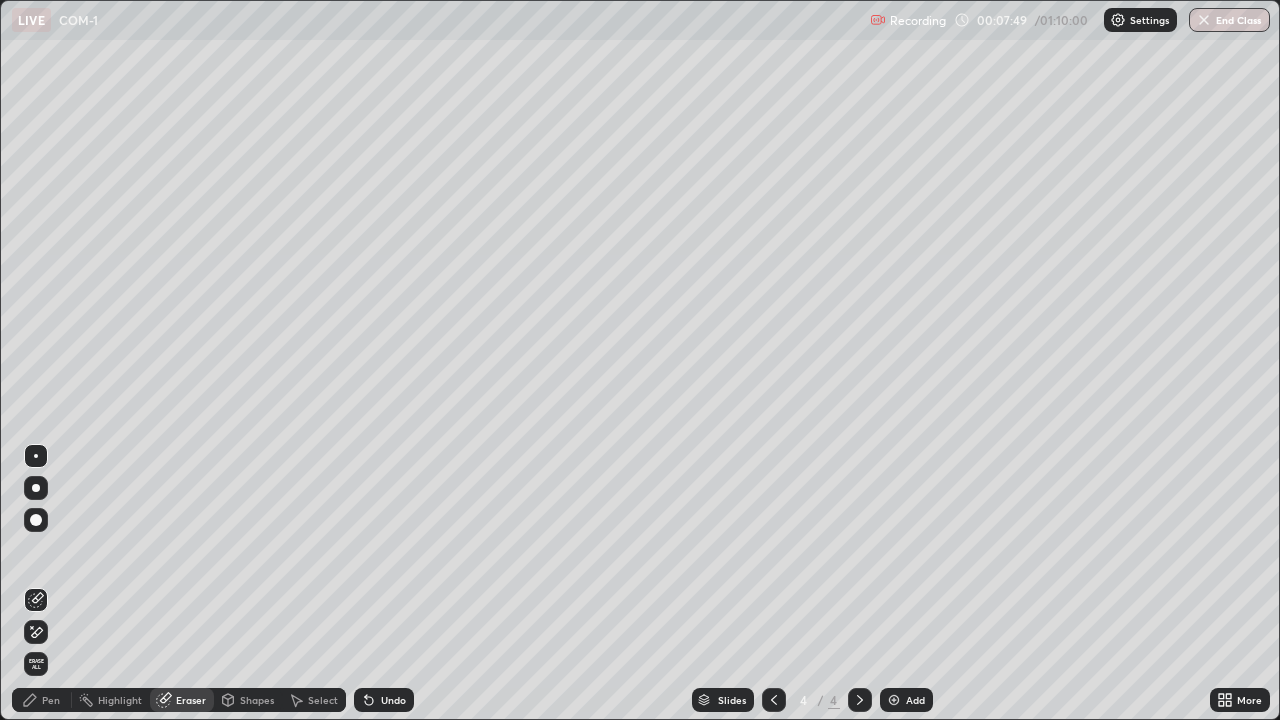 click on "Pen" at bounding box center (51, 700) 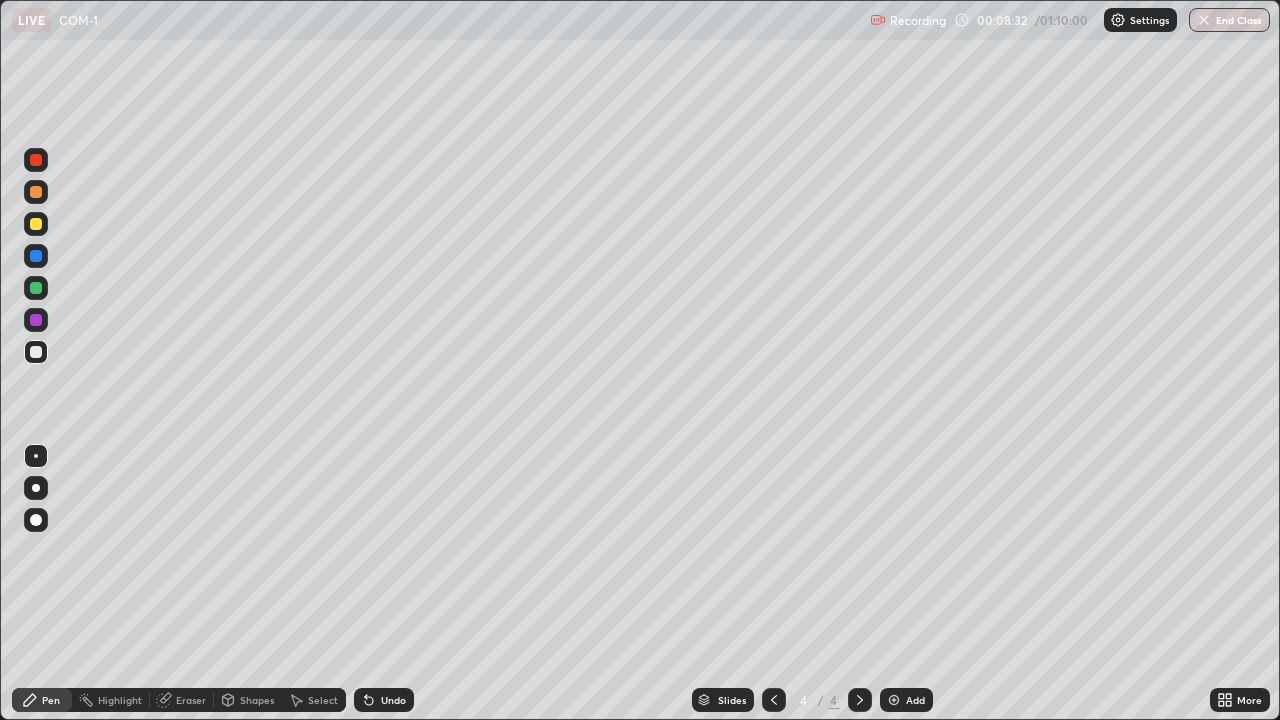 click at bounding box center [36, 488] 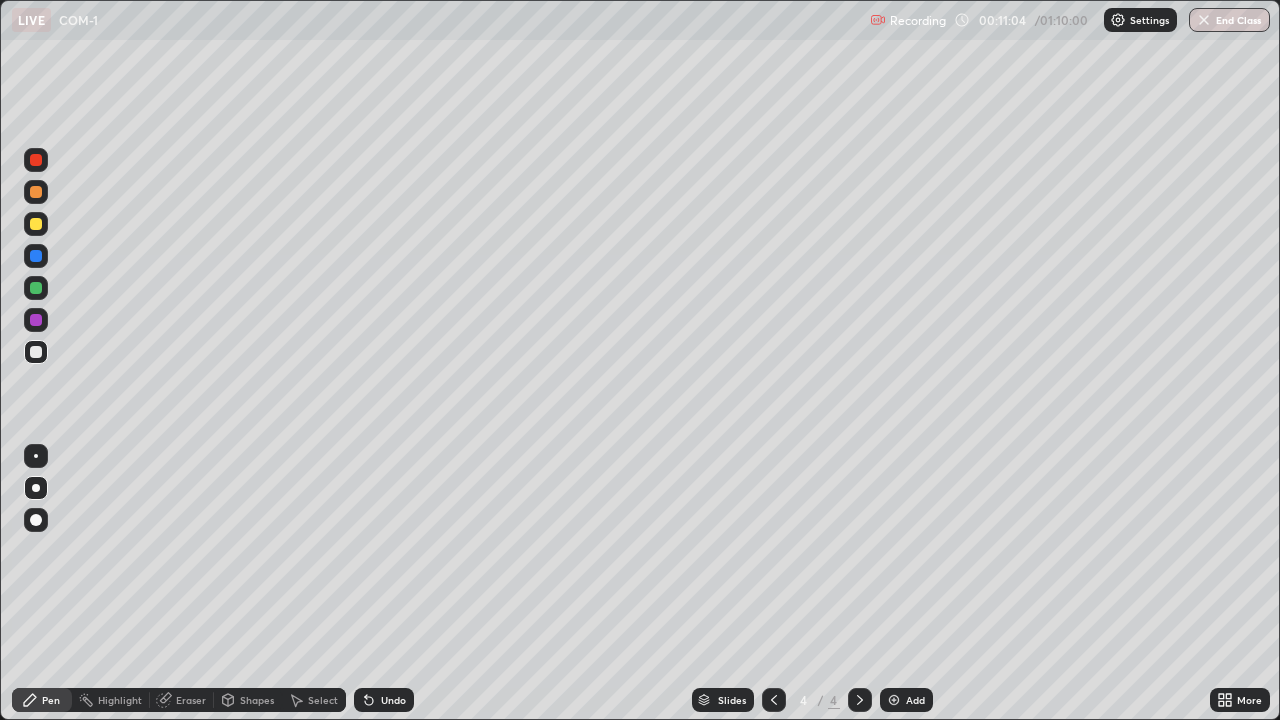 click on "Undo" at bounding box center [393, 700] 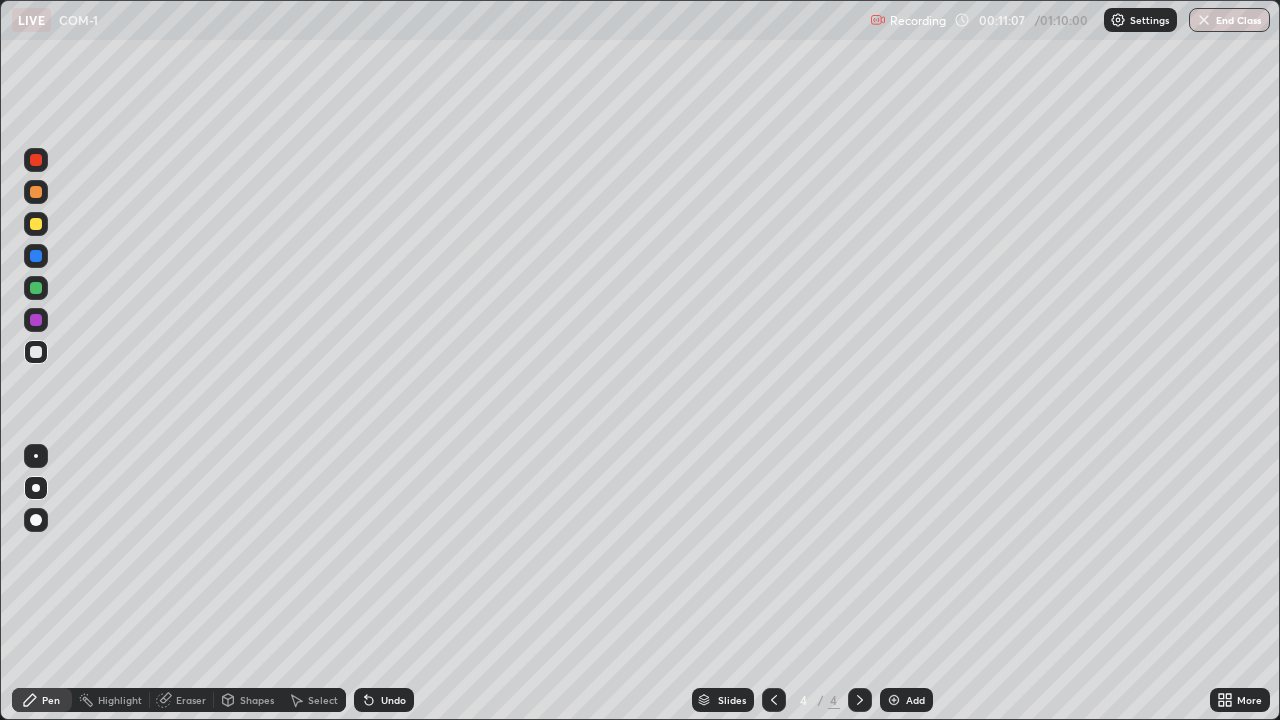 click on "Eraser" at bounding box center [191, 700] 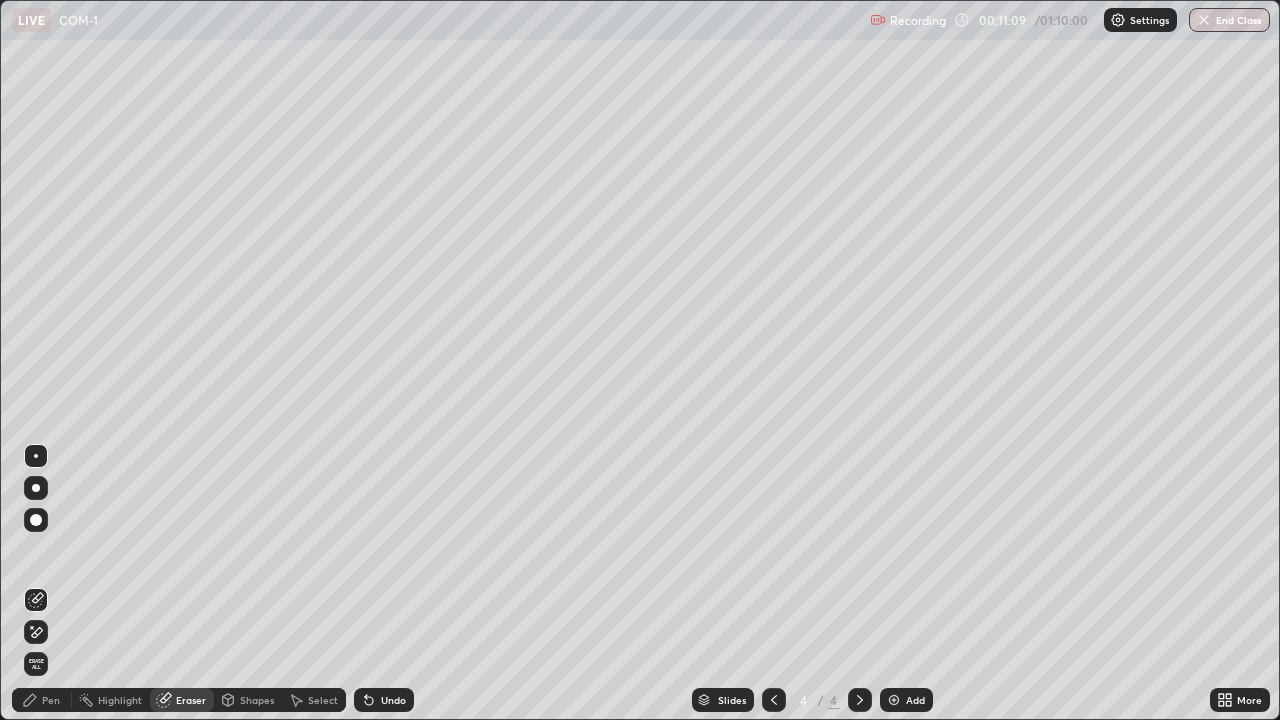 click on "Pen" at bounding box center [51, 700] 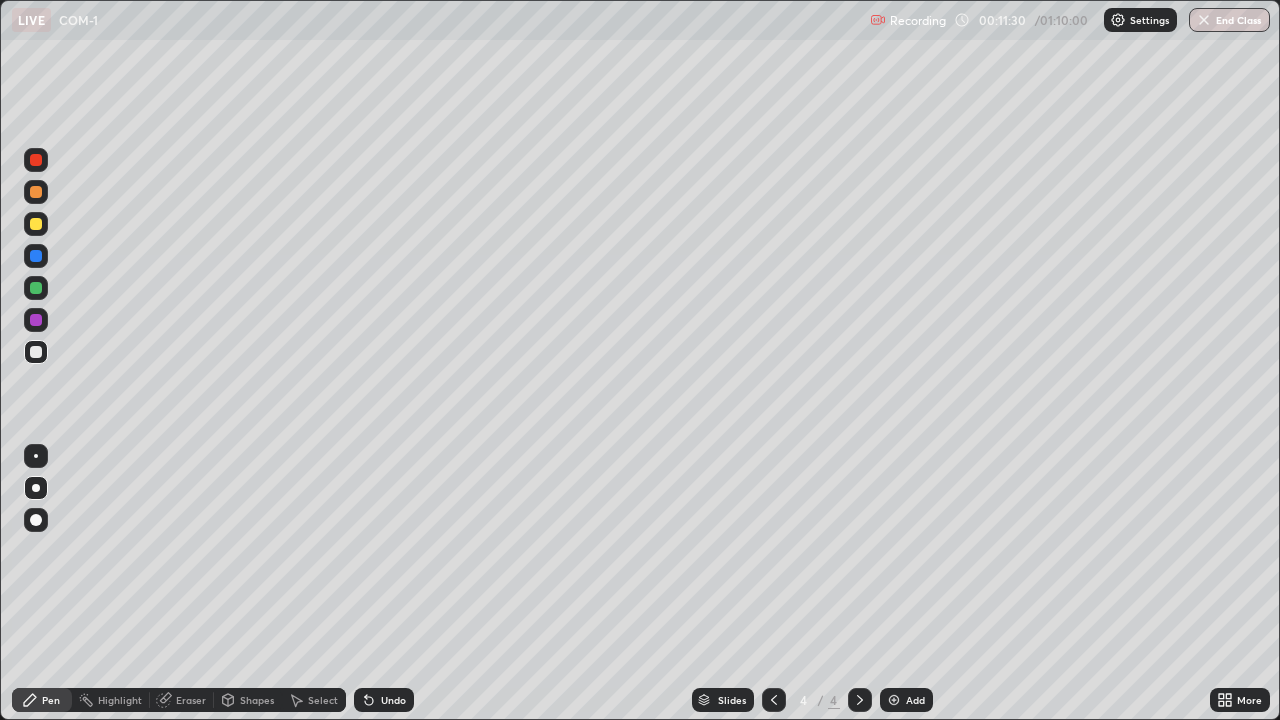 click on "Undo" at bounding box center (384, 700) 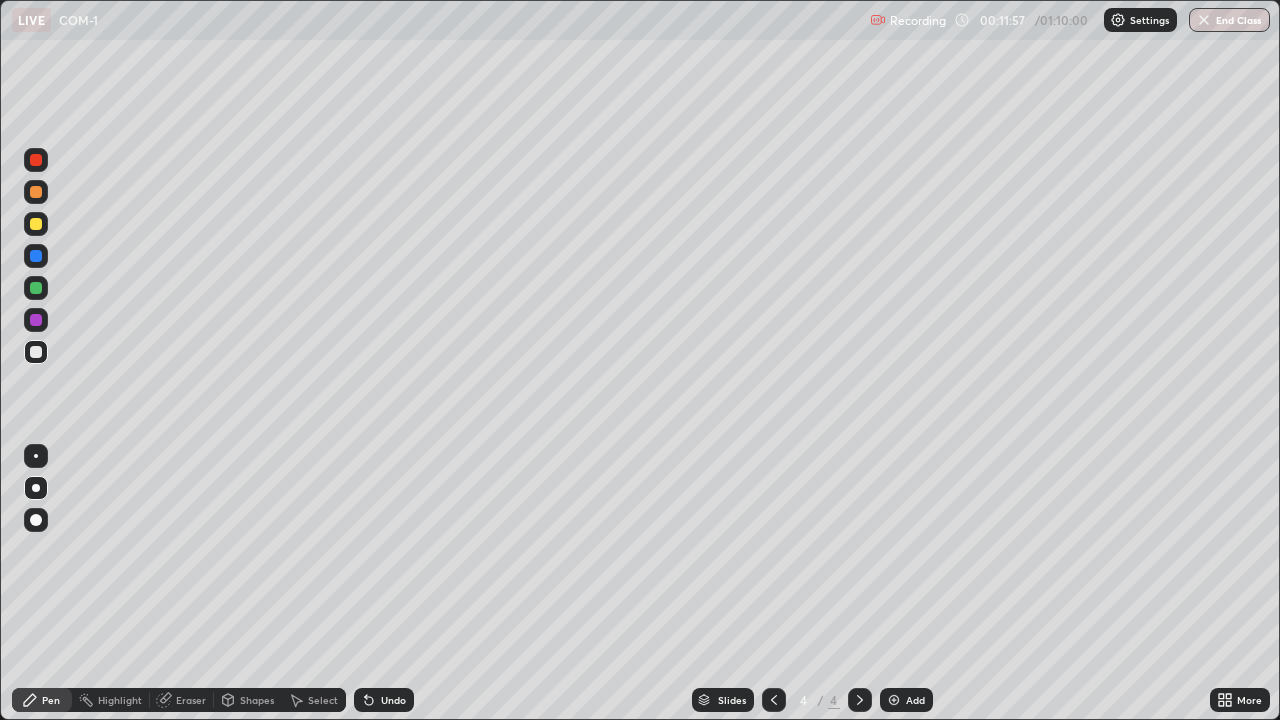 click on "Undo" at bounding box center [384, 700] 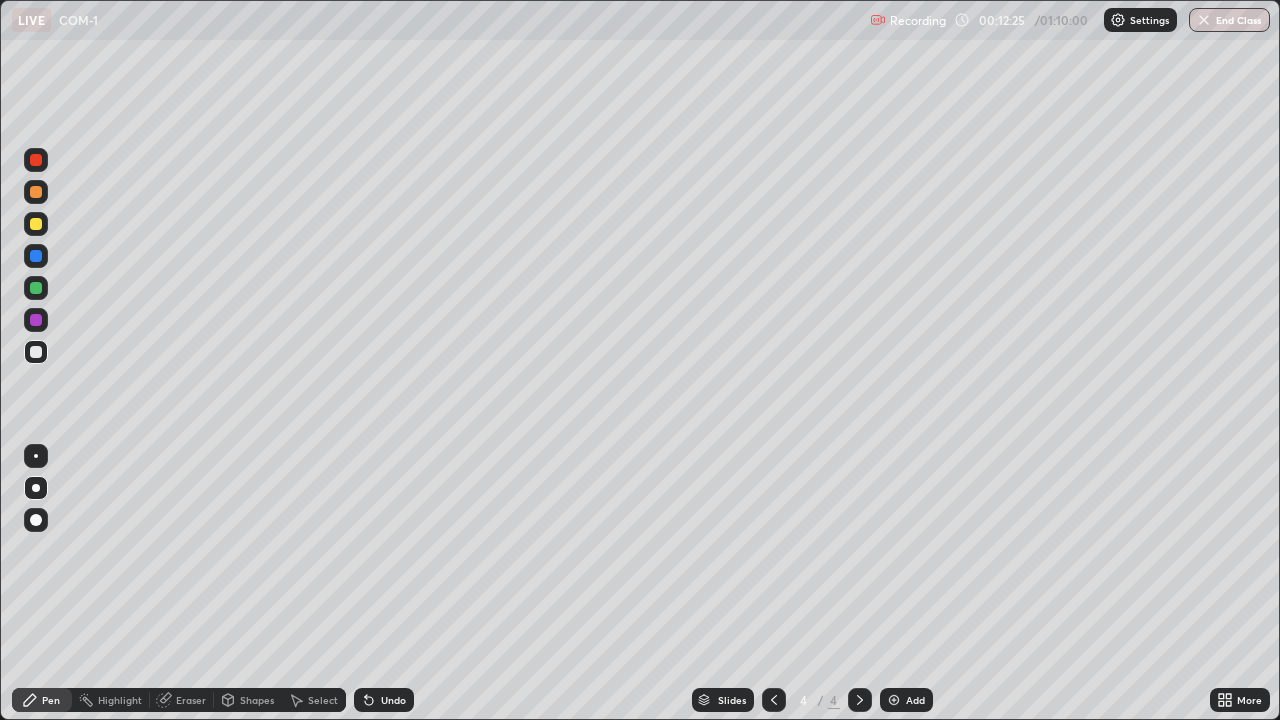 click on "Eraser" at bounding box center (191, 700) 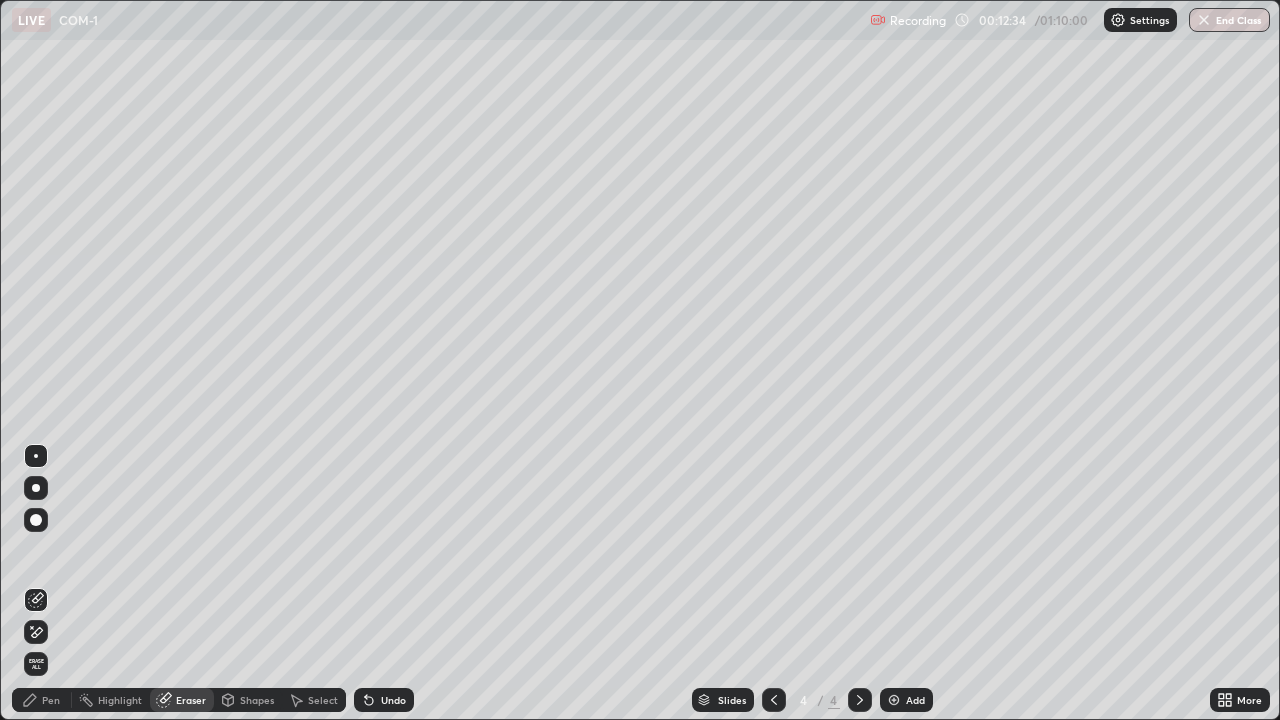 click 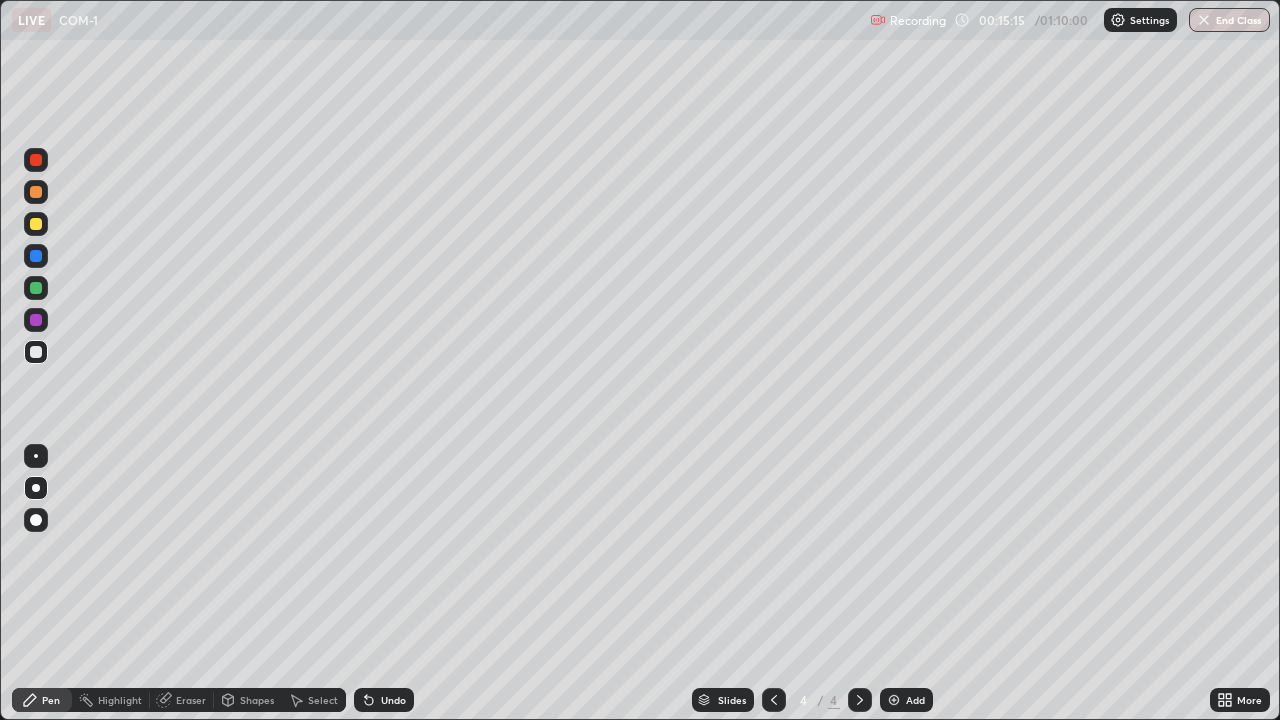 click at bounding box center [894, 700] 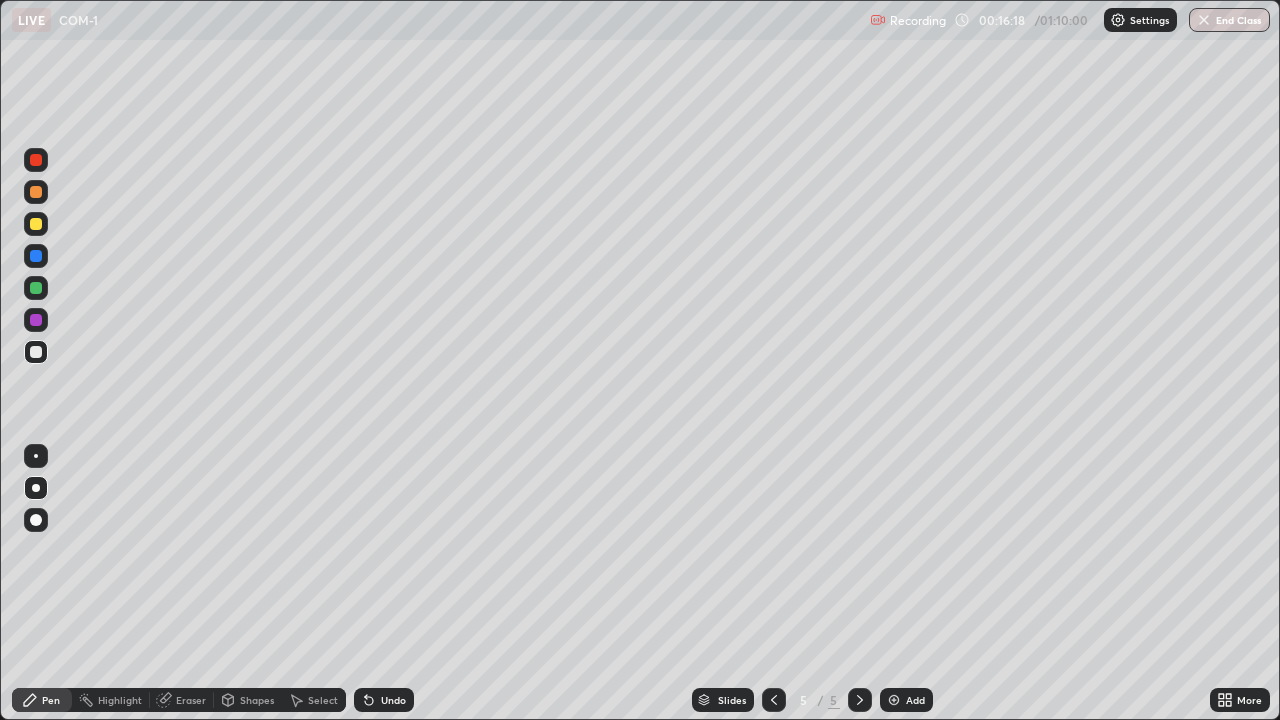 click on "Undo" at bounding box center (393, 700) 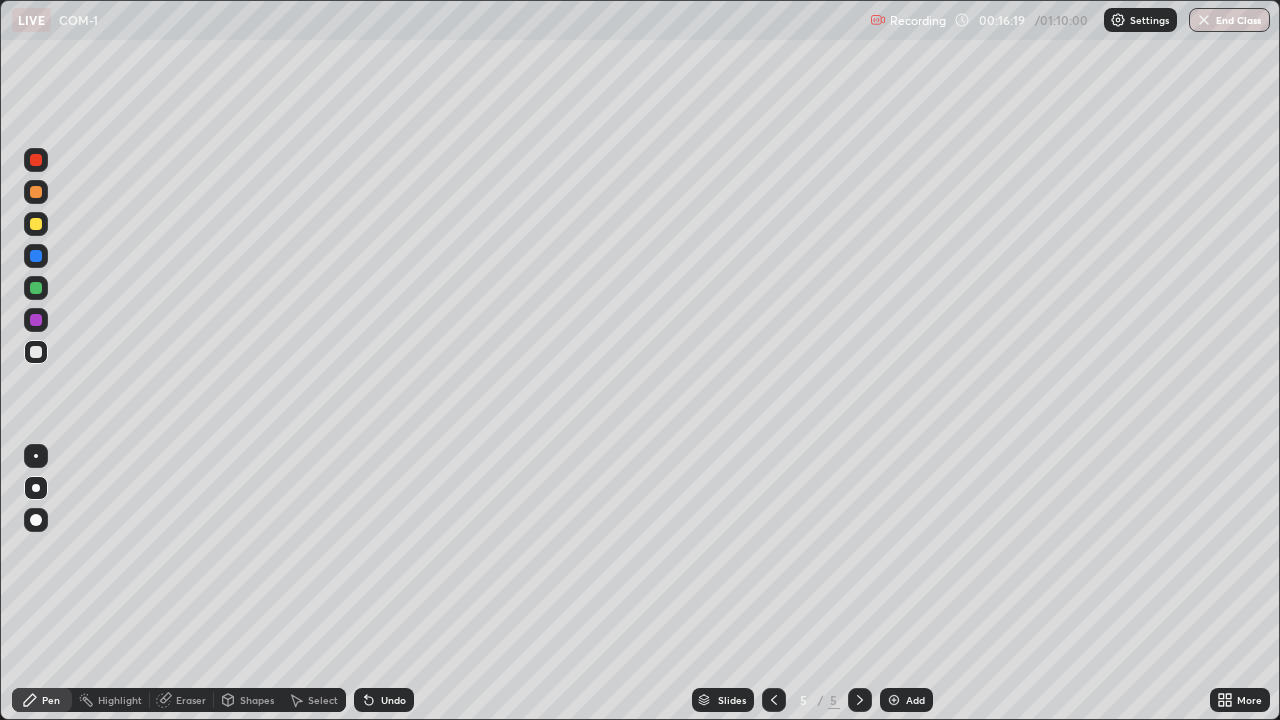 click on "Undo" at bounding box center [384, 700] 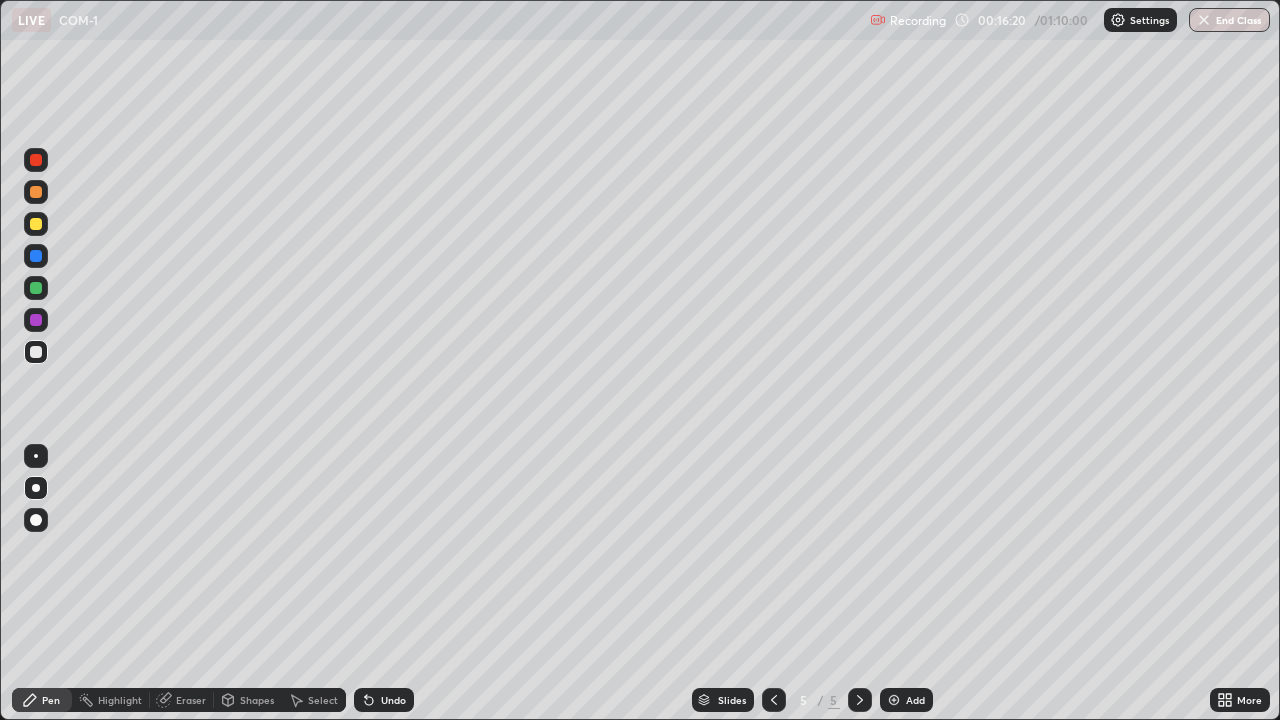 click on "Undo" at bounding box center [384, 700] 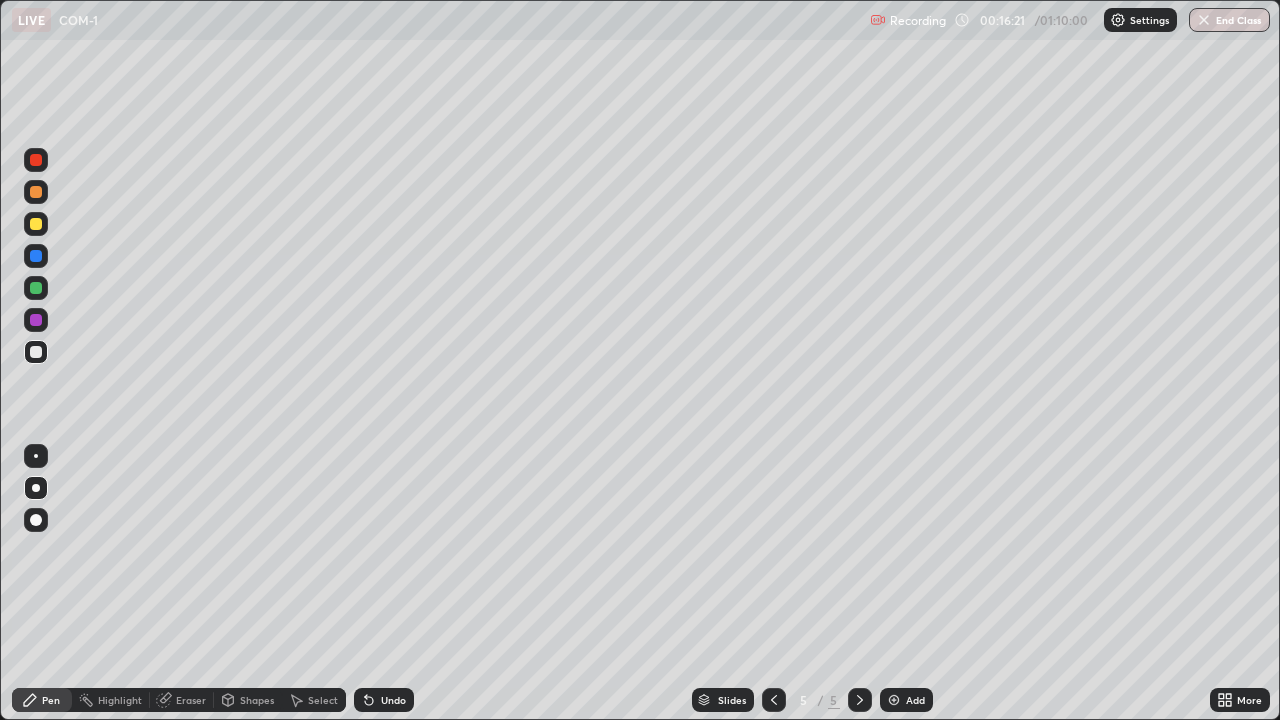 click on "Undo" at bounding box center (384, 700) 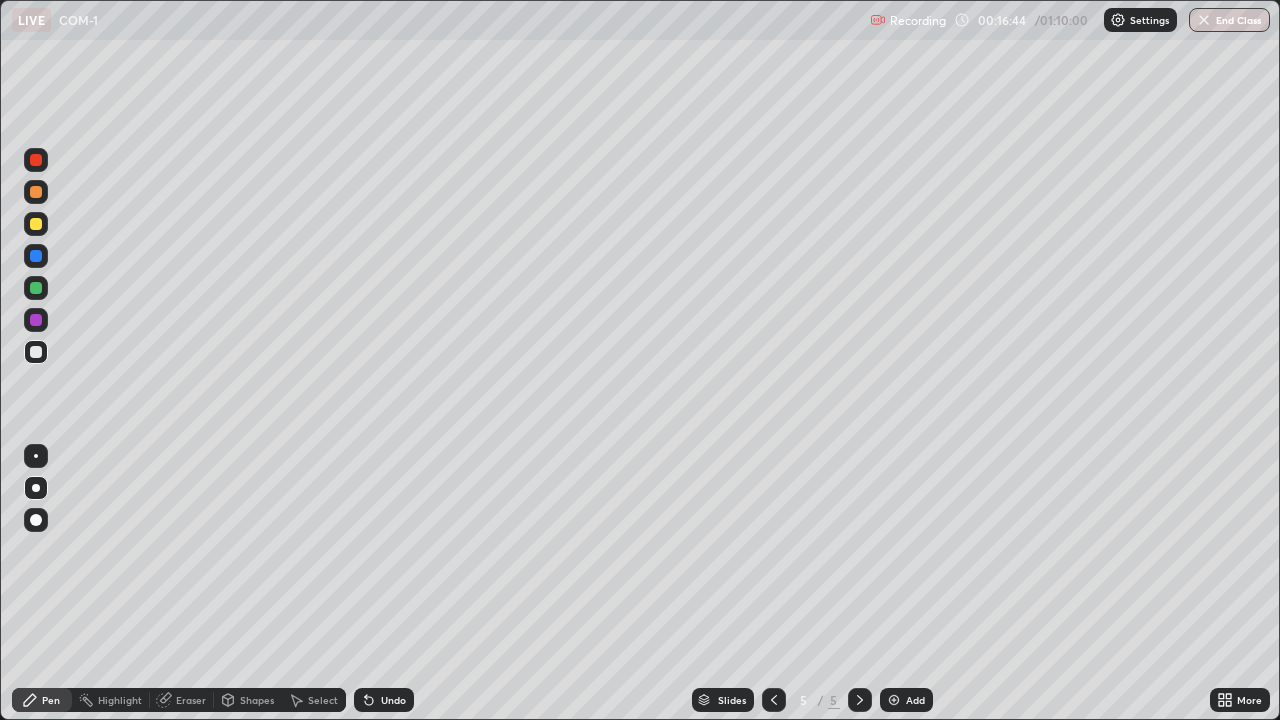 click at bounding box center (774, 700) 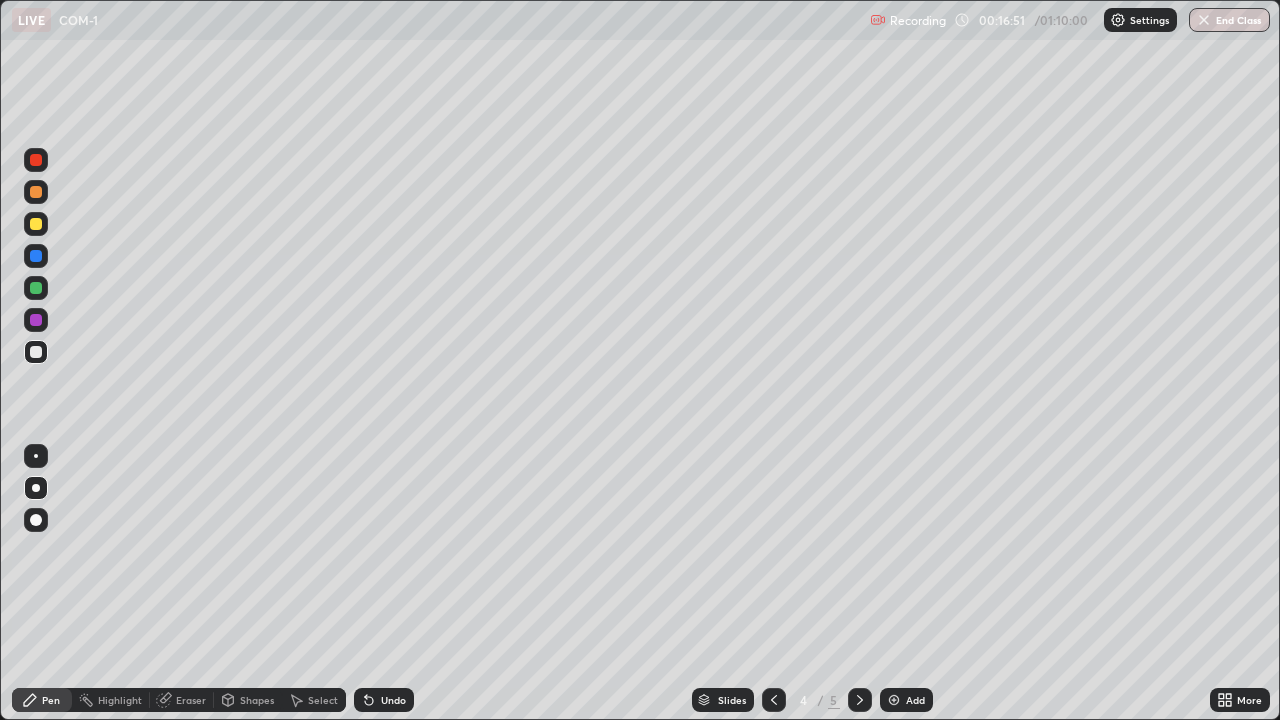click 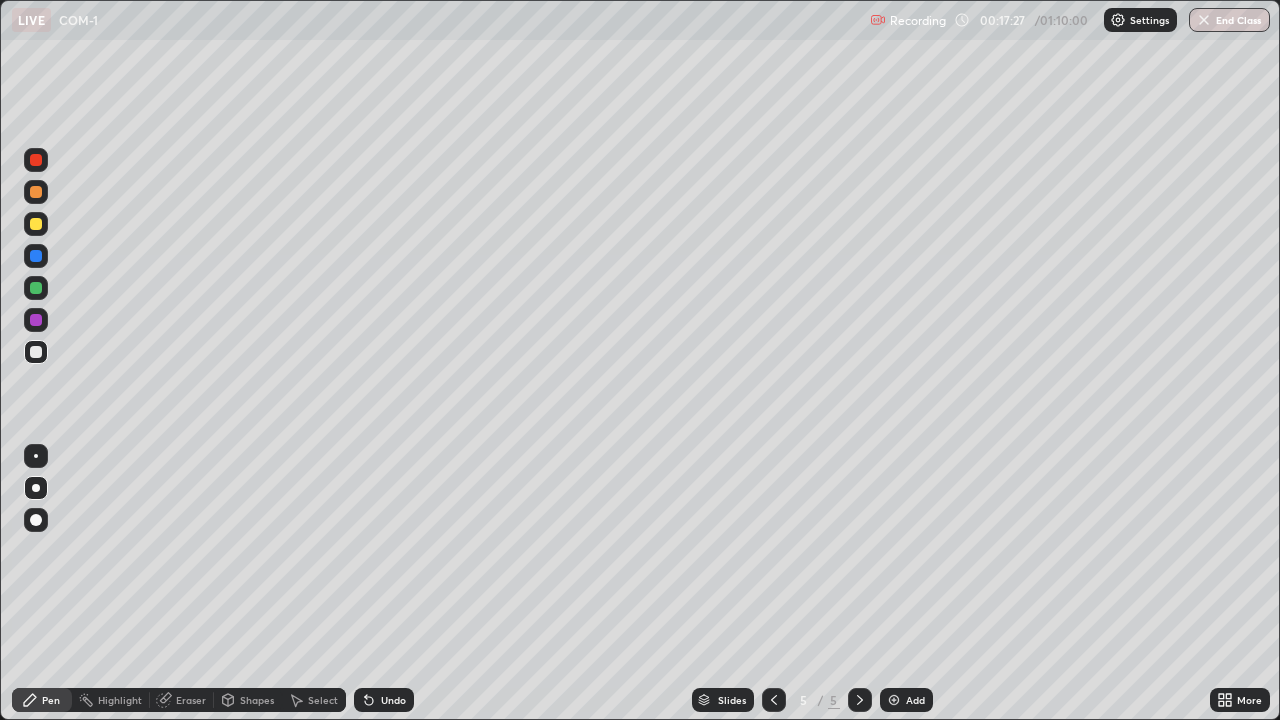 click at bounding box center [36, 288] 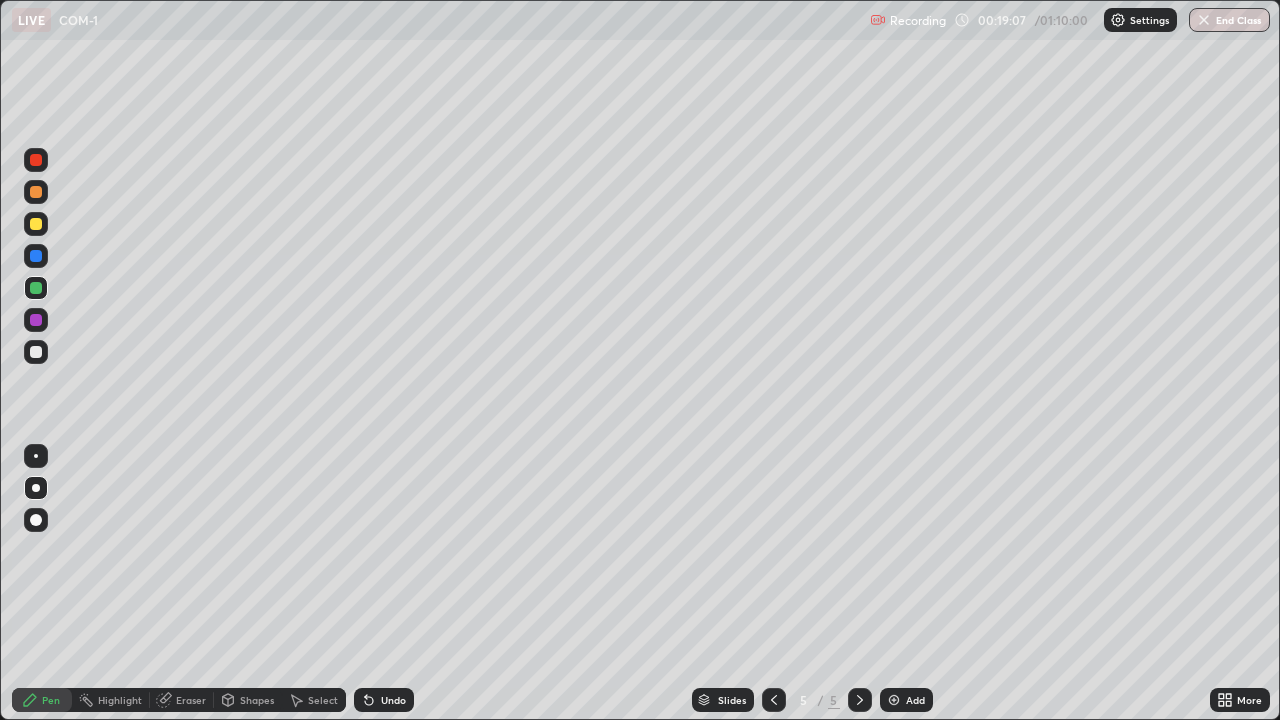 click on "Undo" at bounding box center (393, 700) 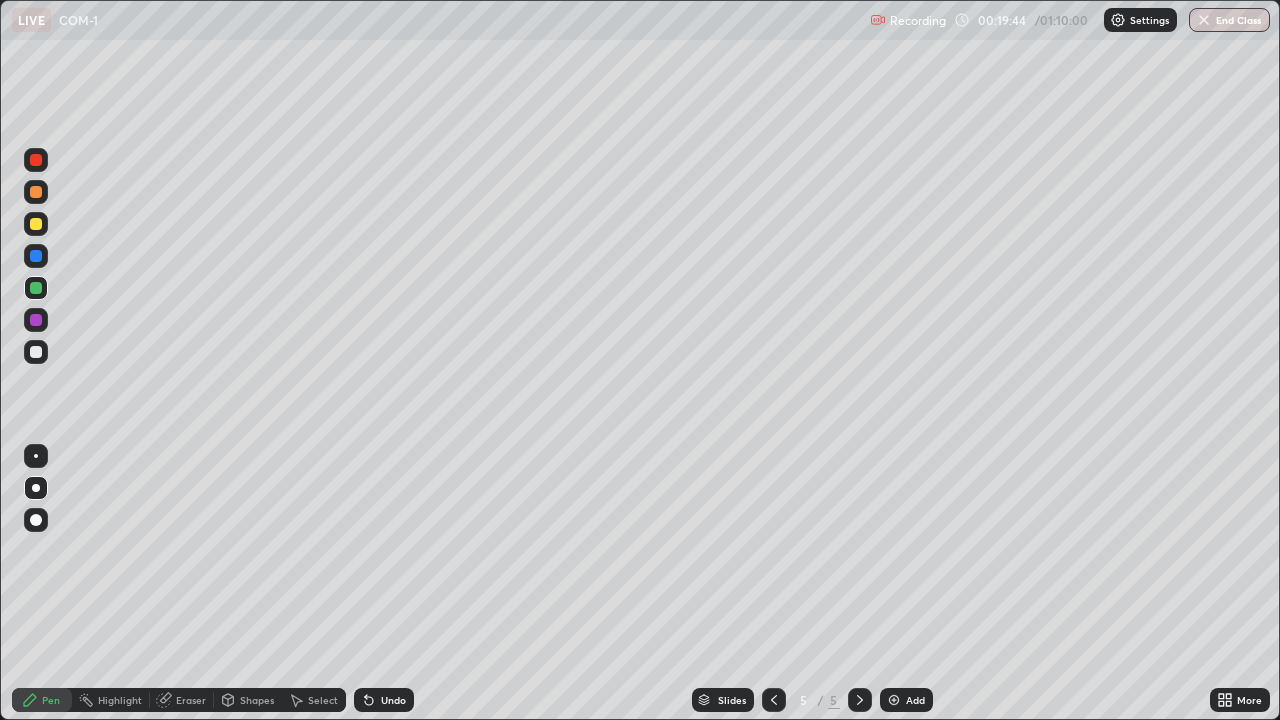 click on "Undo" at bounding box center [393, 700] 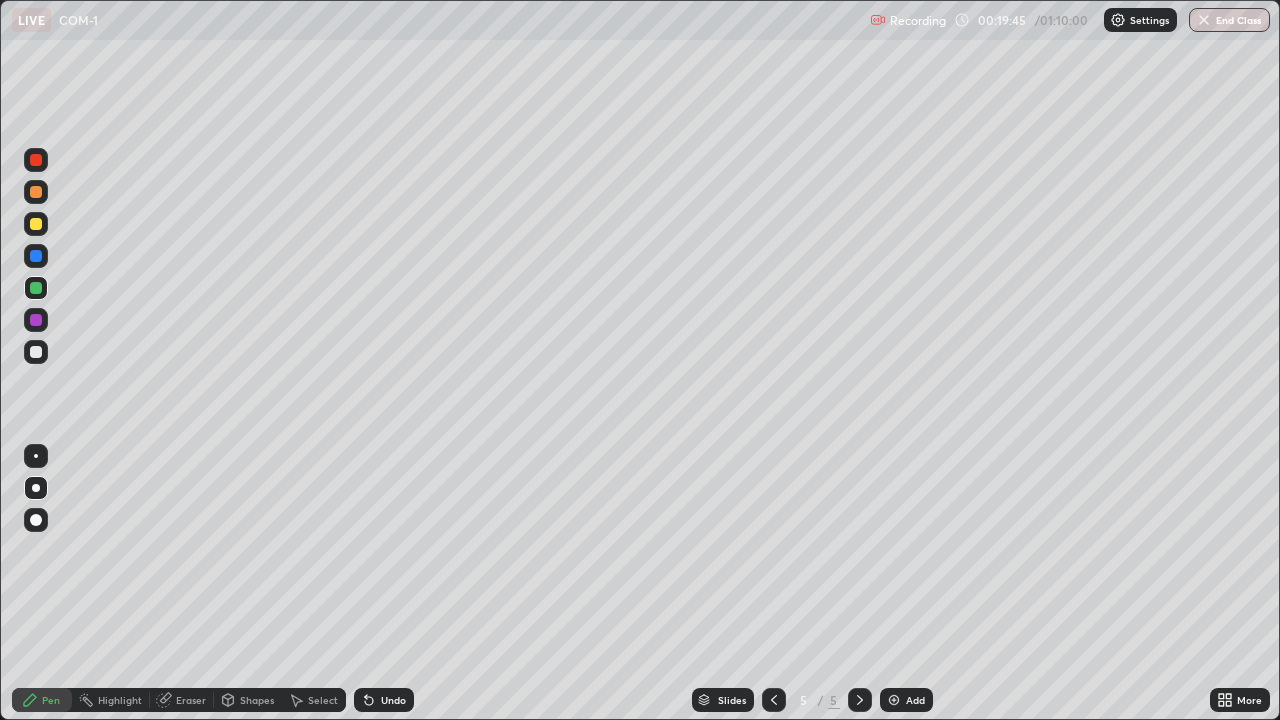 click on "Undo" at bounding box center [384, 700] 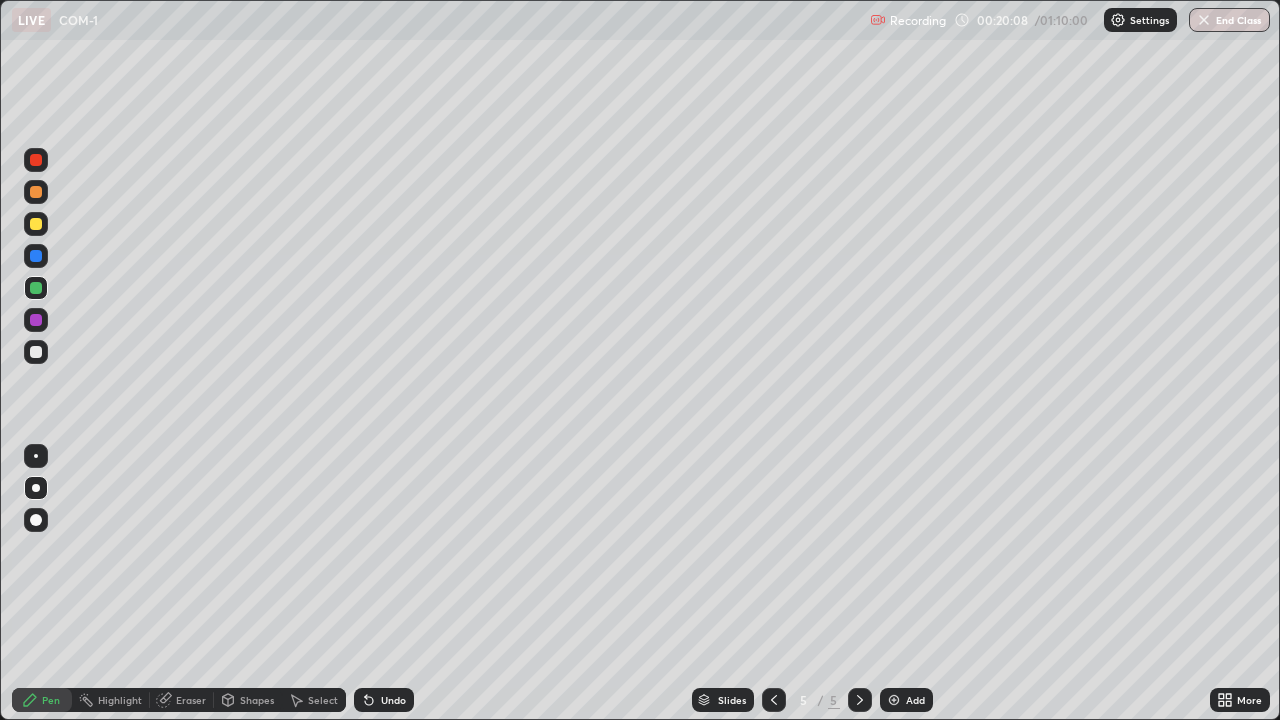 click on "Undo" at bounding box center (384, 700) 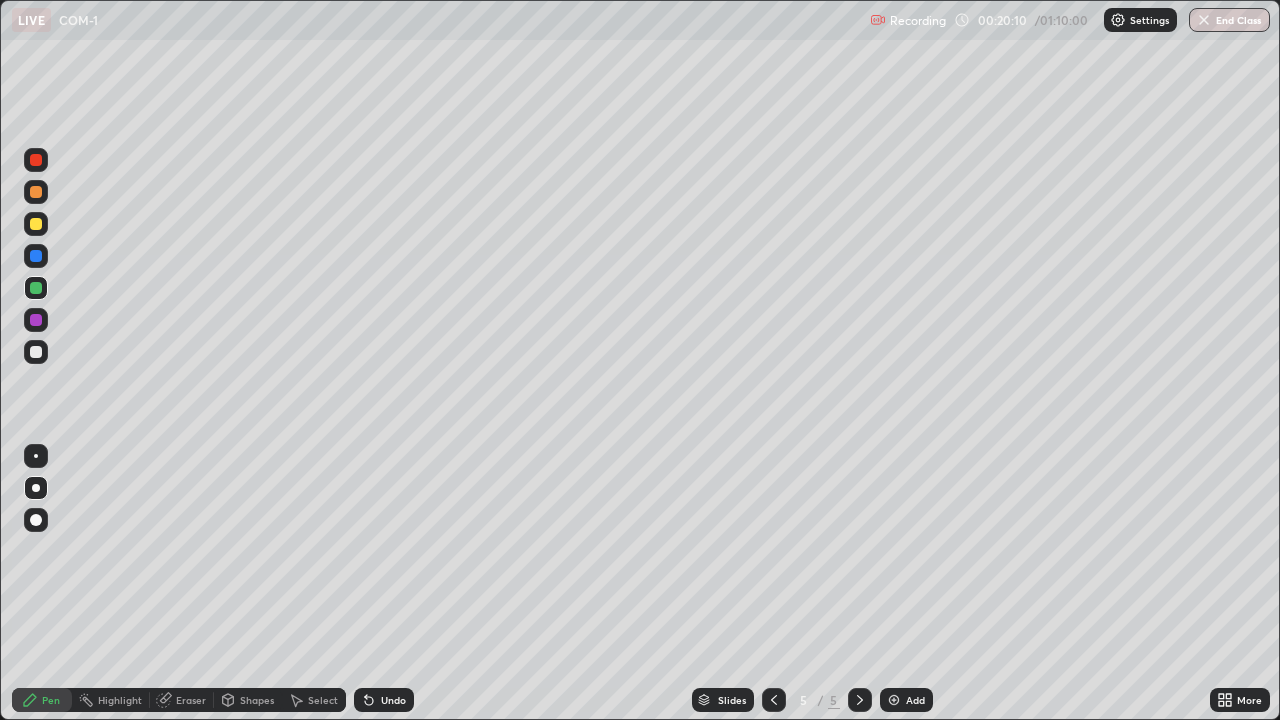 click on "Undo" at bounding box center (393, 700) 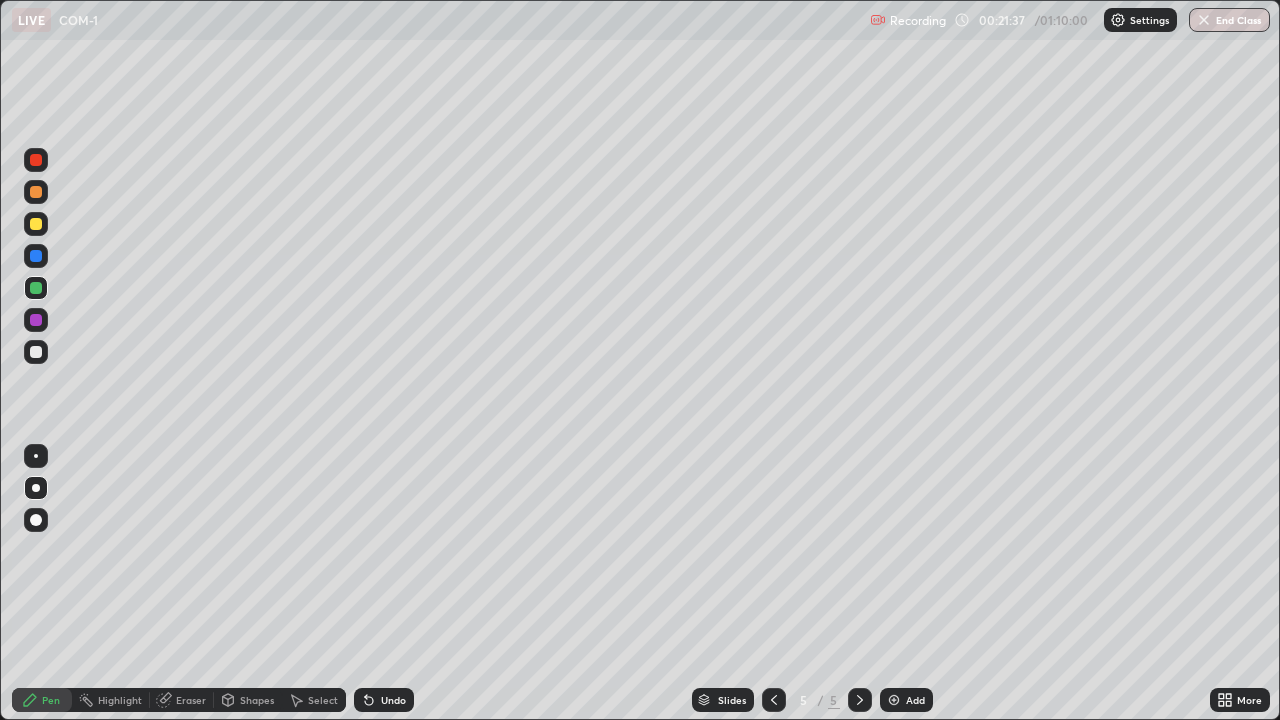 click on "Eraser" at bounding box center (191, 700) 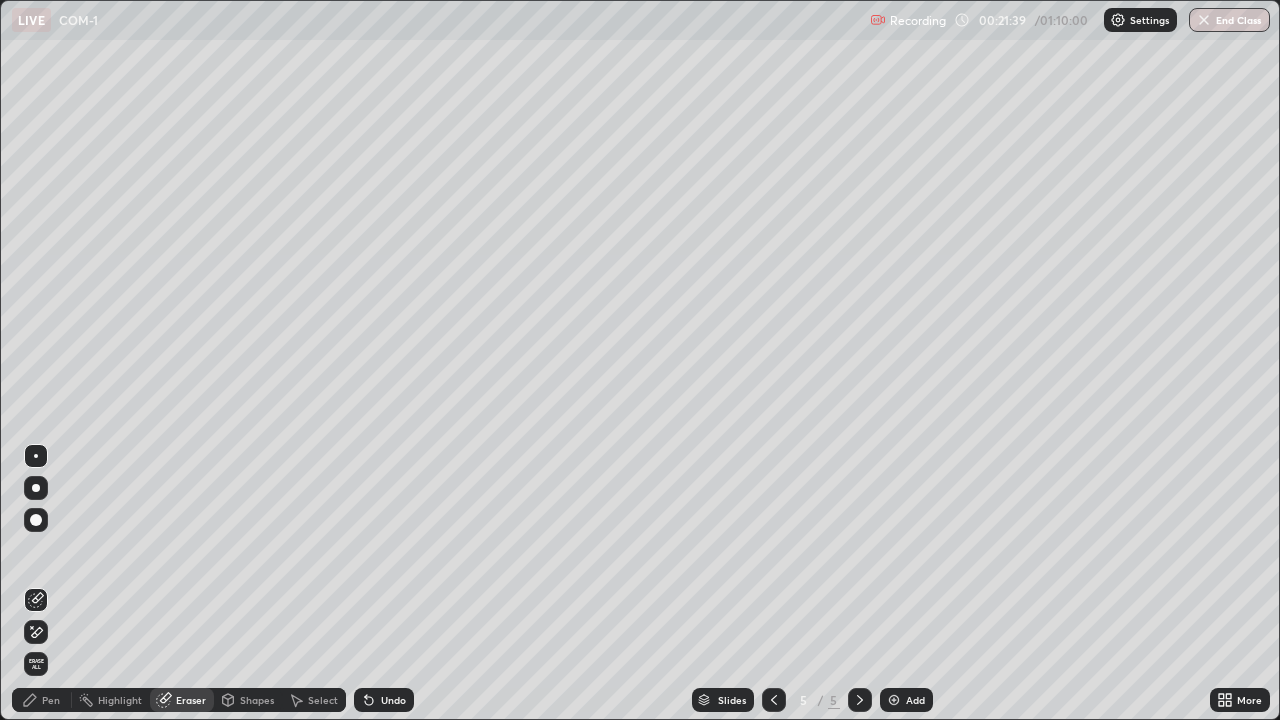click 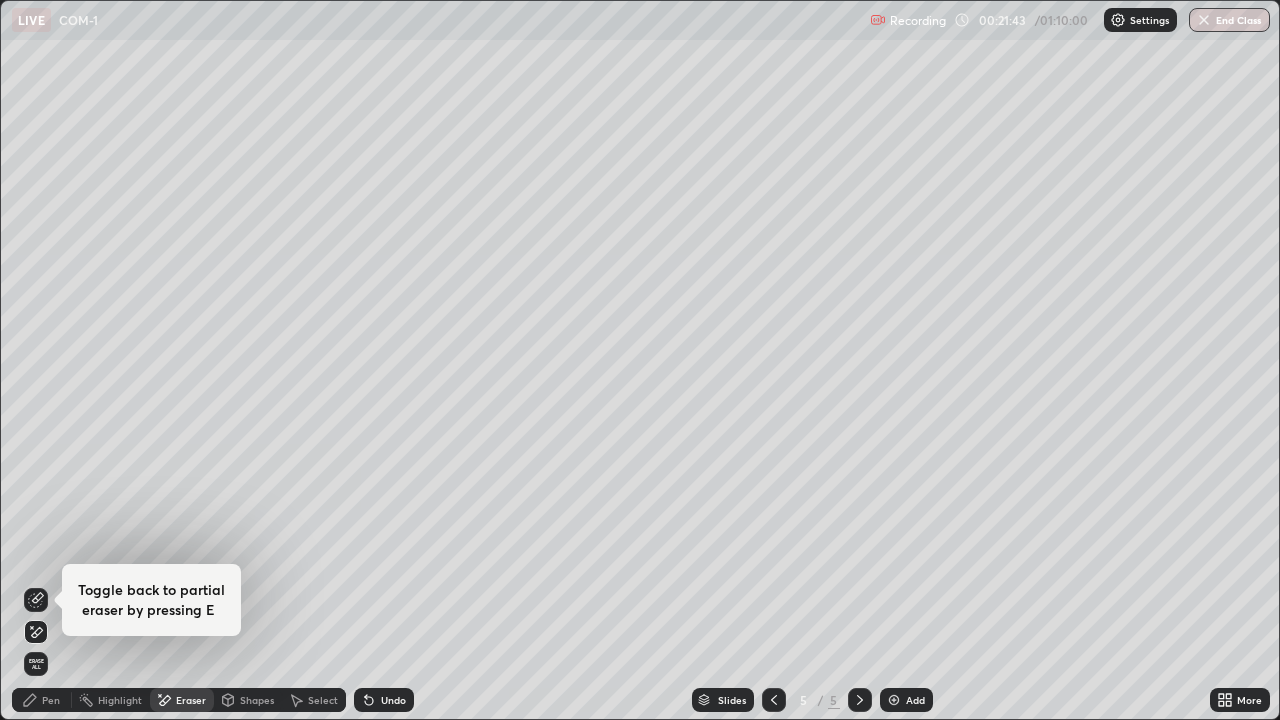 click on "Pen" at bounding box center [42, 700] 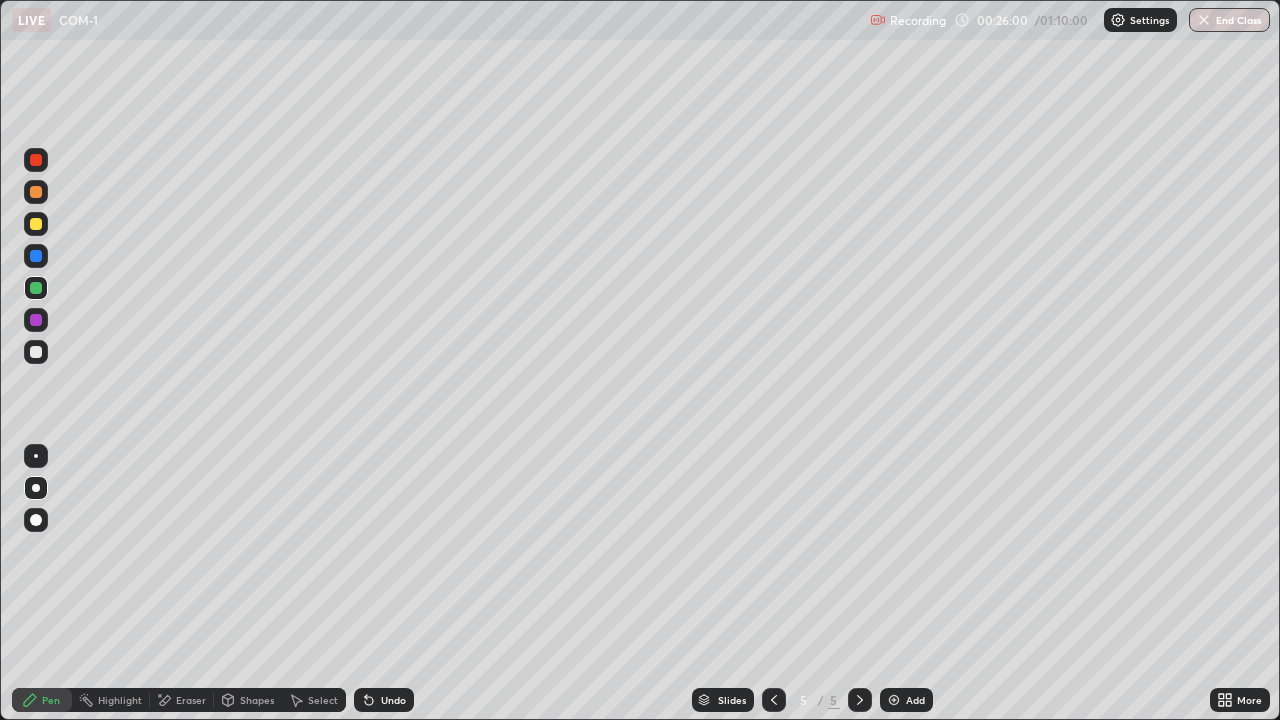 click on "Add" at bounding box center (906, 700) 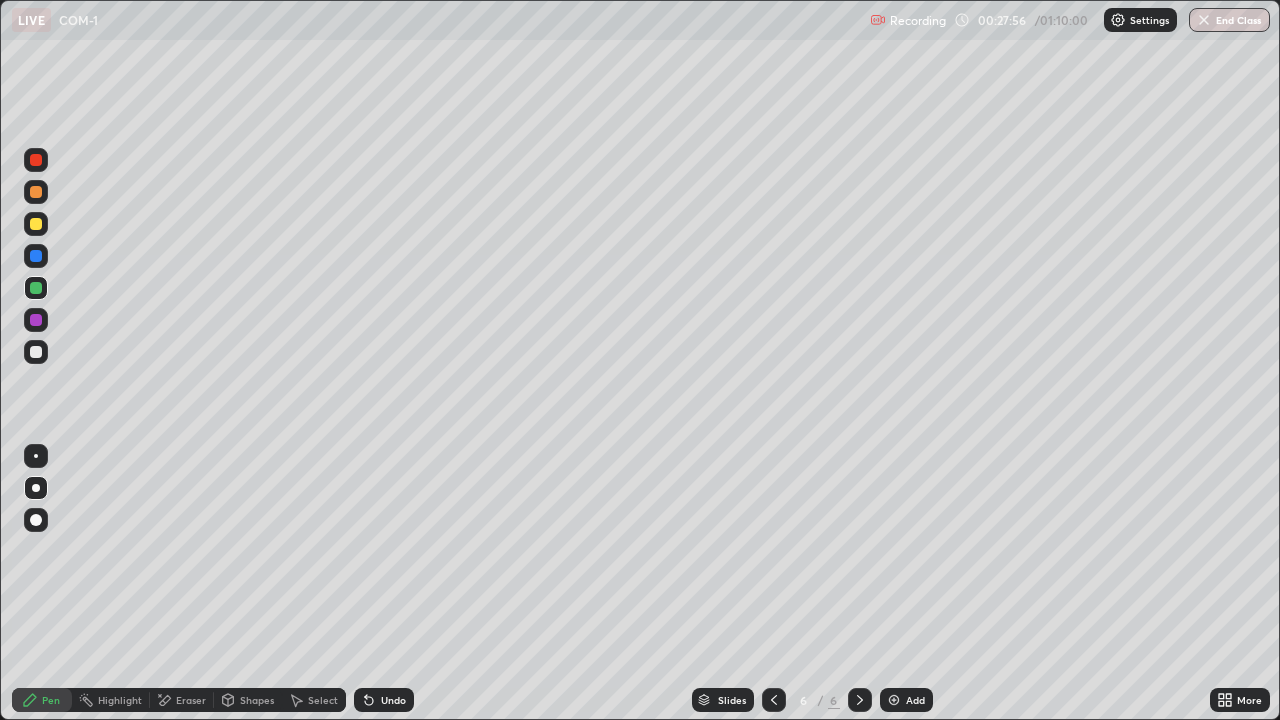 click on "Add" at bounding box center (915, 700) 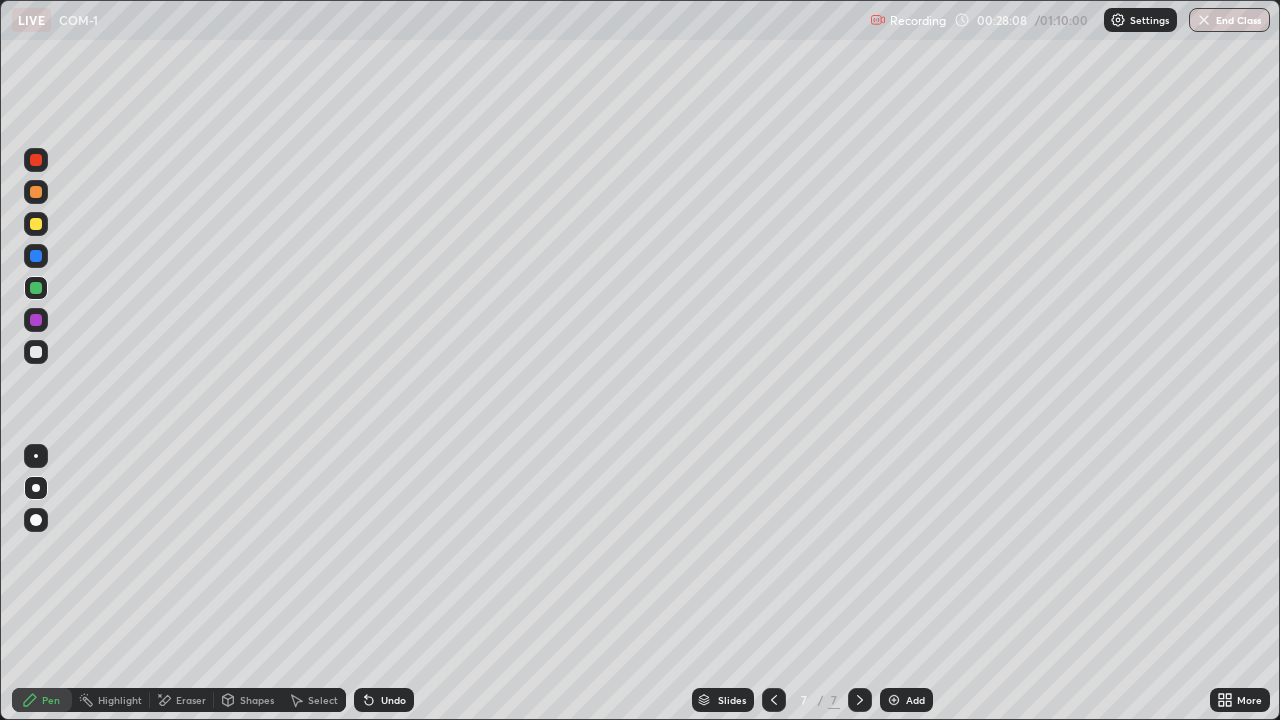 click on "Eraser" at bounding box center [191, 700] 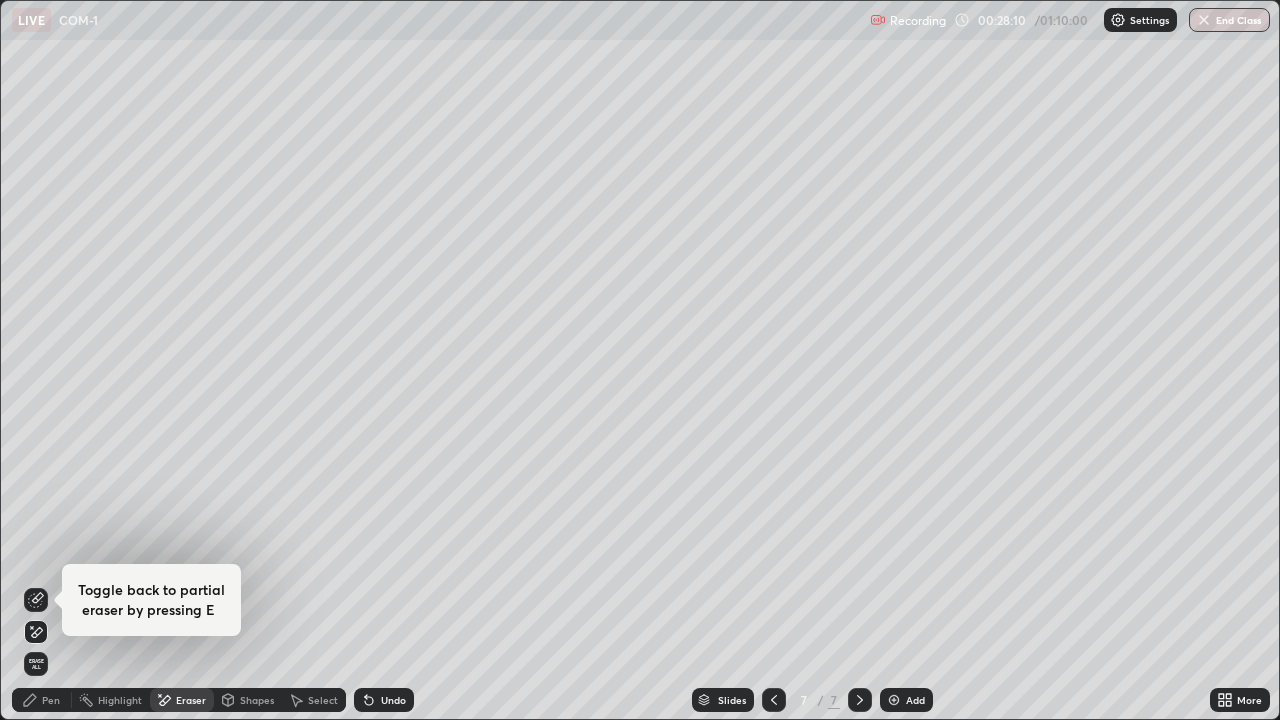 click on "Pen" at bounding box center (51, 700) 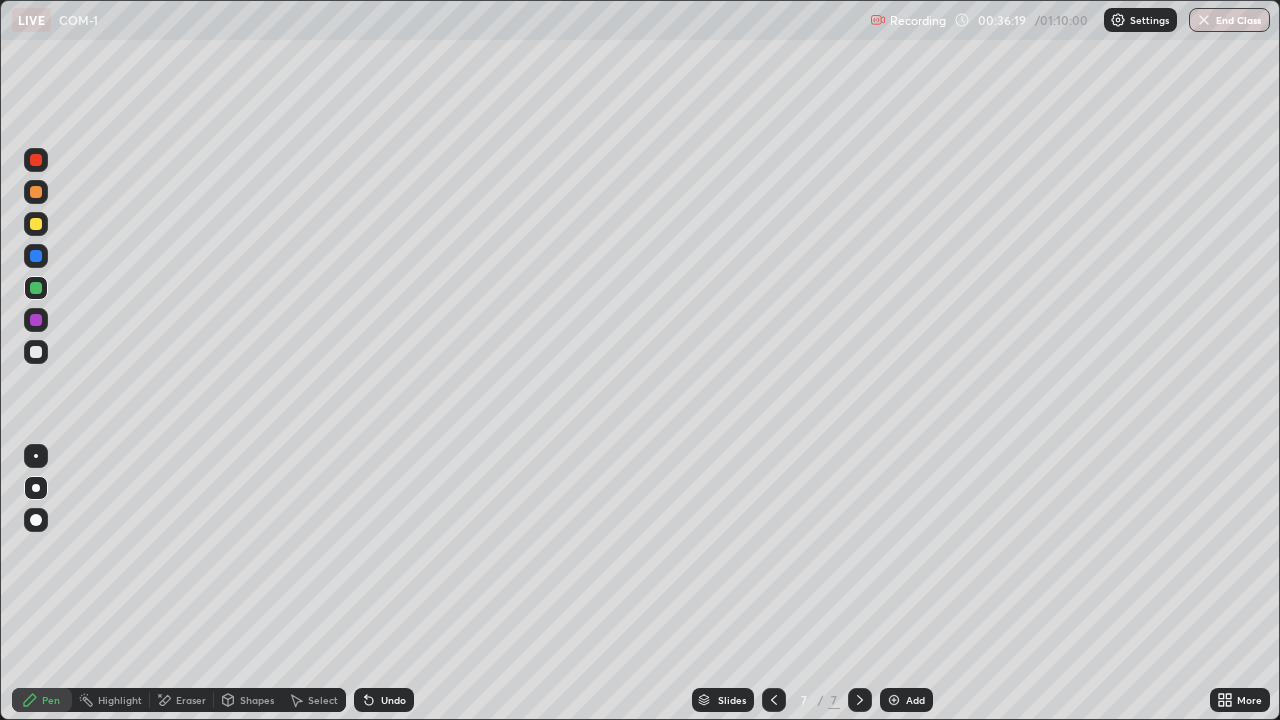 click on "Add" at bounding box center [915, 700] 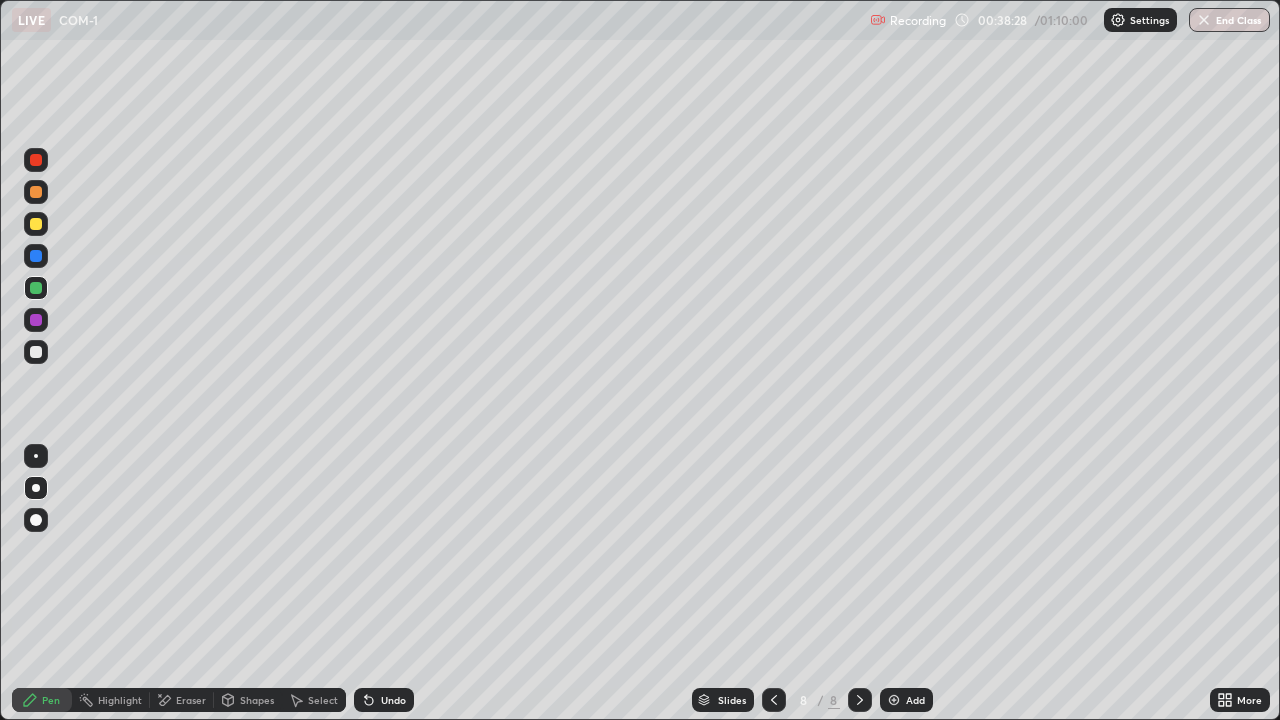 click on "Add" at bounding box center [915, 700] 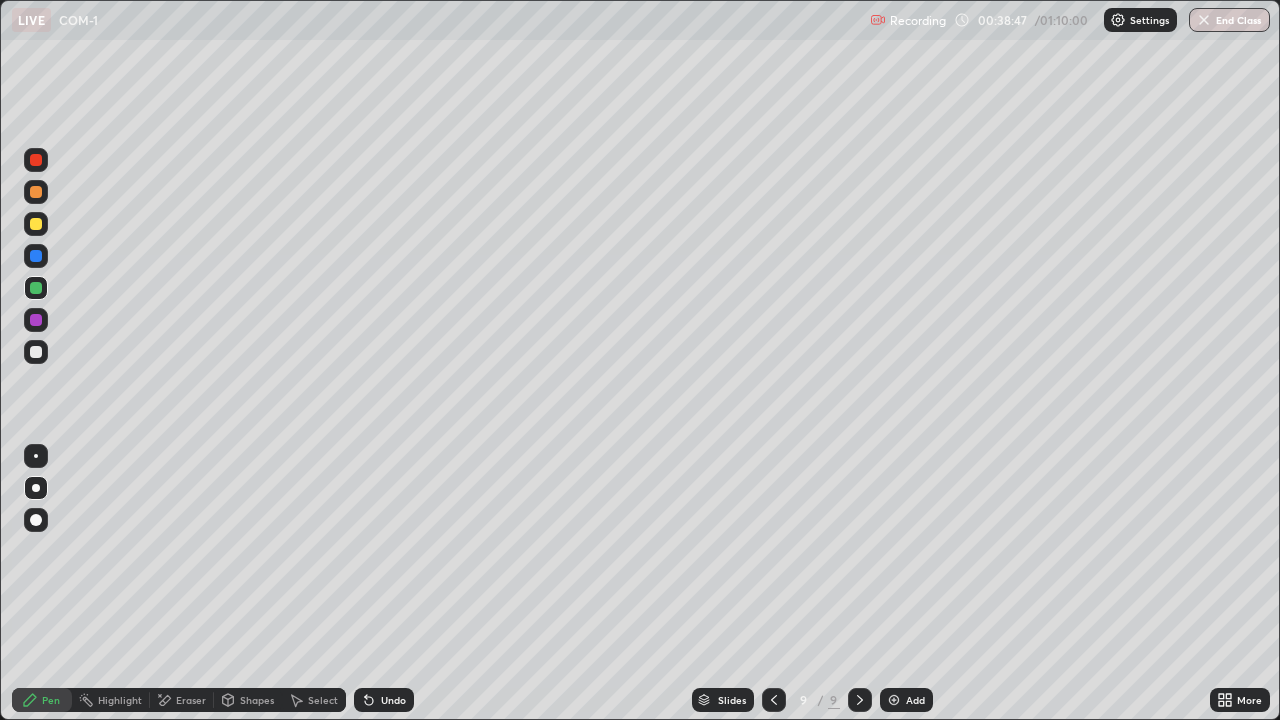 click on "Undo" at bounding box center (393, 700) 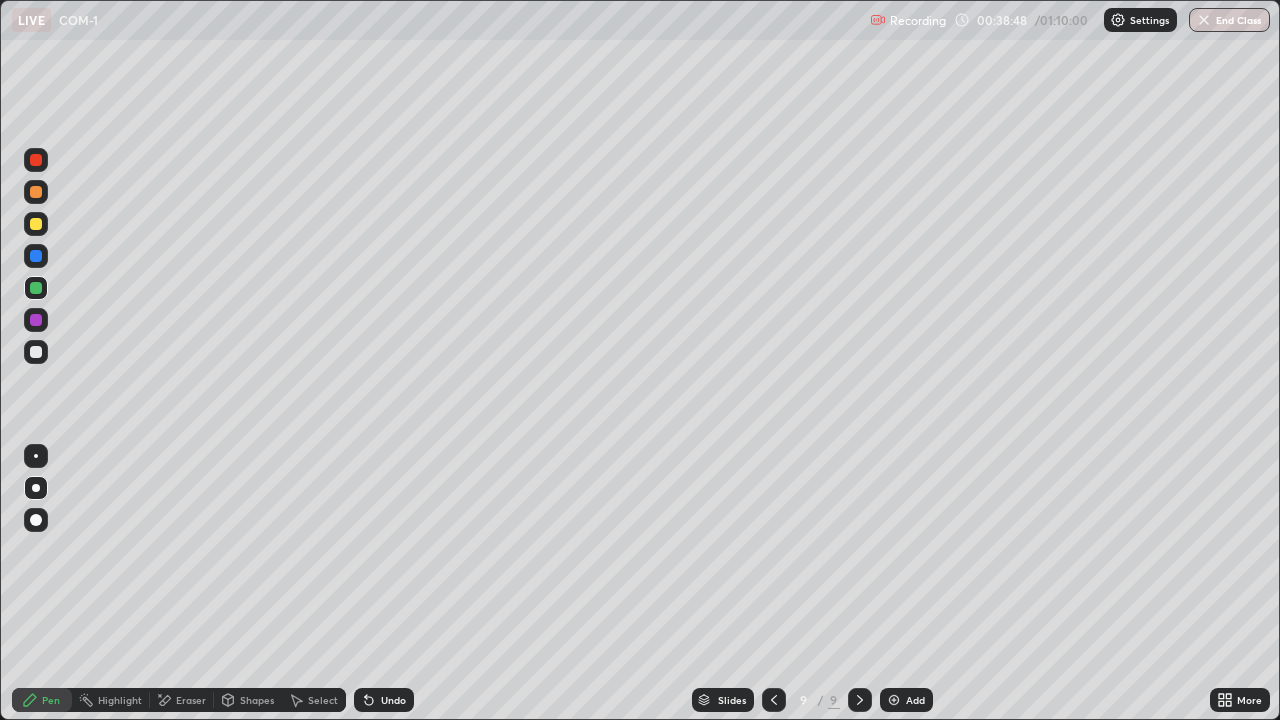 click on "Undo" at bounding box center (393, 700) 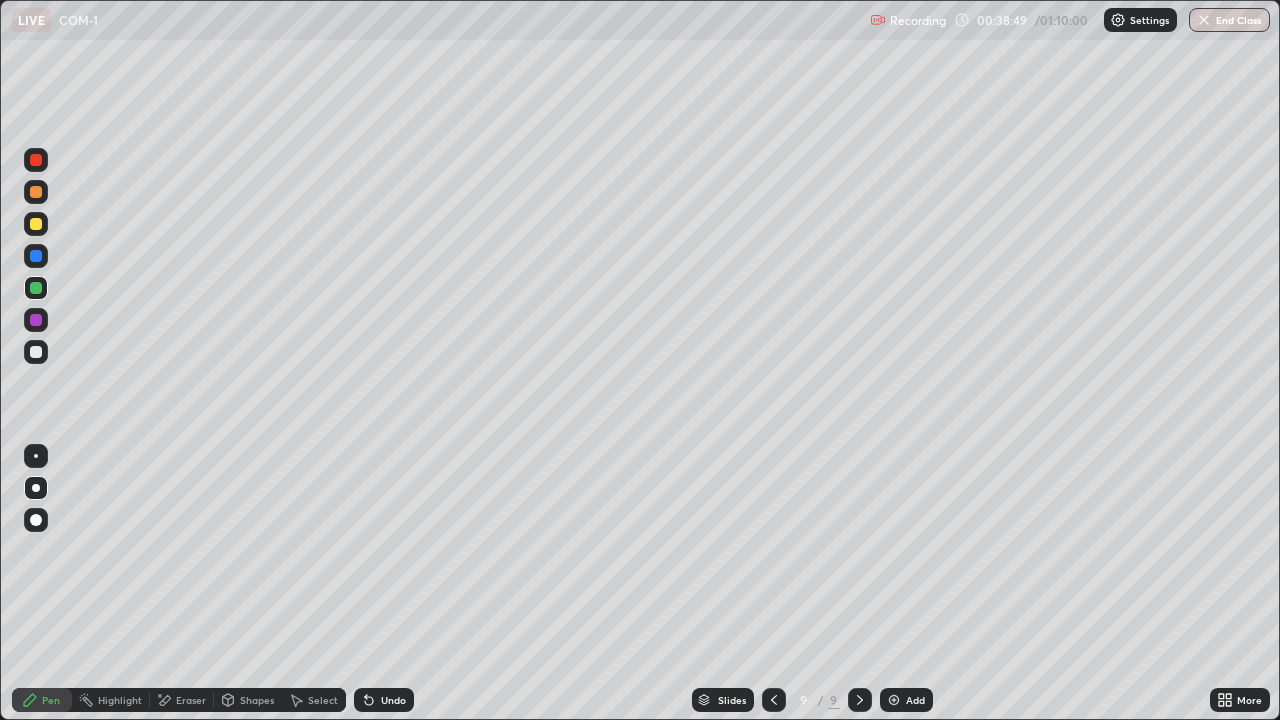 click at bounding box center (774, 700) 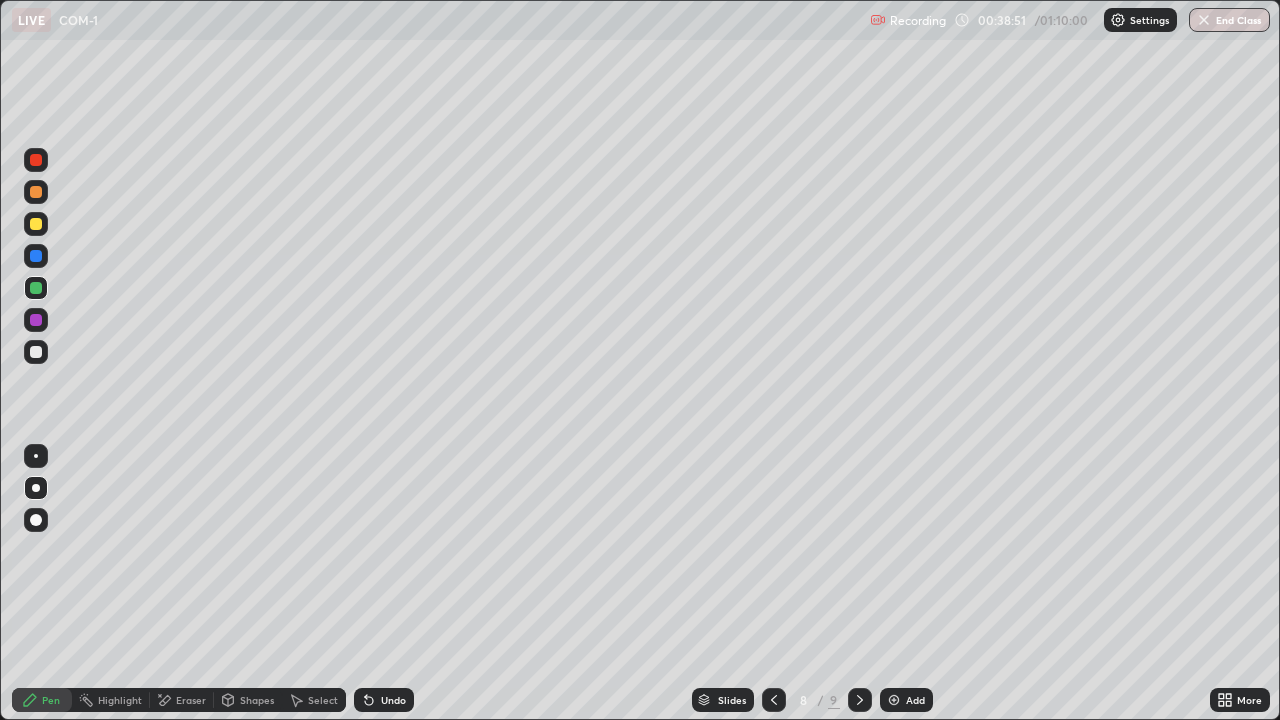 click at bounding box center (774, 700) 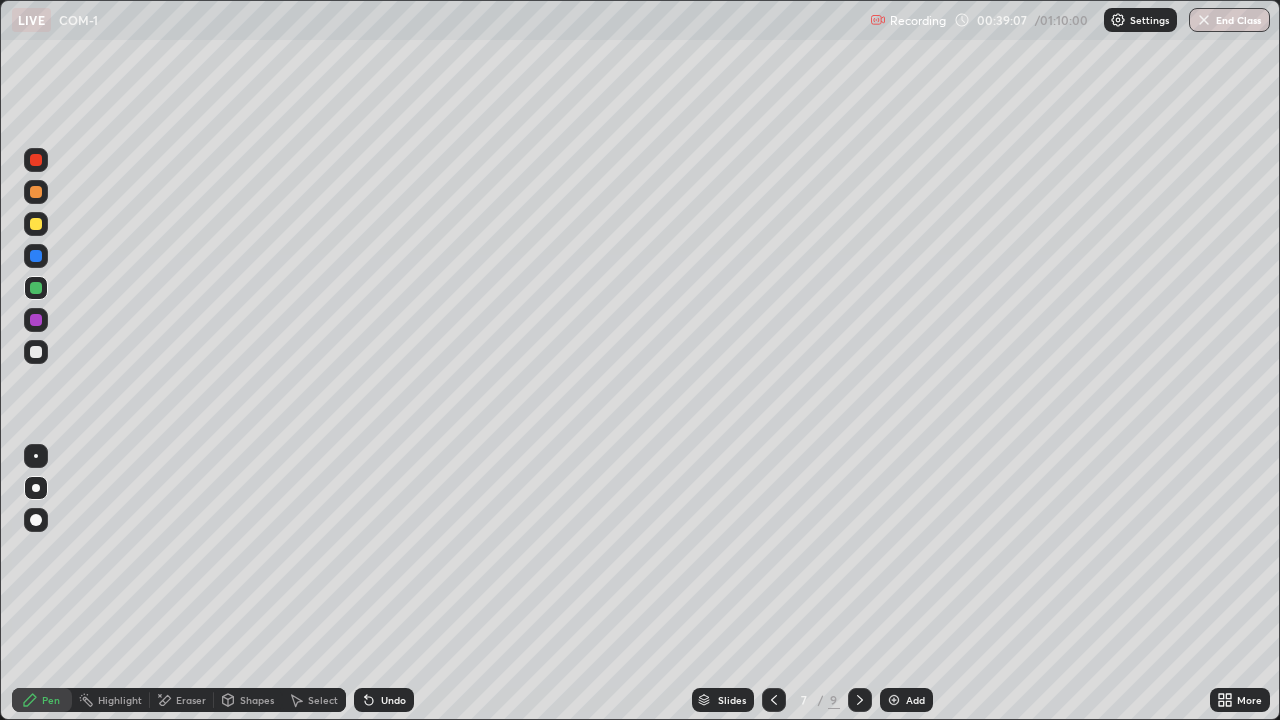 click 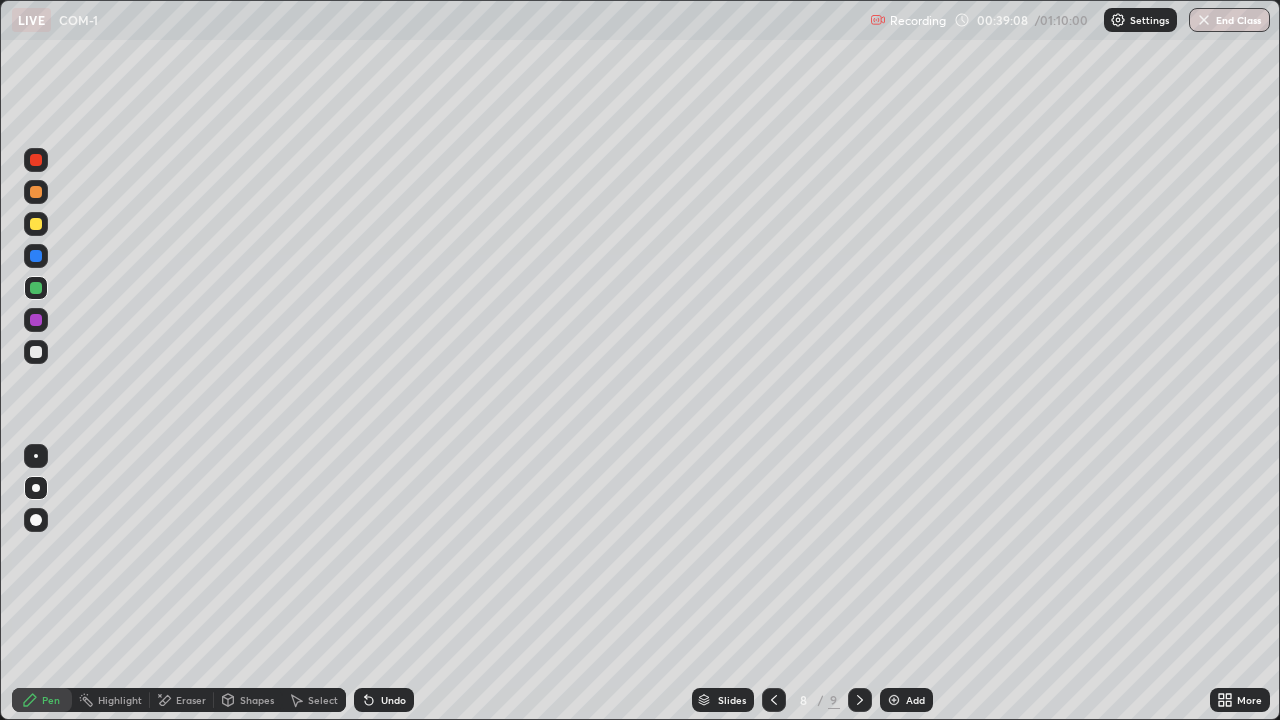 click 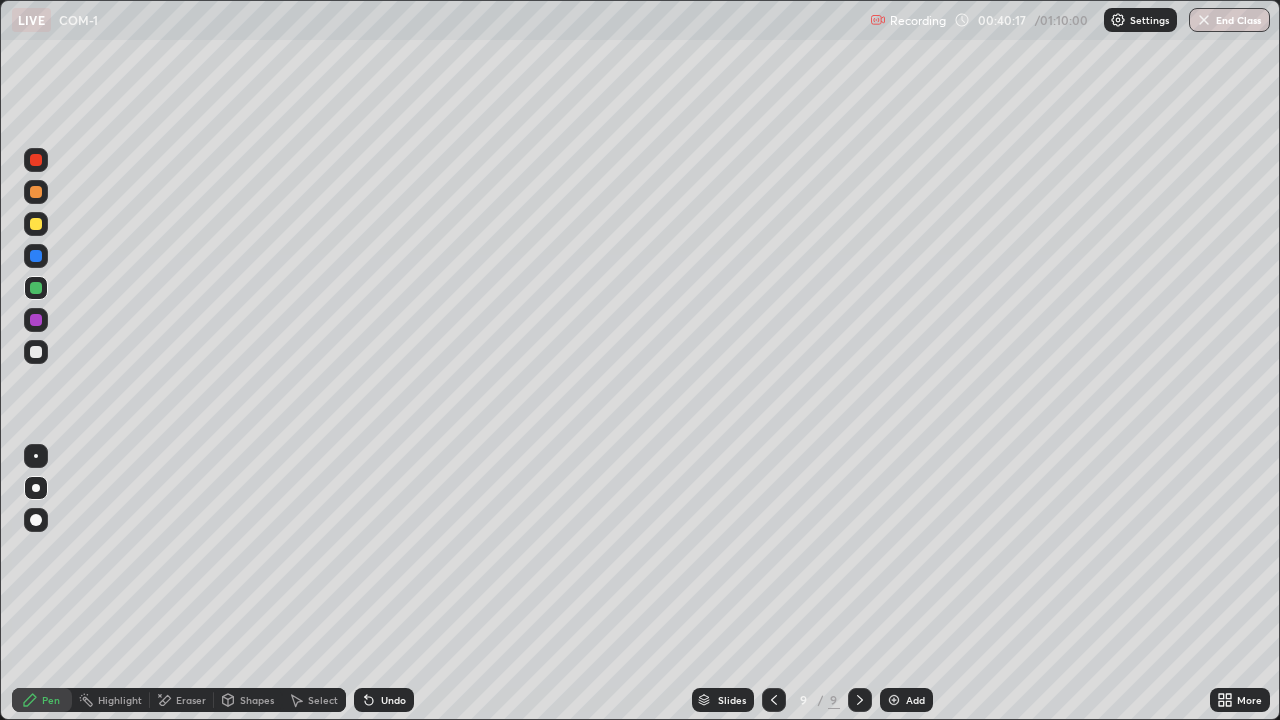 click on "Undo" at bounding box center (384, 700) 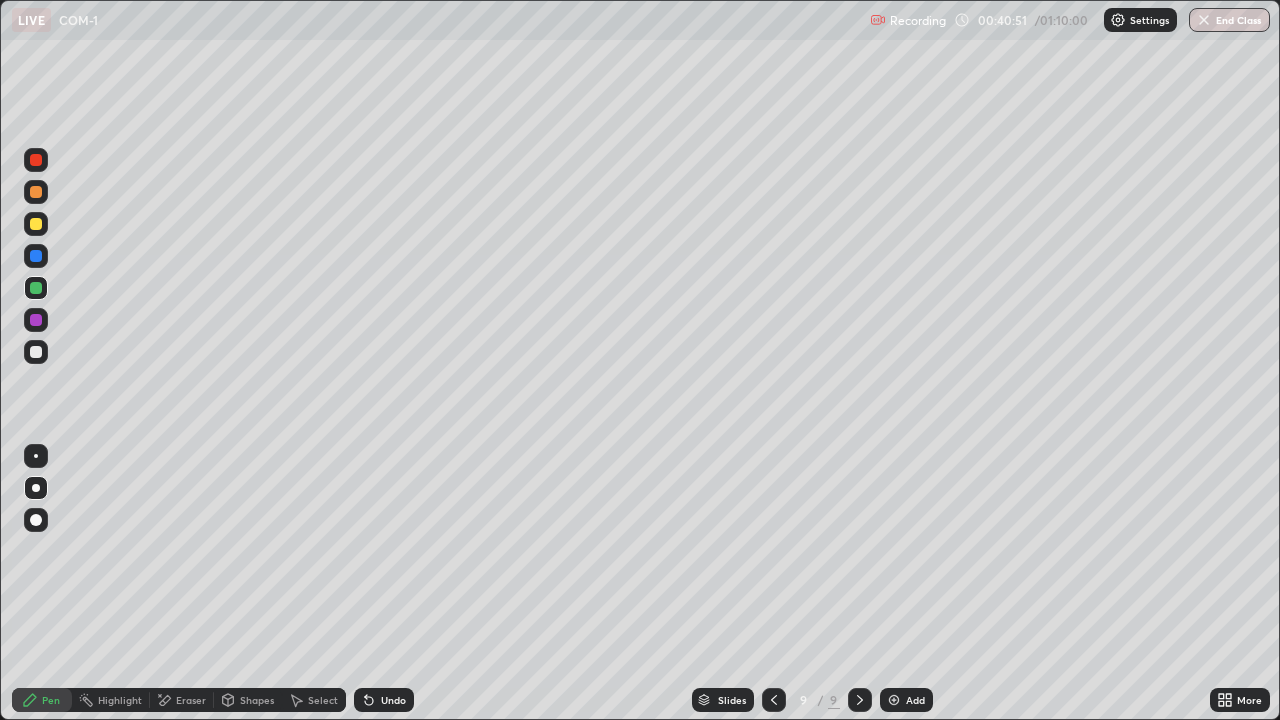 click on "Eraser" at bounding box center (191, 700) 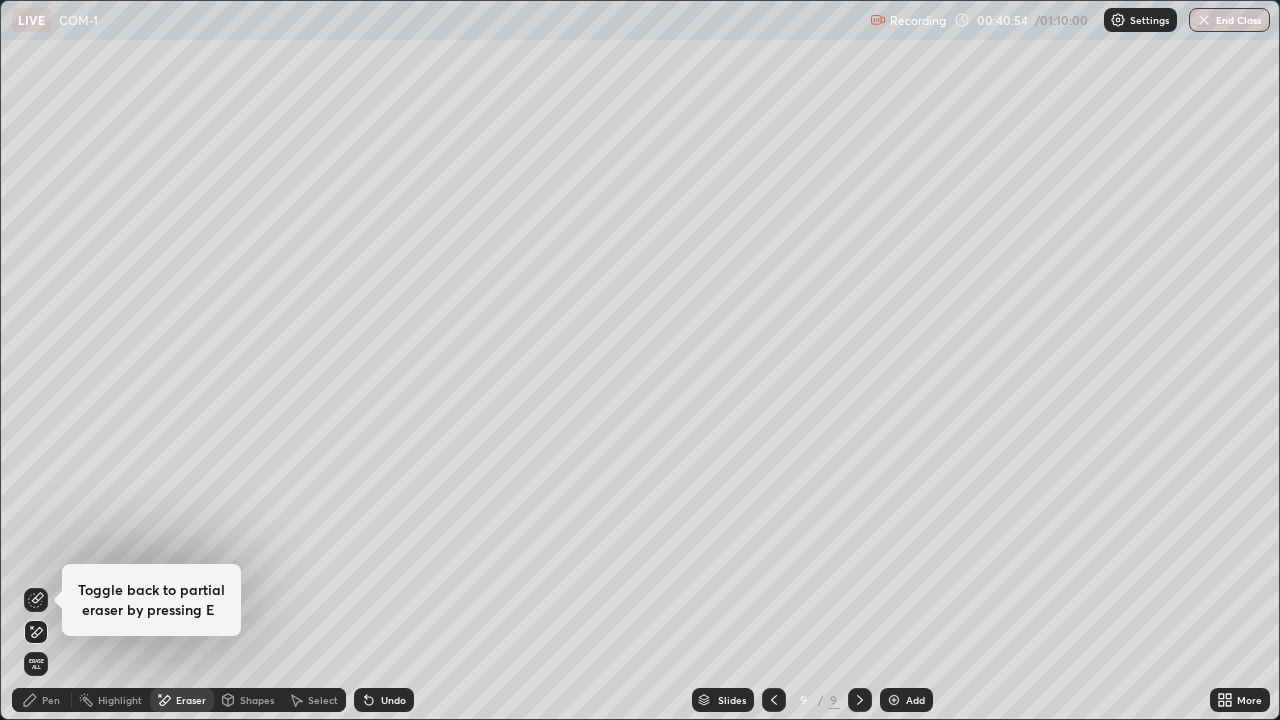 click on "Pen" at bounding box center [42, 700] 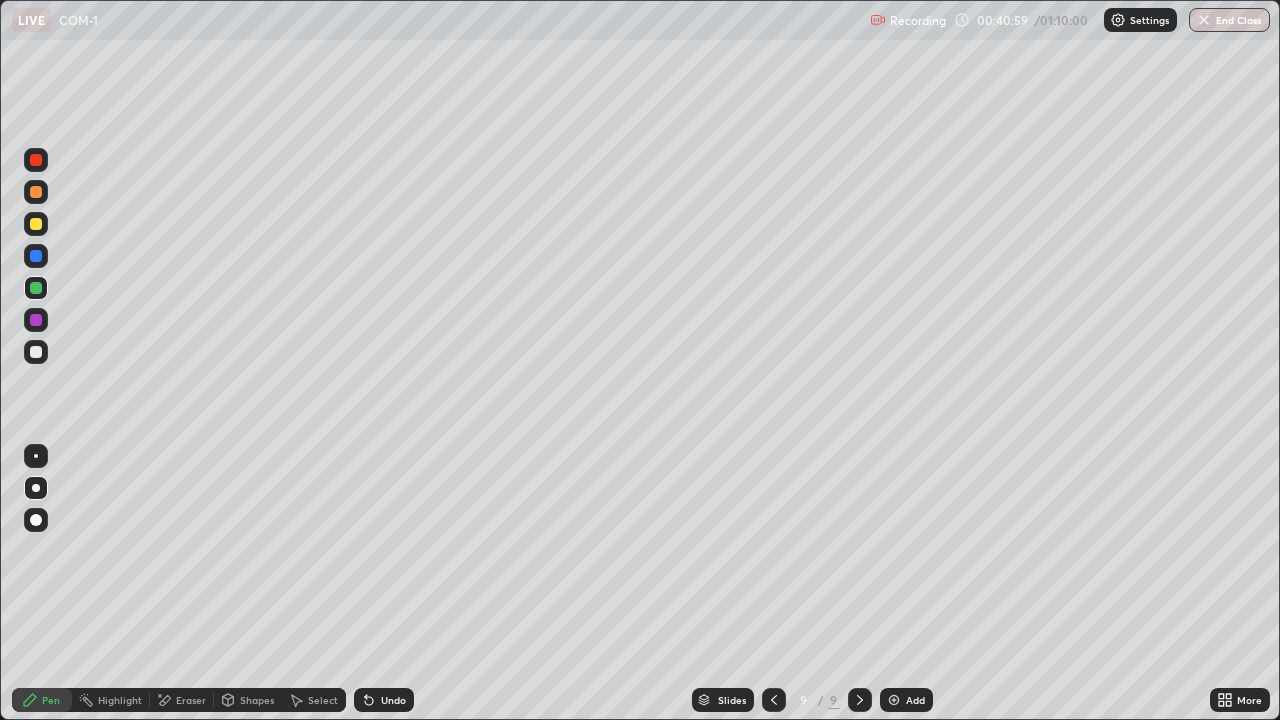 click on "Eraser" at bounding box center (191, 700) 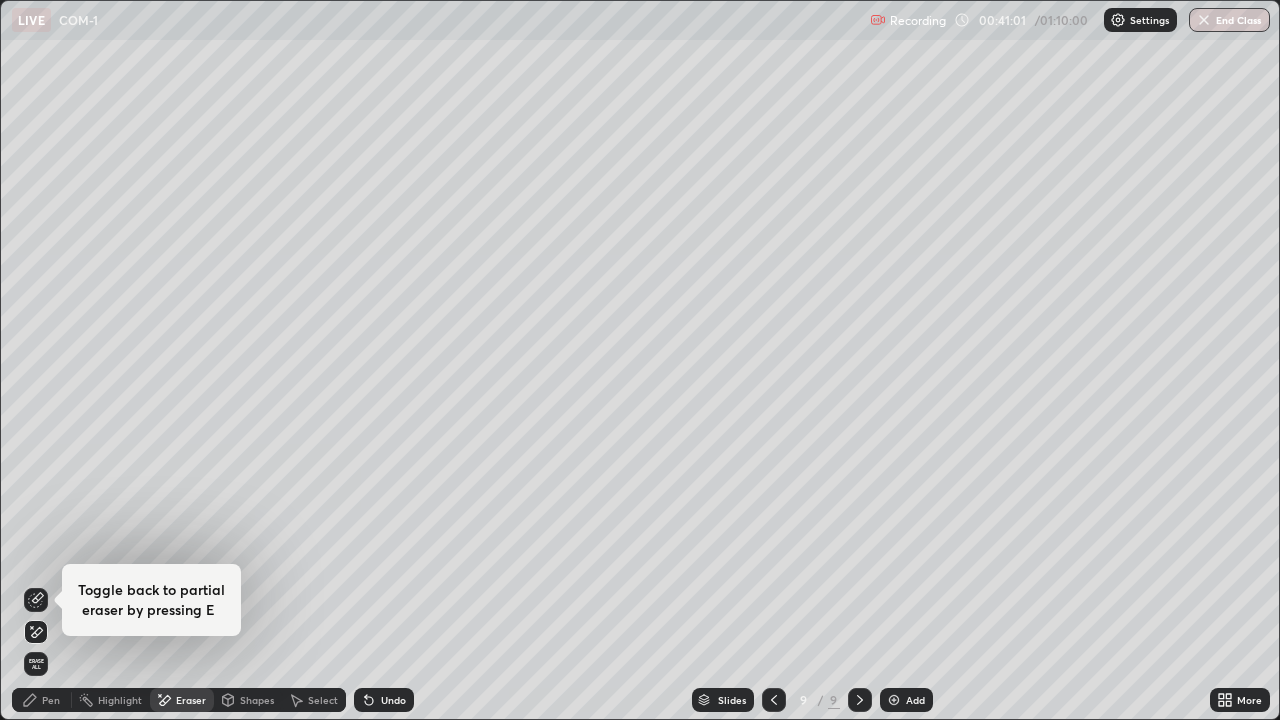click on "Pen" at bounding box center (51, 700) 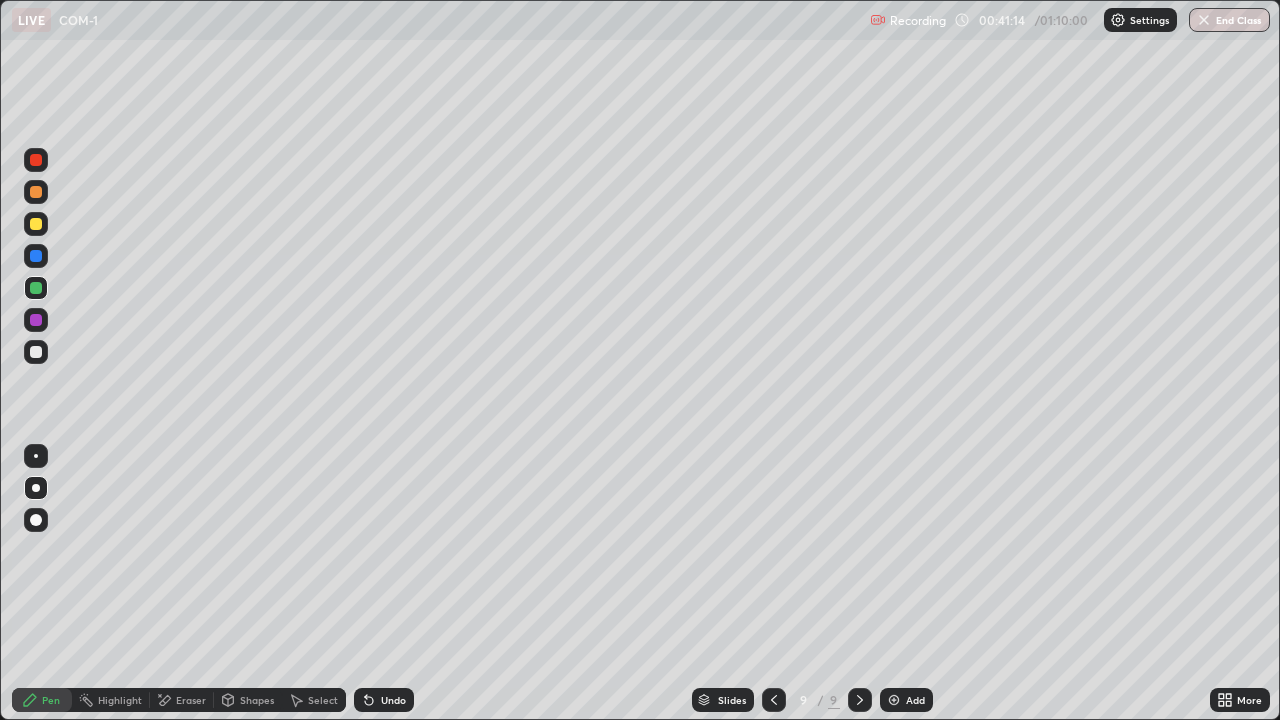 click on "Eraser" at bounding box center (191, 700) 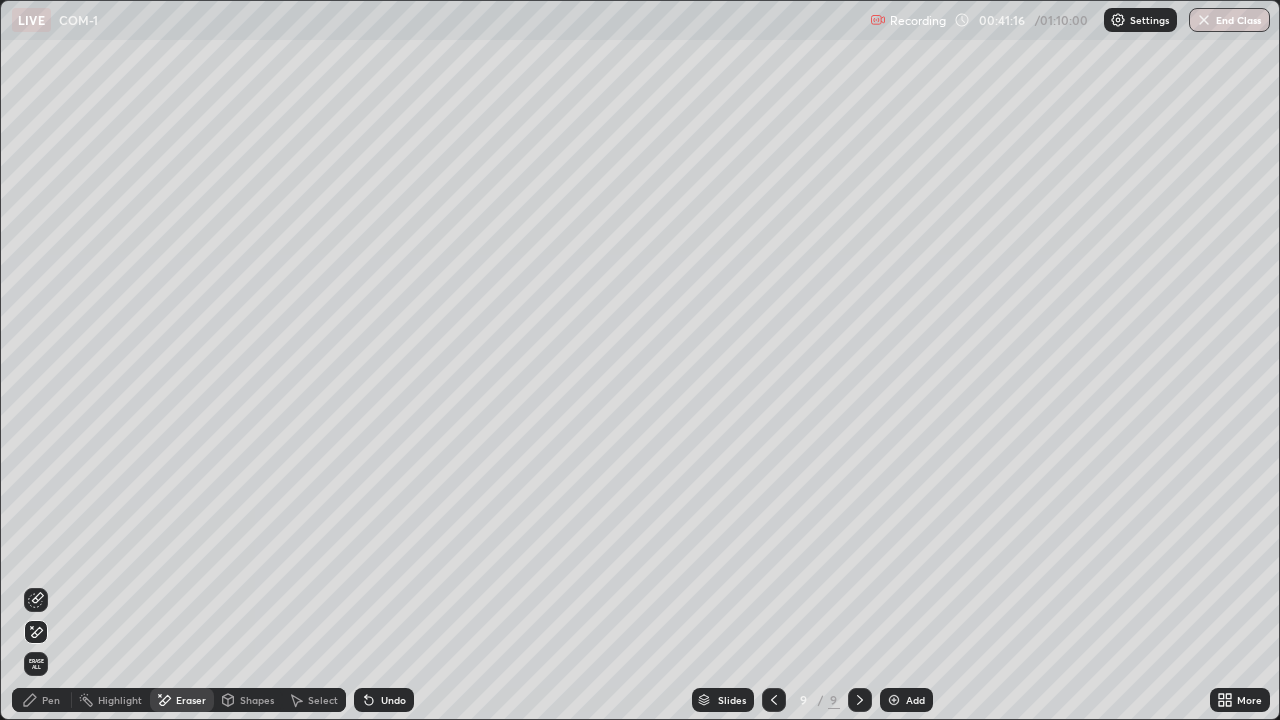 click 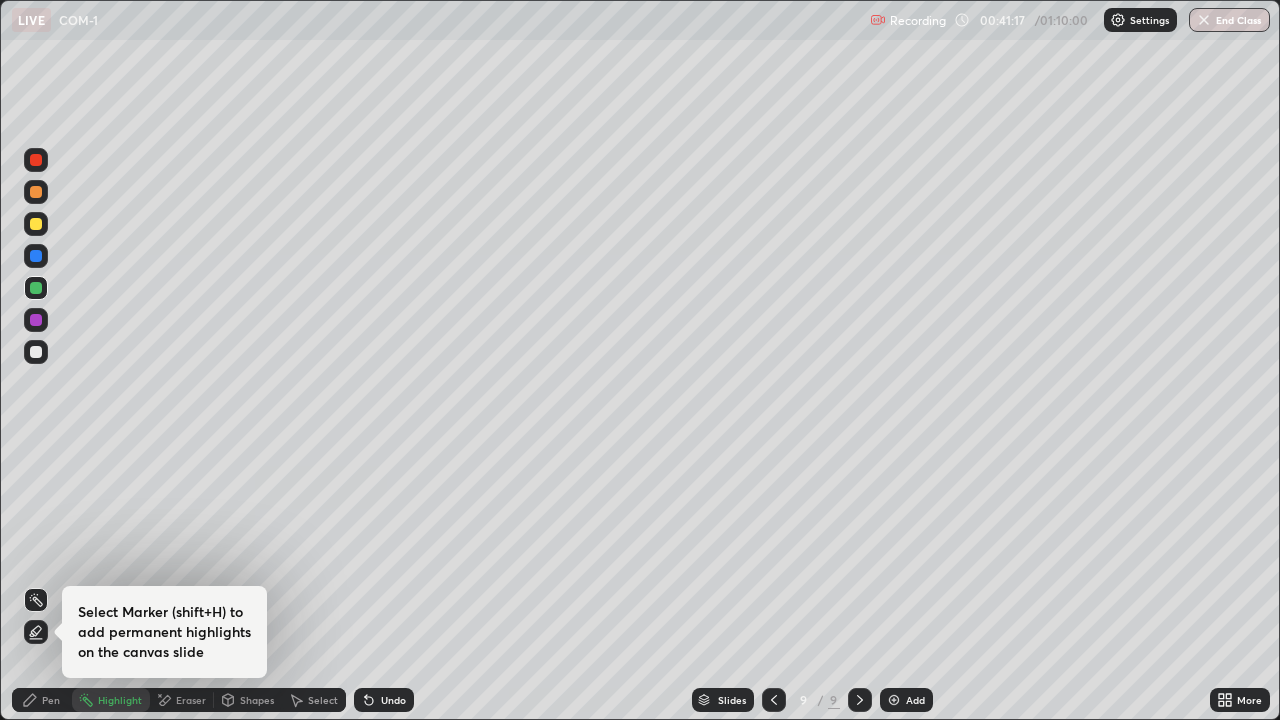 click on "Pen" at bounding box center [51, 700] 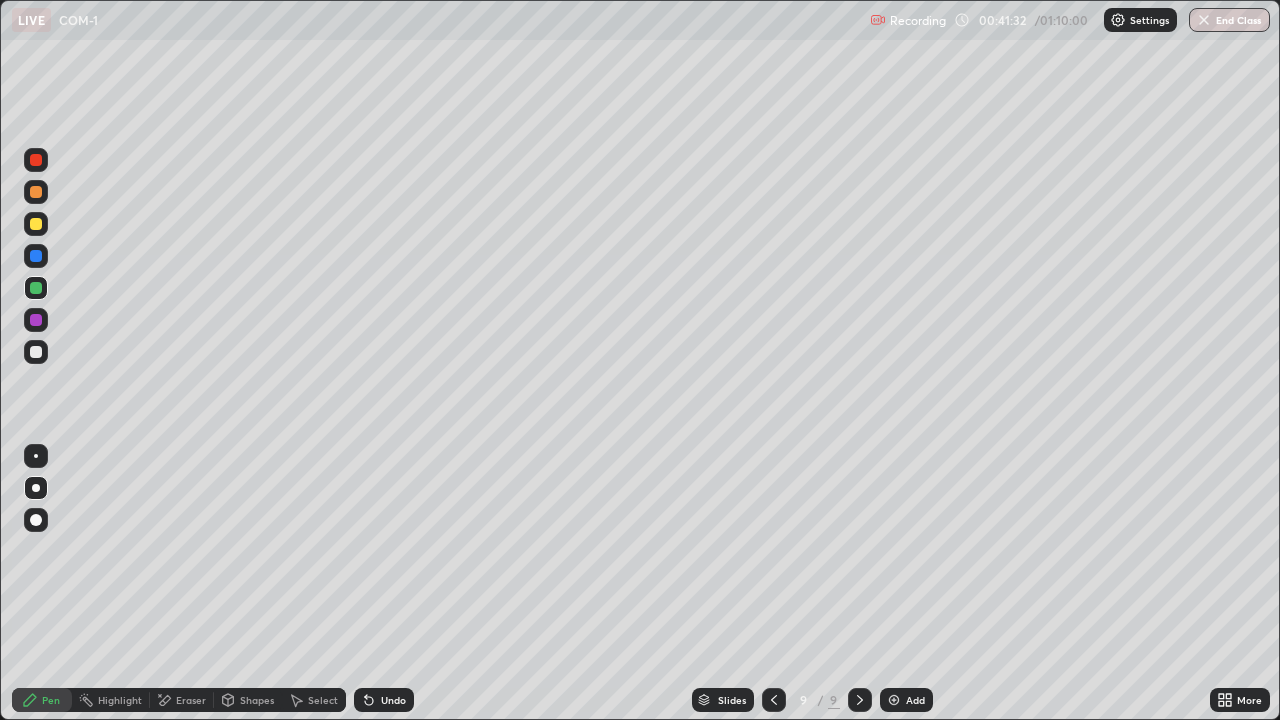 click on "Undo" at bounding box center (384, 700) 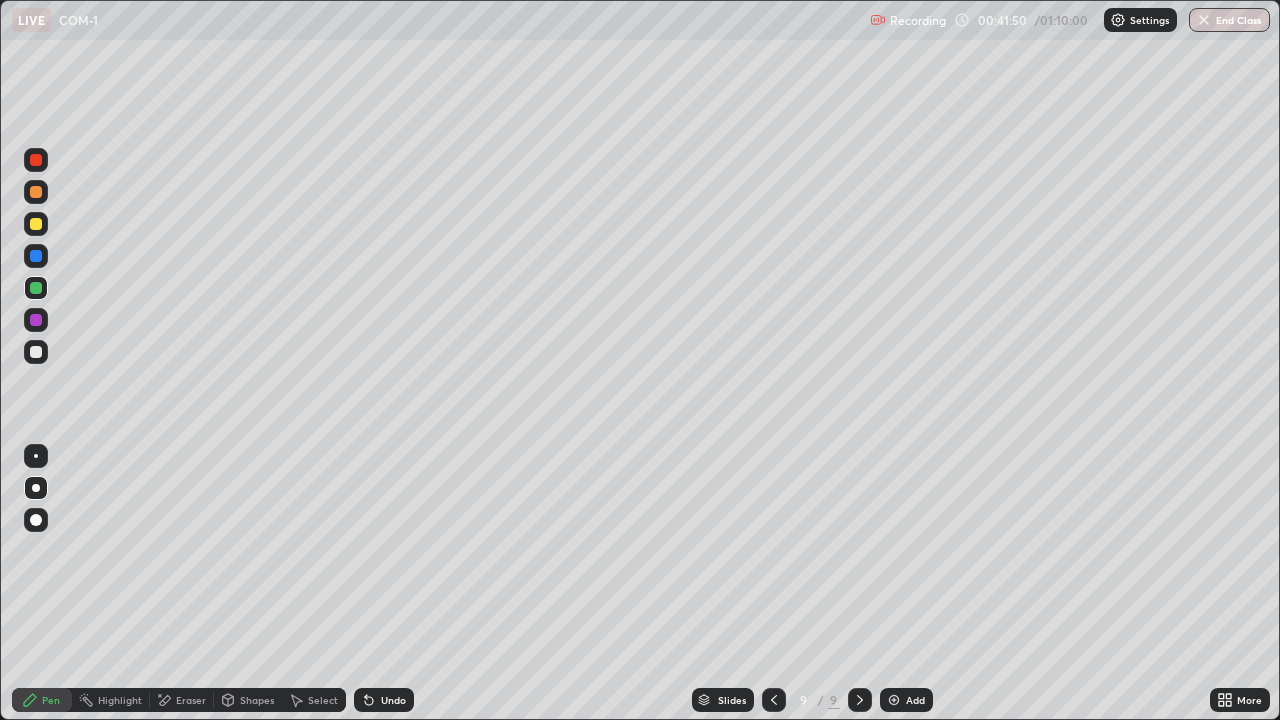 click on "Eraser" at bounding box center (191, 700) 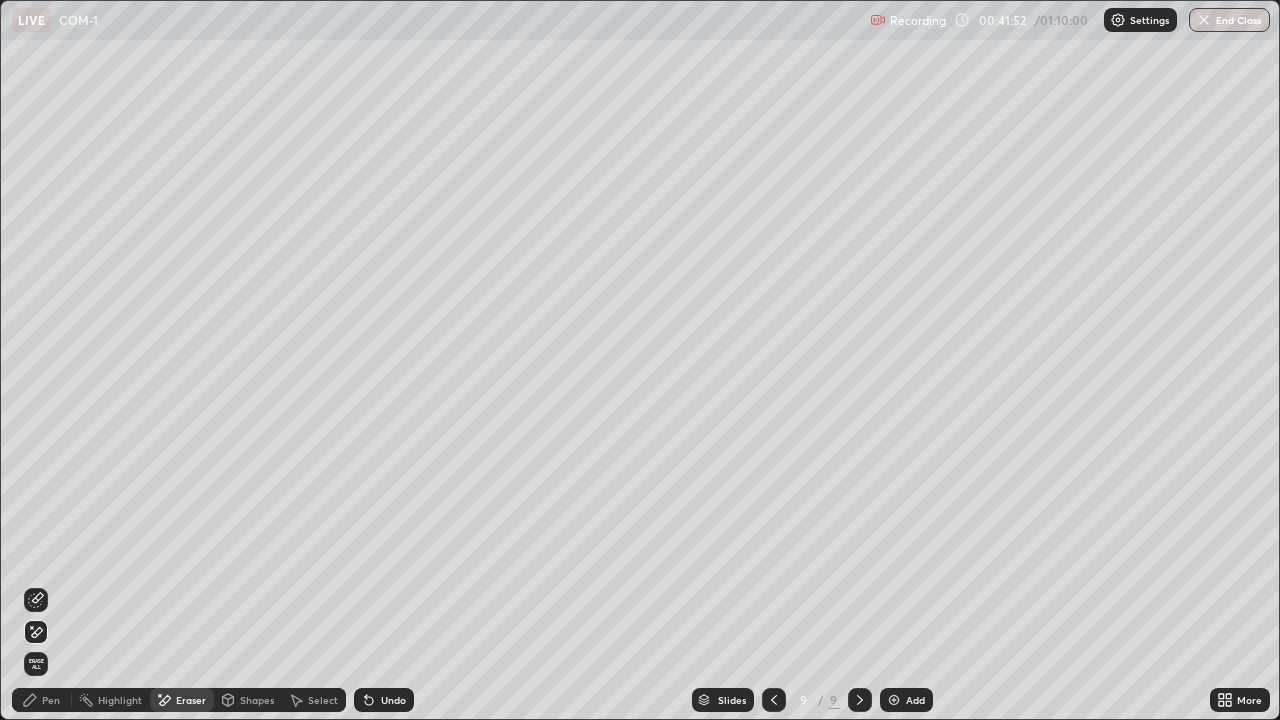 click on "Pen" at bounding box center [42, 700] 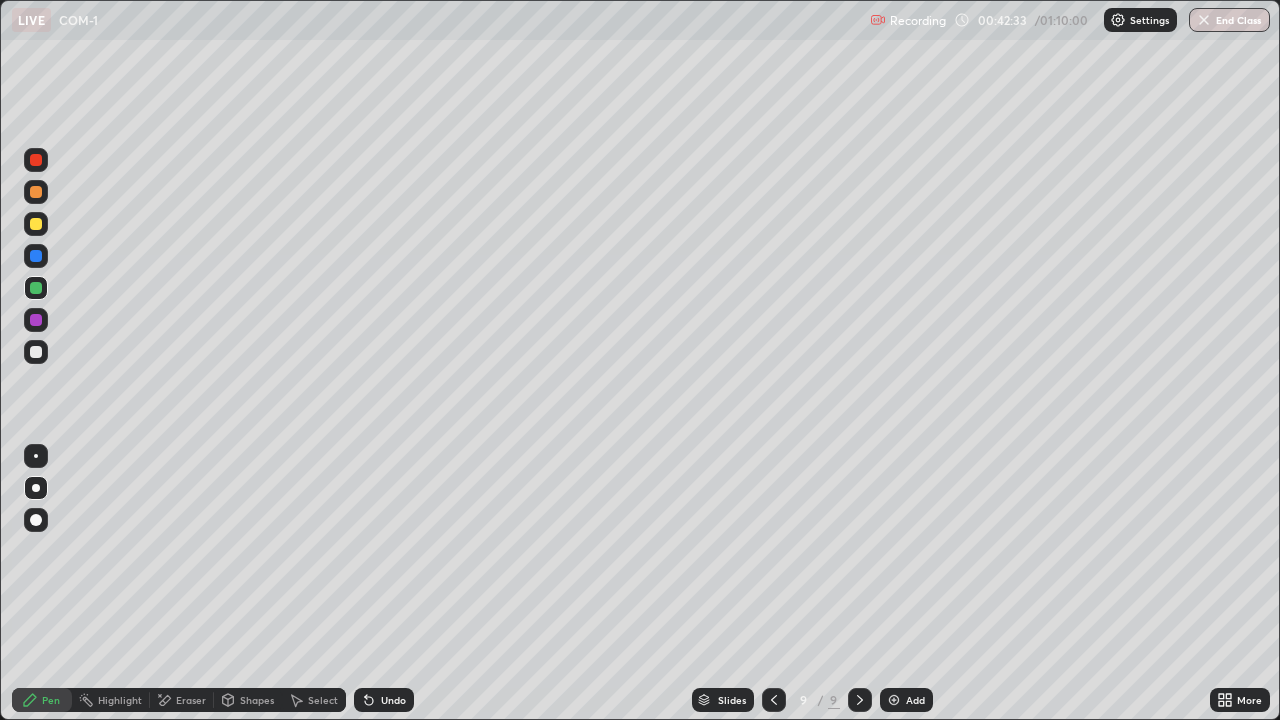 click on "Eraser" at bounding box center [191, 700] 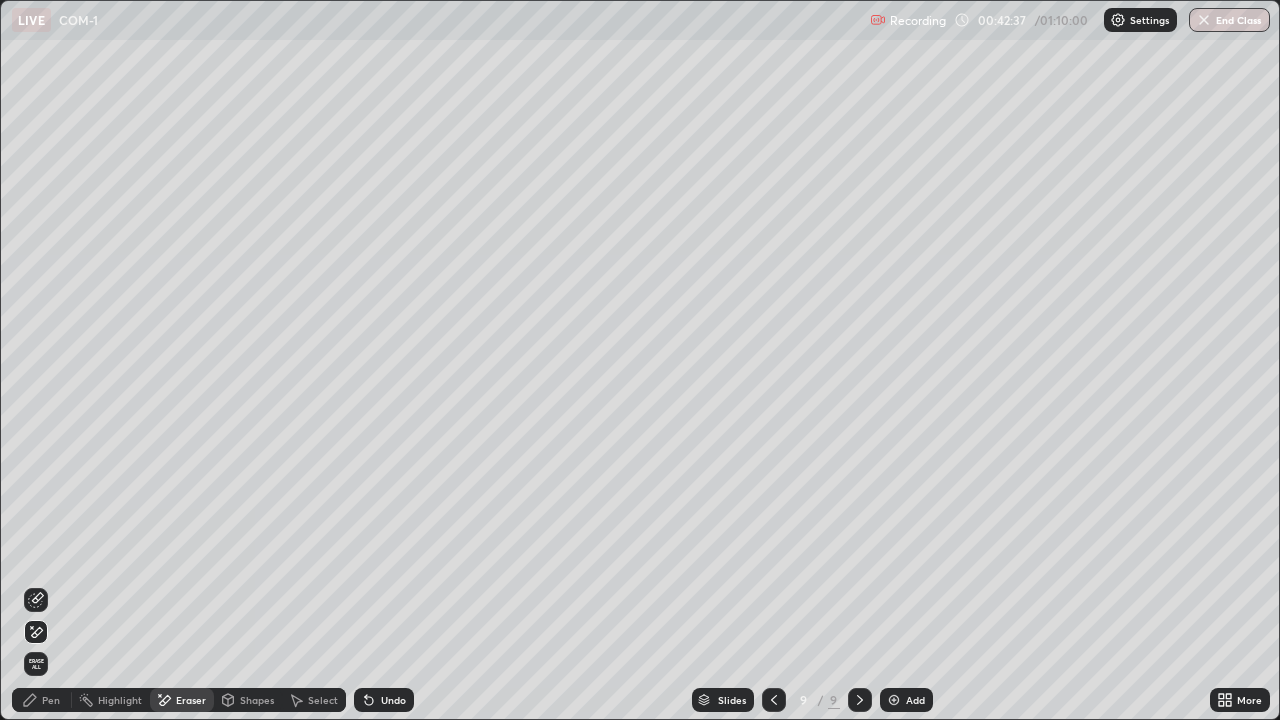click on "Pen" at bounding box center (51, 700) 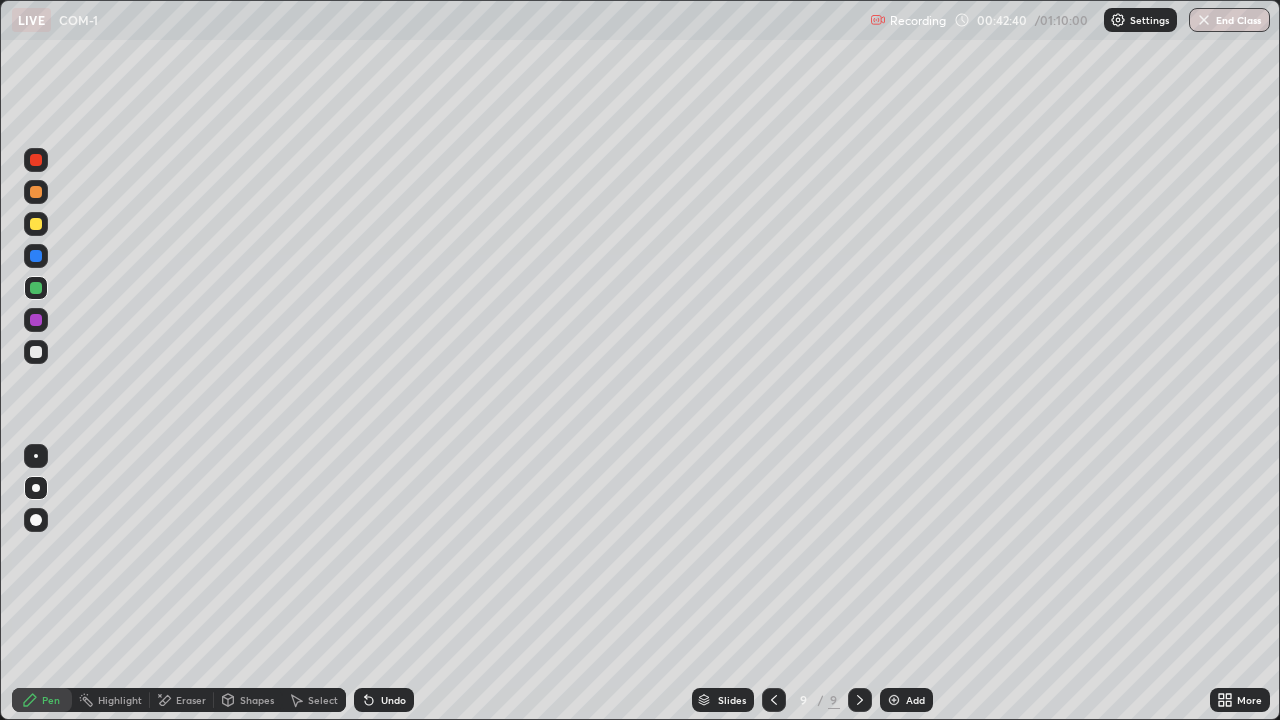 click on "Eraser" at bounding box center [191, 700] 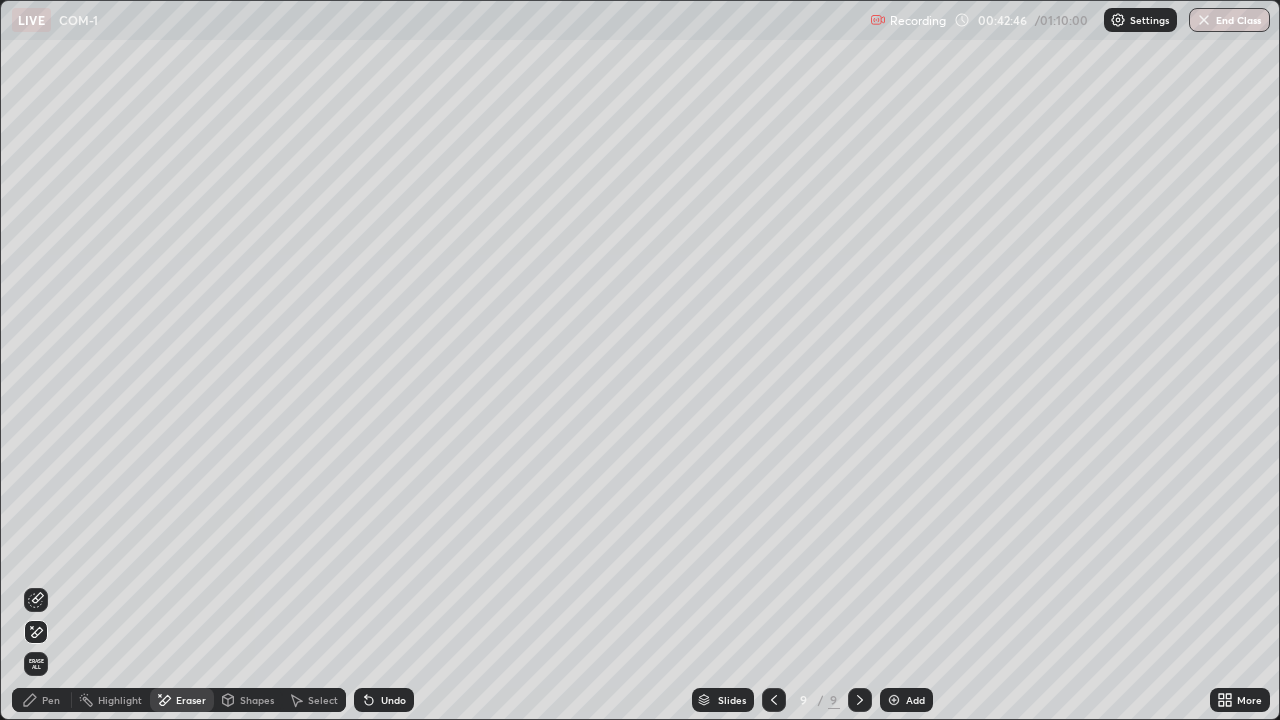 click on "Pen" at bounding box center [51, 700] 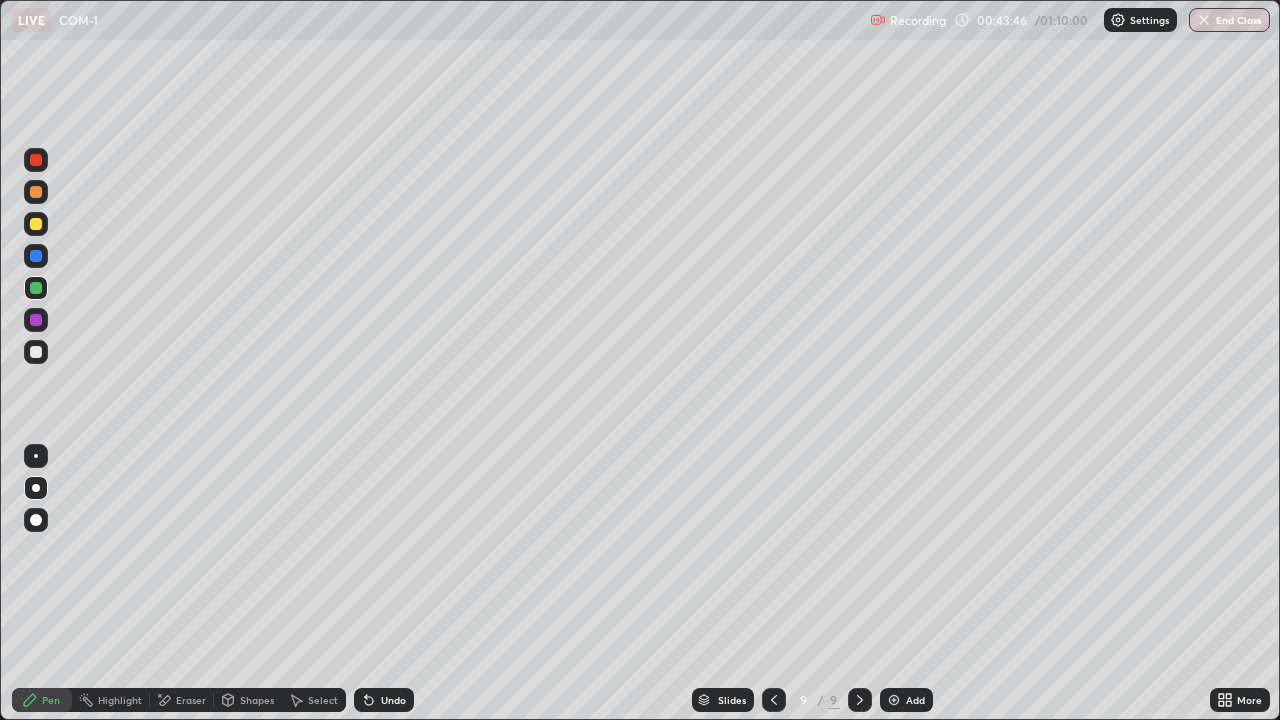 click on "Undo" at bounding box center [384, 700] 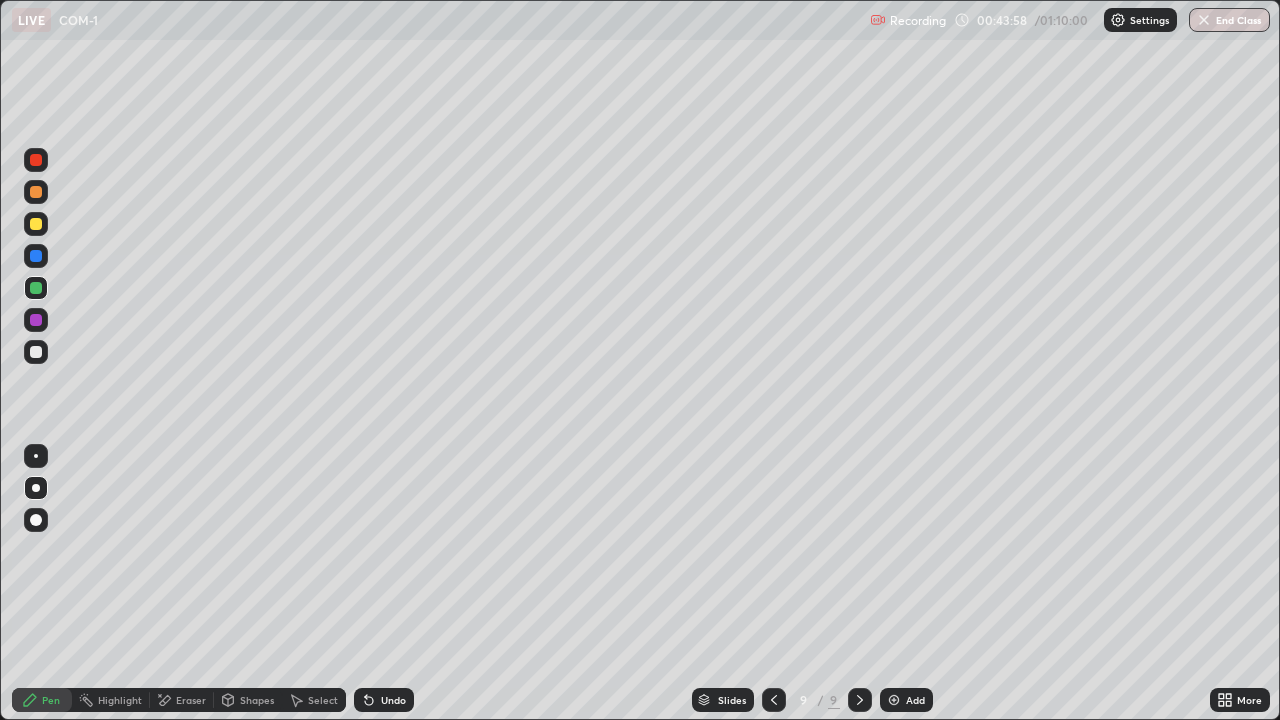 click on "Undo" at bounding box center [393, 700] 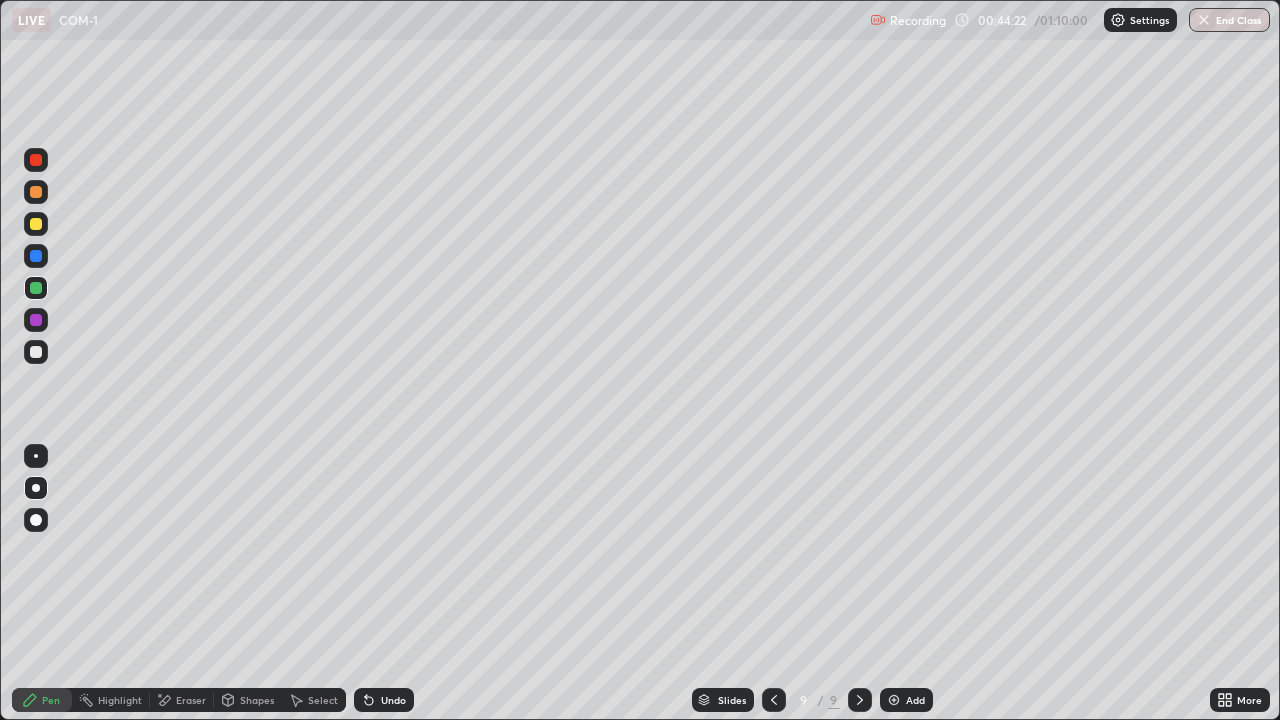 click 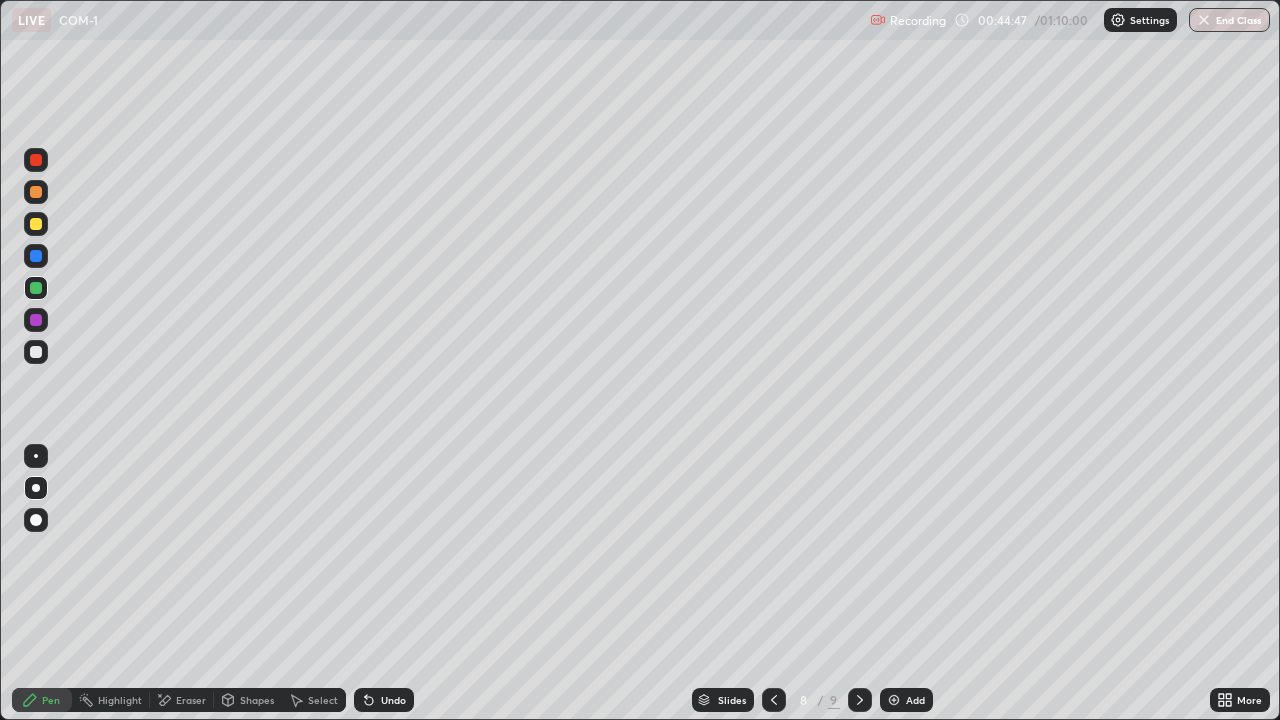 click at bounding box center (36, 224) 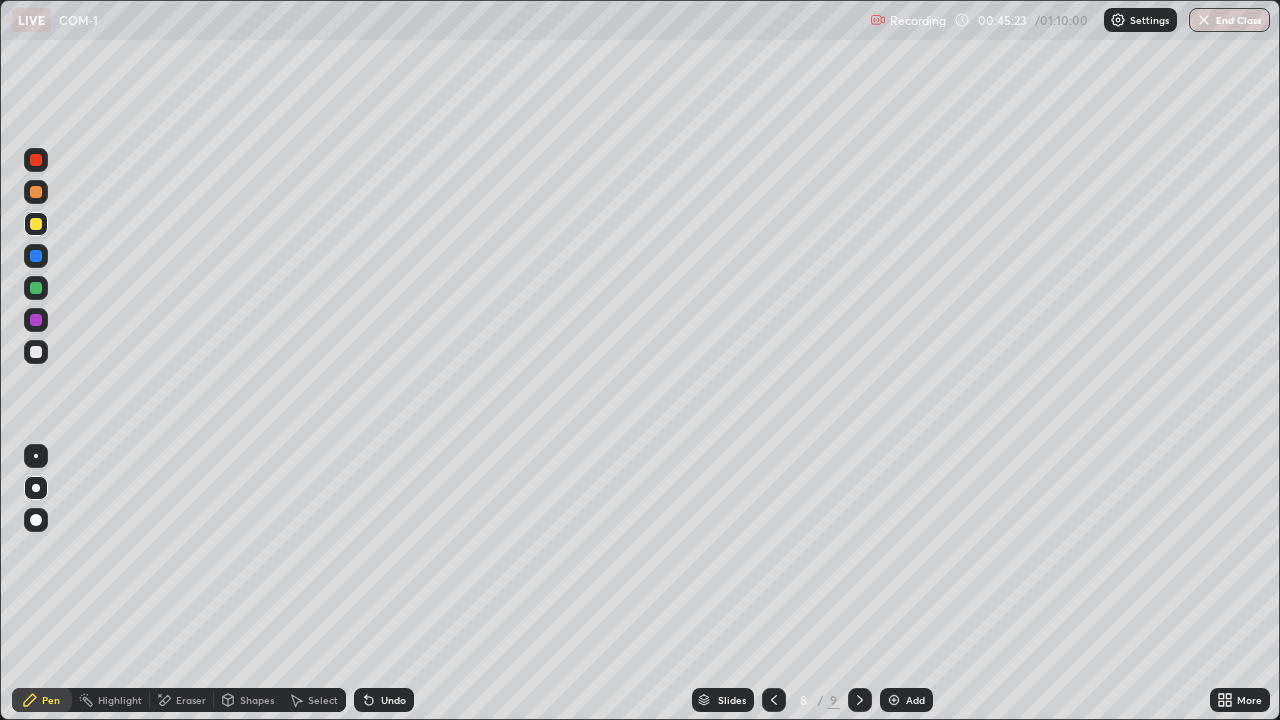 click on "Undo" at bounding box center (384, 700) 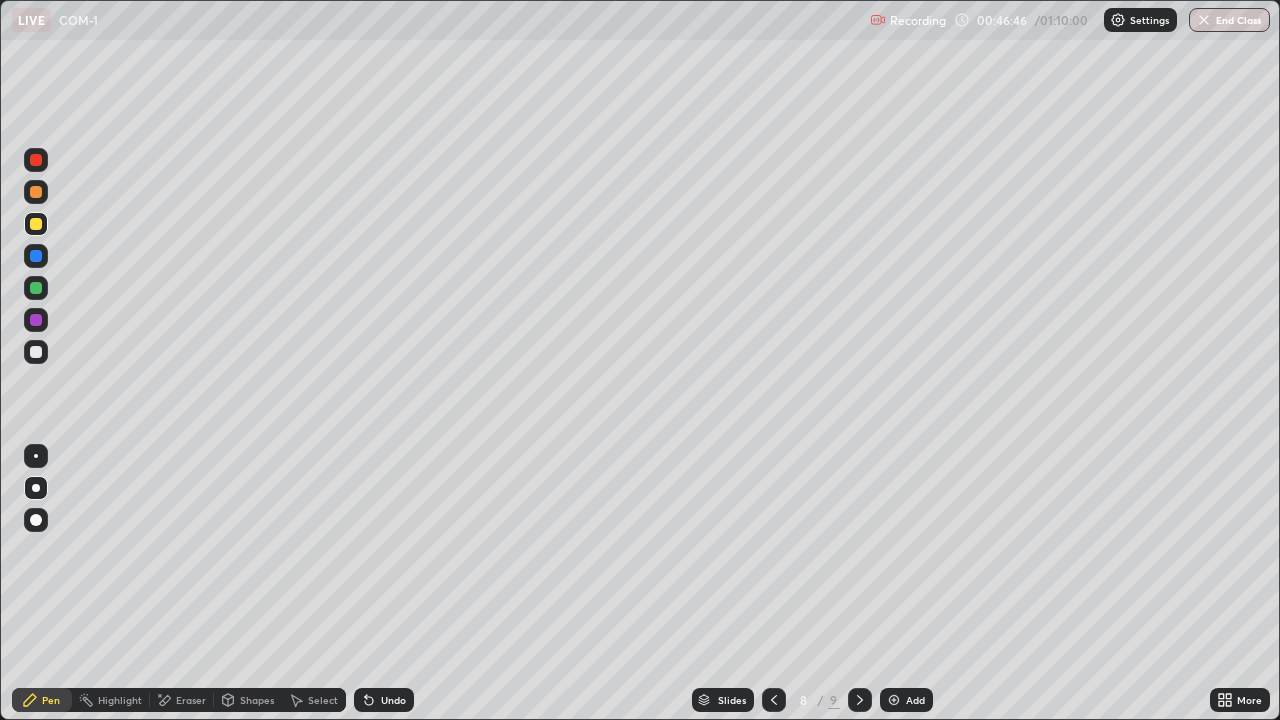 click at bounding box center (774, 700) 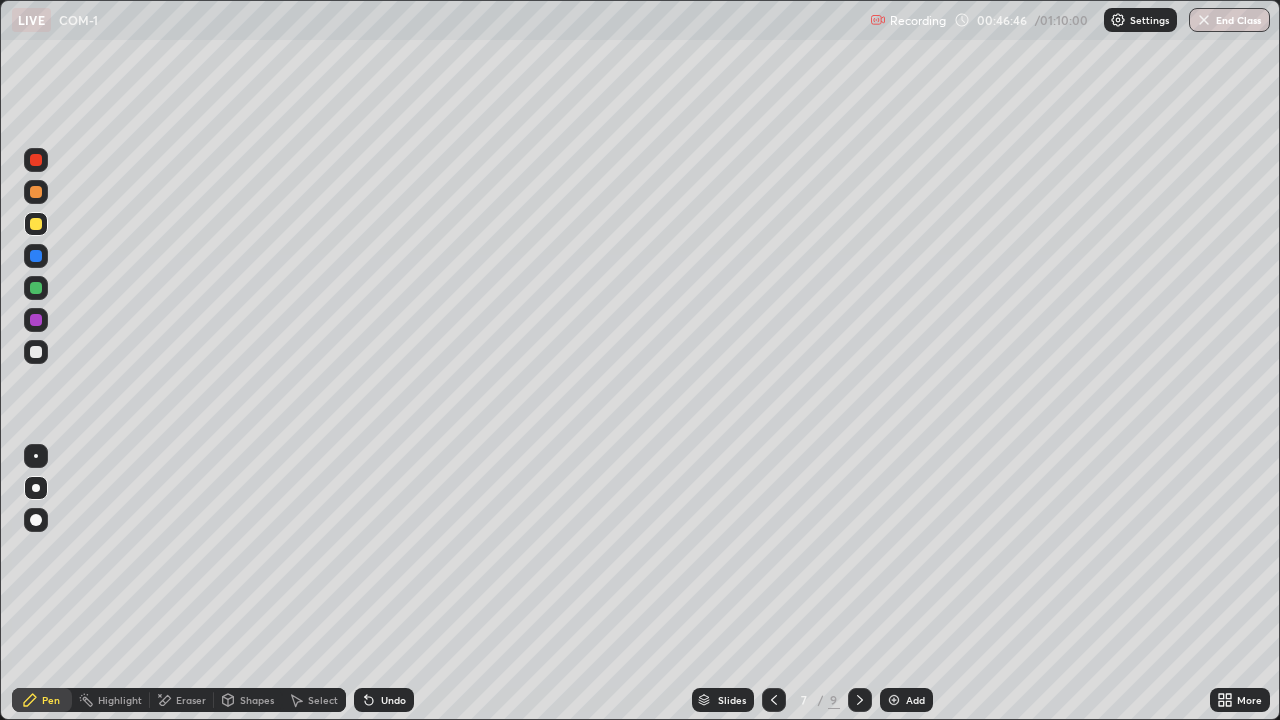 click 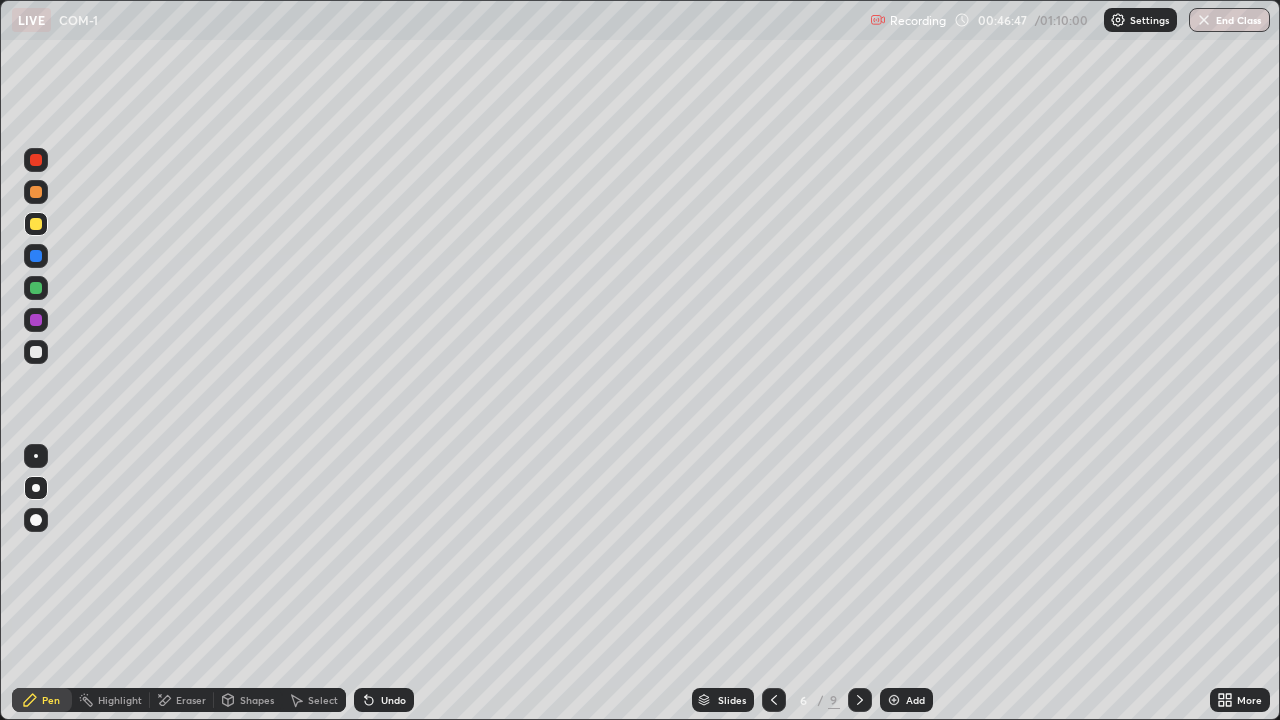 click 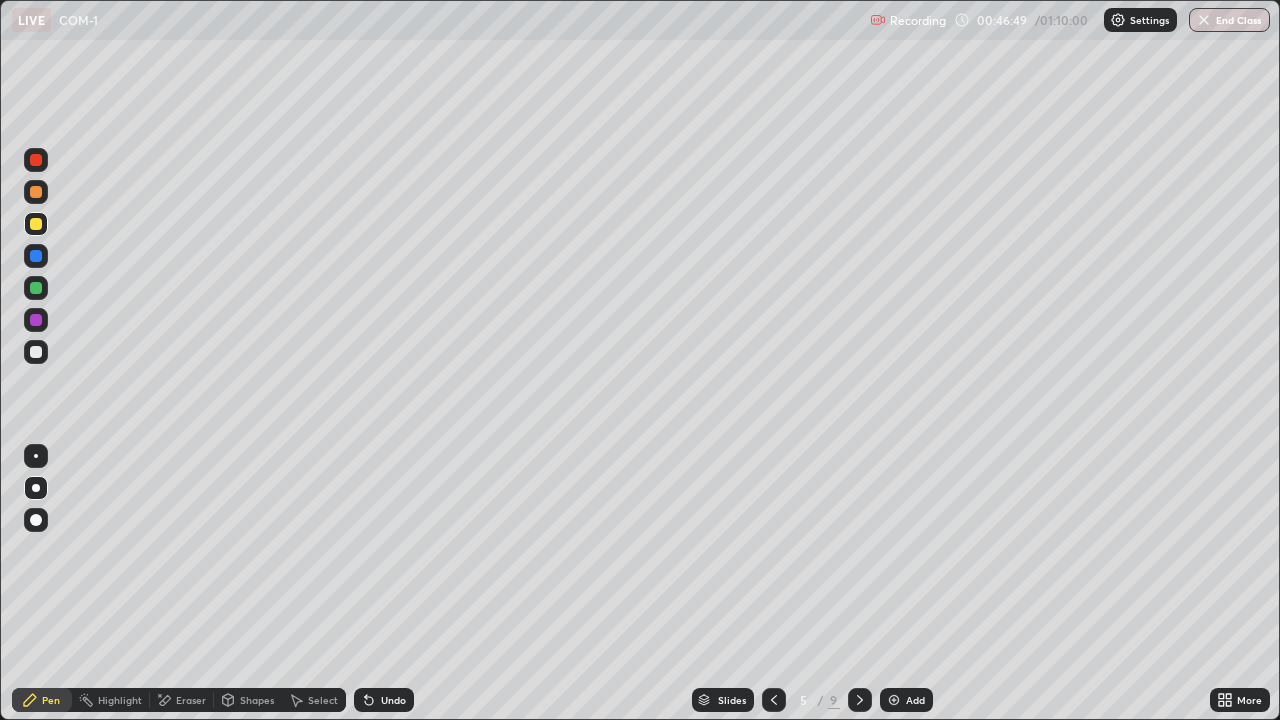 click 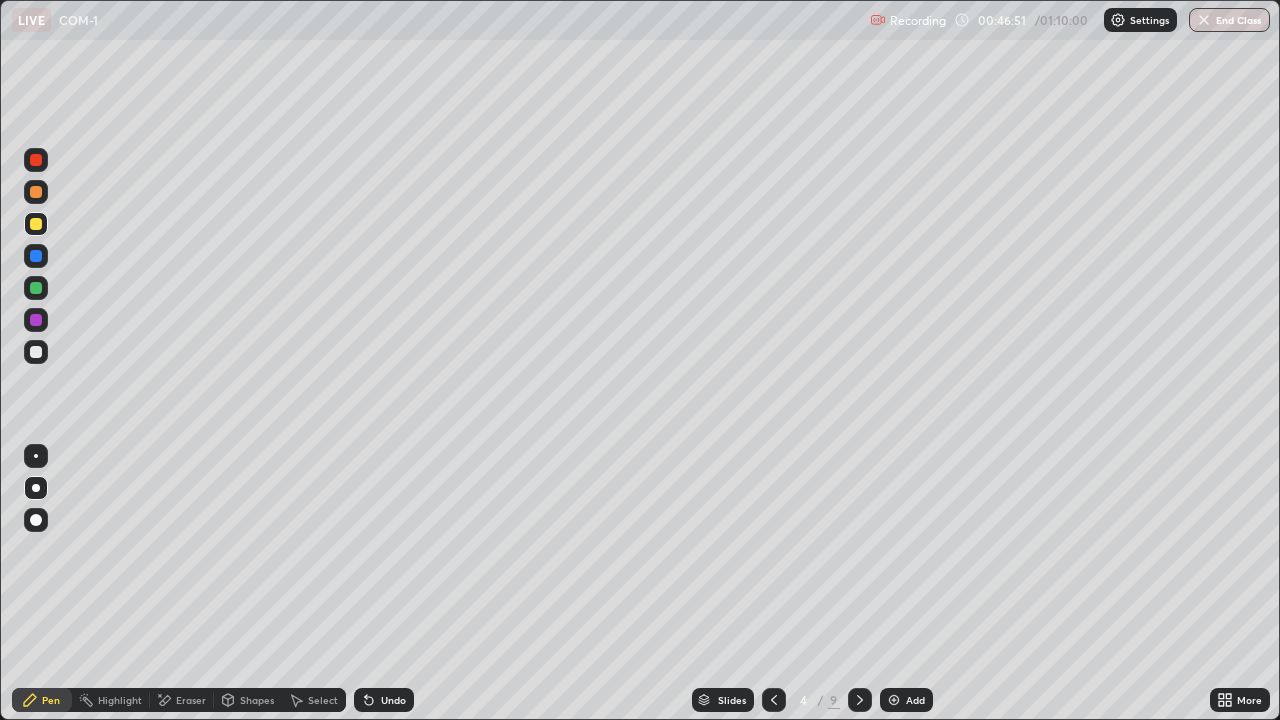 click at bounding box center [774, 700] 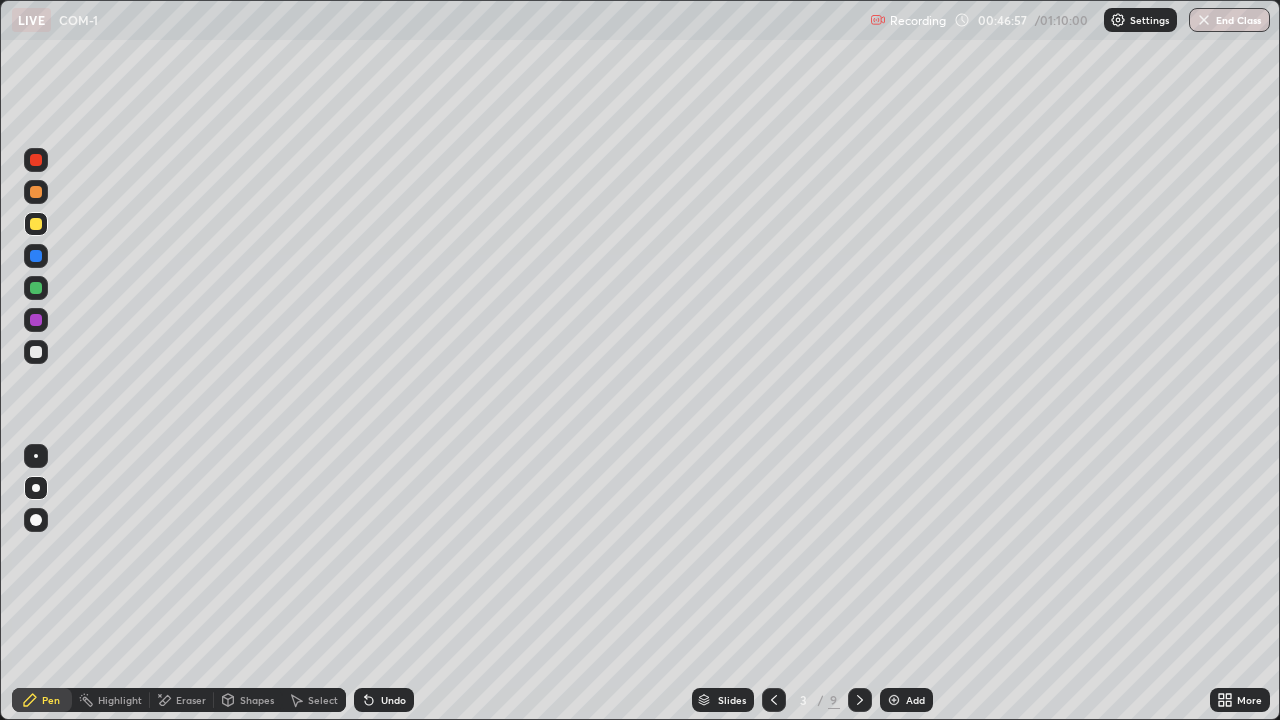 click 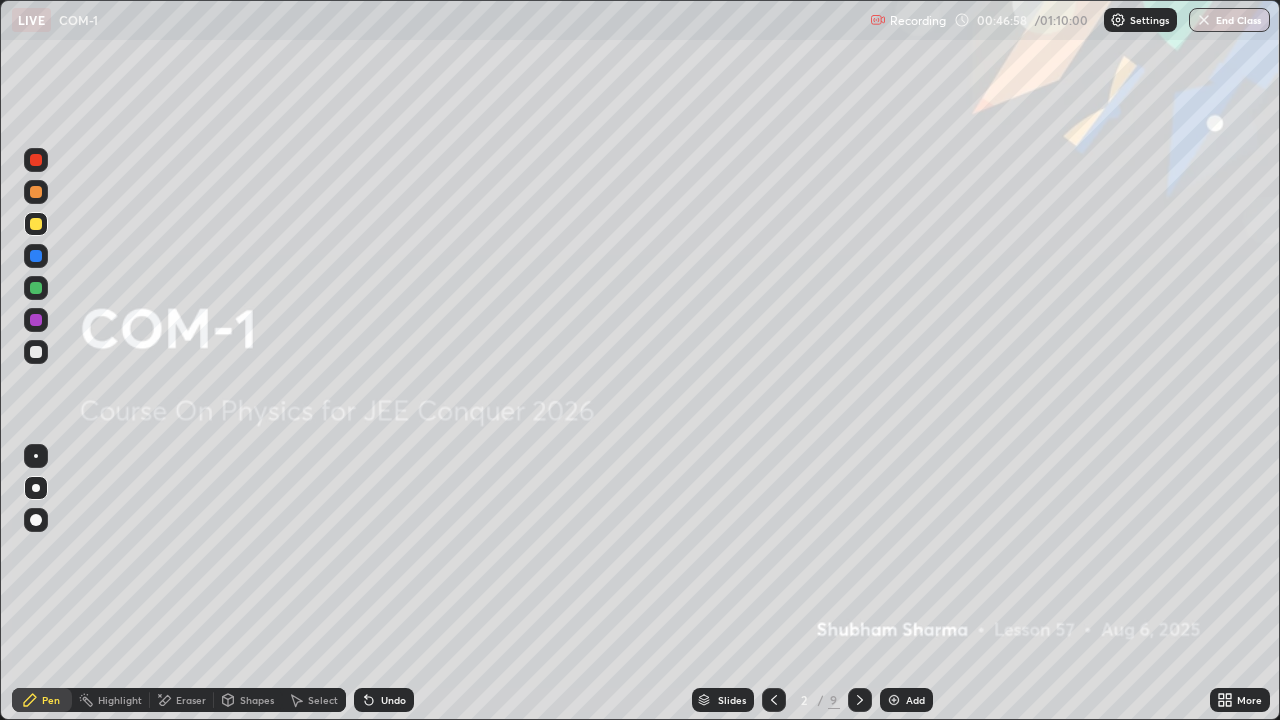 click 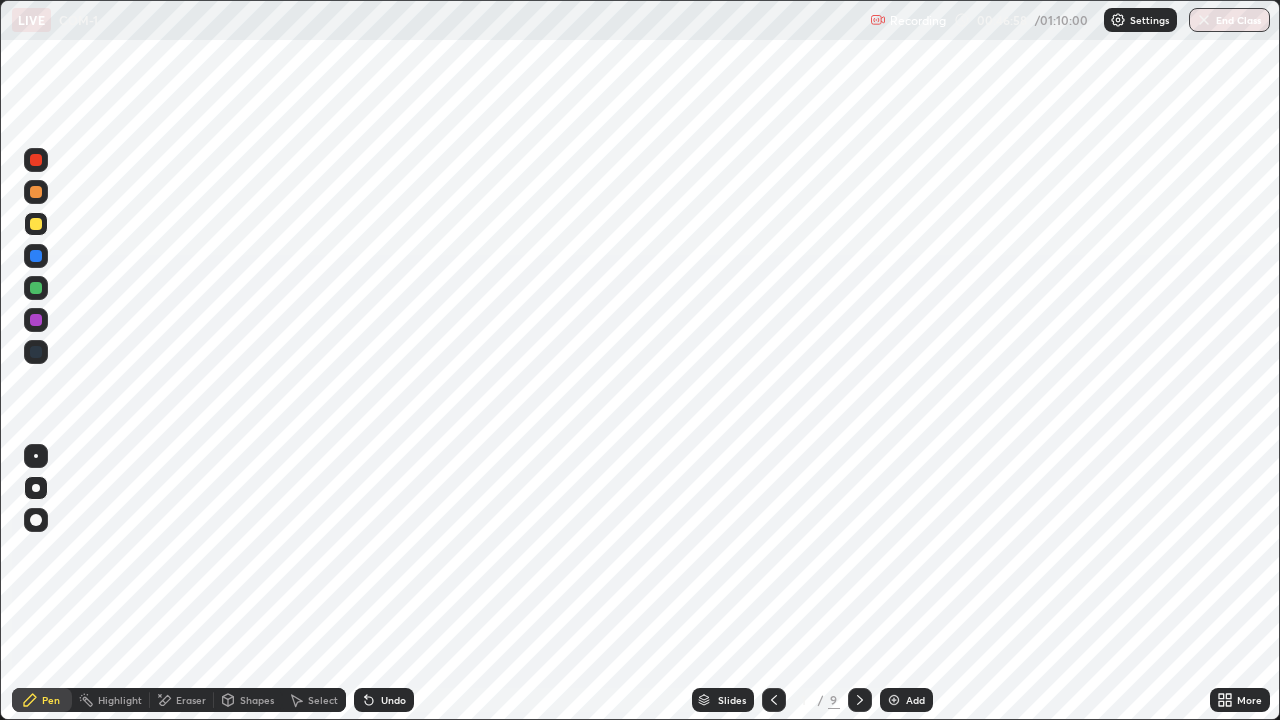 click 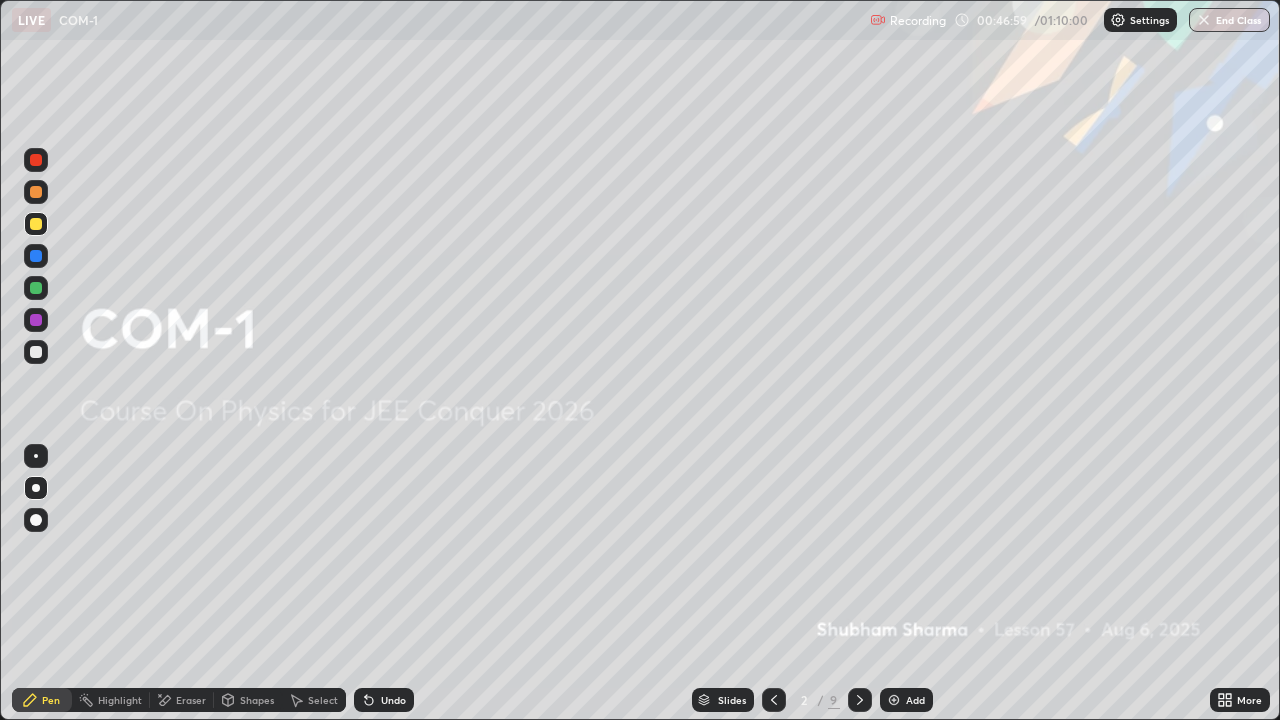 click 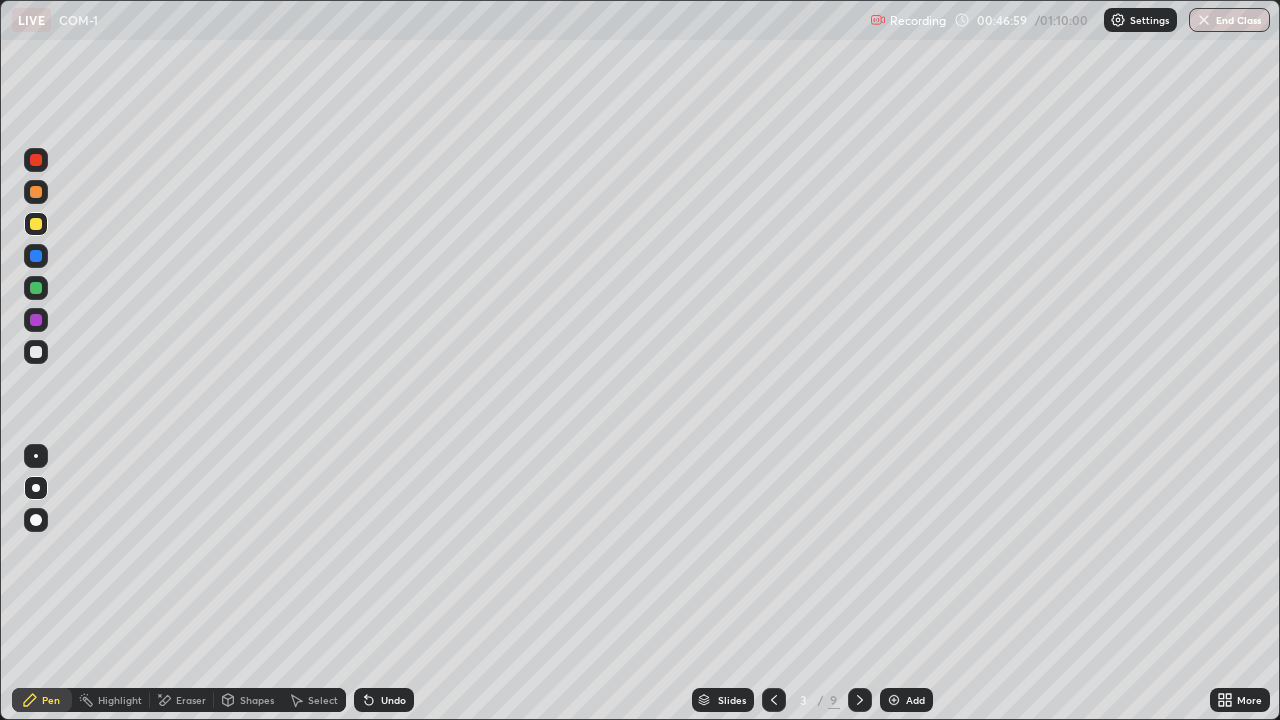 click 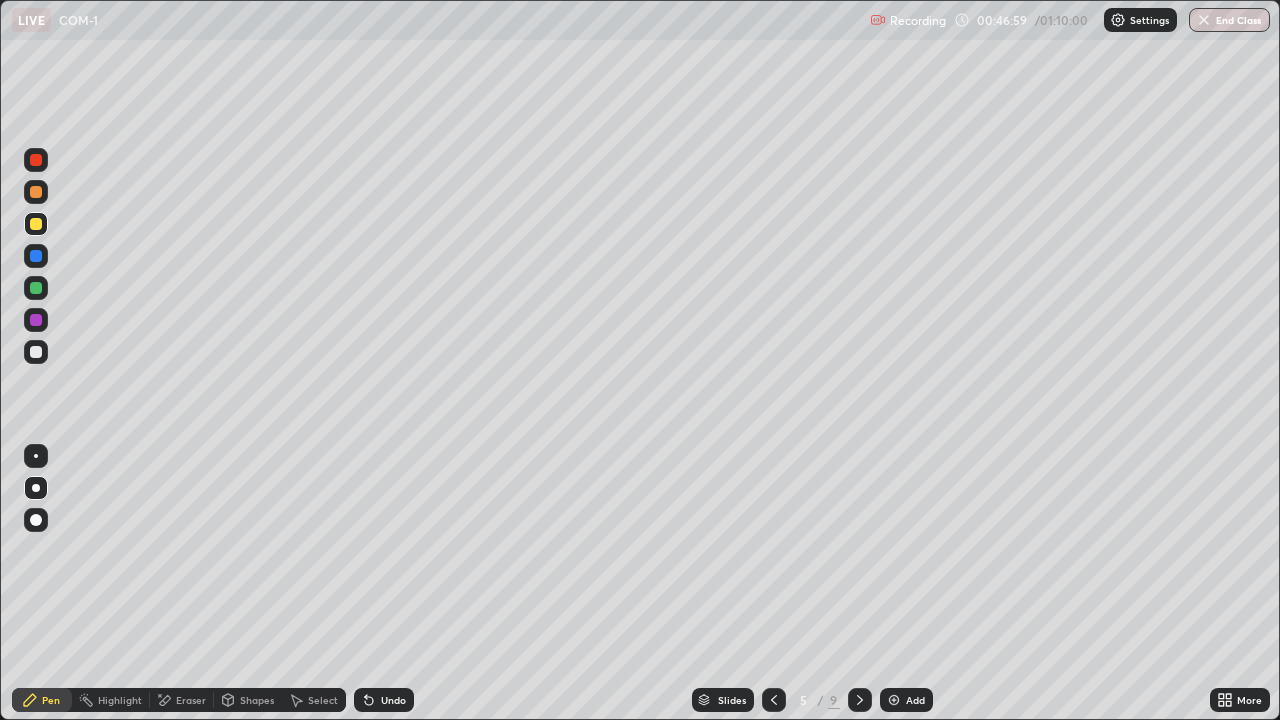 click 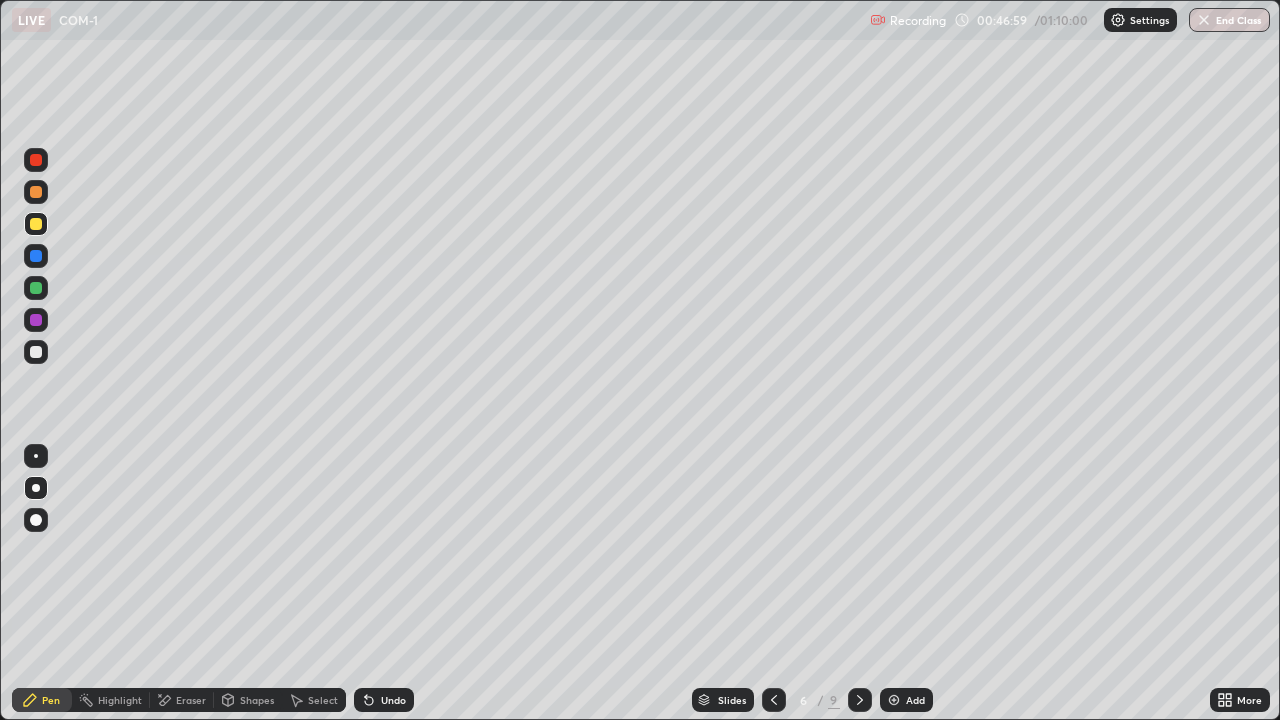 click 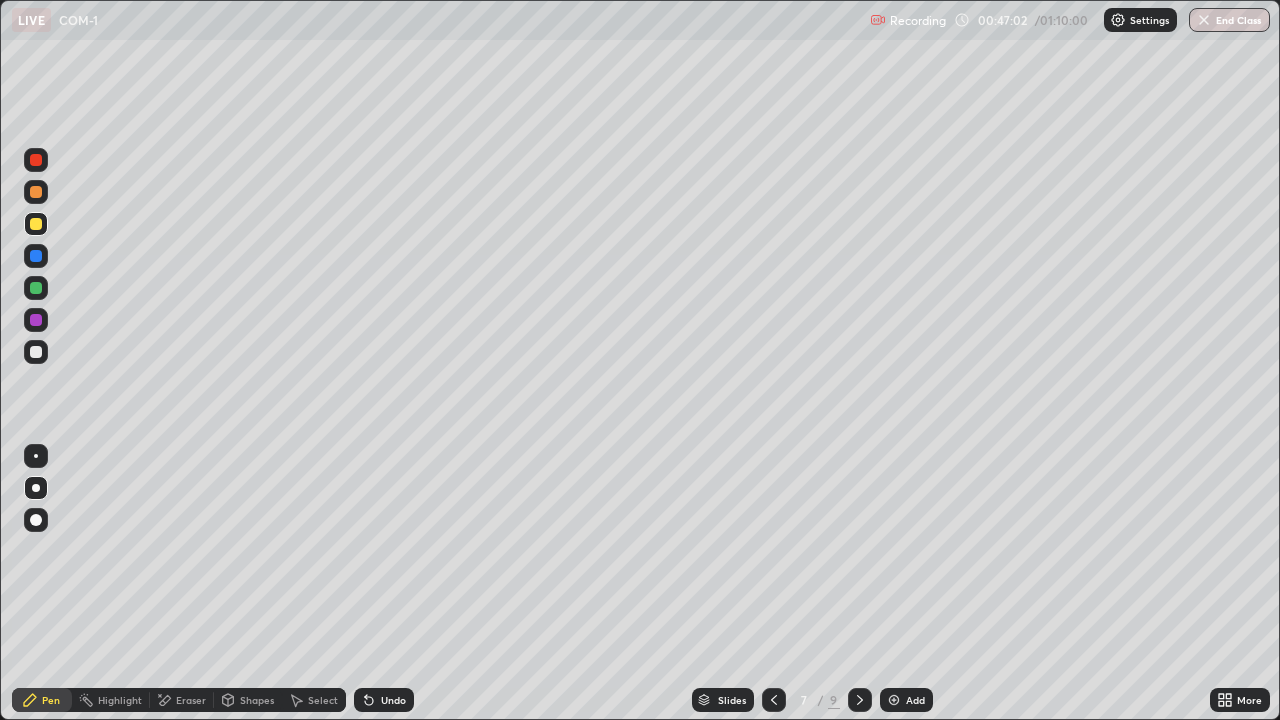 click at bounding box center (860, 700) 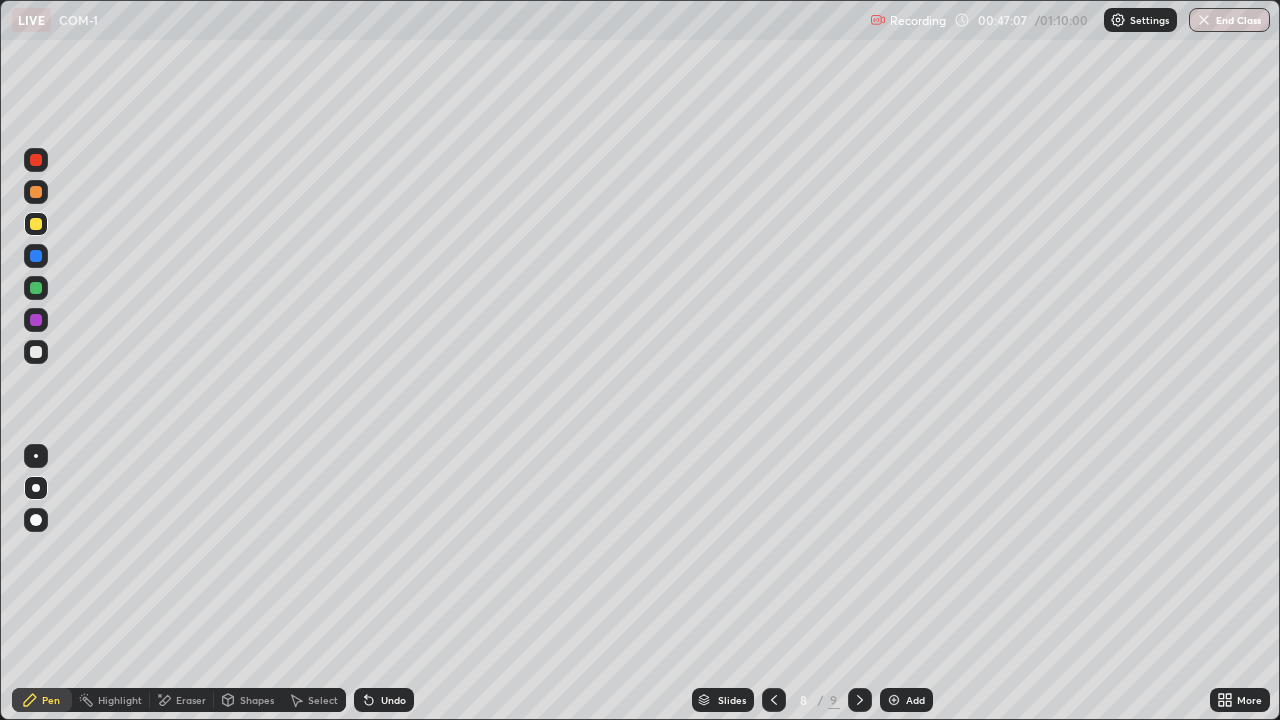 click 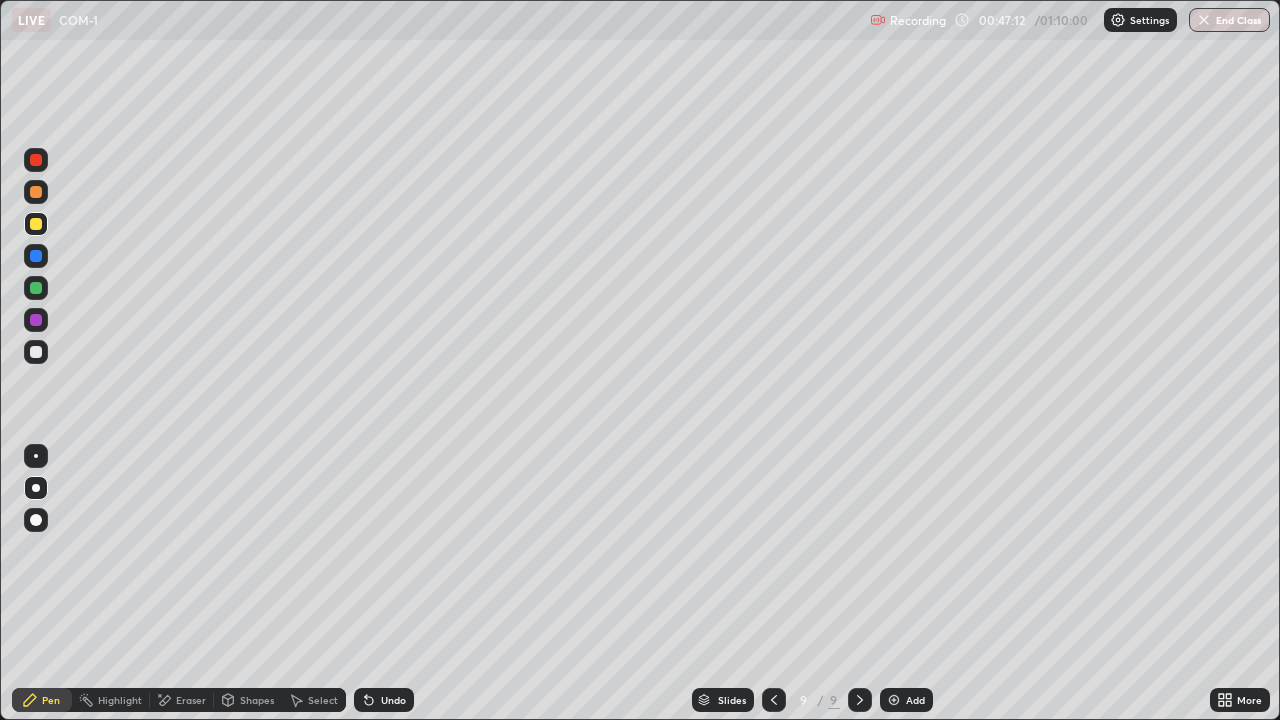 click at bounding box center [36, 352] 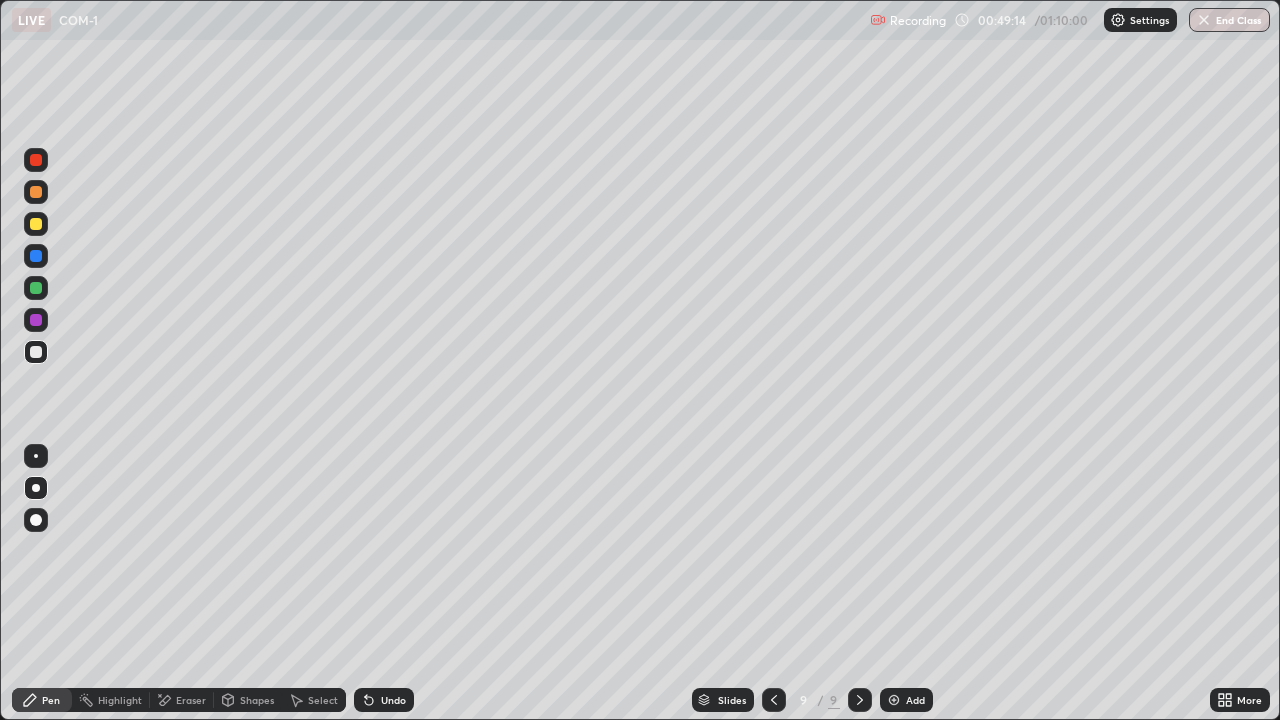click on "Select" at bounding box center (323, 700) 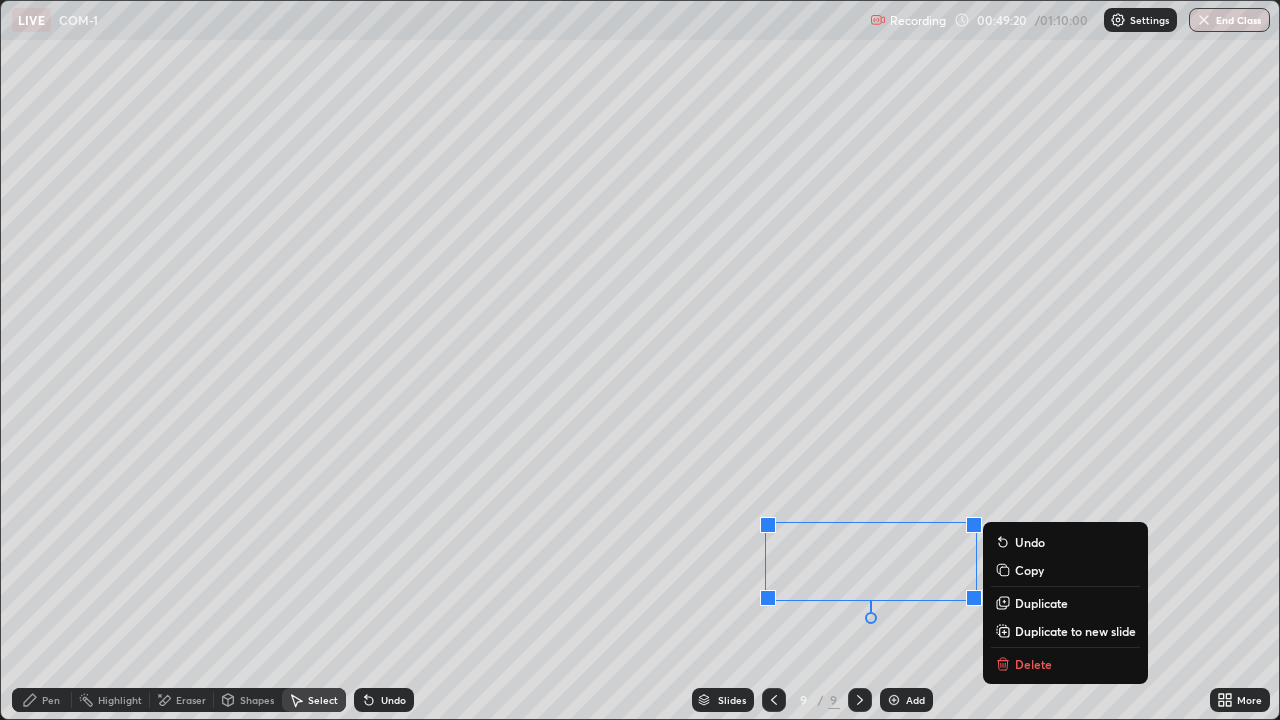 click on "0 ° Undo Copy Duplicate Duplicate to new slide Delete" at bounding box center (640, 360) 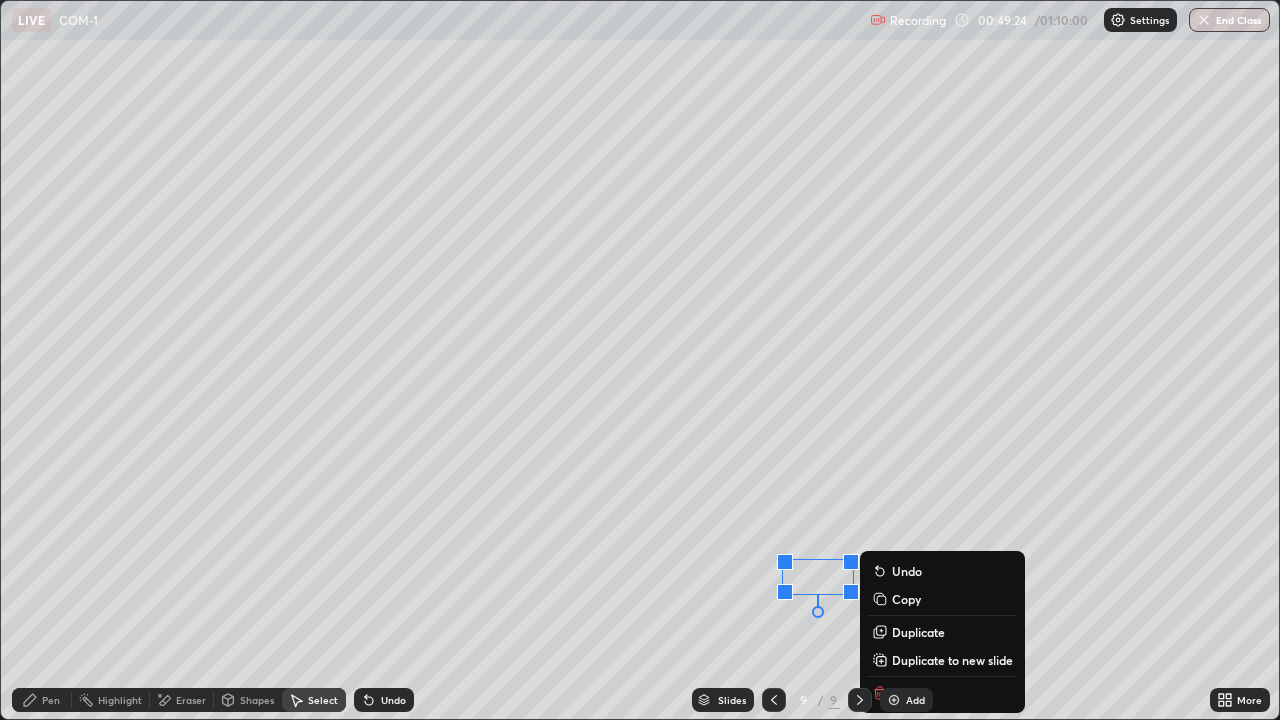 click on "Pen" at bounding box center (51, 700) 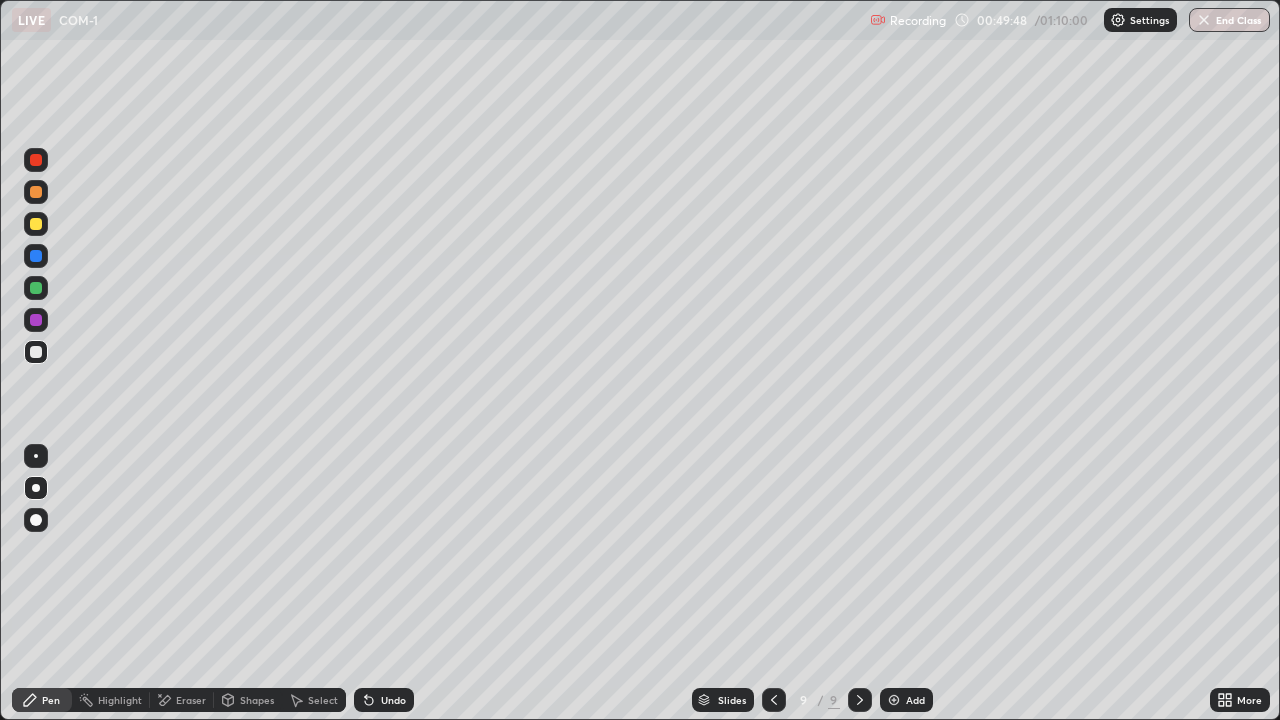 click on "Undo" at bounding box center [393, 700] 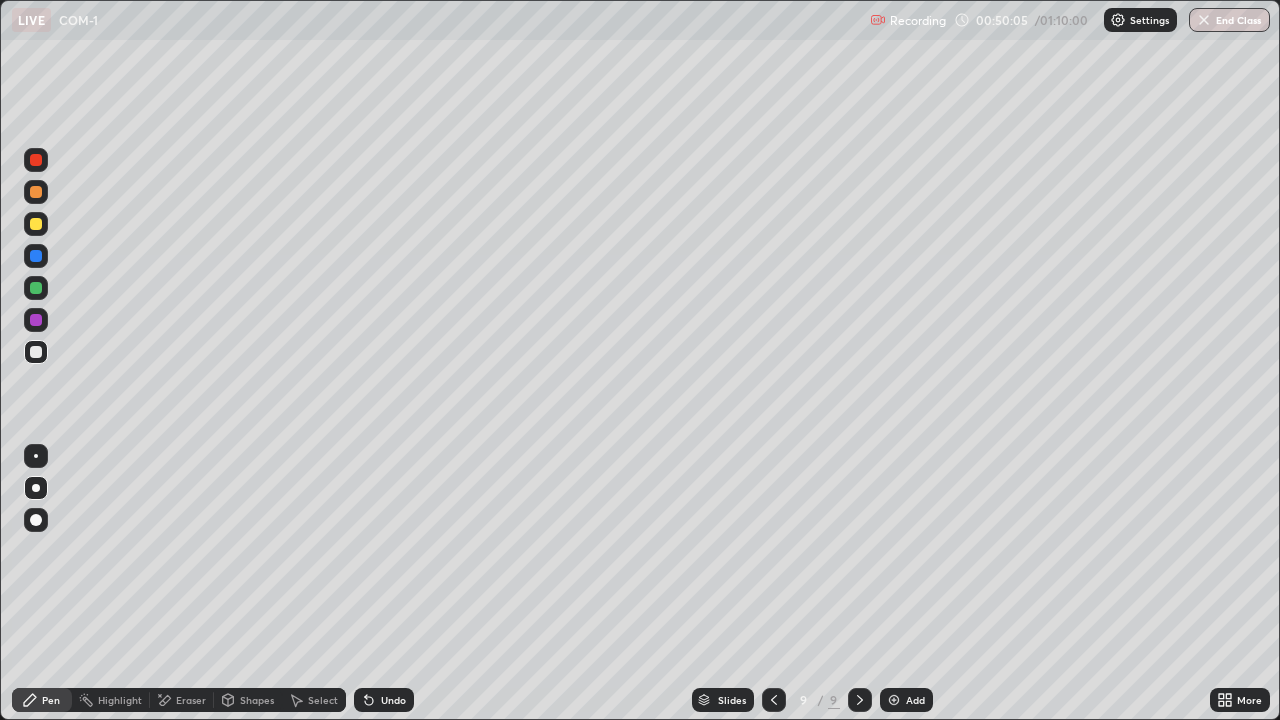 click on "Undo" at bounding box center (384, 700) 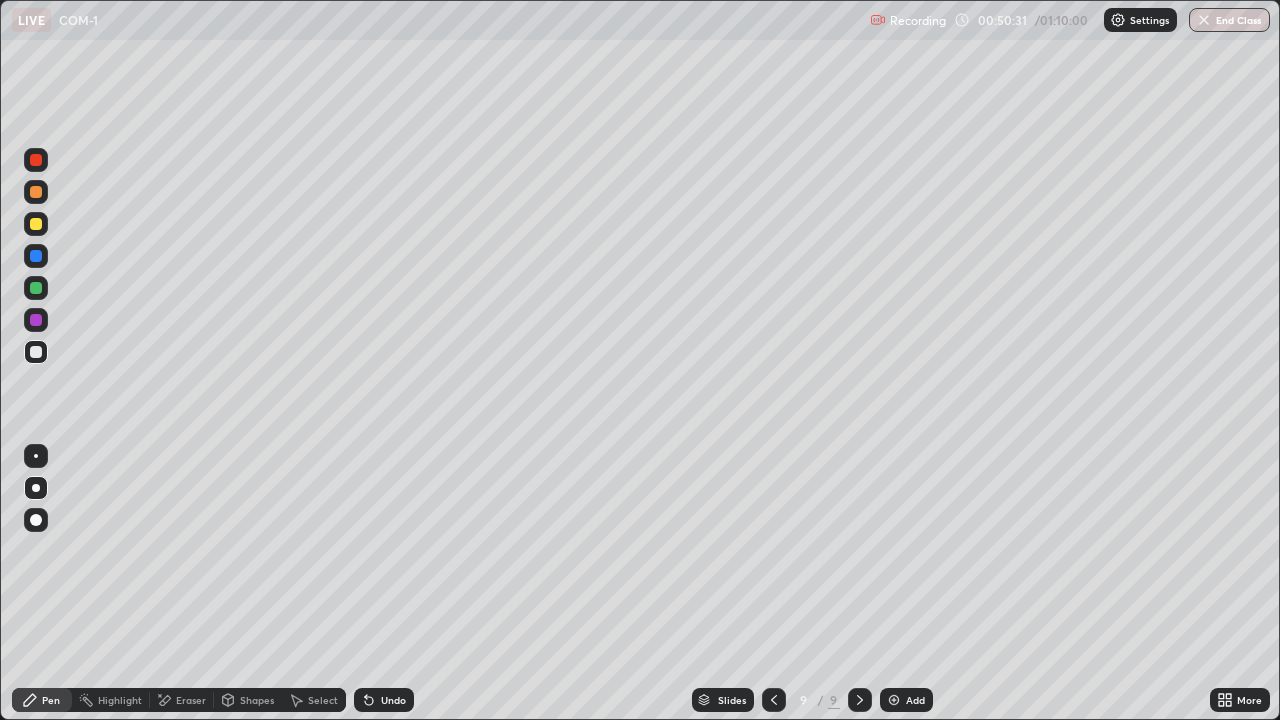 click on "Add" at bounding box center [915, 700] 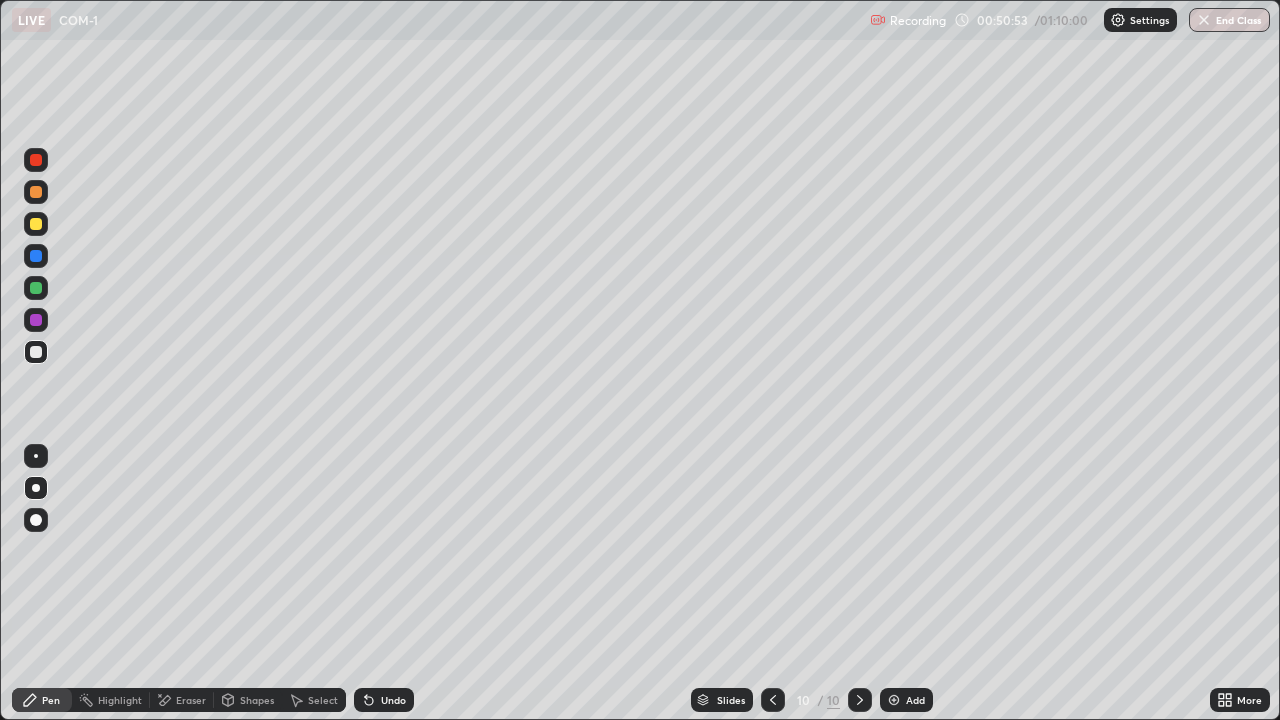 click on "Undo" at bounding box center [393, 700] 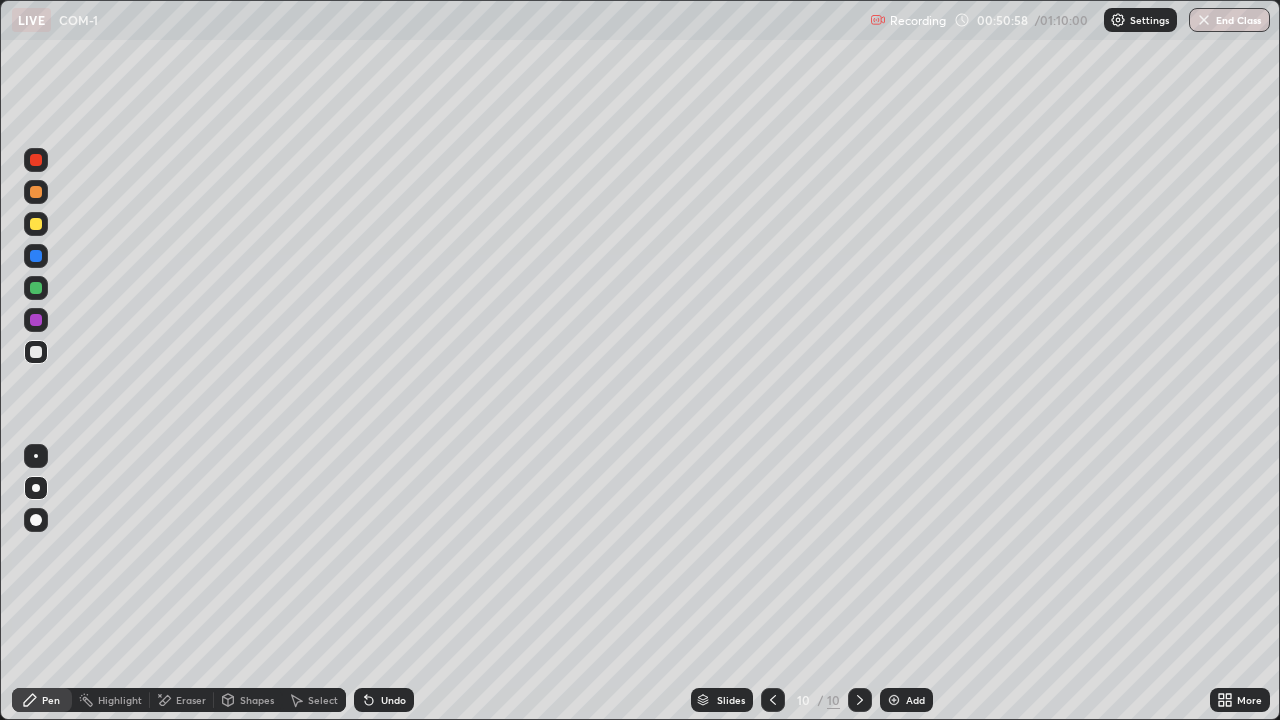 click 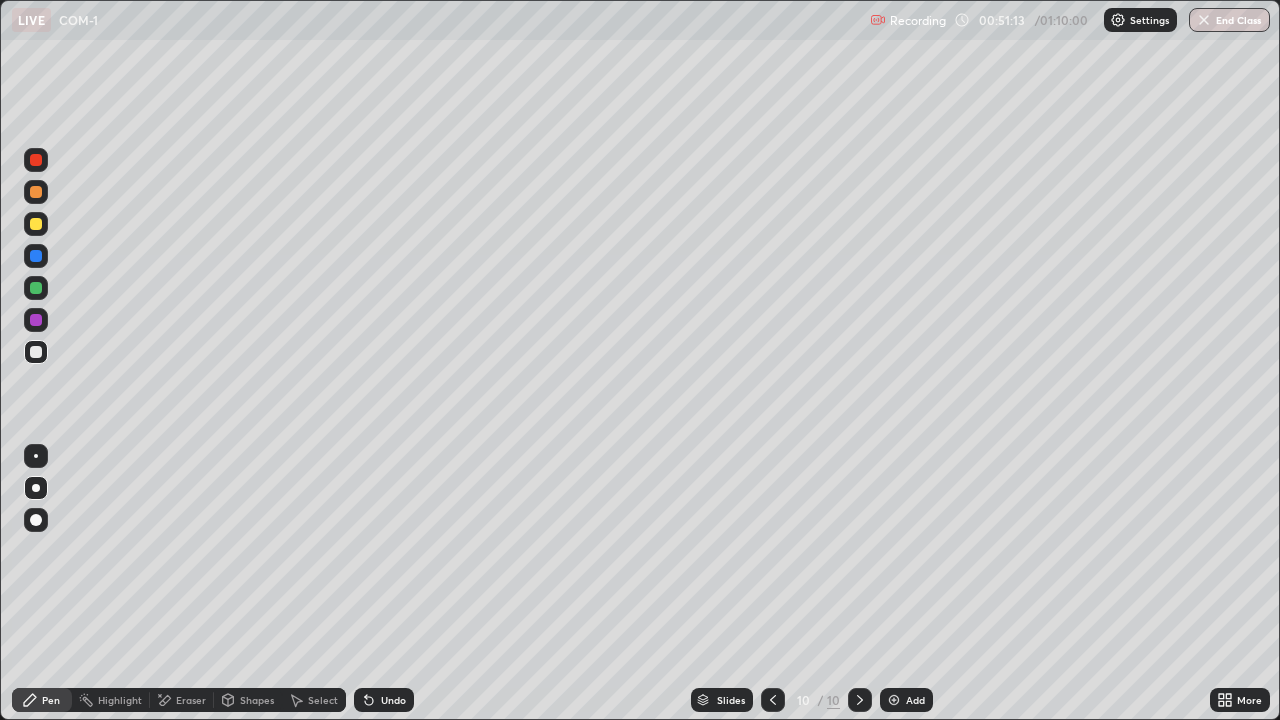 click at bounding box center (773, 700) 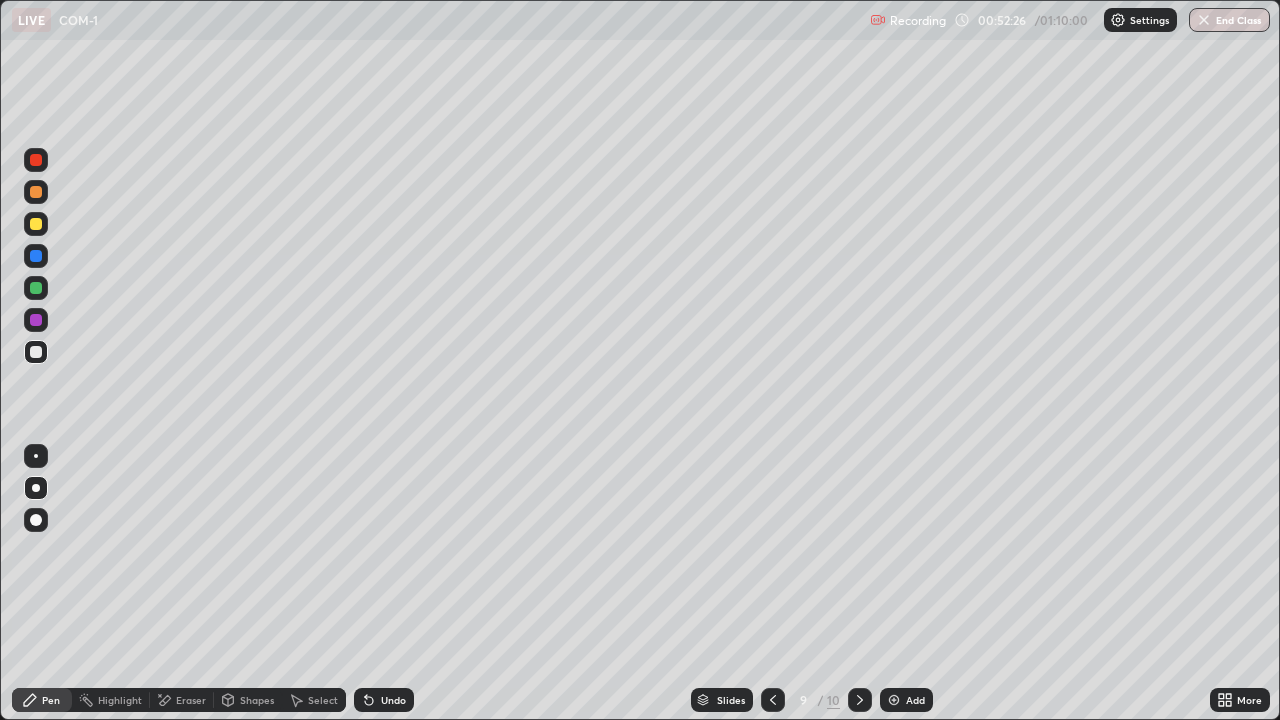 click at bounding box center [860, 700] 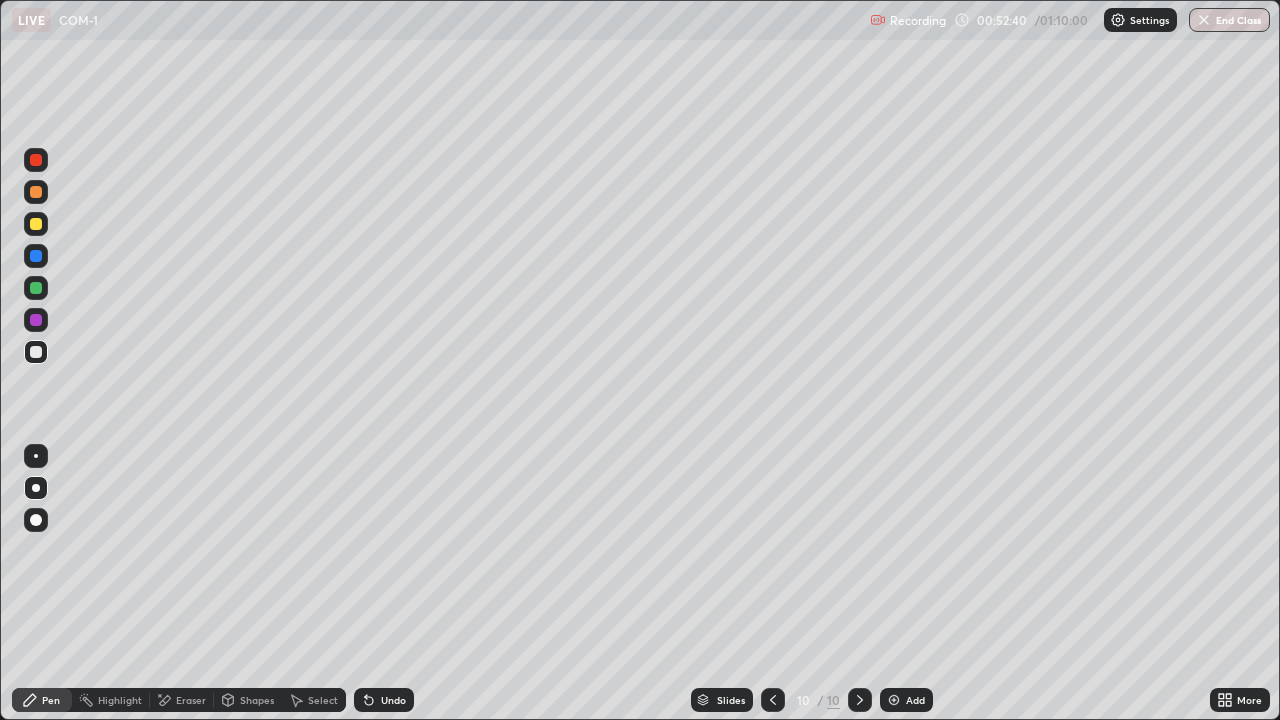 click on "Undo" at bounding box center [384, 700] 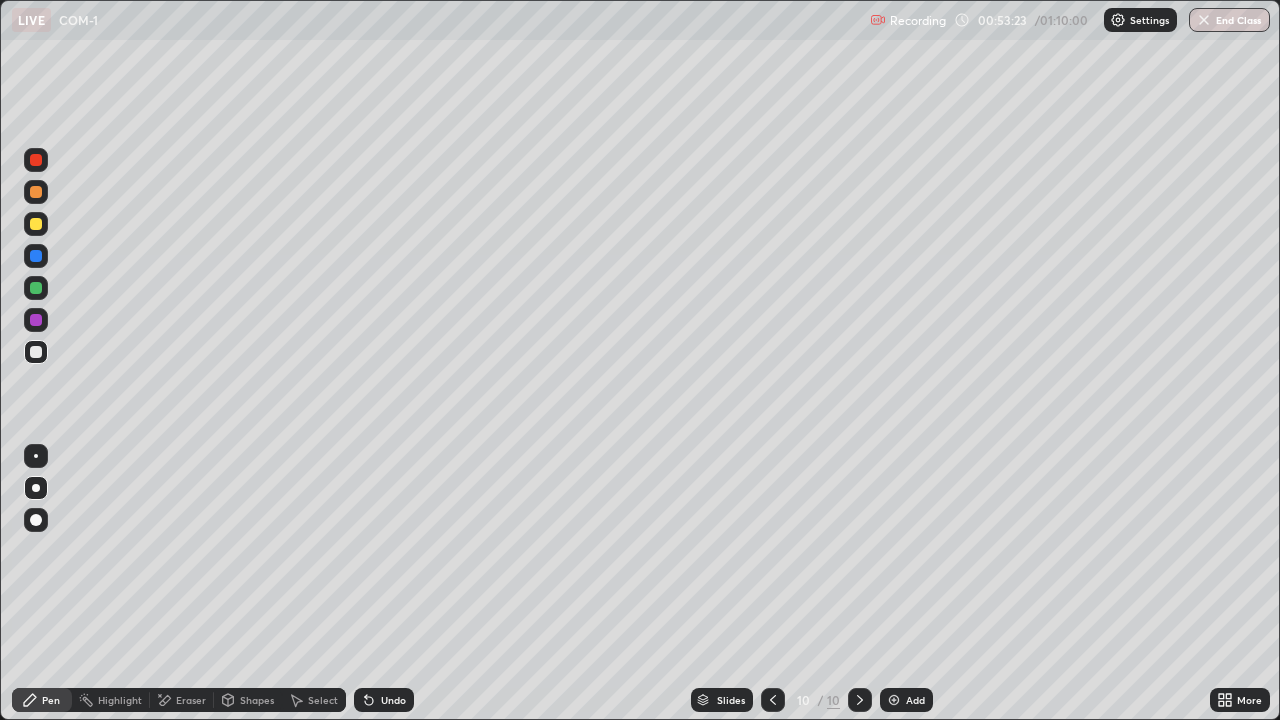 click 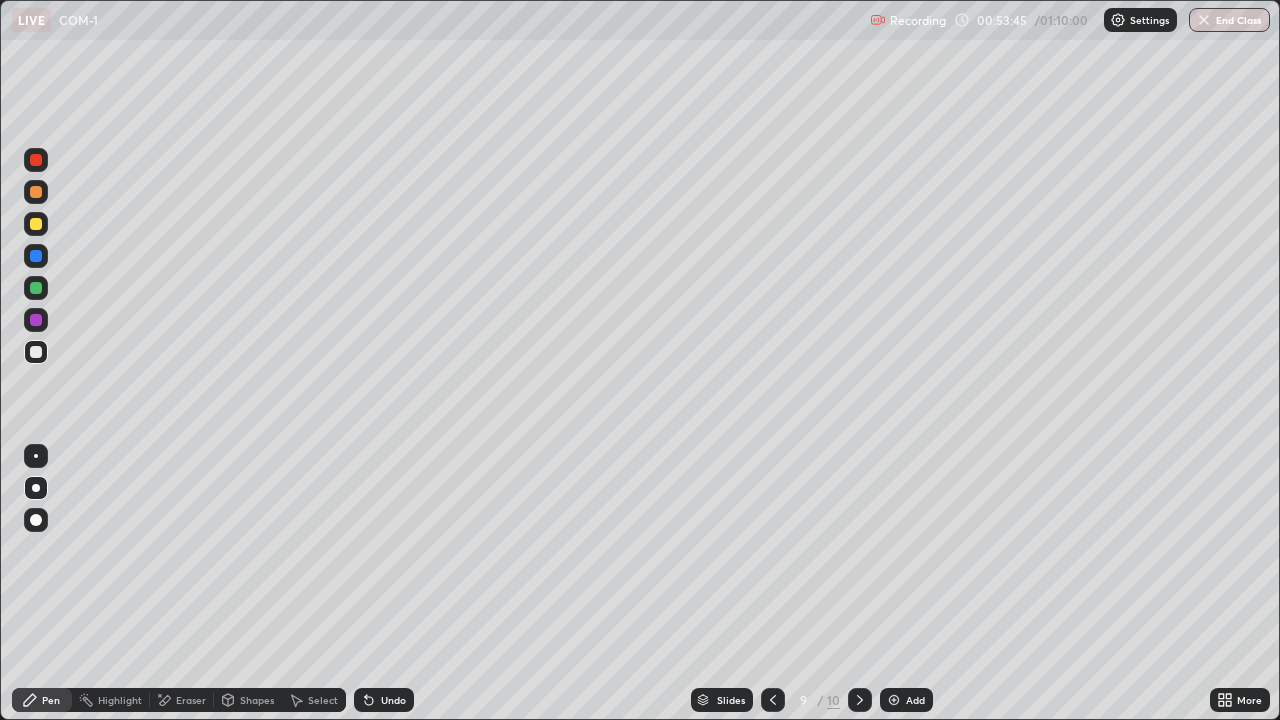 click 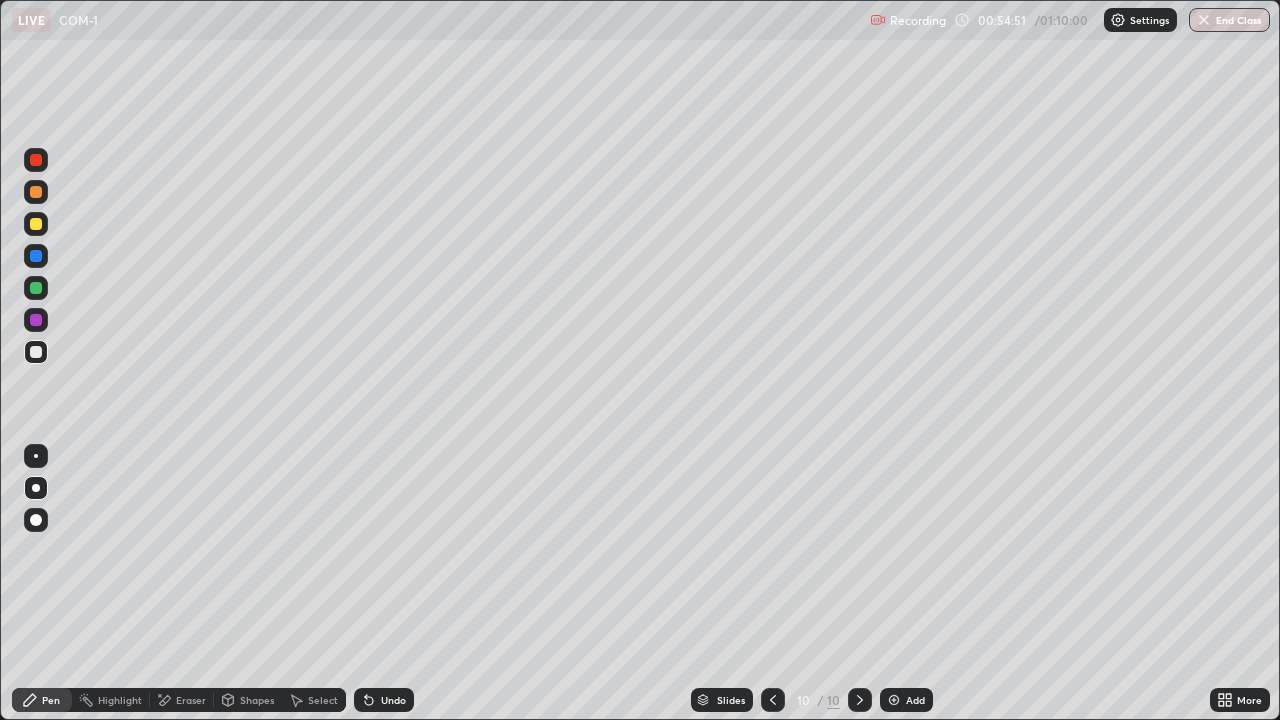 click on "Undo" at bounding box center [393, 700] 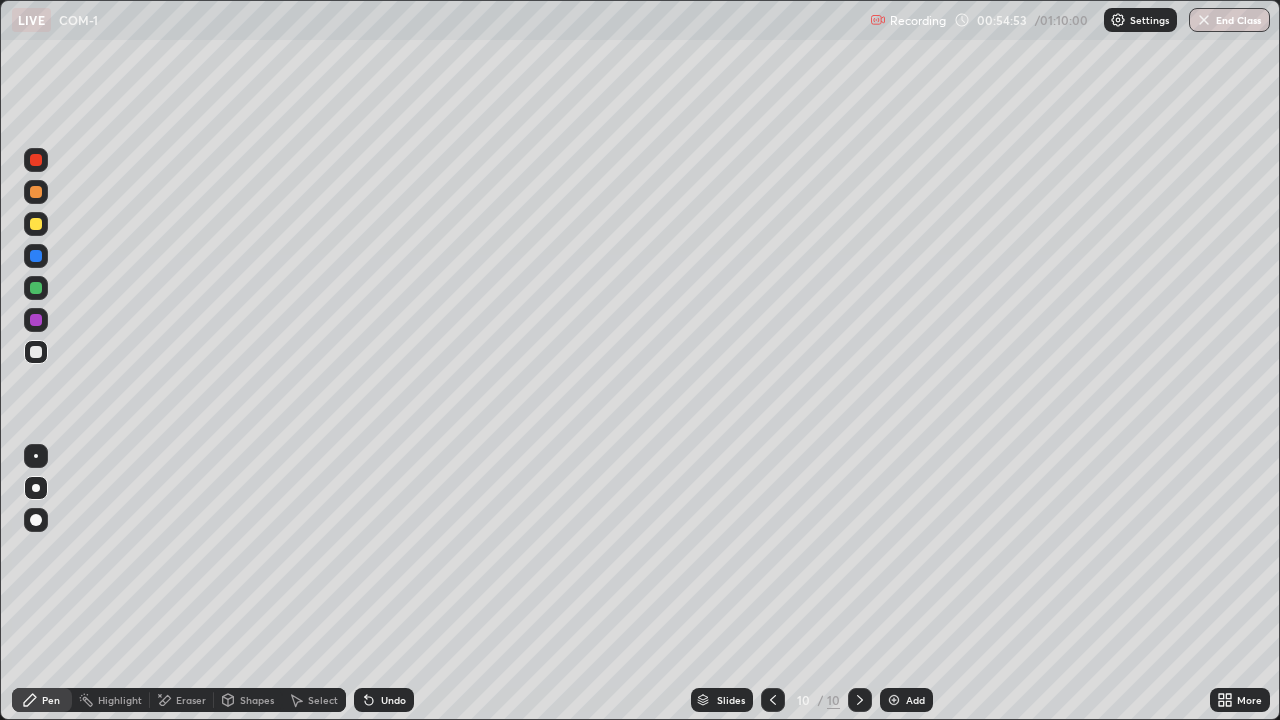 click on "Undo" at bounding box center (393, 700) 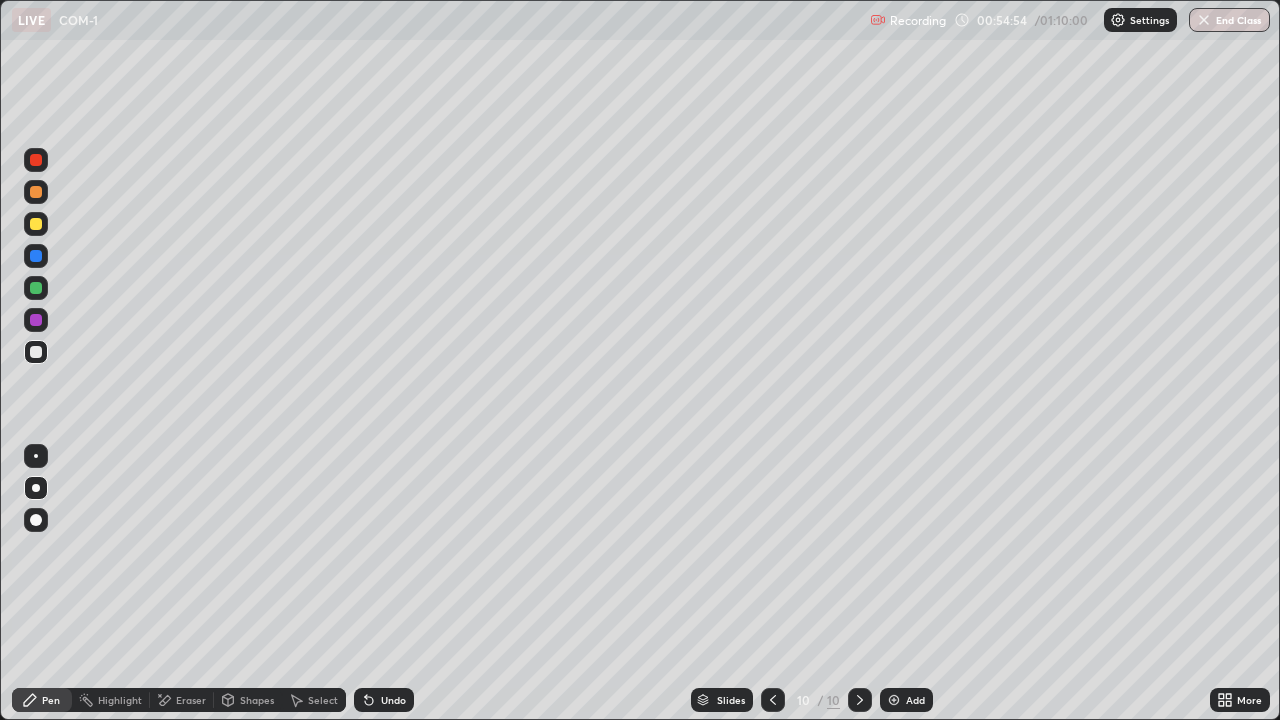 click on "Undo" at bounding box center (393, 700) 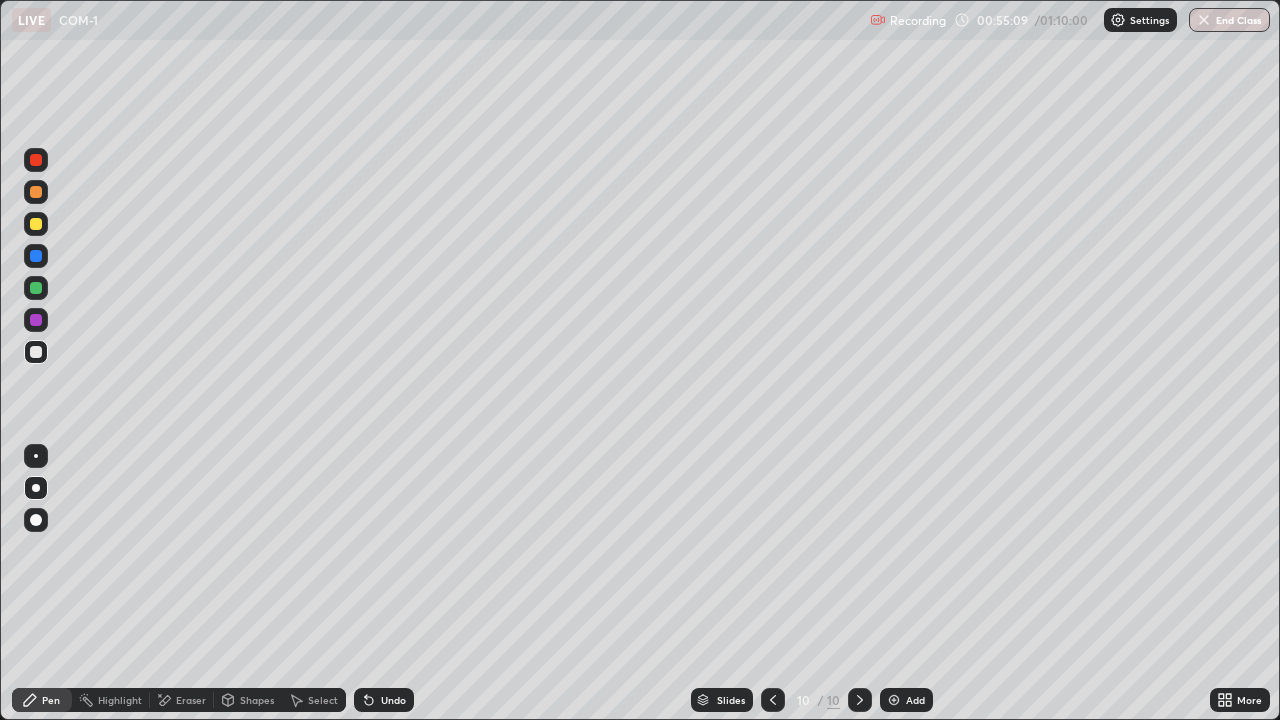 click on "Add" at bounding box center [915, 700] 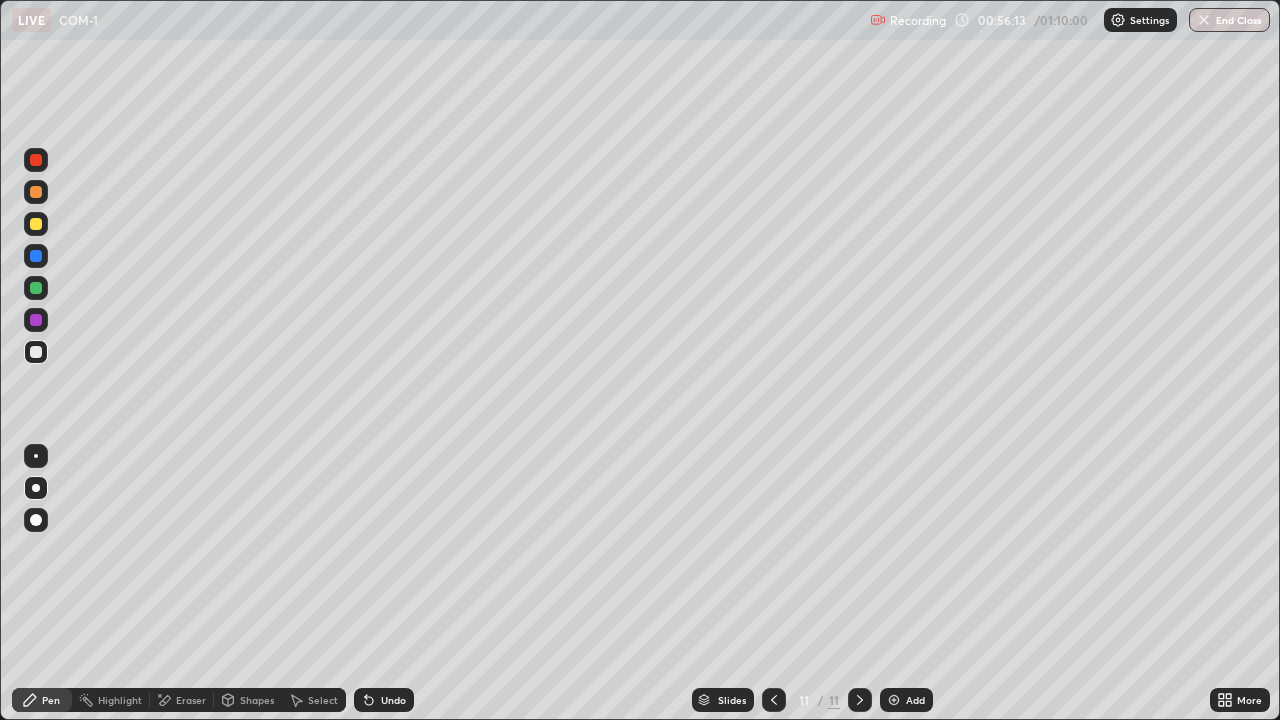 click on "Eraser" at bounding box center [191, 700] 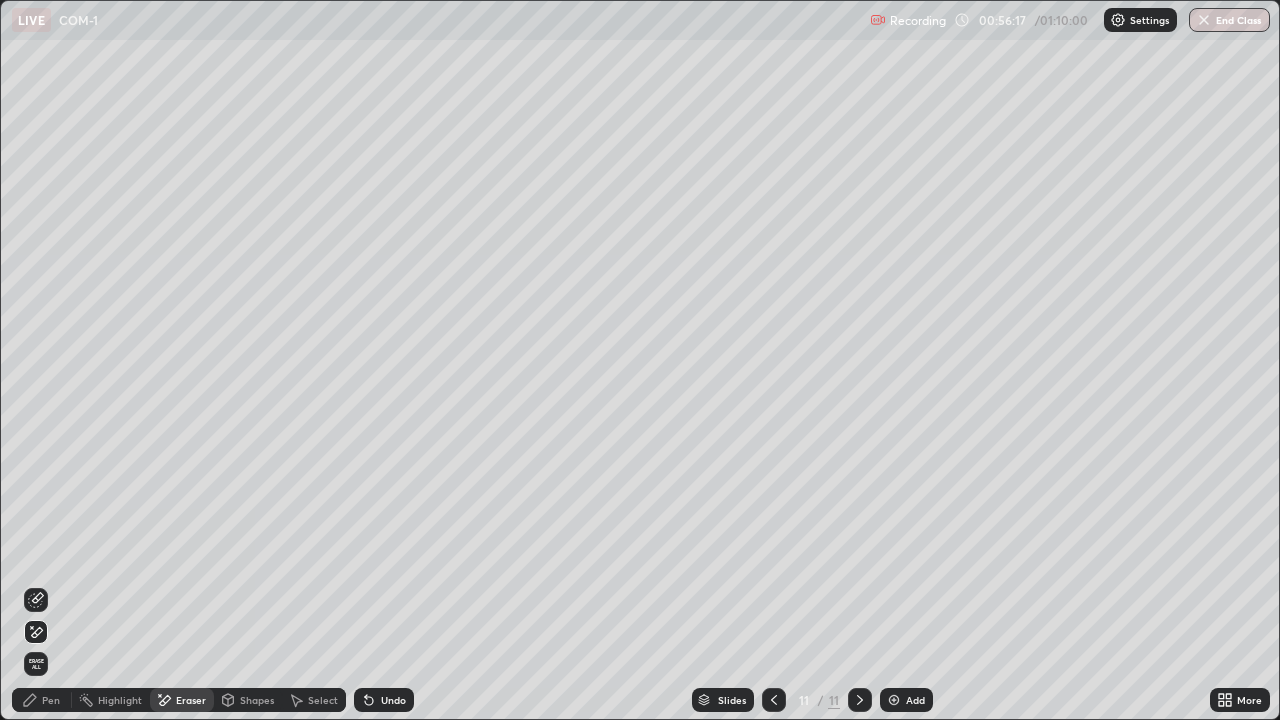 click on "Pen" at bounding box center [42, 700] 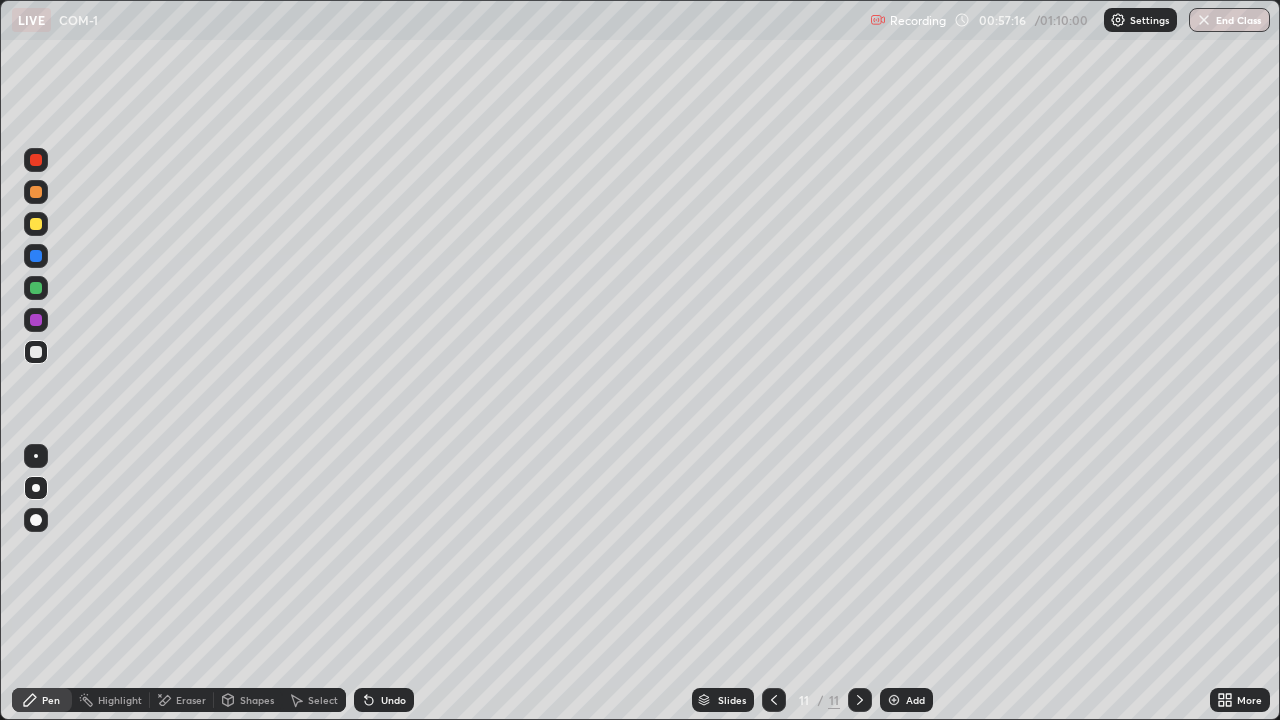 click on "Shapes" at bounding box center [257, 700] 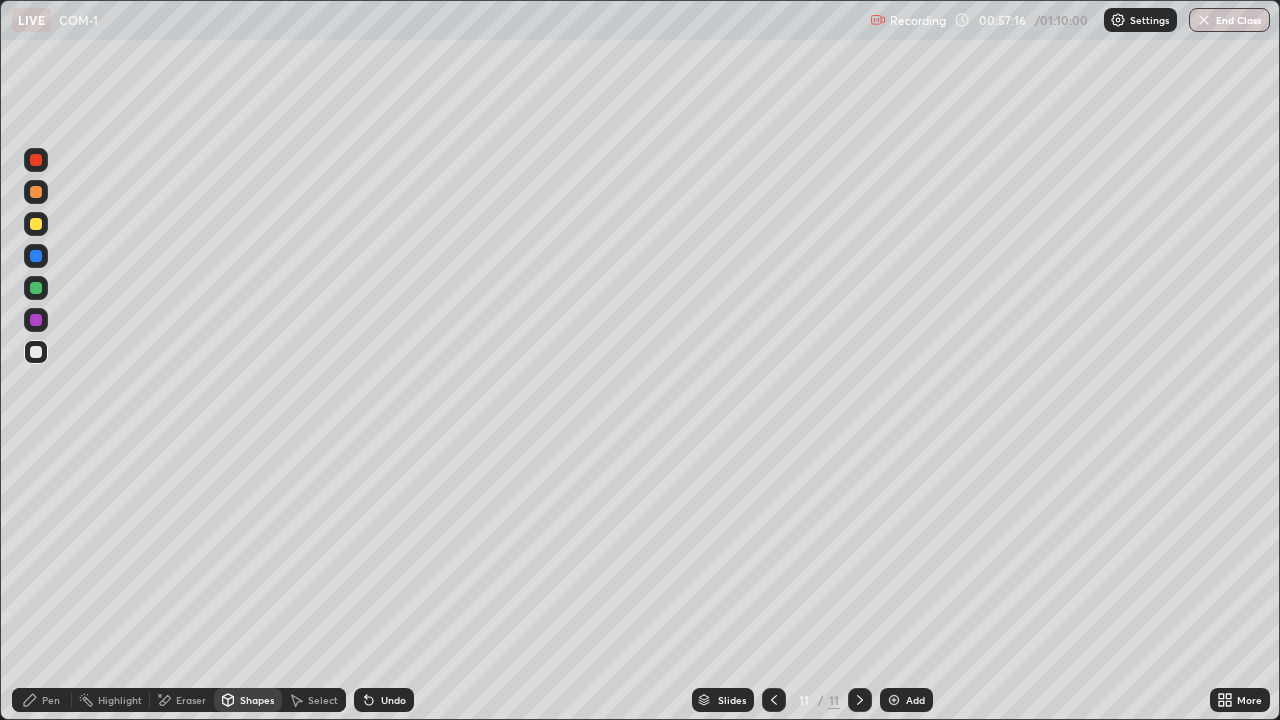 click on "Eraser" at bounding box center [182, 700] 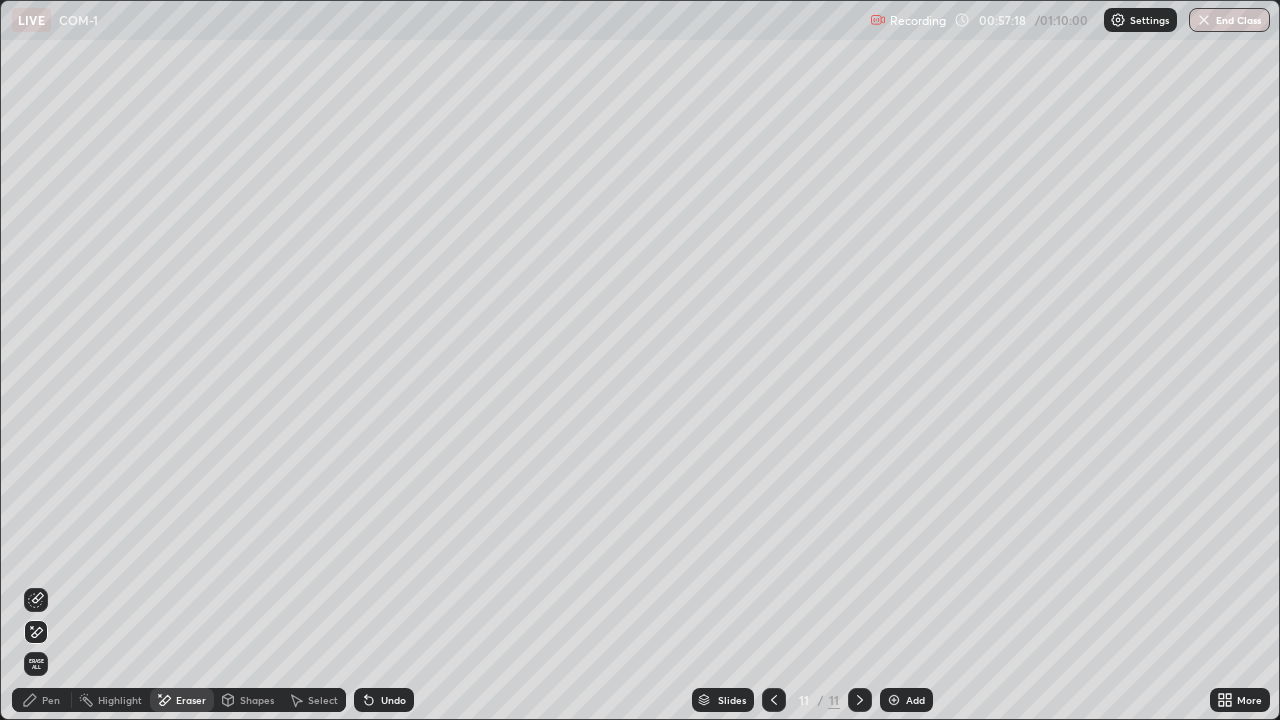 click on "Pen" at bounding box center (51, 700) 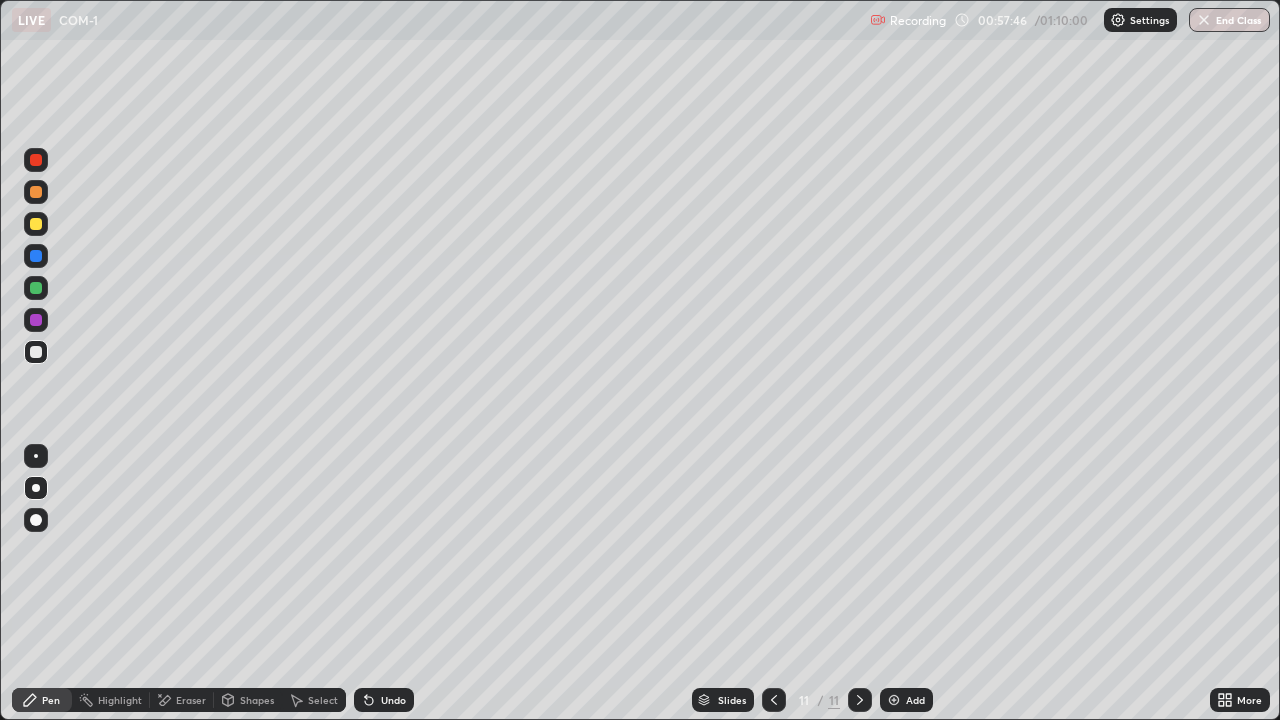 click on "Eraser" at bounding box center [191, 700] 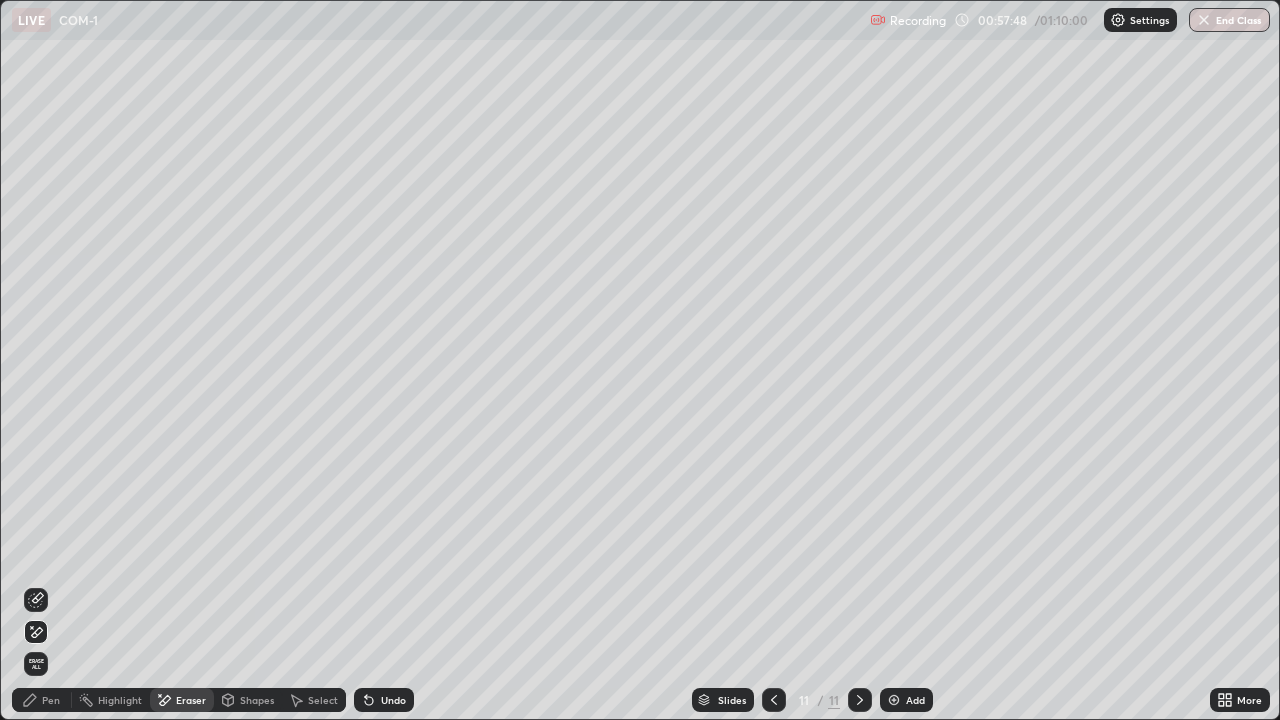 click at bounding box center [36, 600] 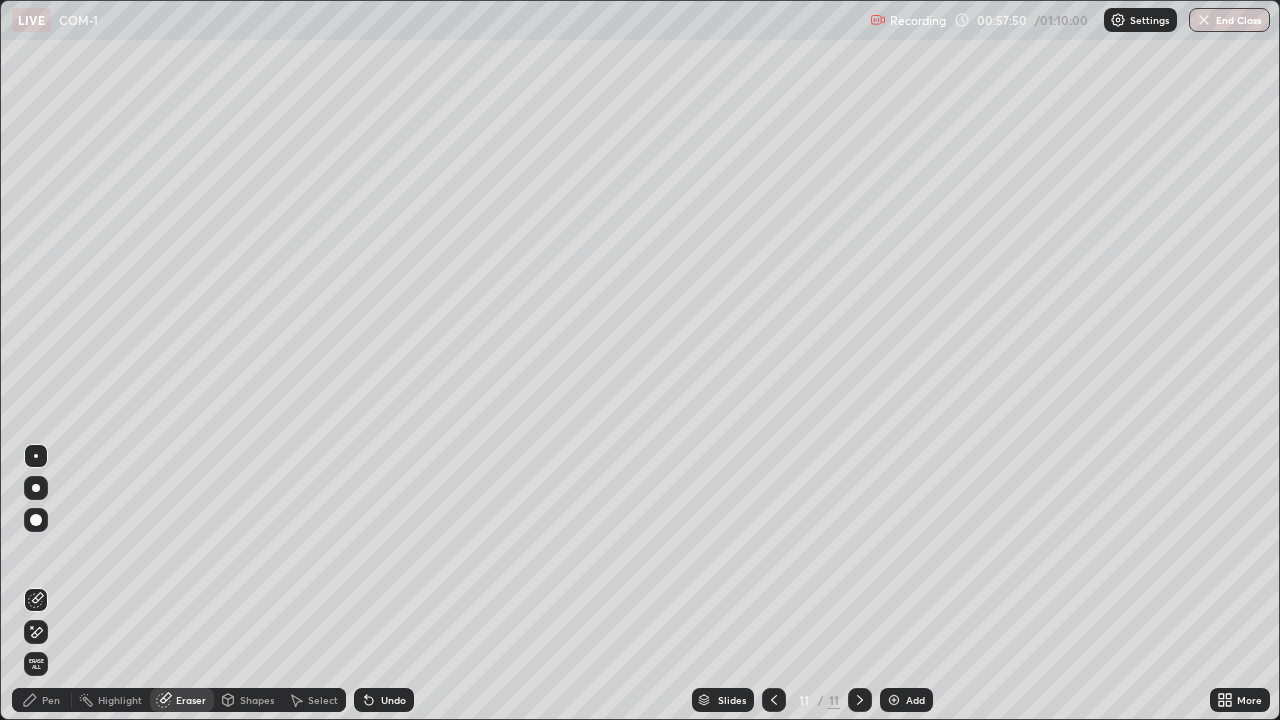 click 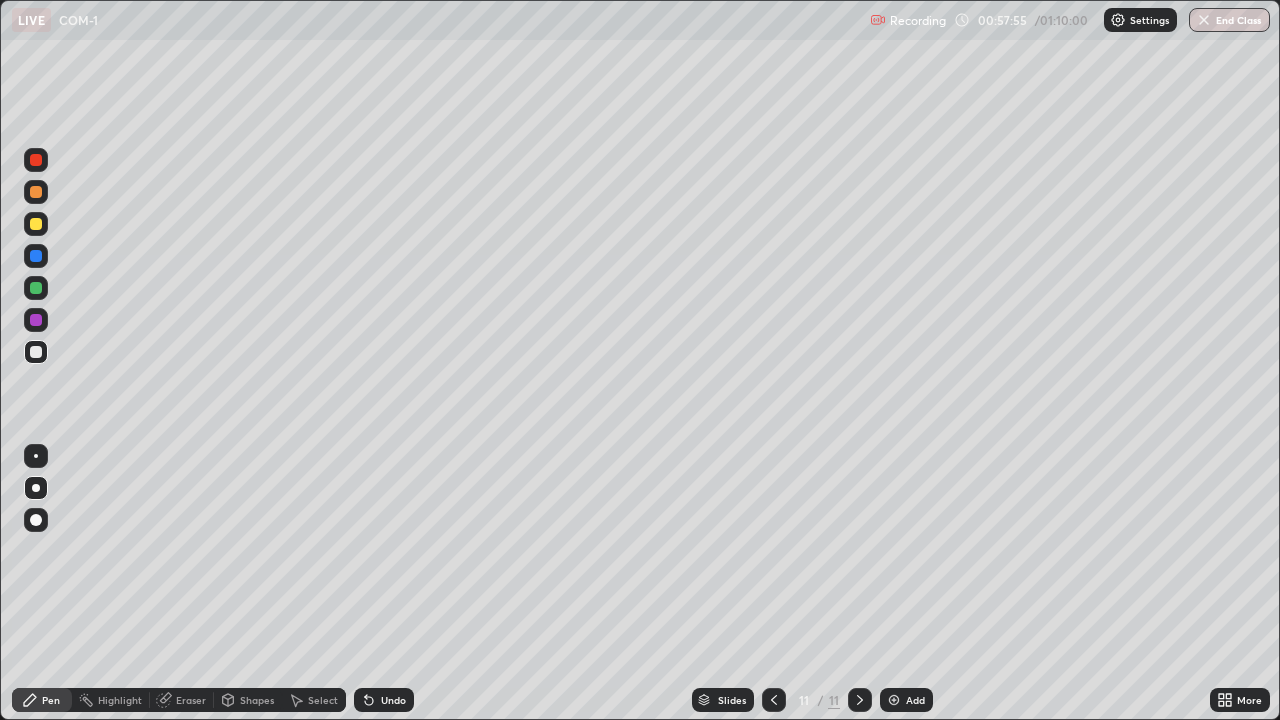 click 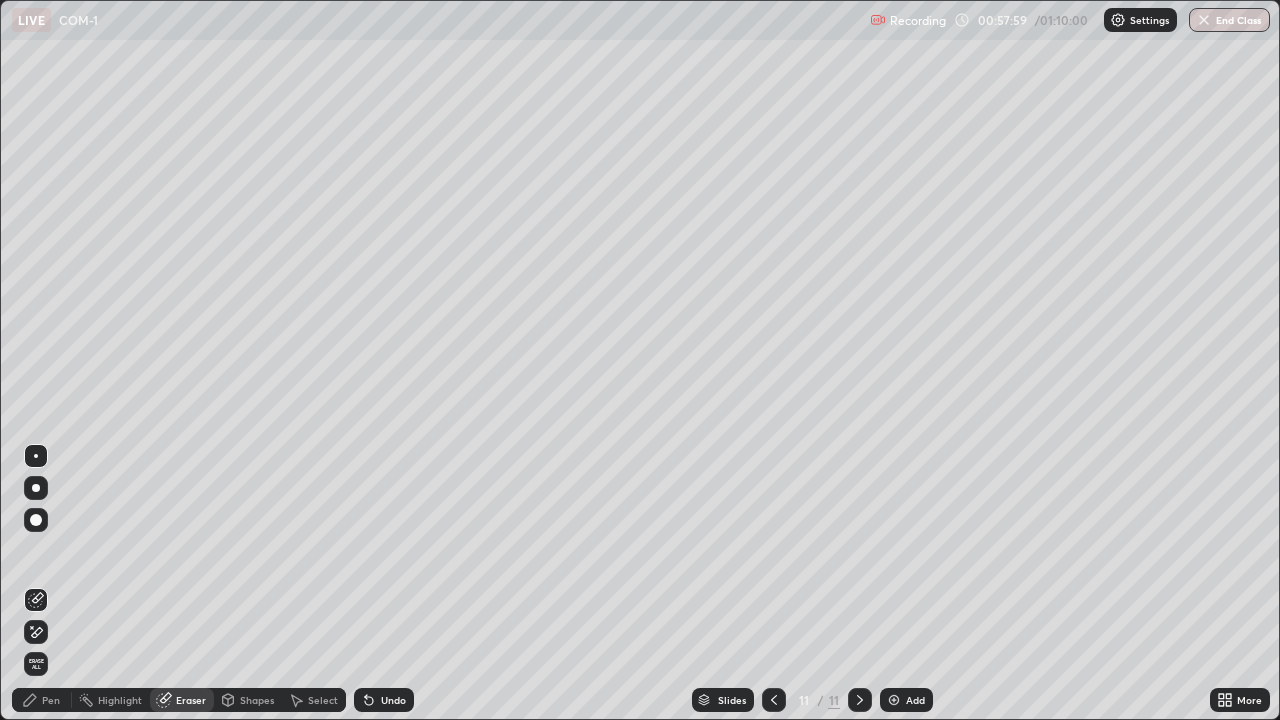 click on "Pen" at bounding box center (42, 700) 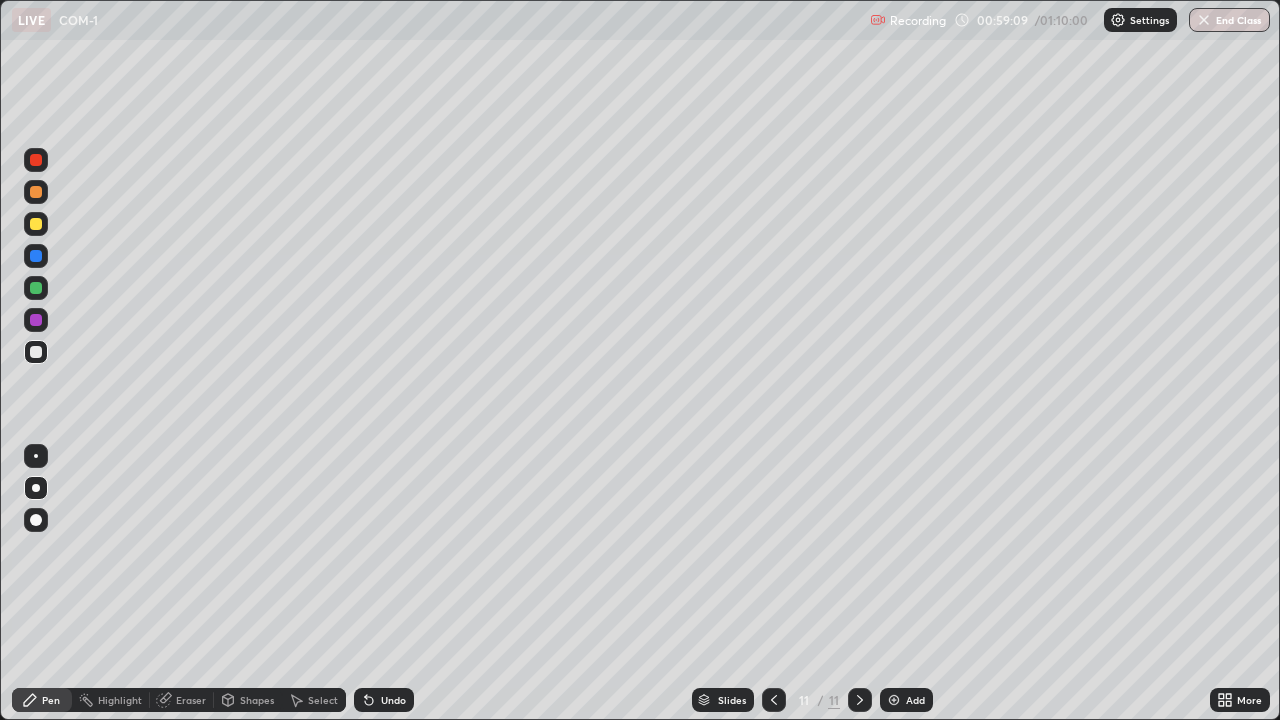 click on "Eraser" at bounding box center (191, 700) 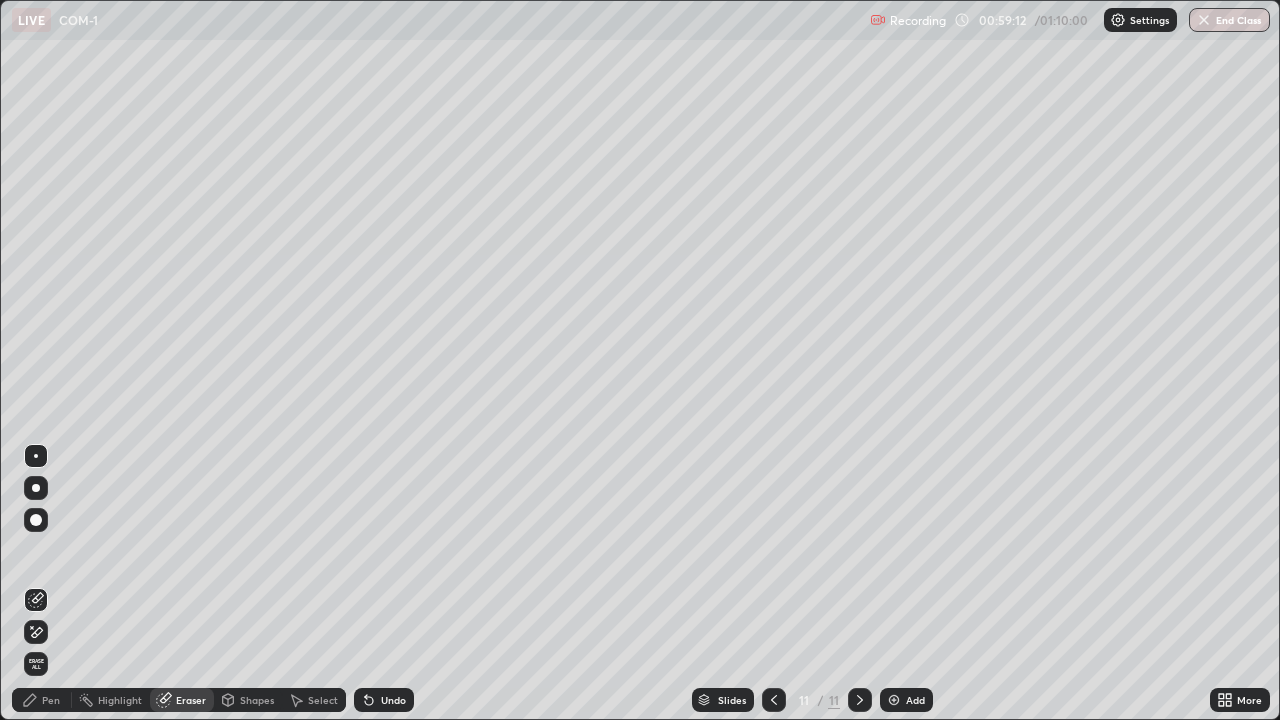click 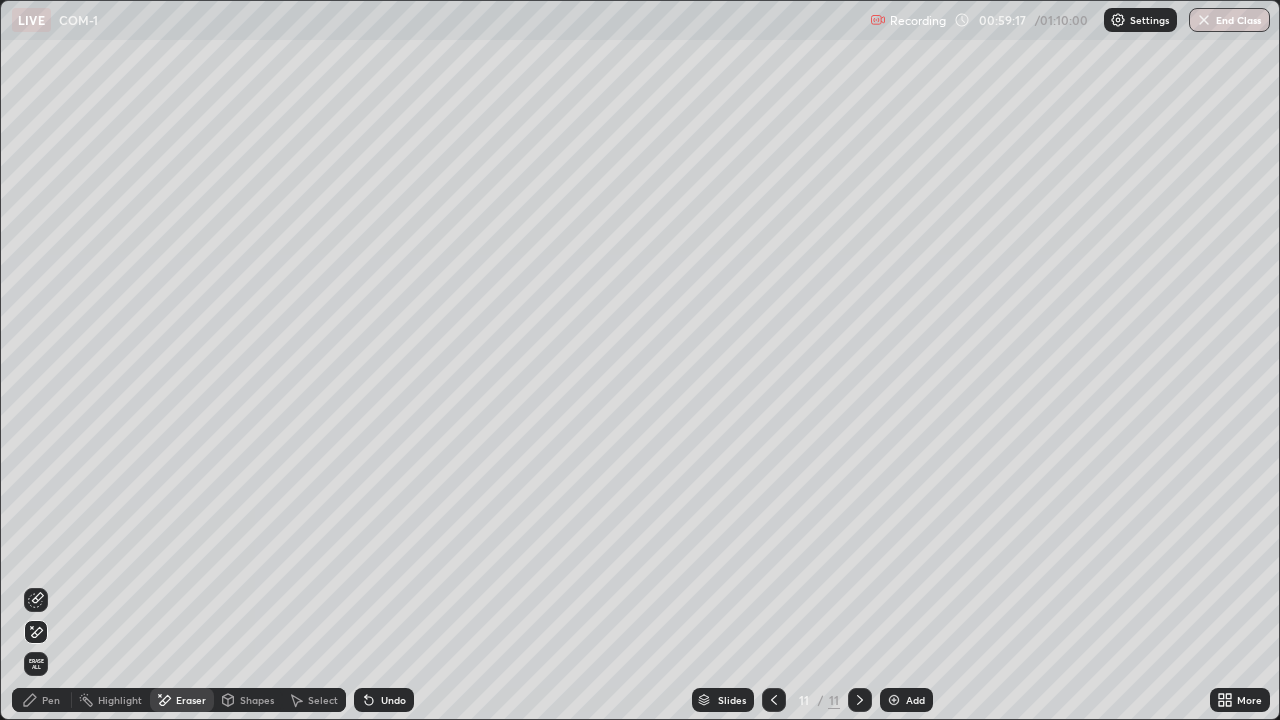click on "Pen" at bounding box center [42, 700] 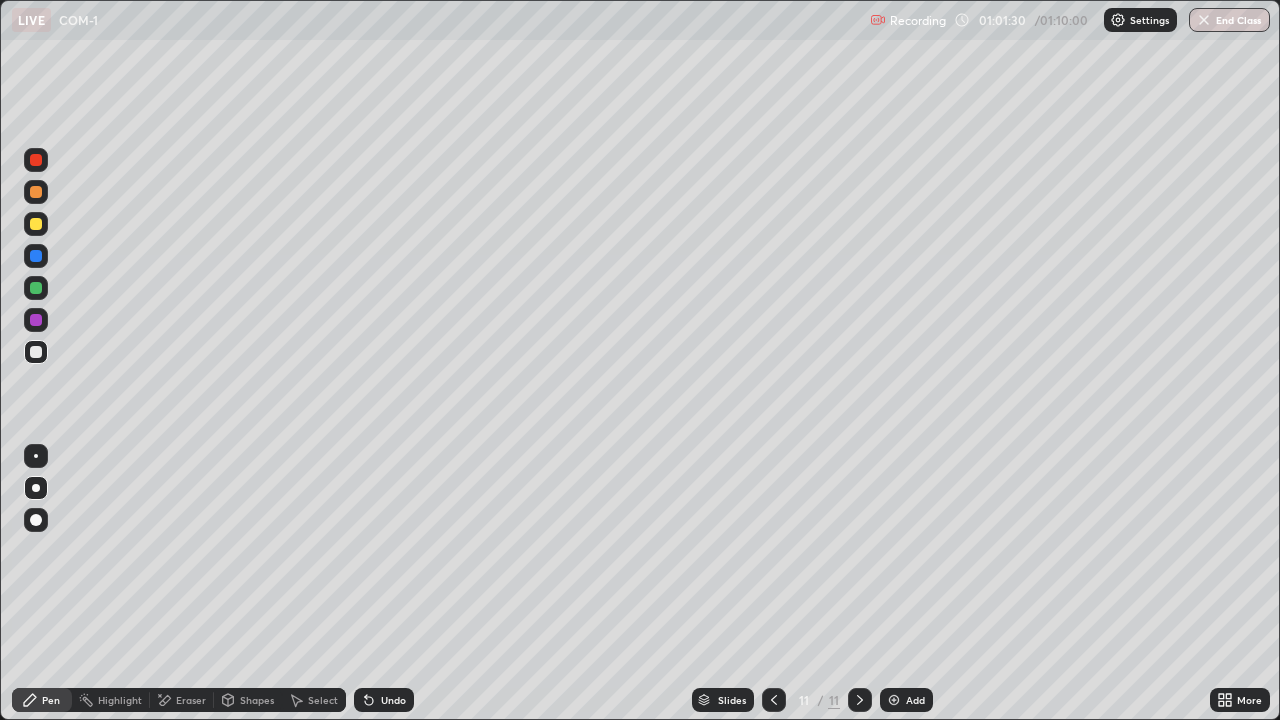 click 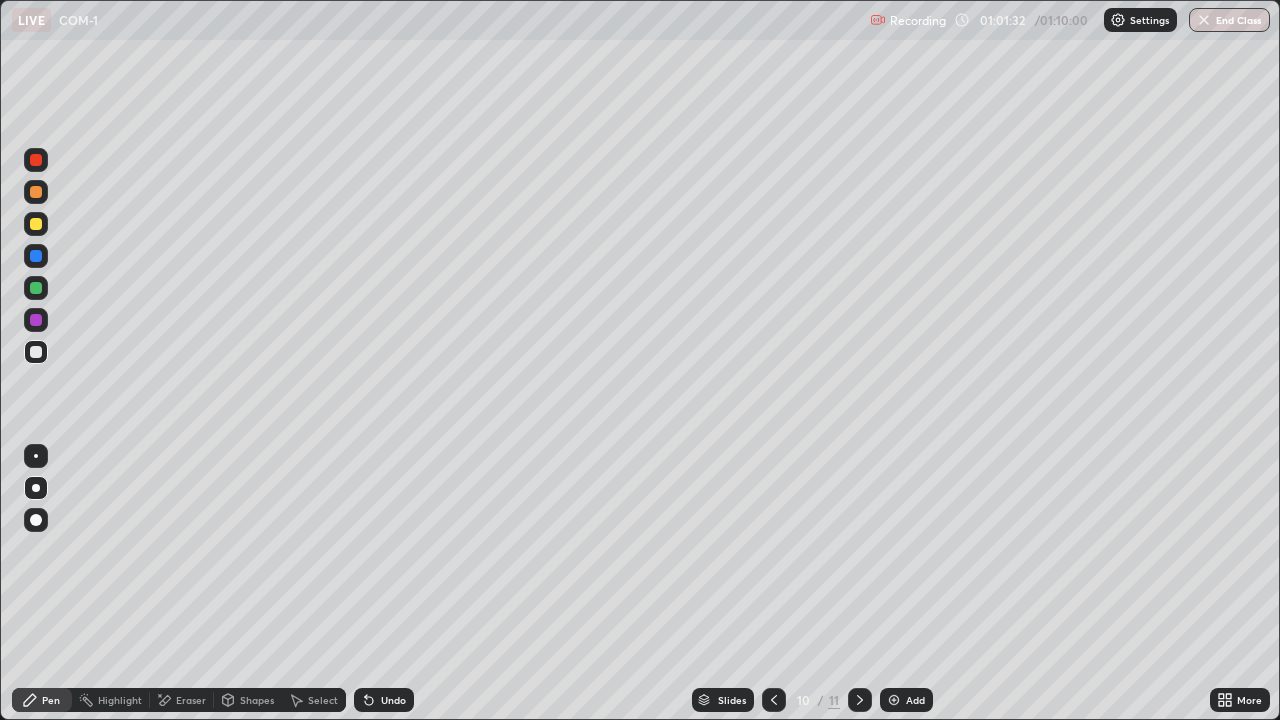 click 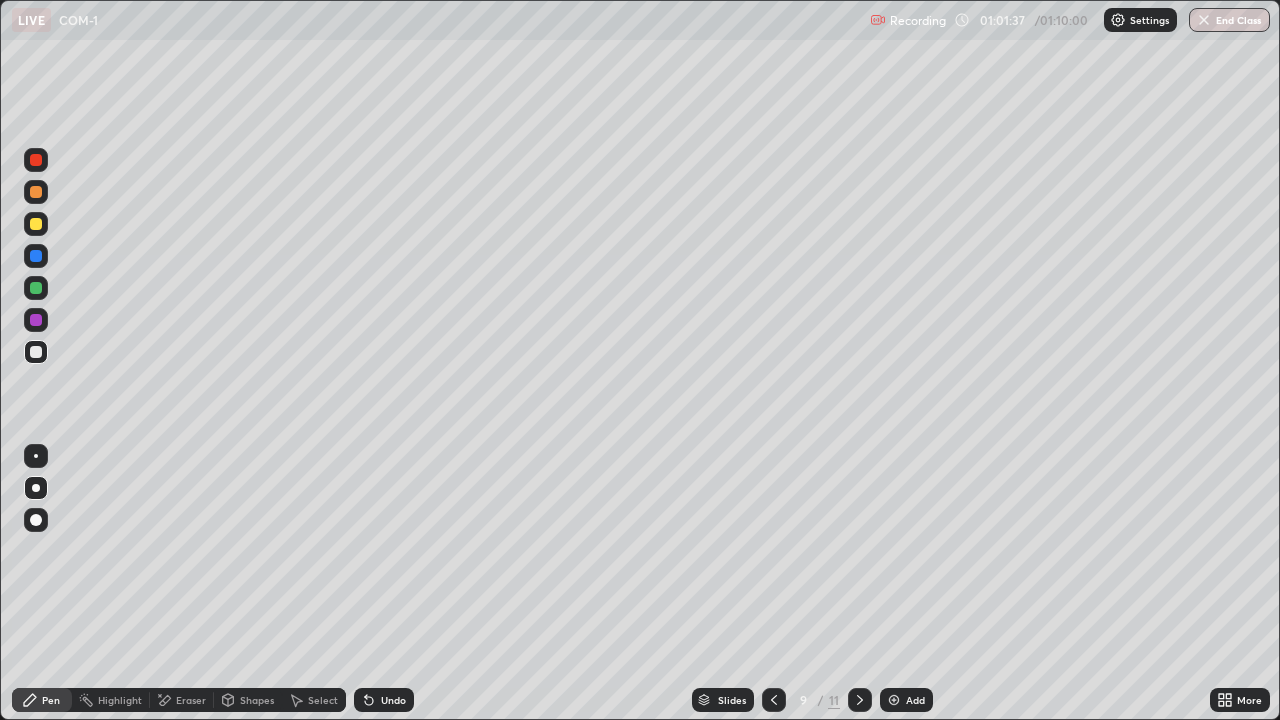 click at bounding box center [860, 700] 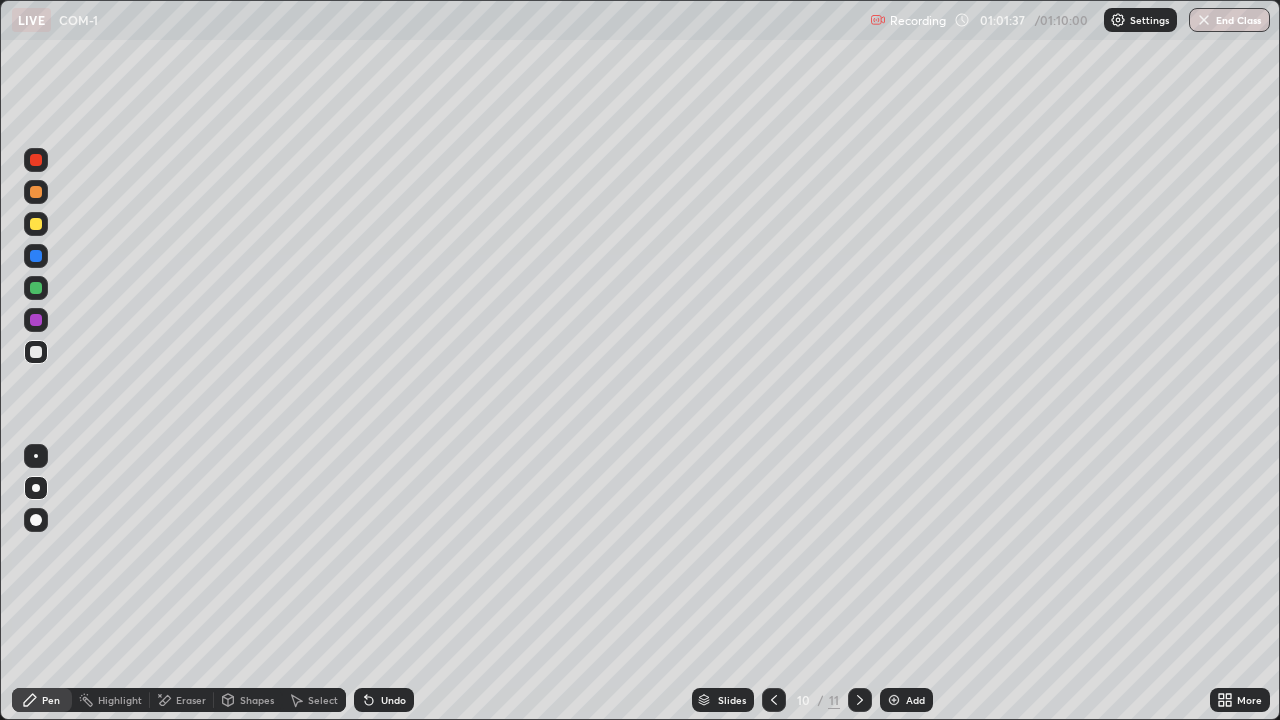 click at bounding box center (860, 700) 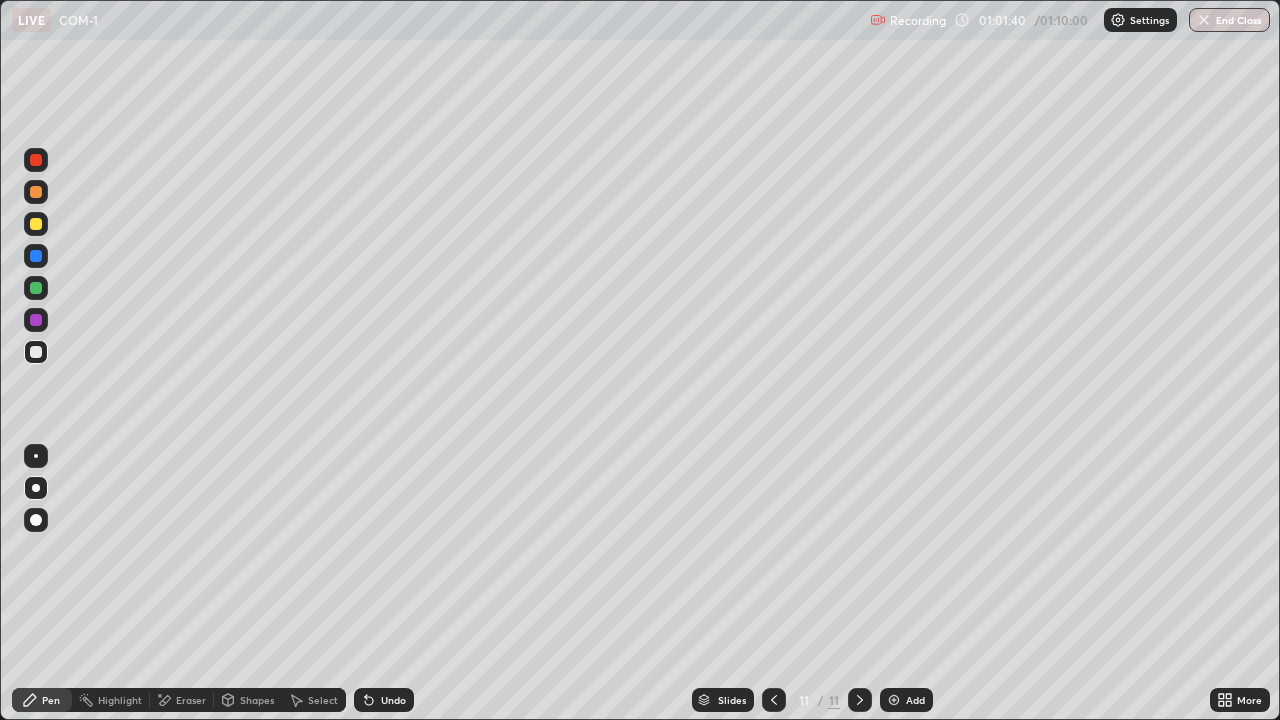 click on "End Class" at bounding box center [1229, 20] 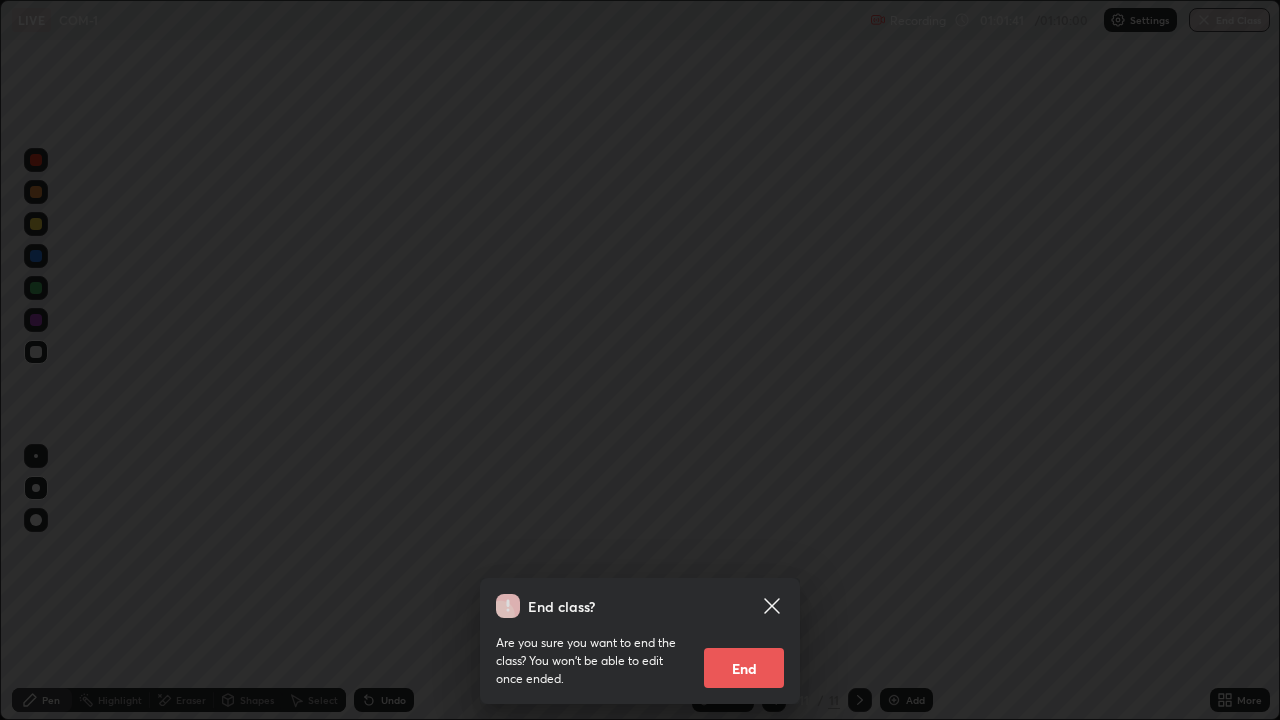 click on "End" at bounding box center (744, 668) 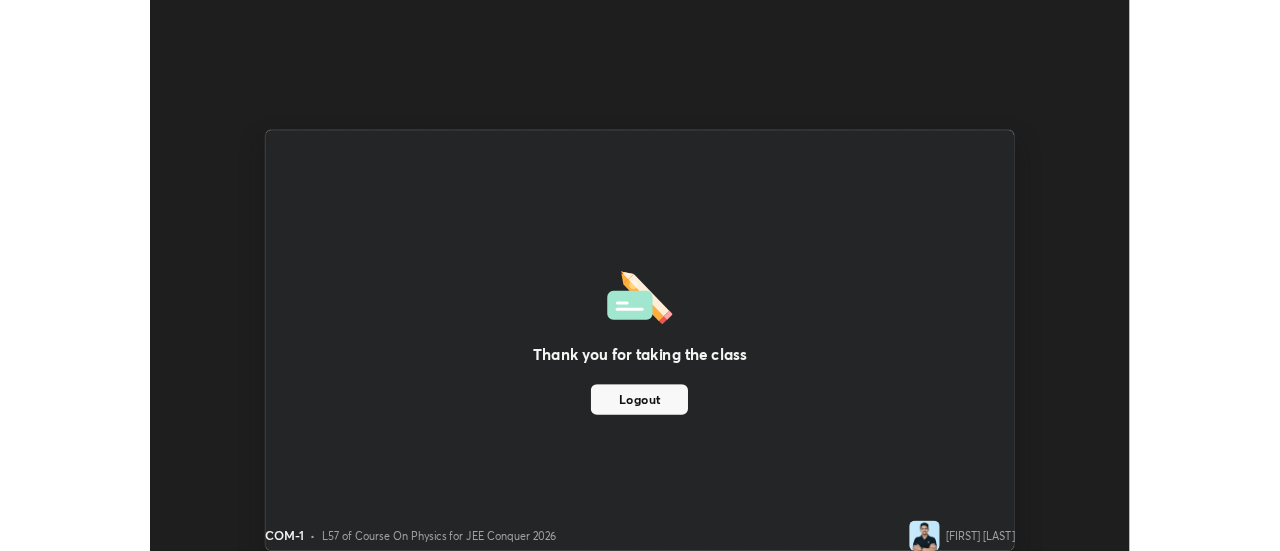 scroll, scrollTop: 551, scrollLeft: 1280, axis: both 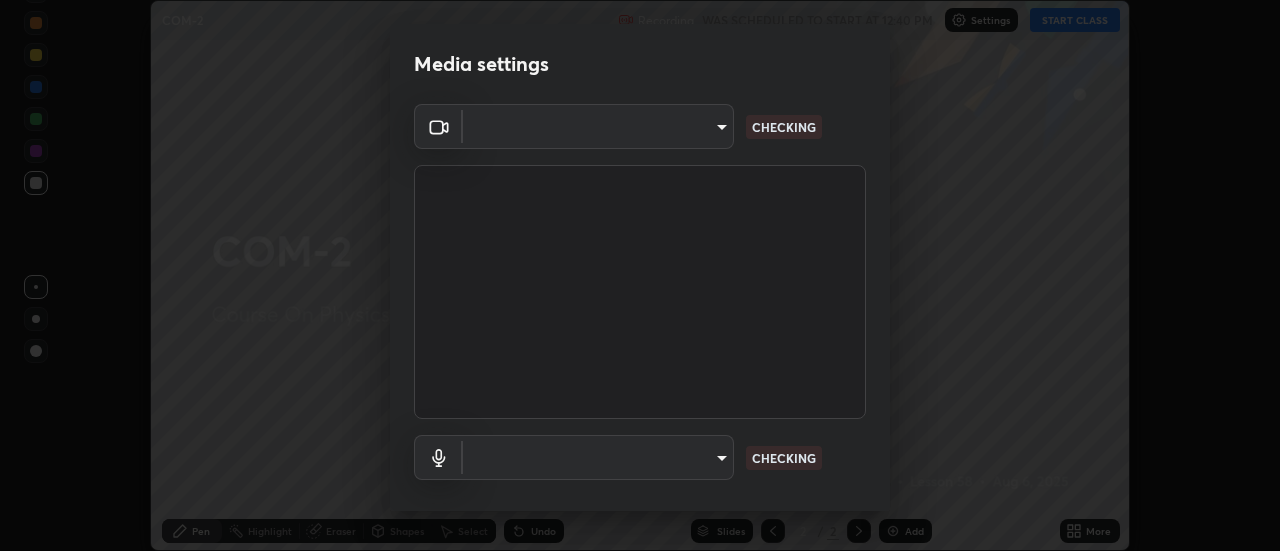 type on "4ecb8a3a6a0f49c05c702d8500a9e100fbeb28266457e7719a8d9868381346f1" 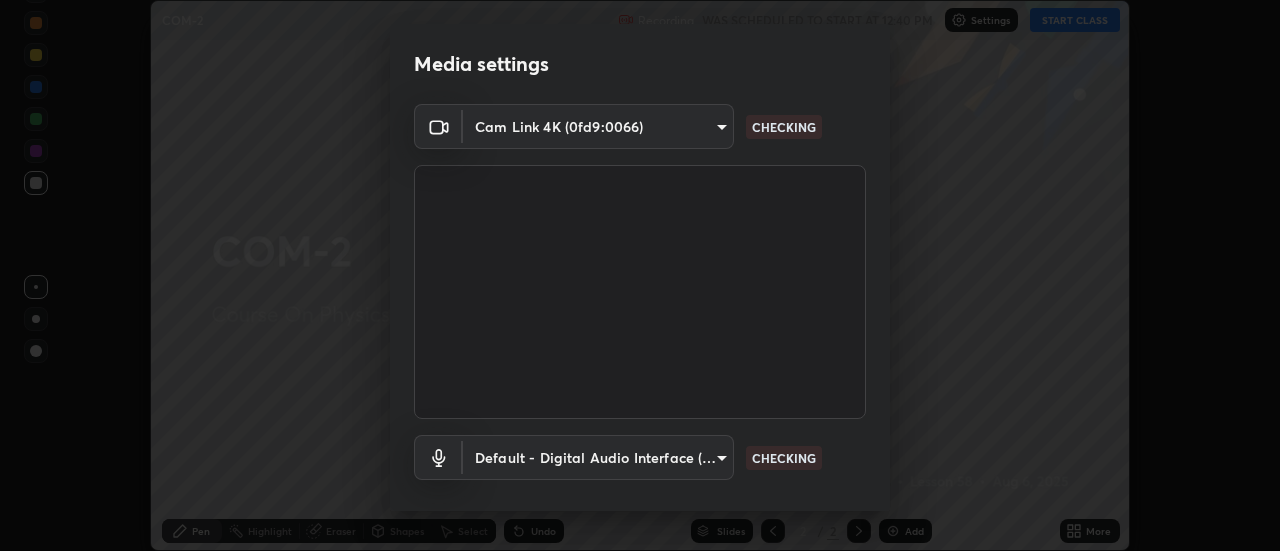 scroll, scrollTop: 105, scrollLeft: 0, axis: vertical 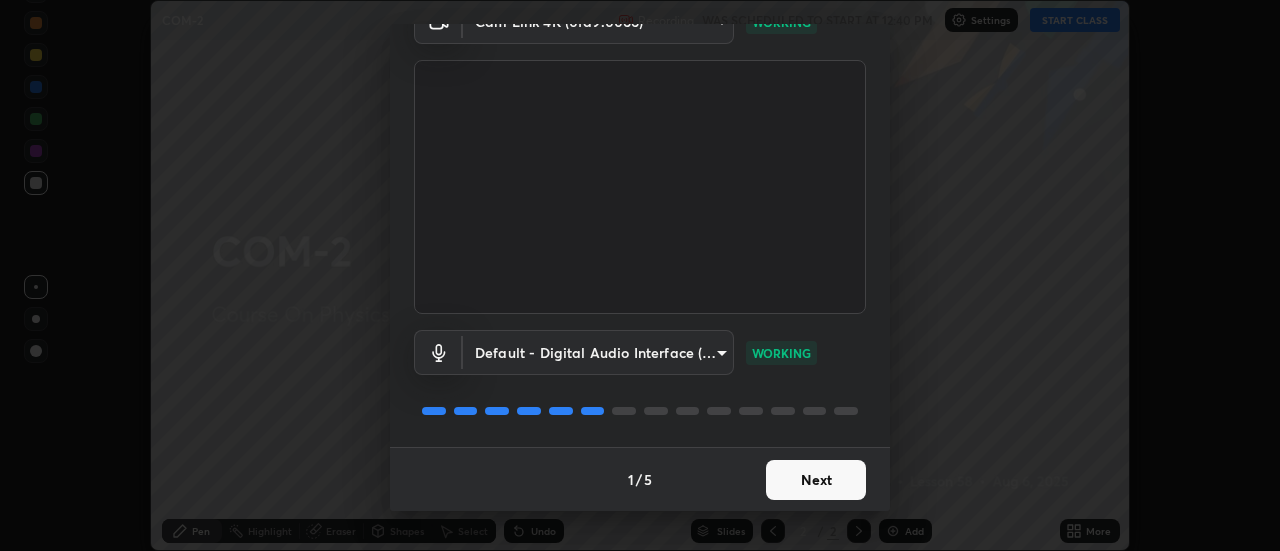 click on "Next" at bounding box center (816, 480) 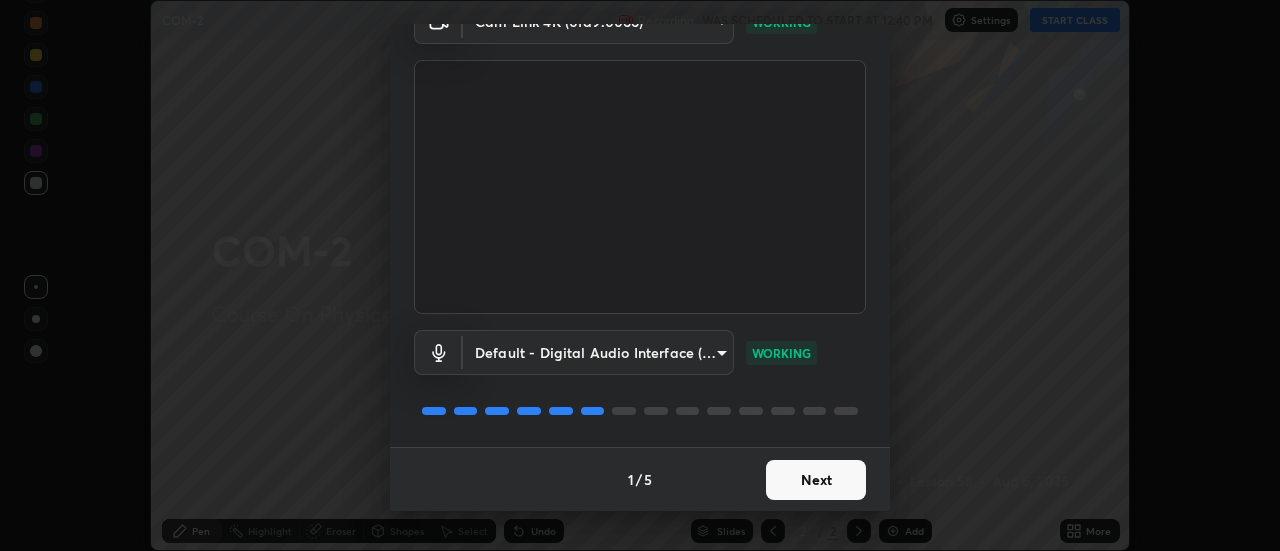 scroll, scrollTop: 0, scrollLeft: 0, axis: both 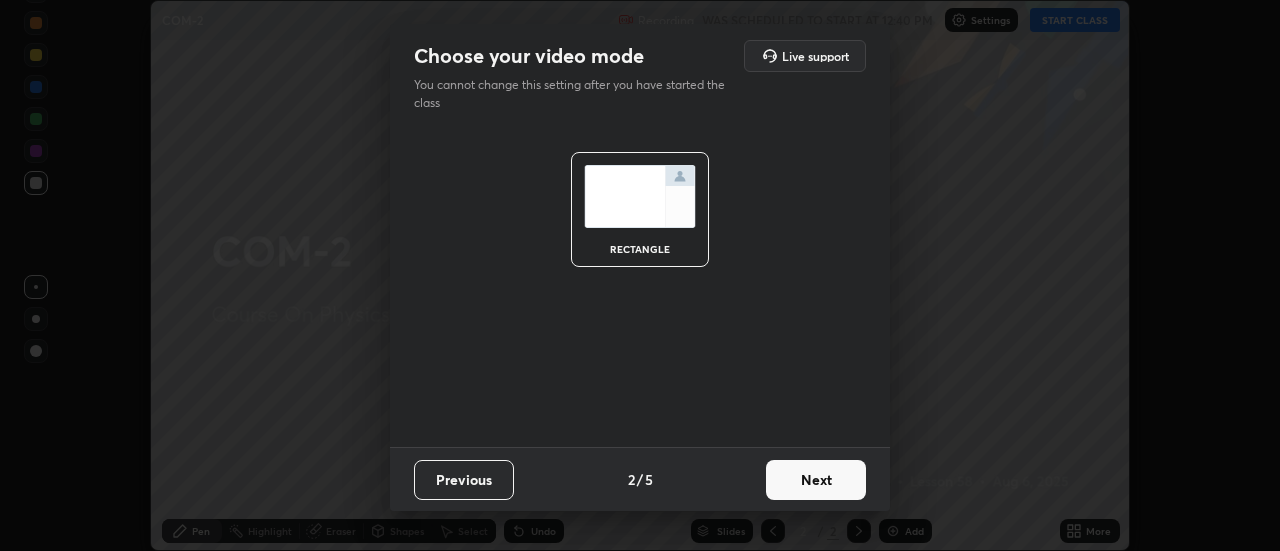 click on "Next" at bounding box center [816, 480] 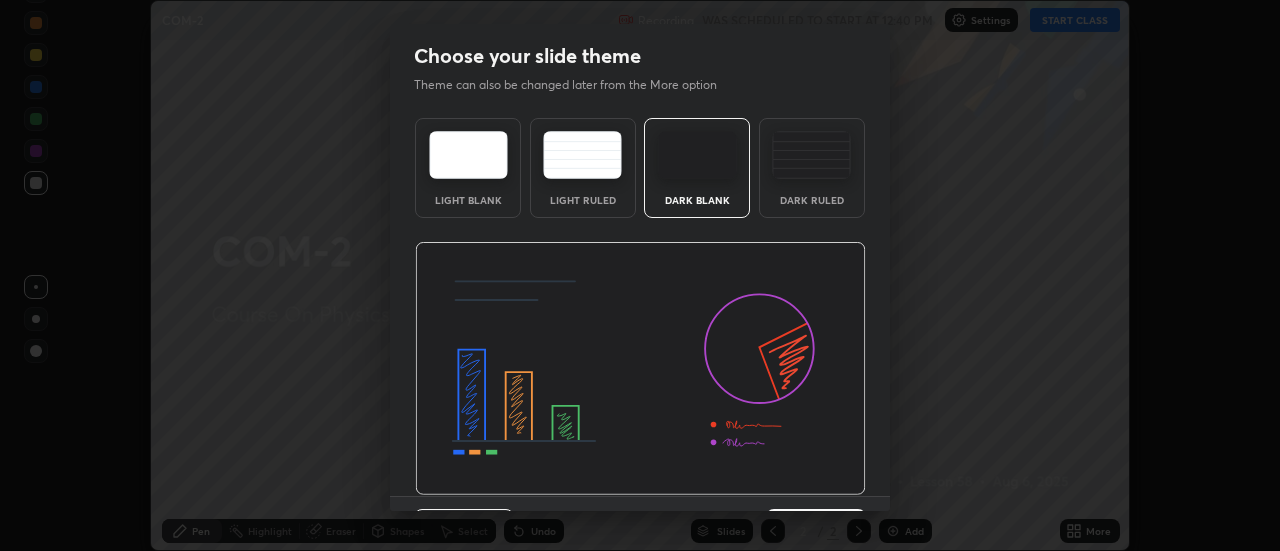 scroll, scrollTop: 49, scrollLeft: 0, axis: vertical 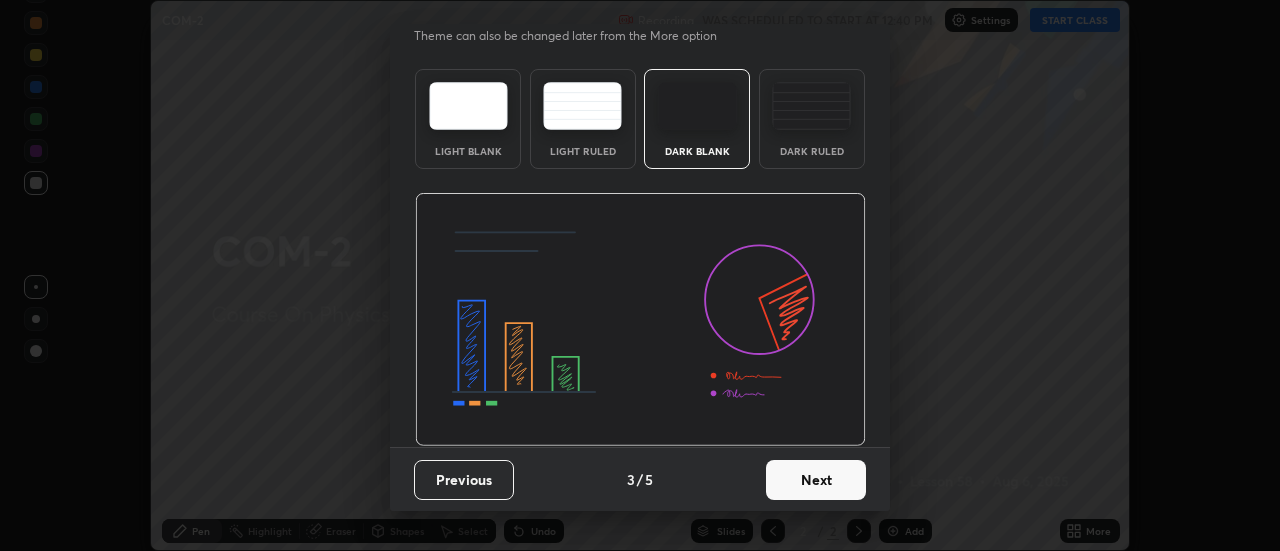 click on "Next" at bounding box center [816, 480] 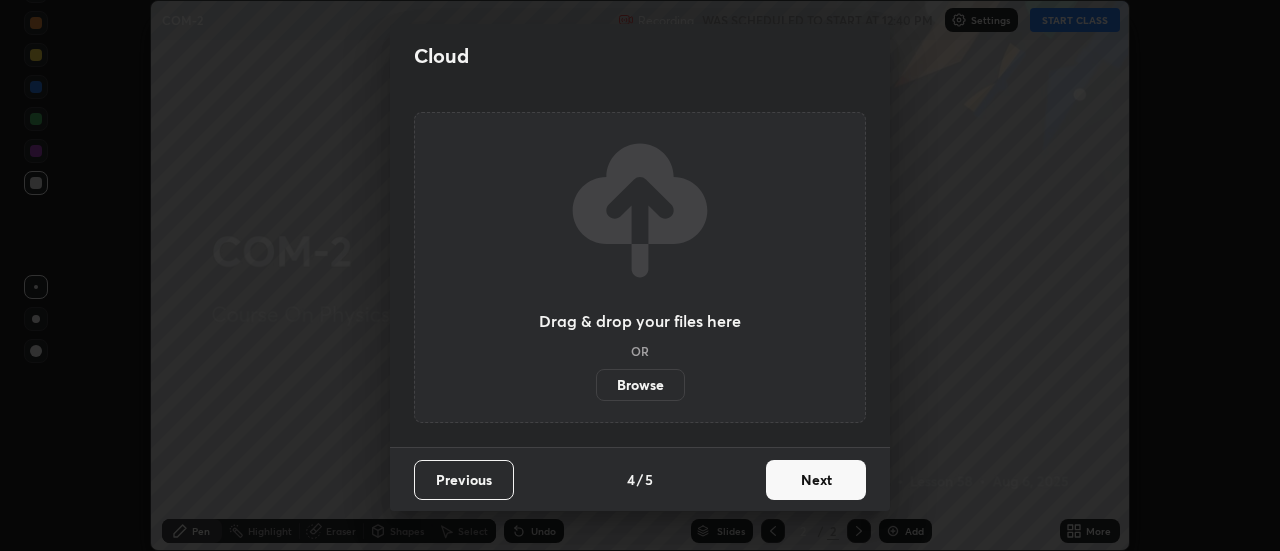 click on "Next" at bounding box center (816, 480) 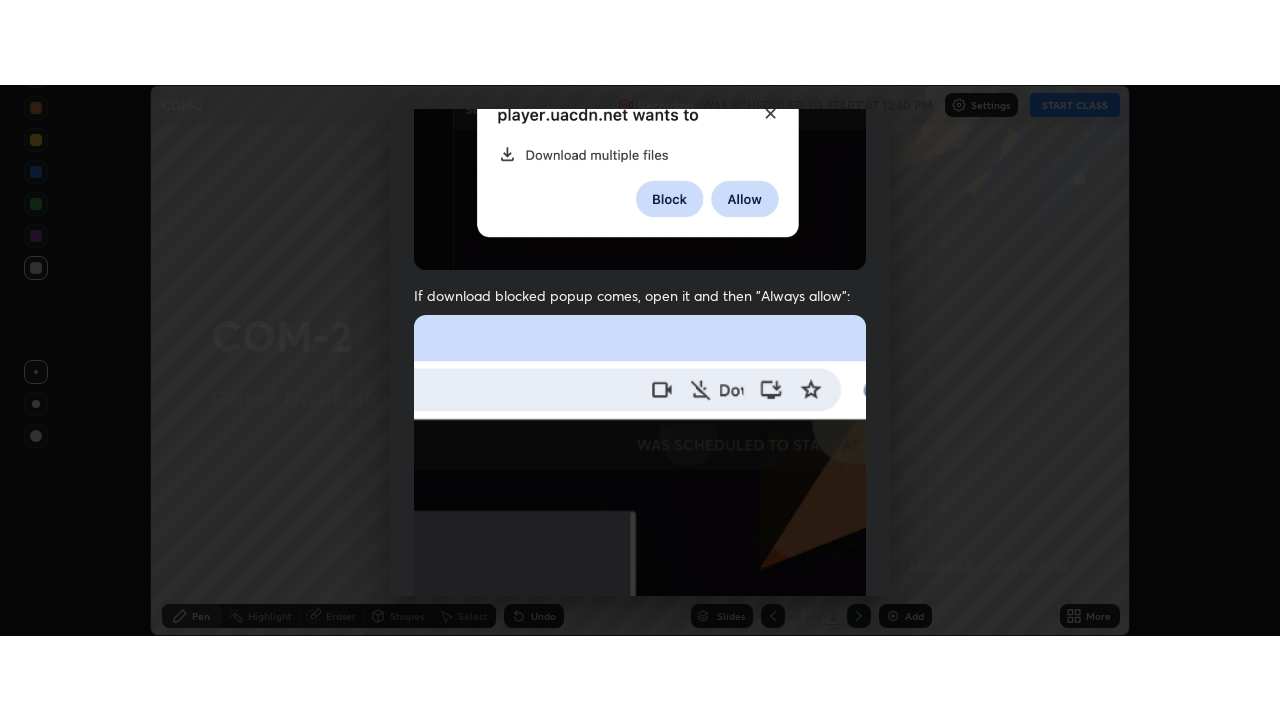 scroll, scrollTop: 513, scrollLeft: 0, axis: vertical 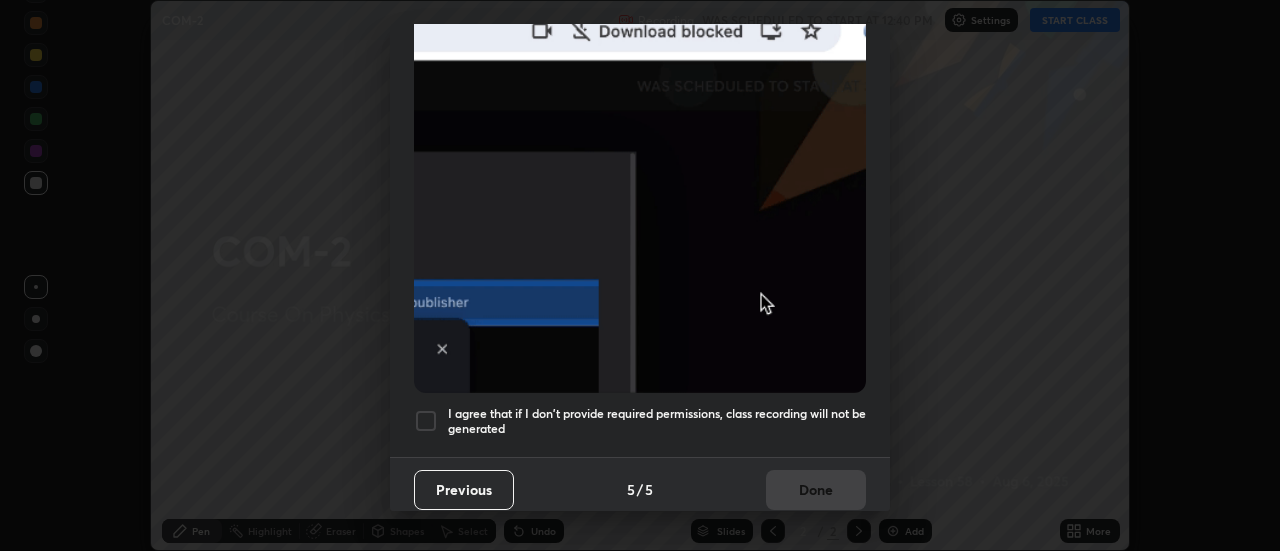 click on "I agree that if I don't provide required permissions, class recording will not be generated" at bounding box center (657, 421) 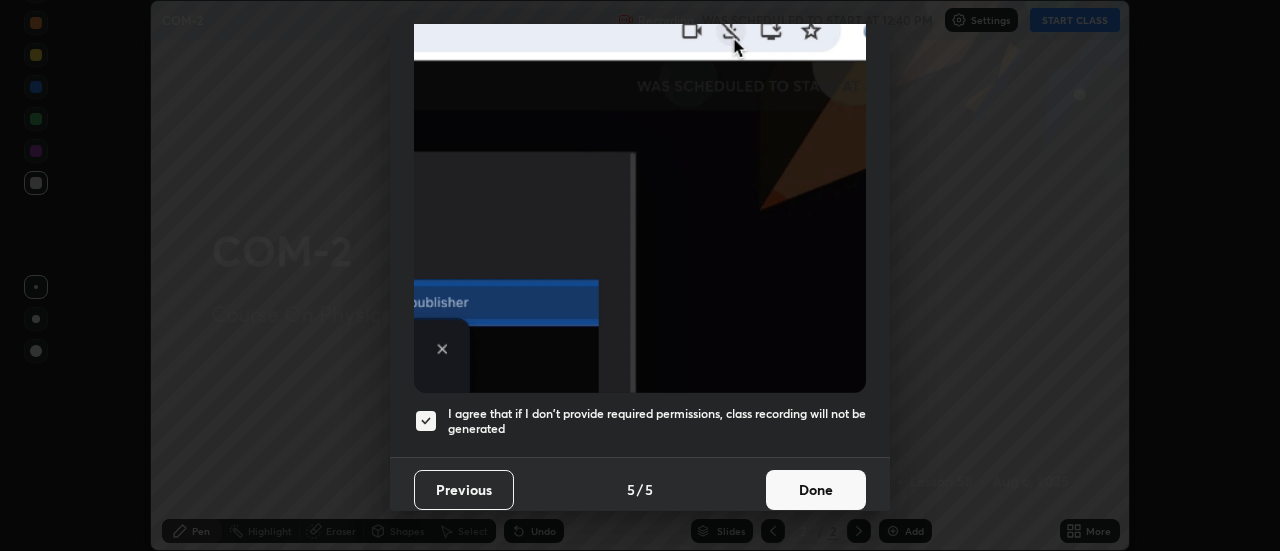 click on "Done" at bounding box center [816, 490] 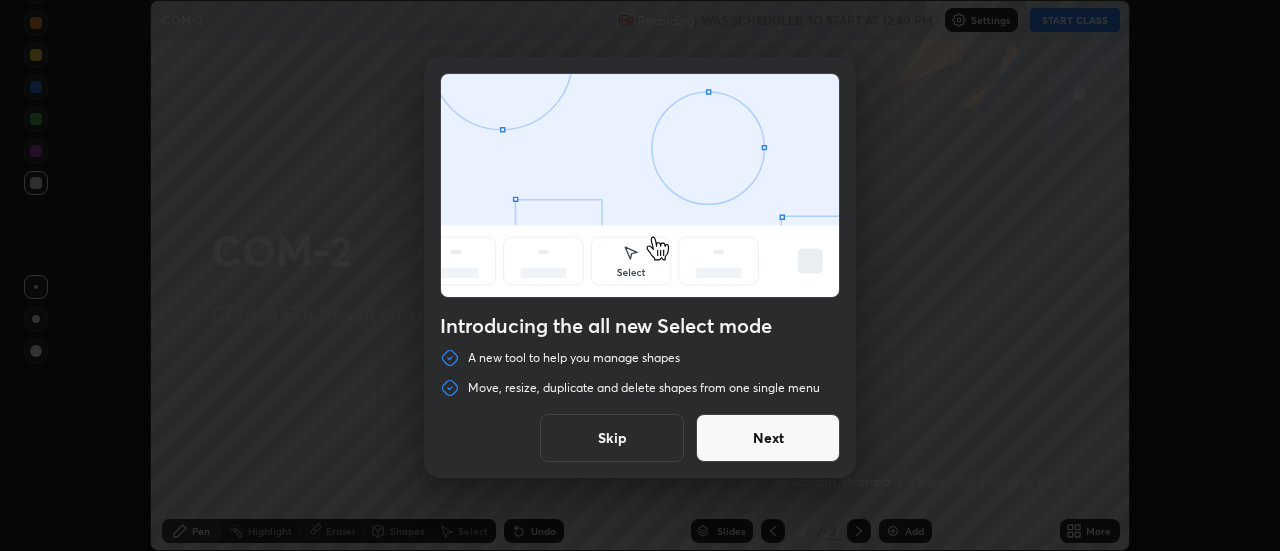 click on "Next" at bounding box center (768, 438) 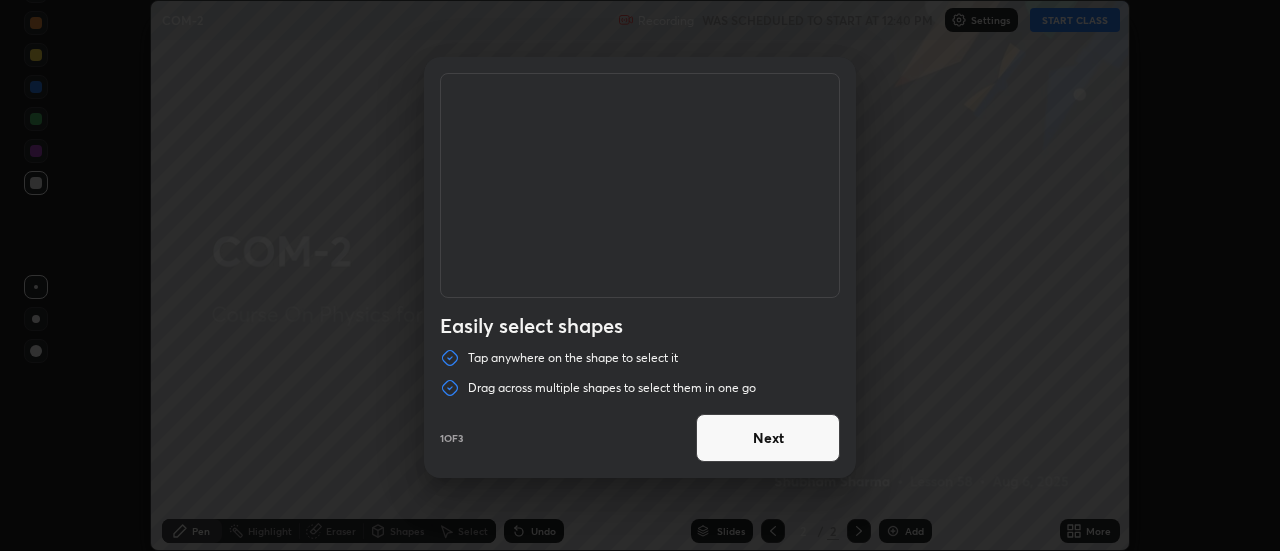 click on "Next" at bounding box center [768, 438] 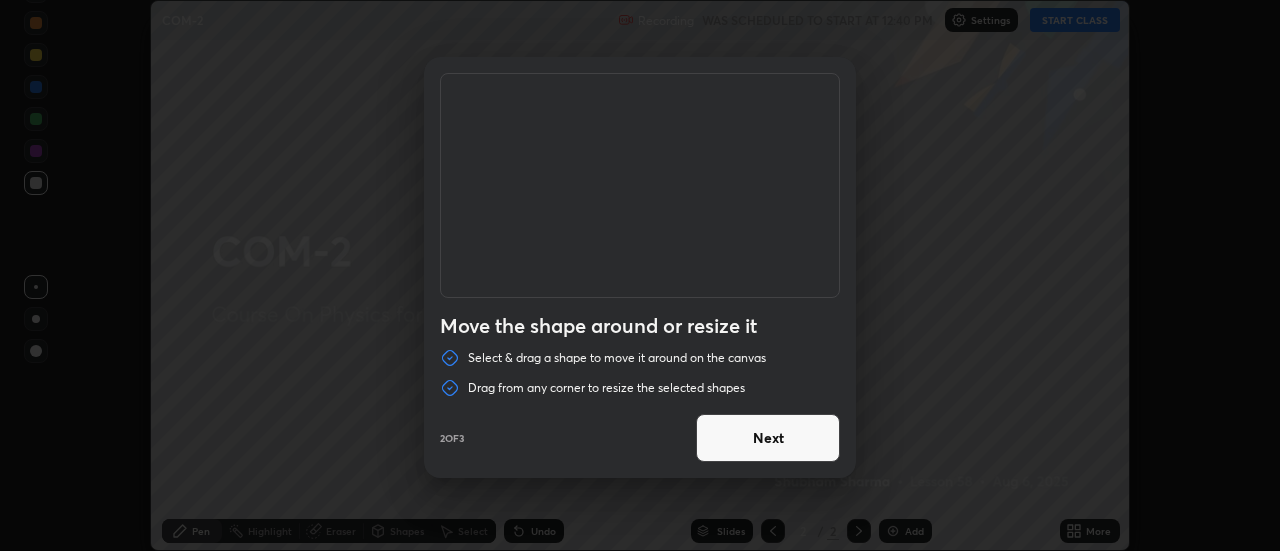 click on "Next" at bounding box center (768, 438) 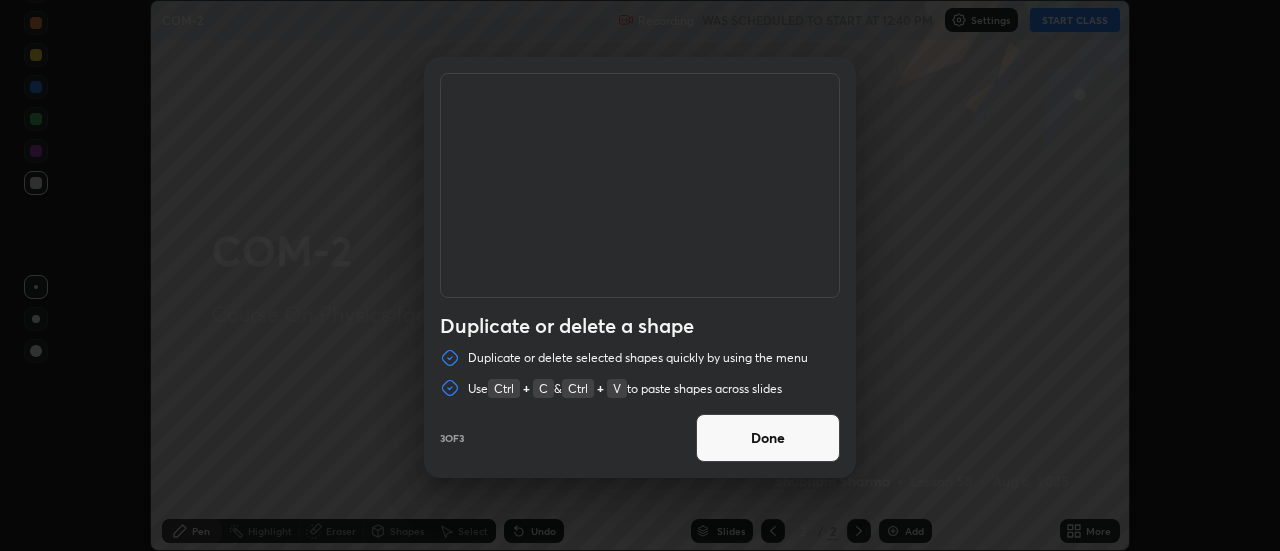 click on "Done" at bounding box center (768, 438) 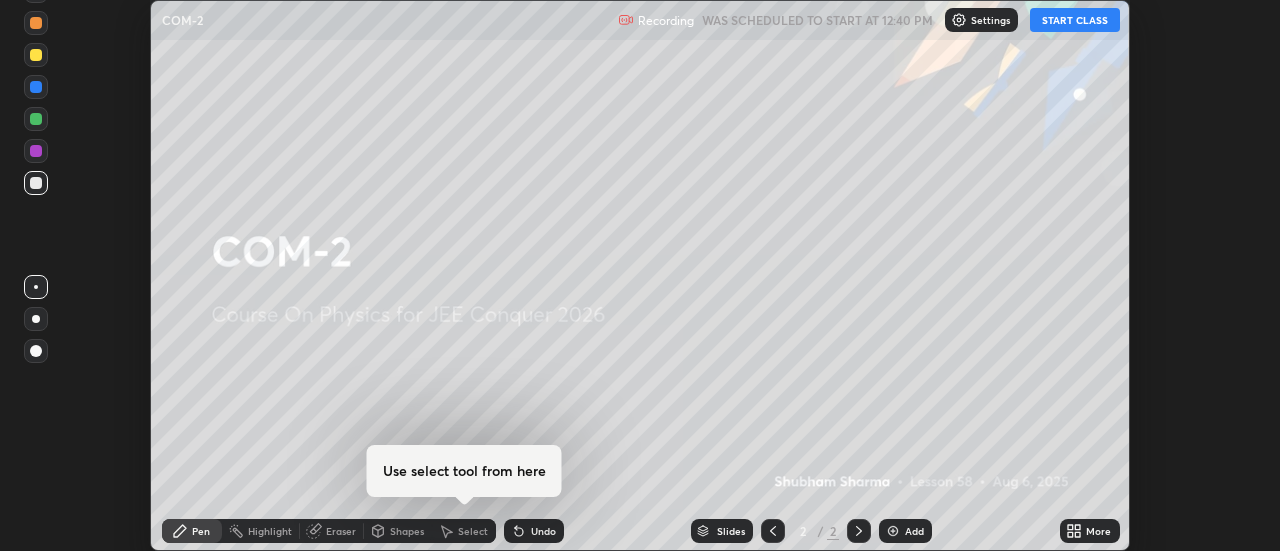 click on "START CLASS" at bounding box center (1075, 20) 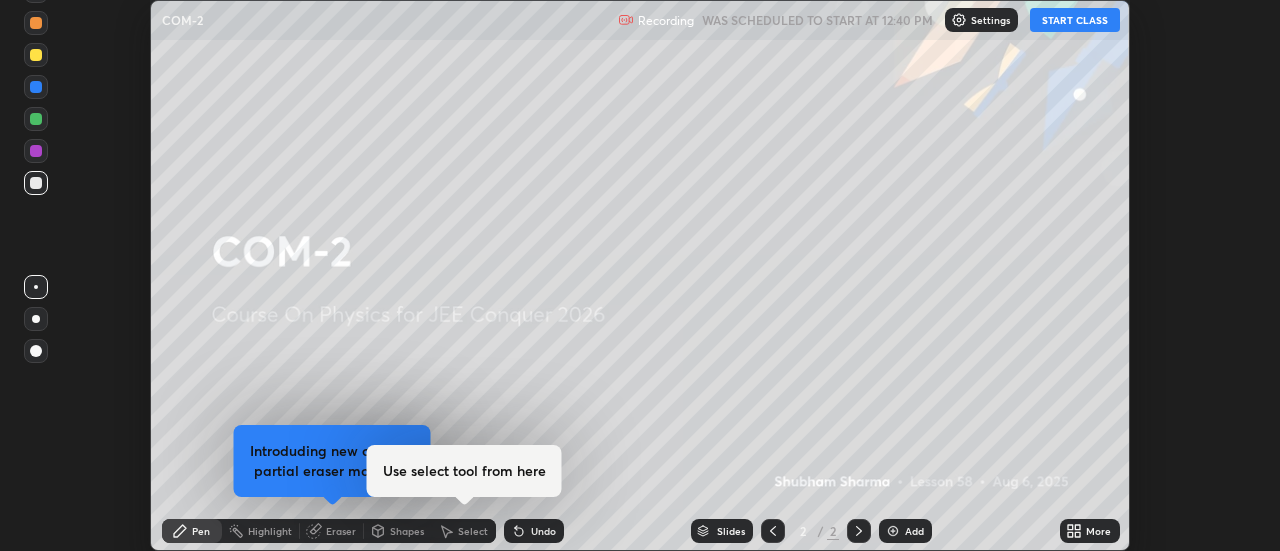 click on "More" at bounding box center [1098, 531] 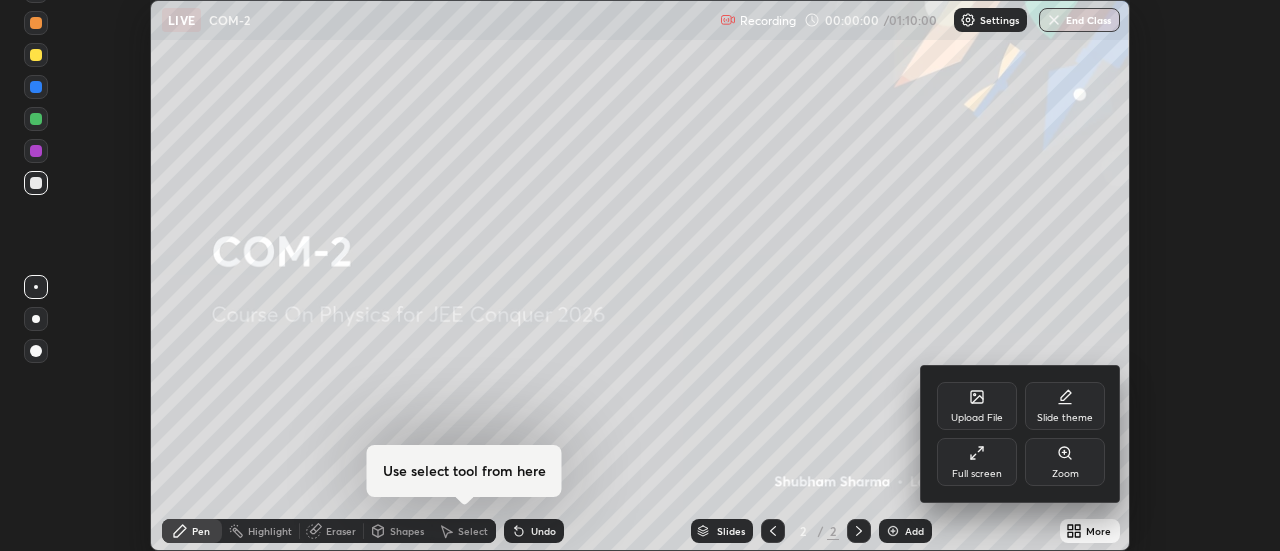 click on "Full screen" at bounding box center [977, 462] 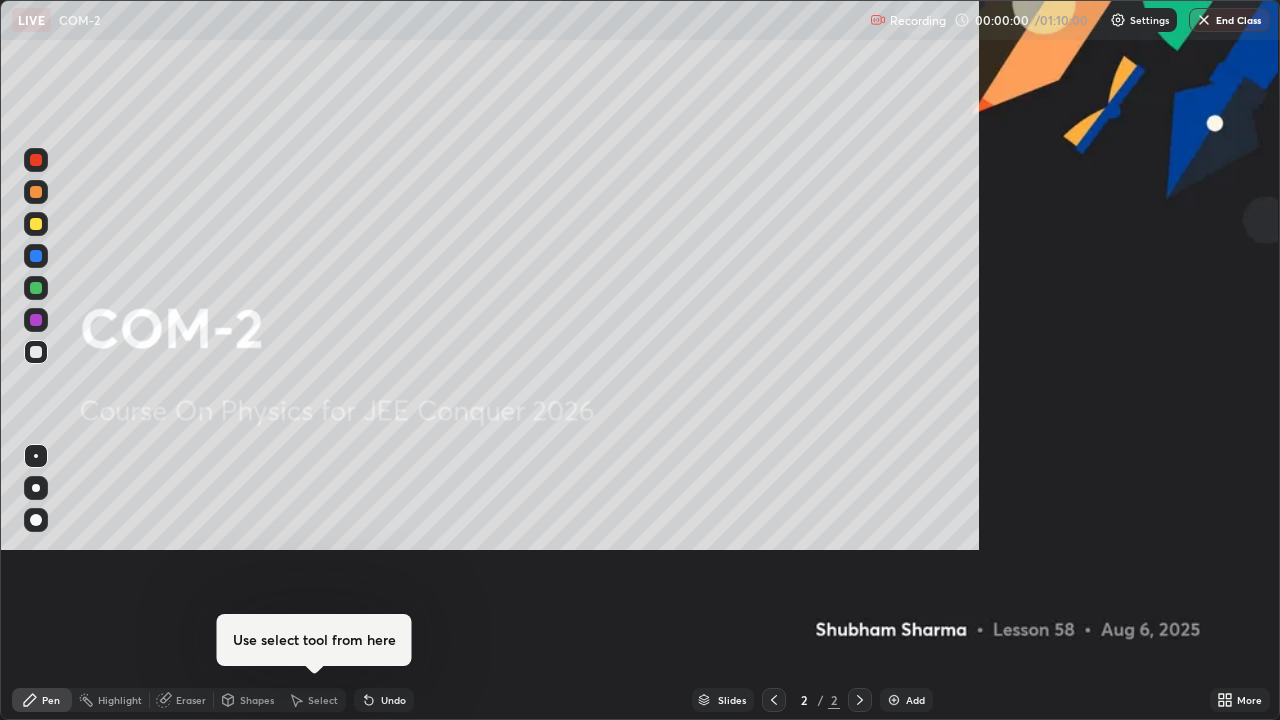 scroll, scrollTop: 99280, scrollLeft: 98720, axis: both 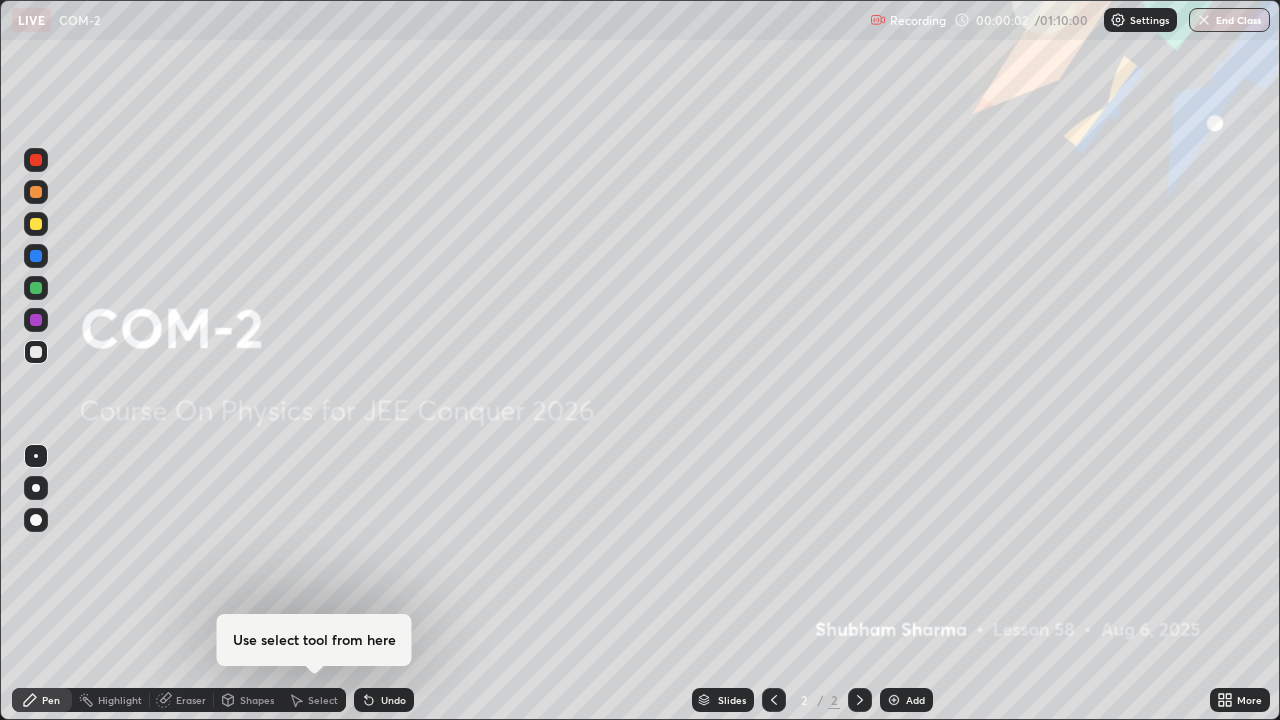 click on "Add" at bounding box center [906, 700] 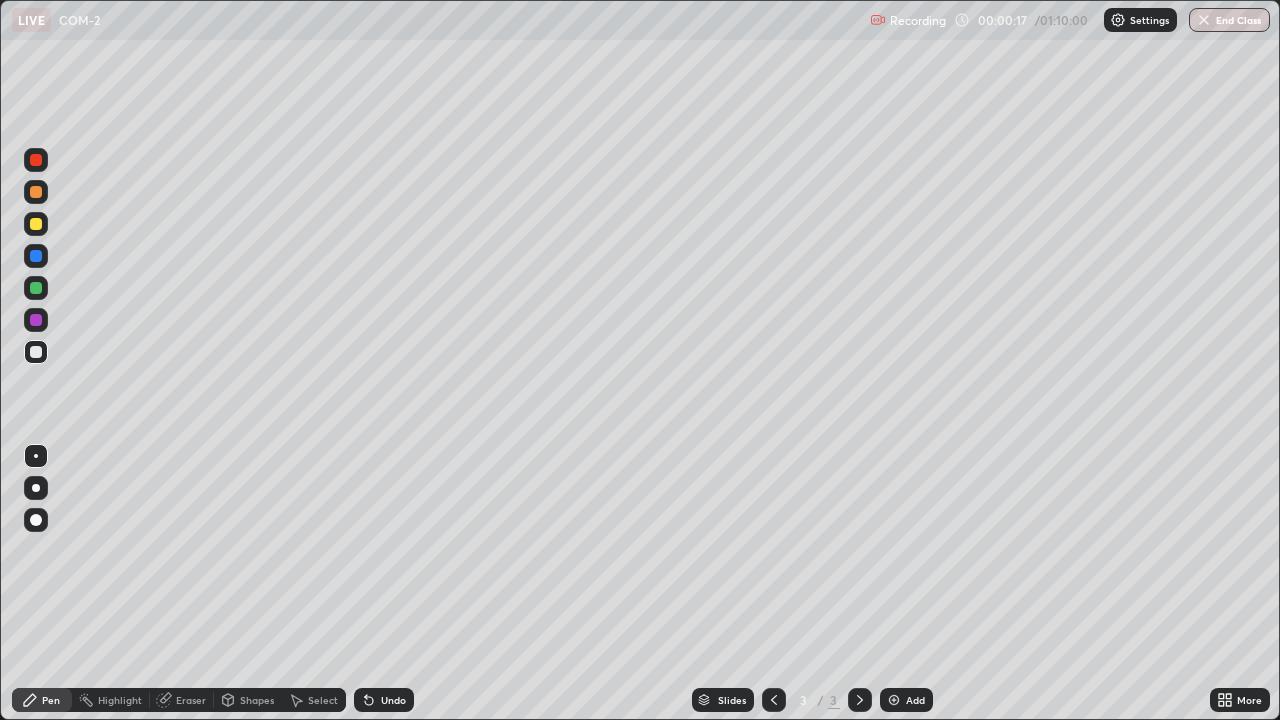 click on "Eraser" at bounding box center (191, 700) 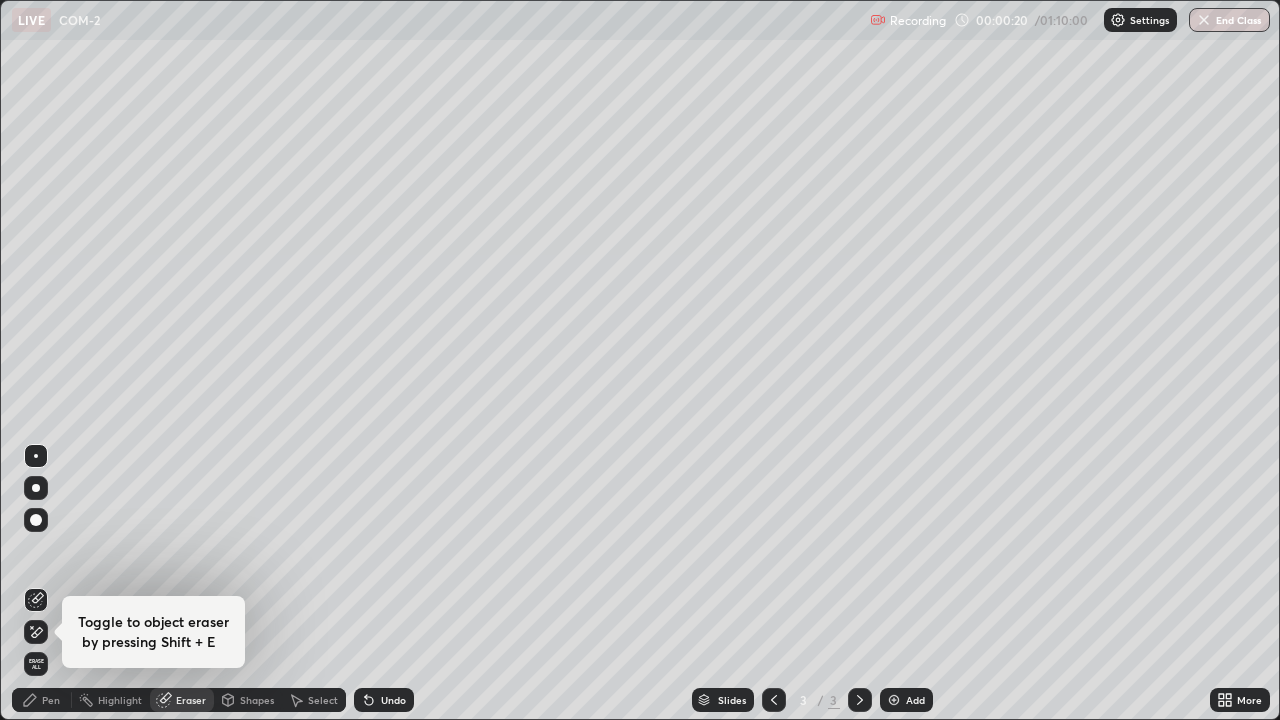 click on "Pen" at bounding box center (51, 700) 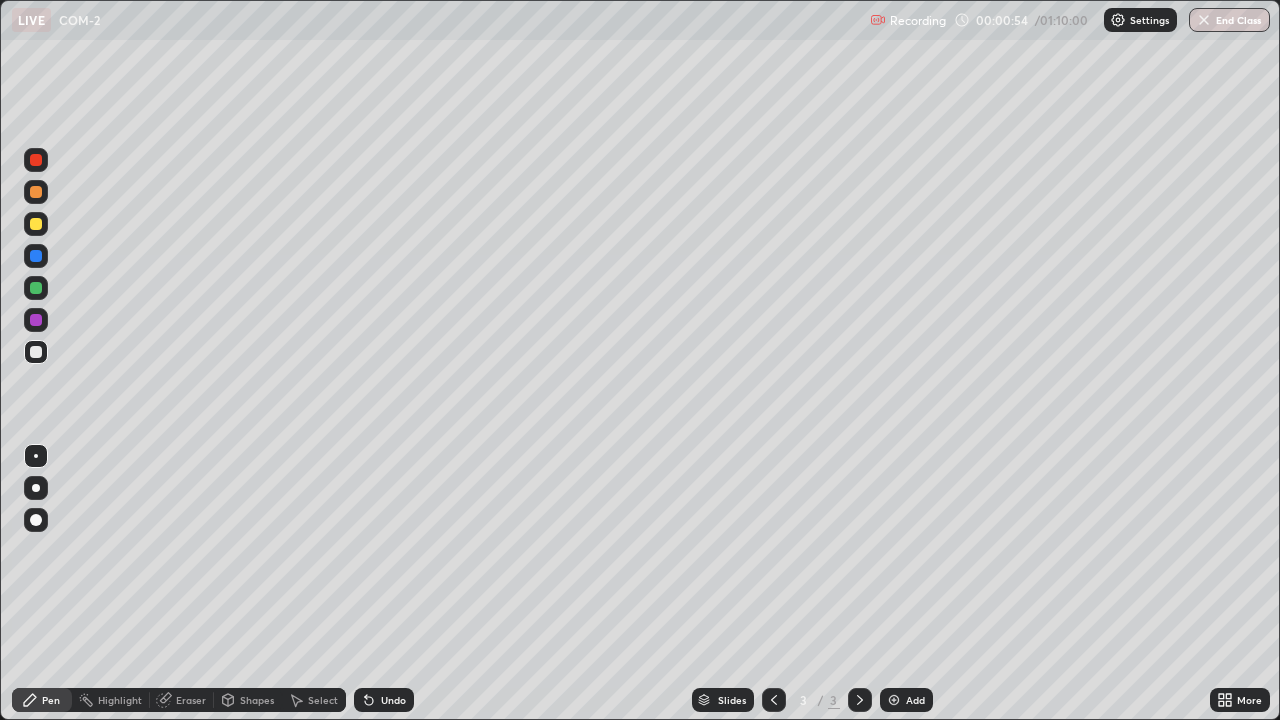 click on "Undo" at bounding box center (393, 700) 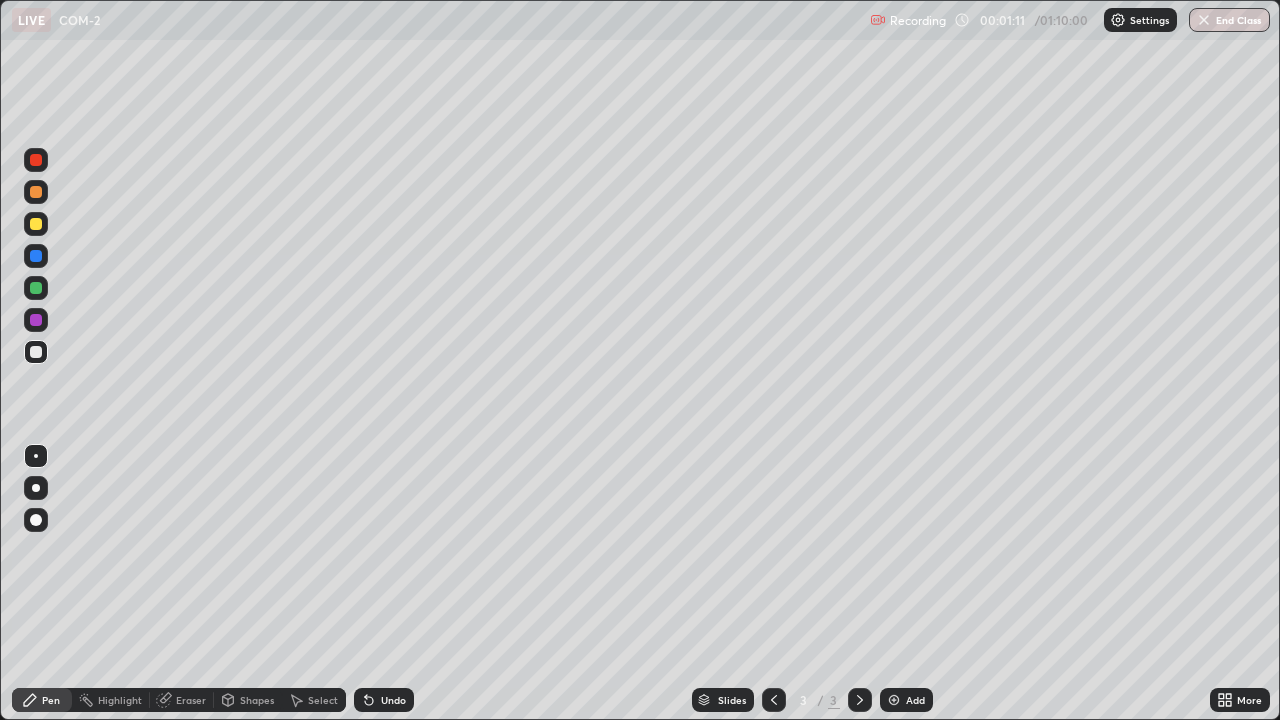 click on "Eraser" at bounding box center [182, 700] 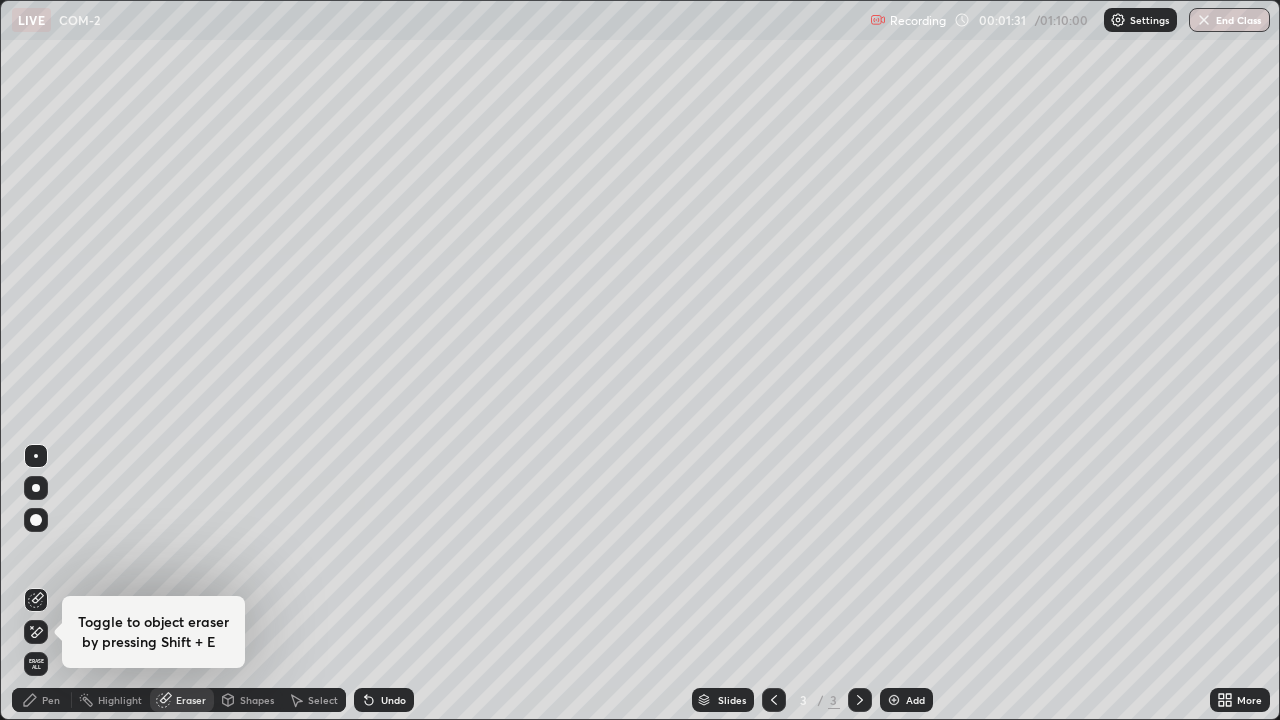 click at bounding box center (36, 632) 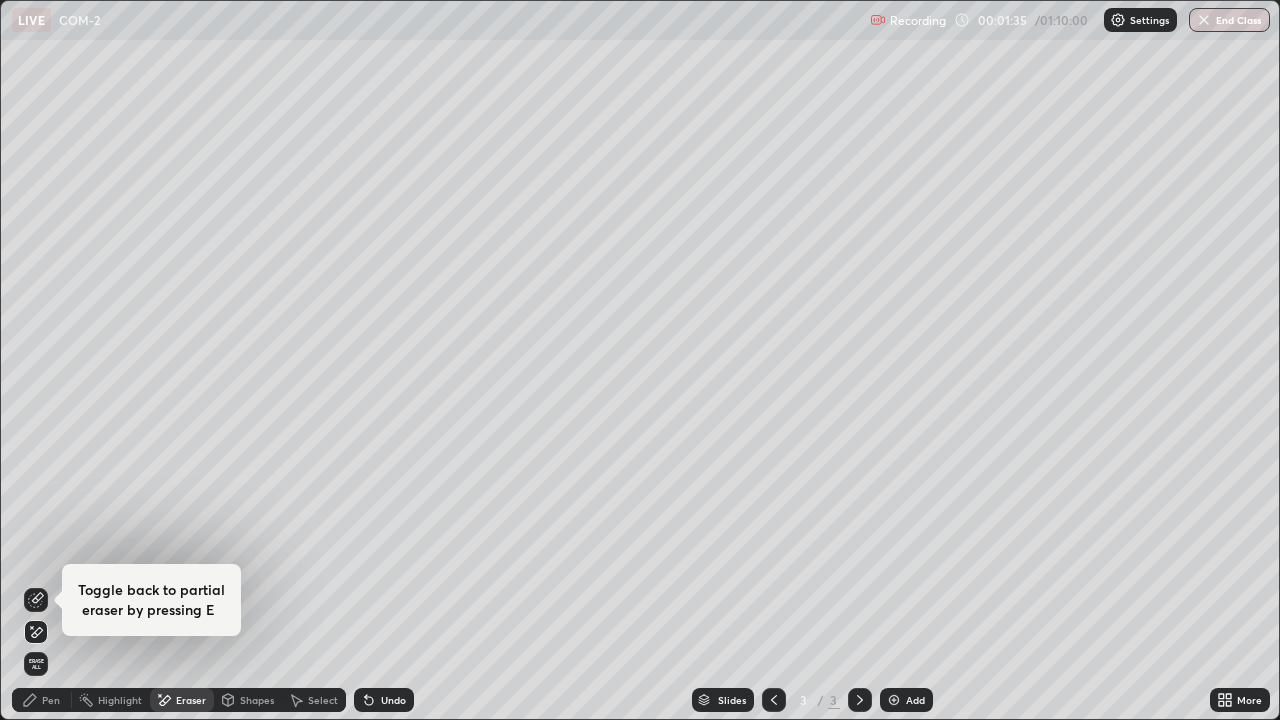 click on "Pen" at bounding box center (51, 700) 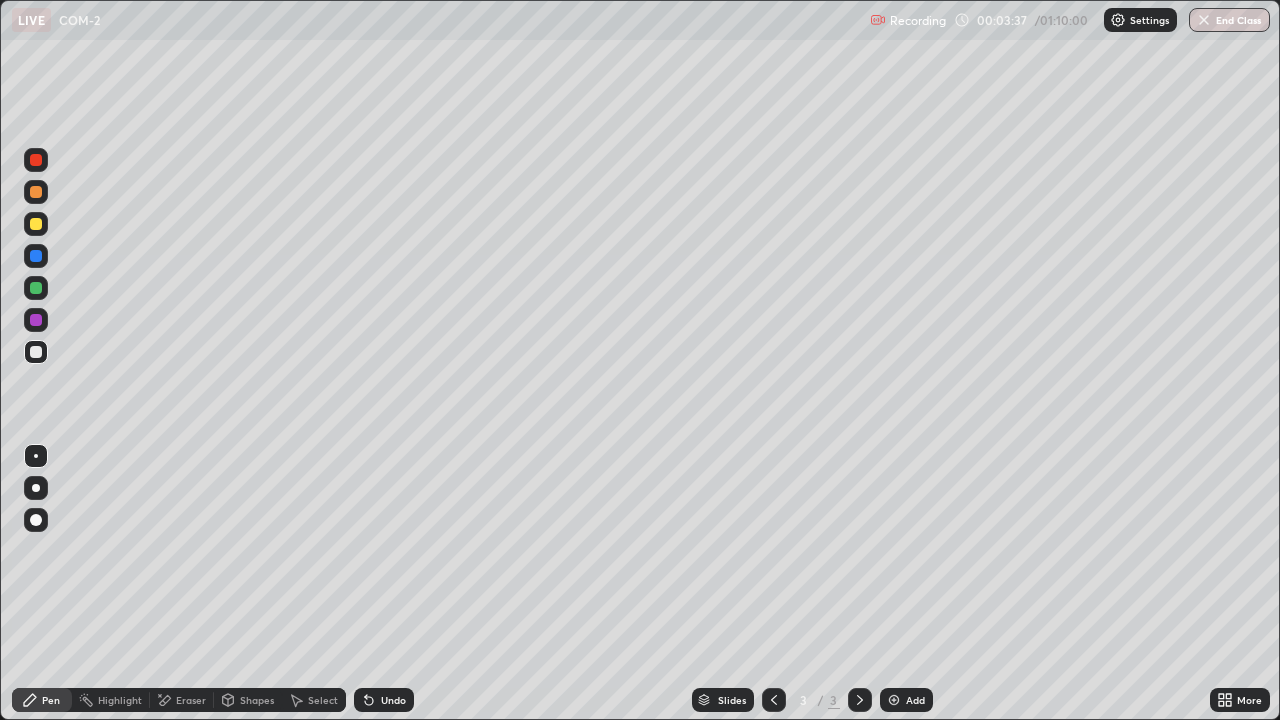 click on "Undo" at bounding box center (393, 700) 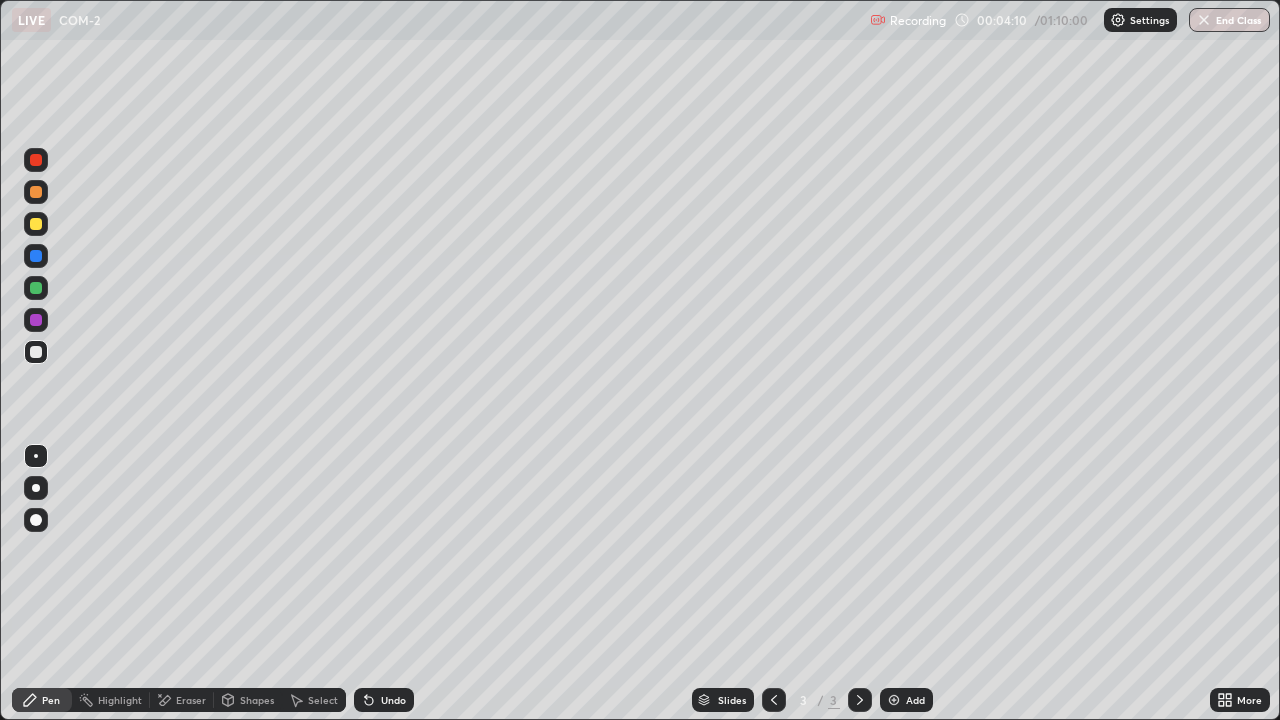 click on "Add" at bounding box center [906, 700] 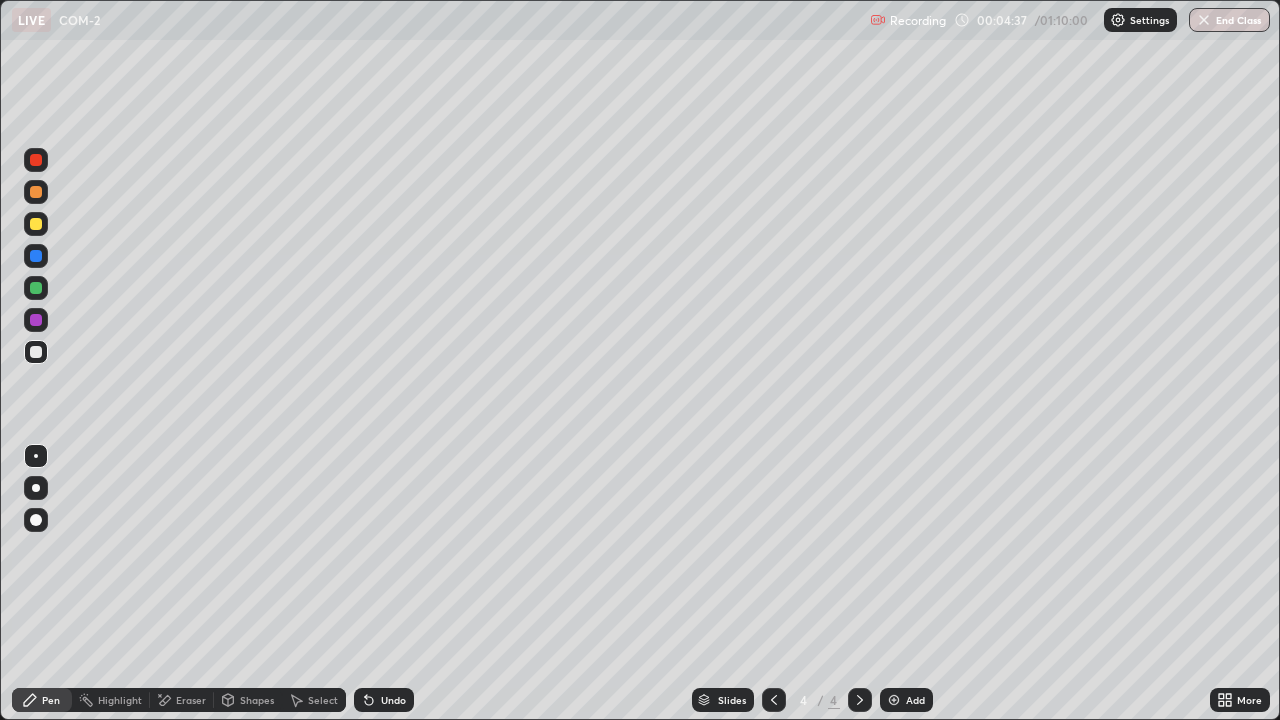 click on "Eraser" at bounding box center (182, 700) 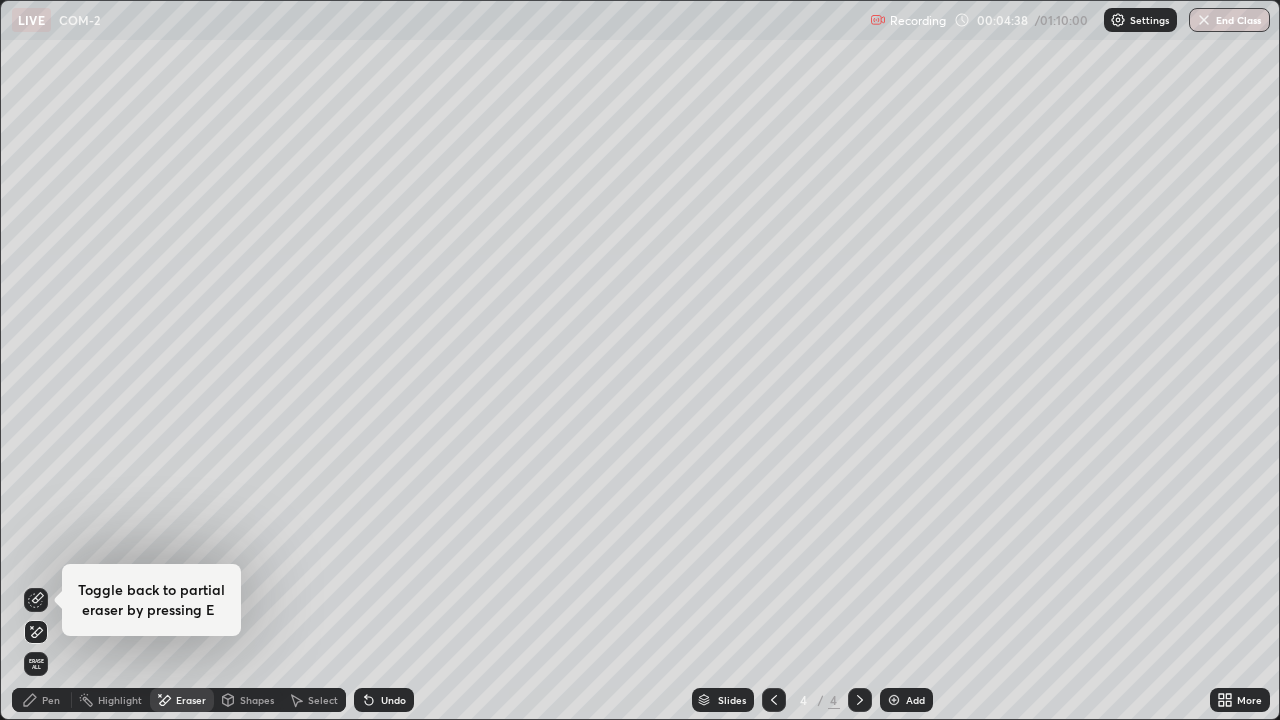 click on "Pen" at bounding box center (42, 700) 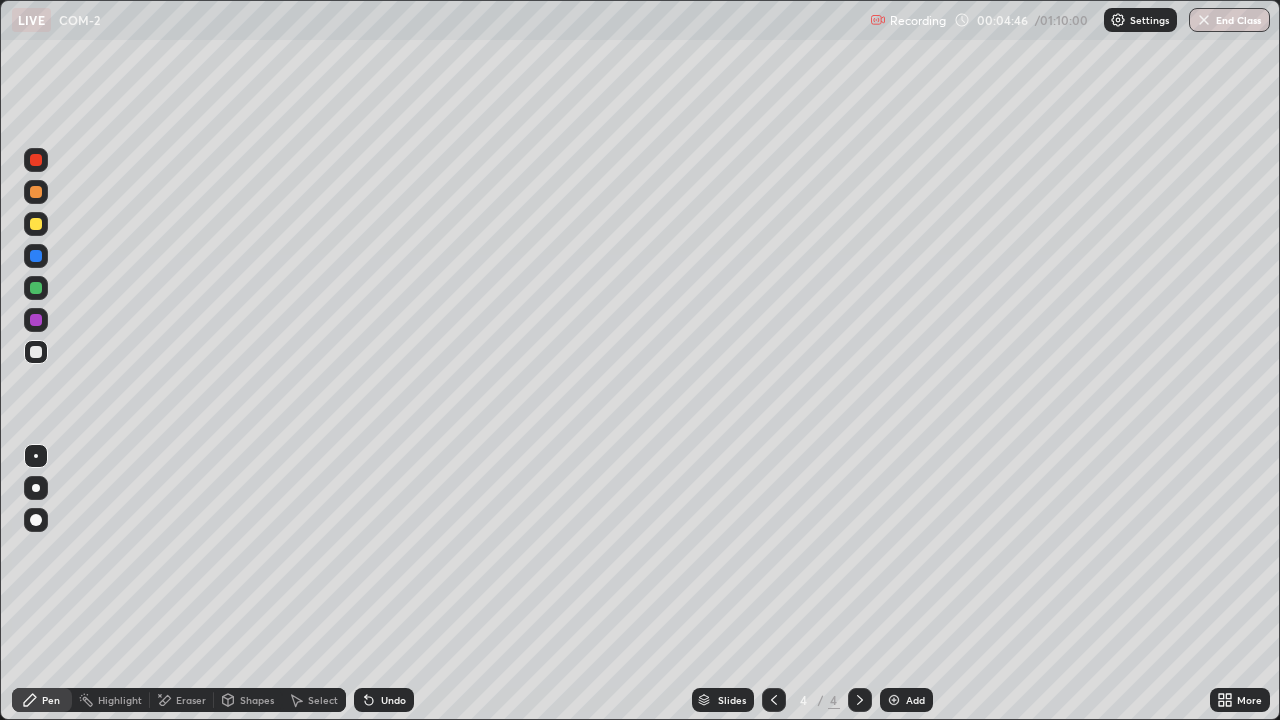 click 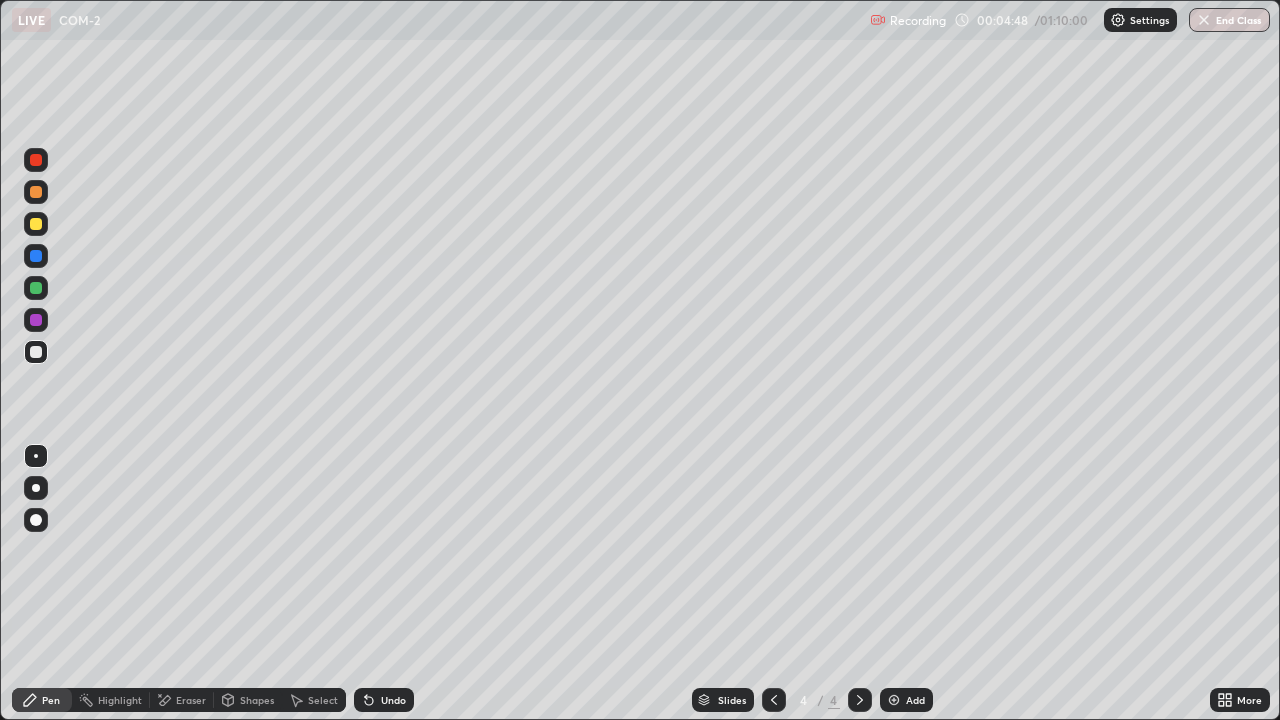 click 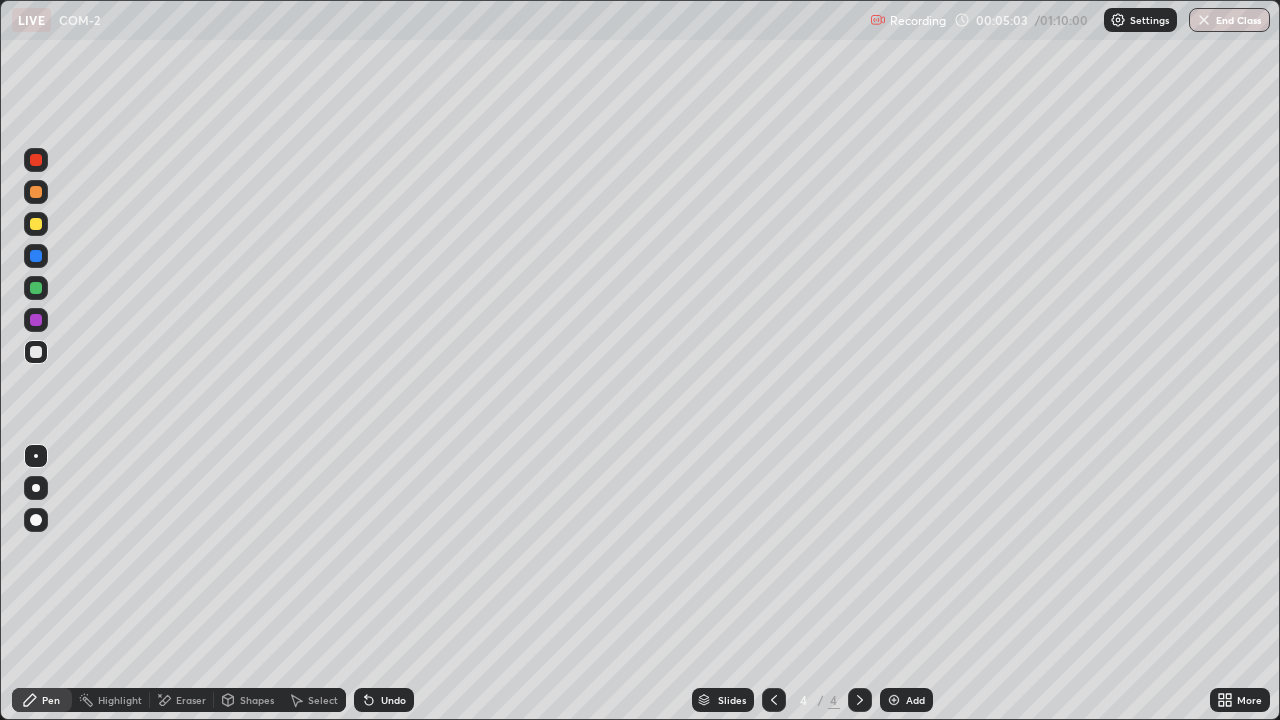 click 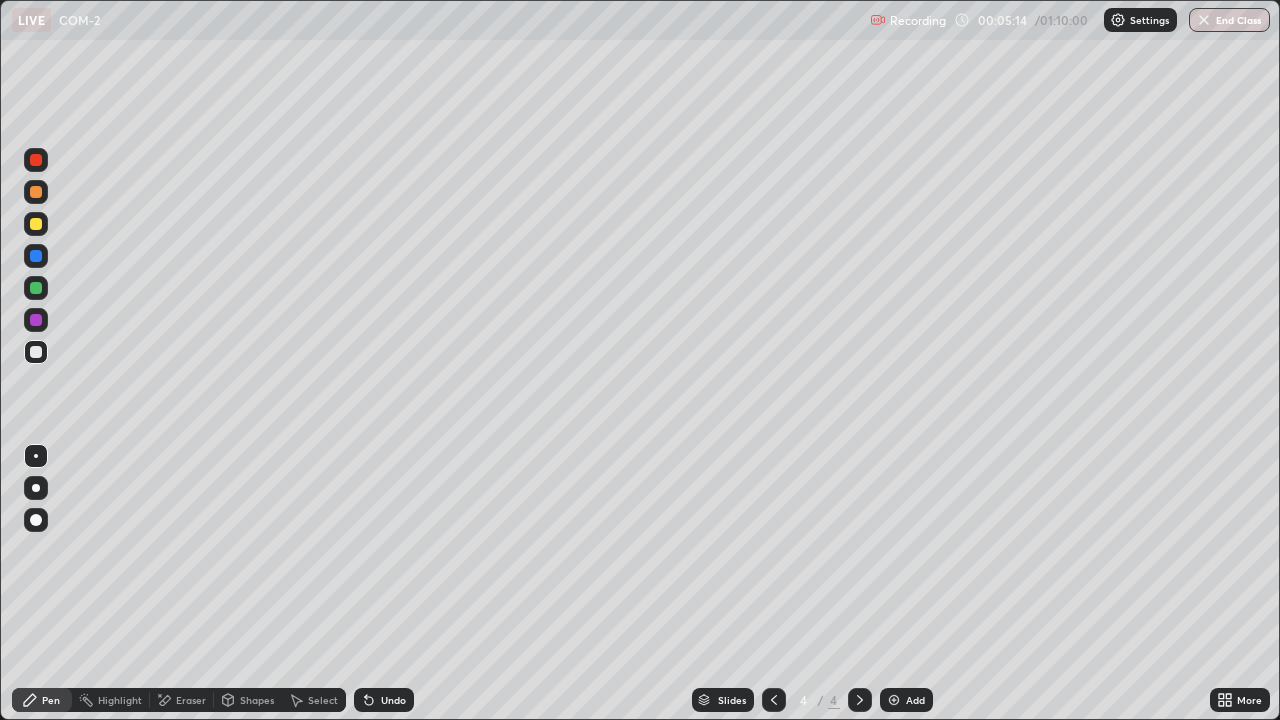 click on "Setting up your live class" at bounding box center [640, 360] 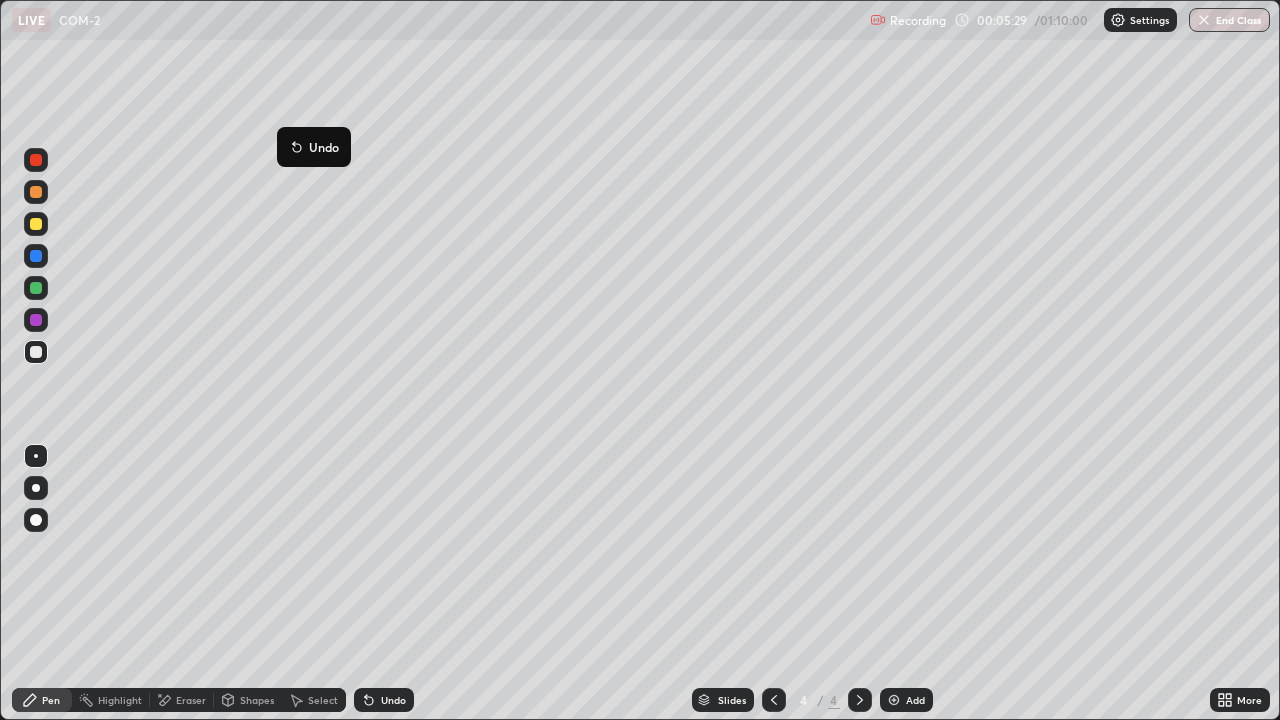 click on "Undo" at bounding box center [314, 147] 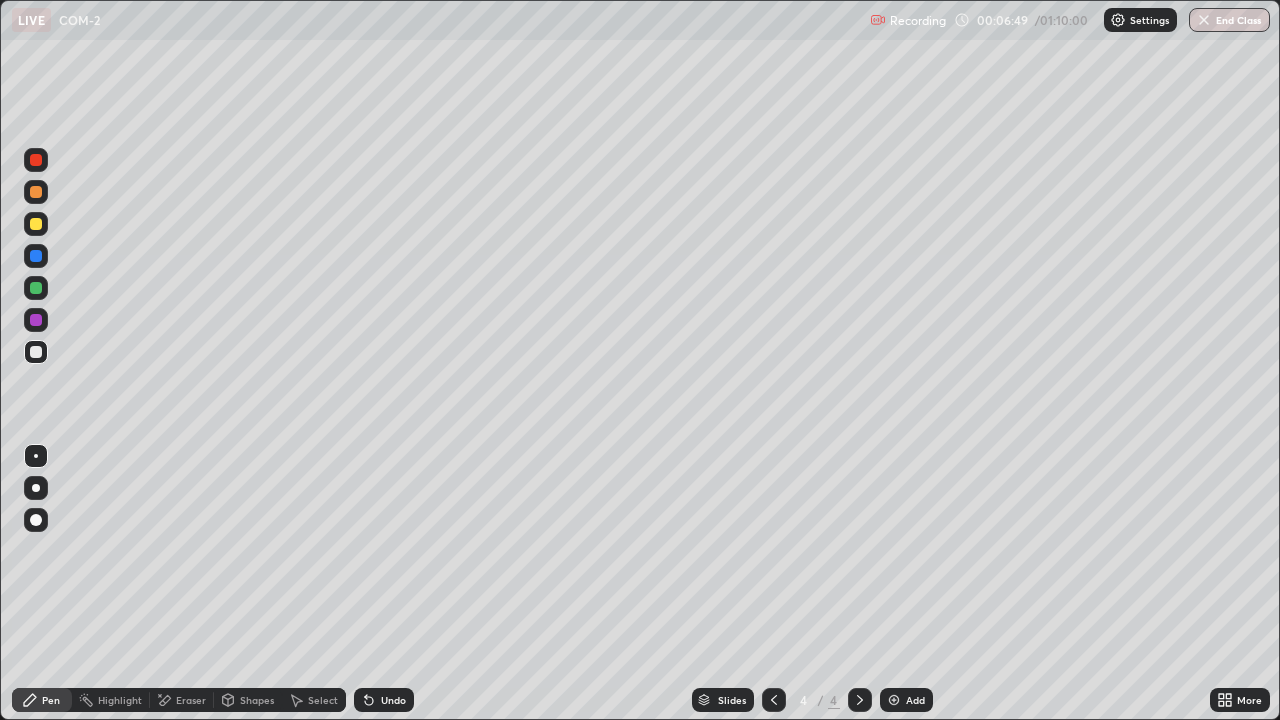 click on "Undo" at bounding box center (384, 700) 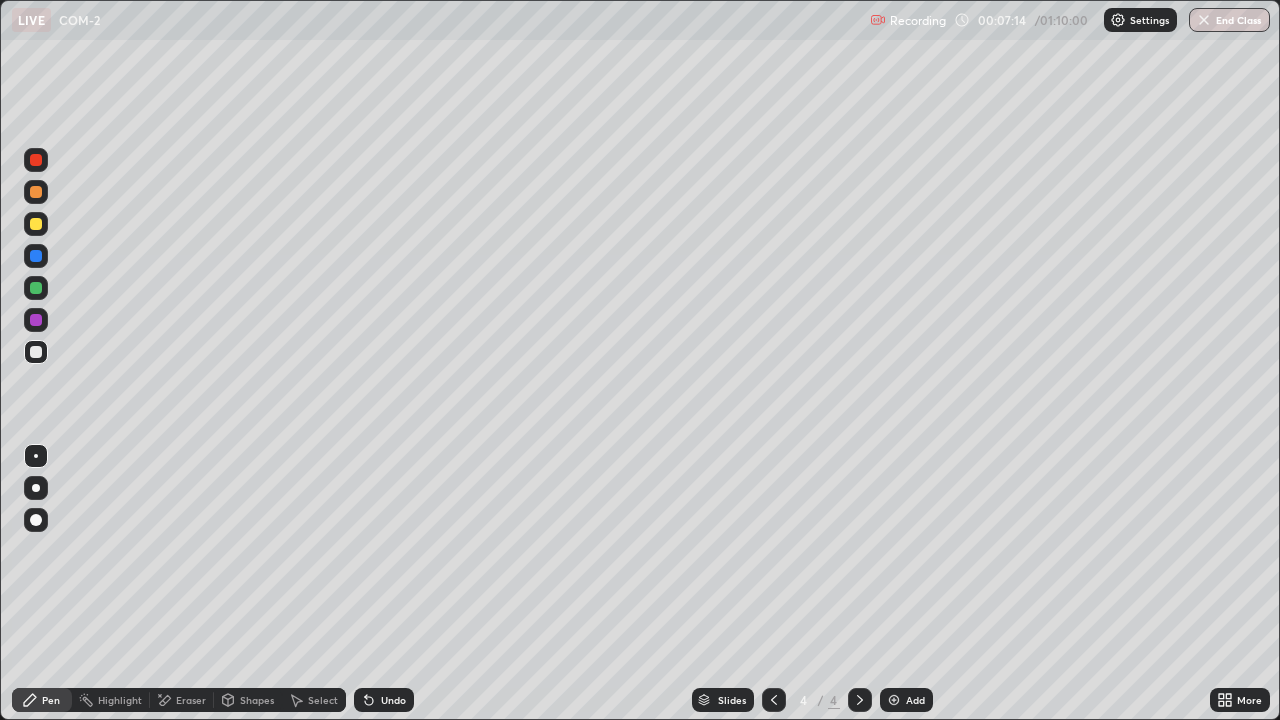 click on "Undo" at bounding box center (384, 700) 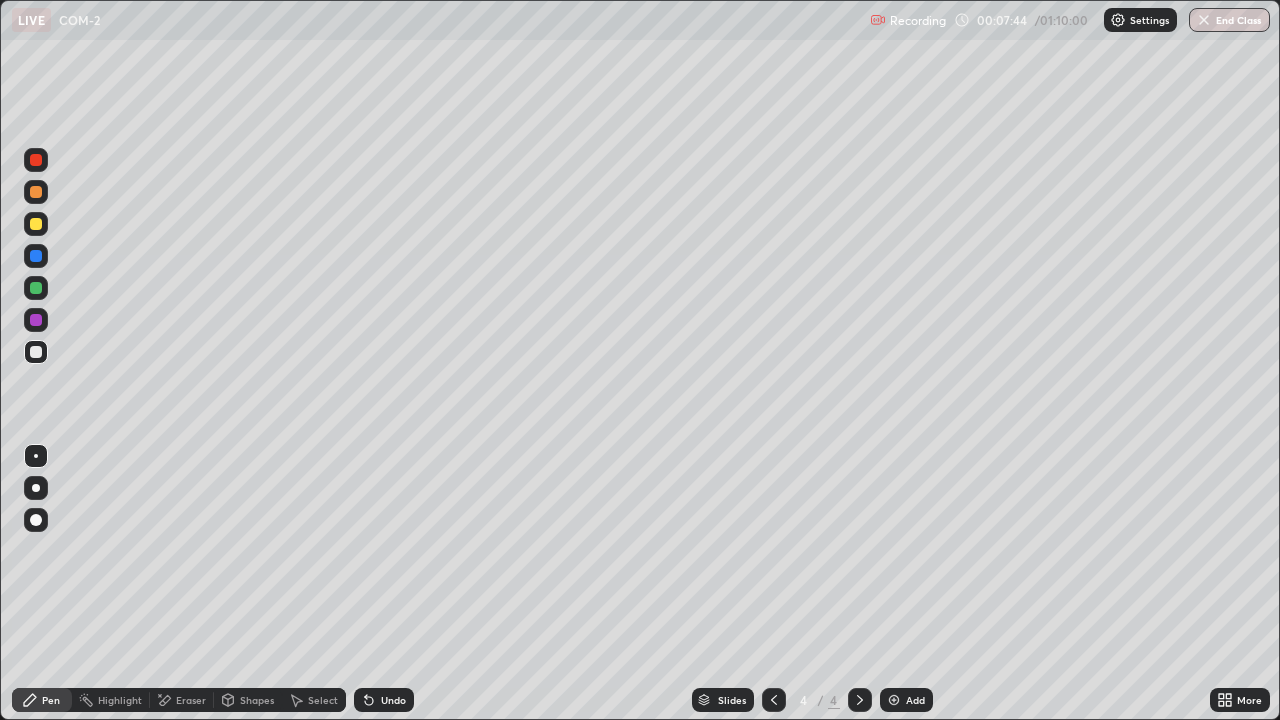 click 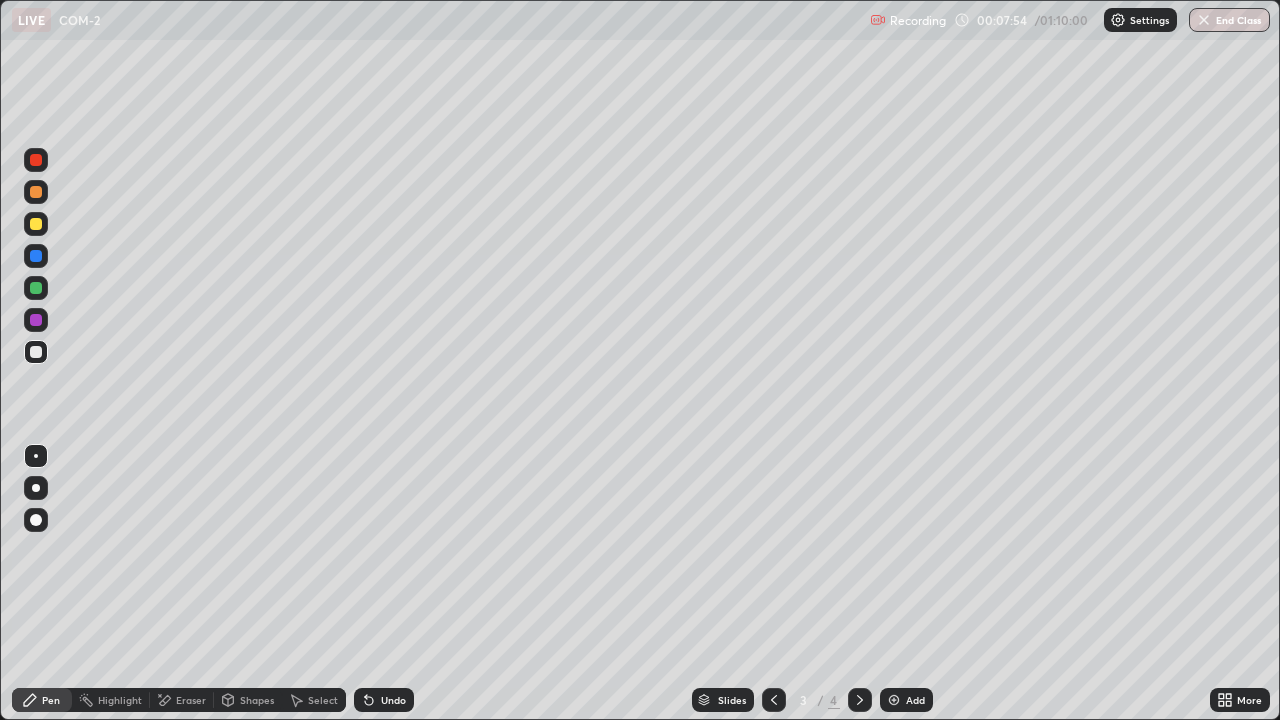 click 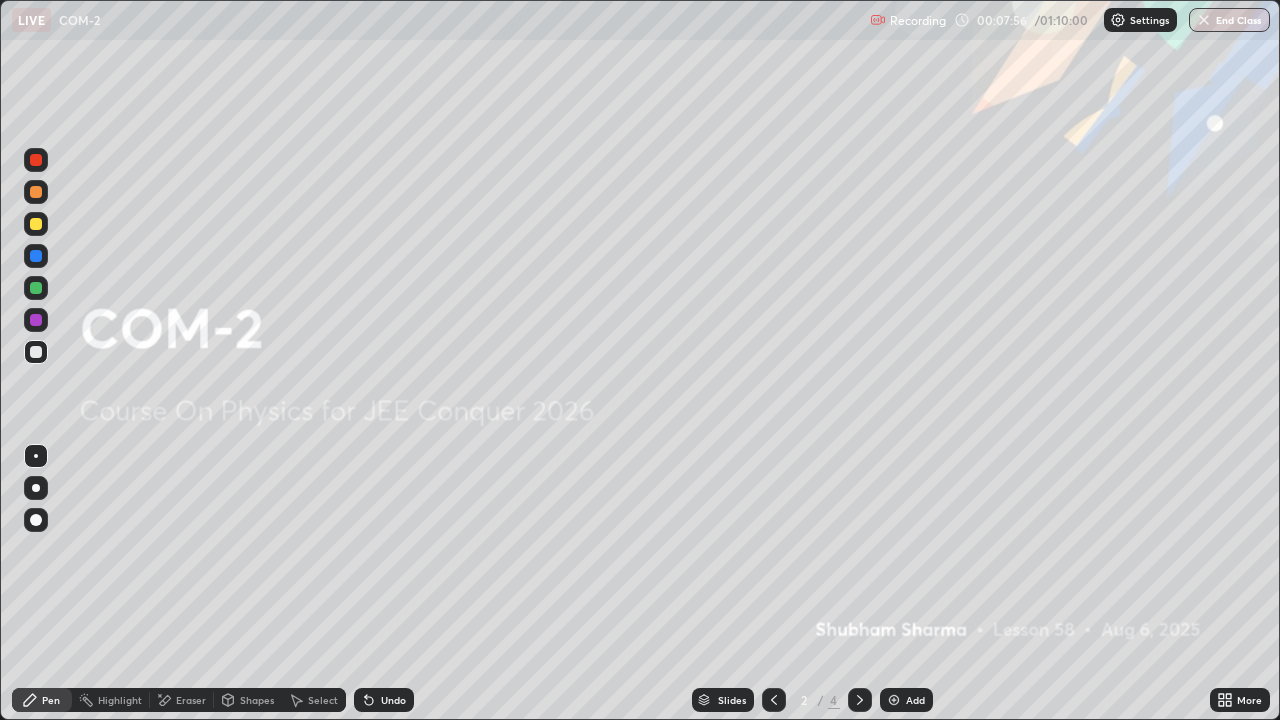 click at bounding box center (860, 700) 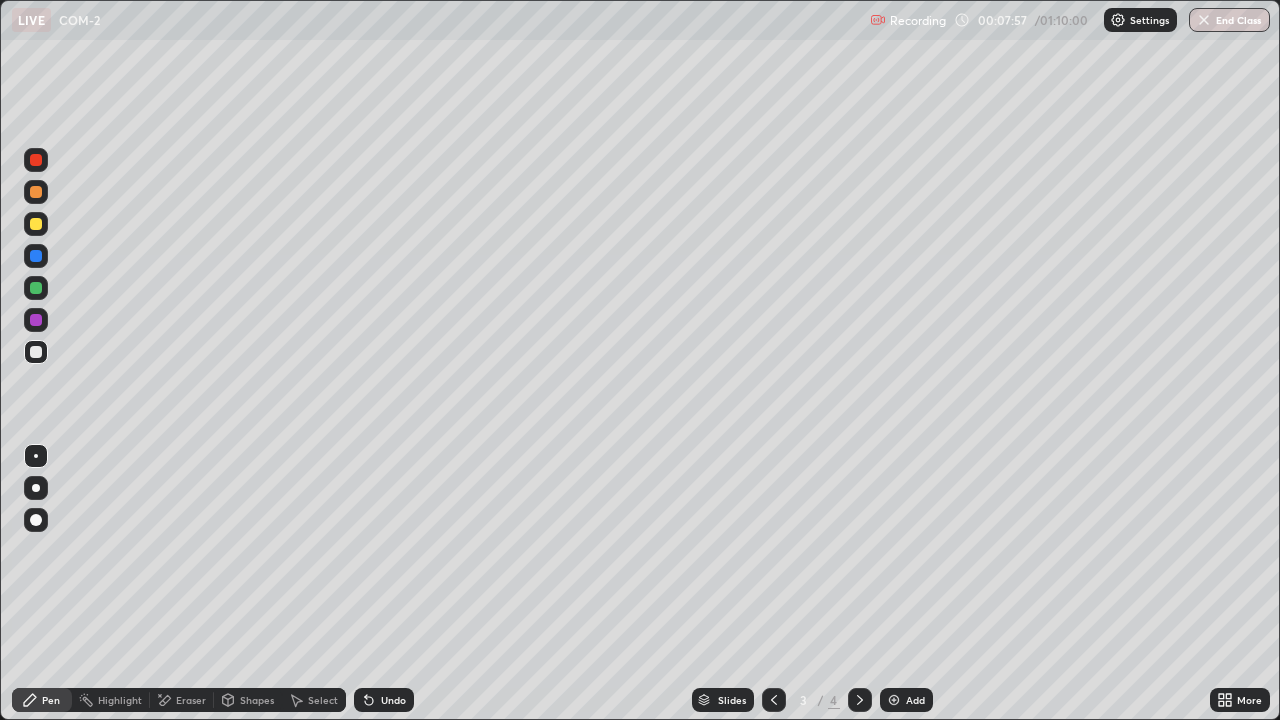 click 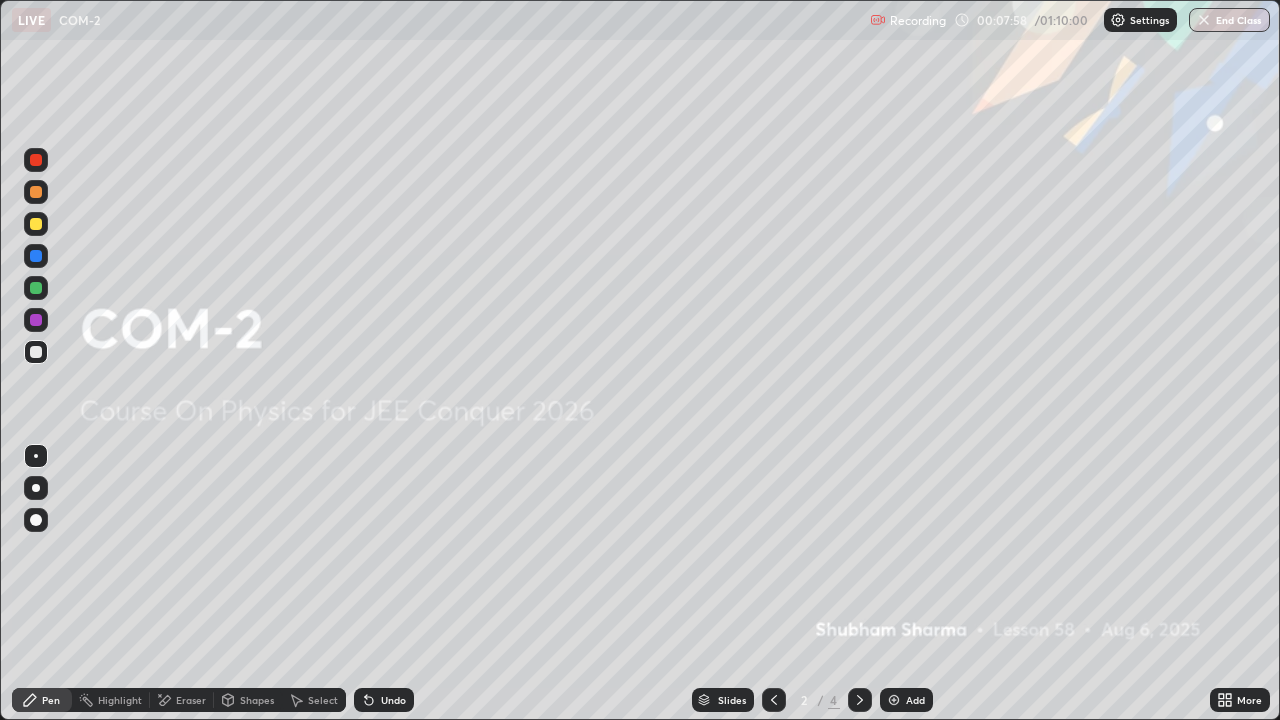 click on "Add" at bounding box center [915, 700] 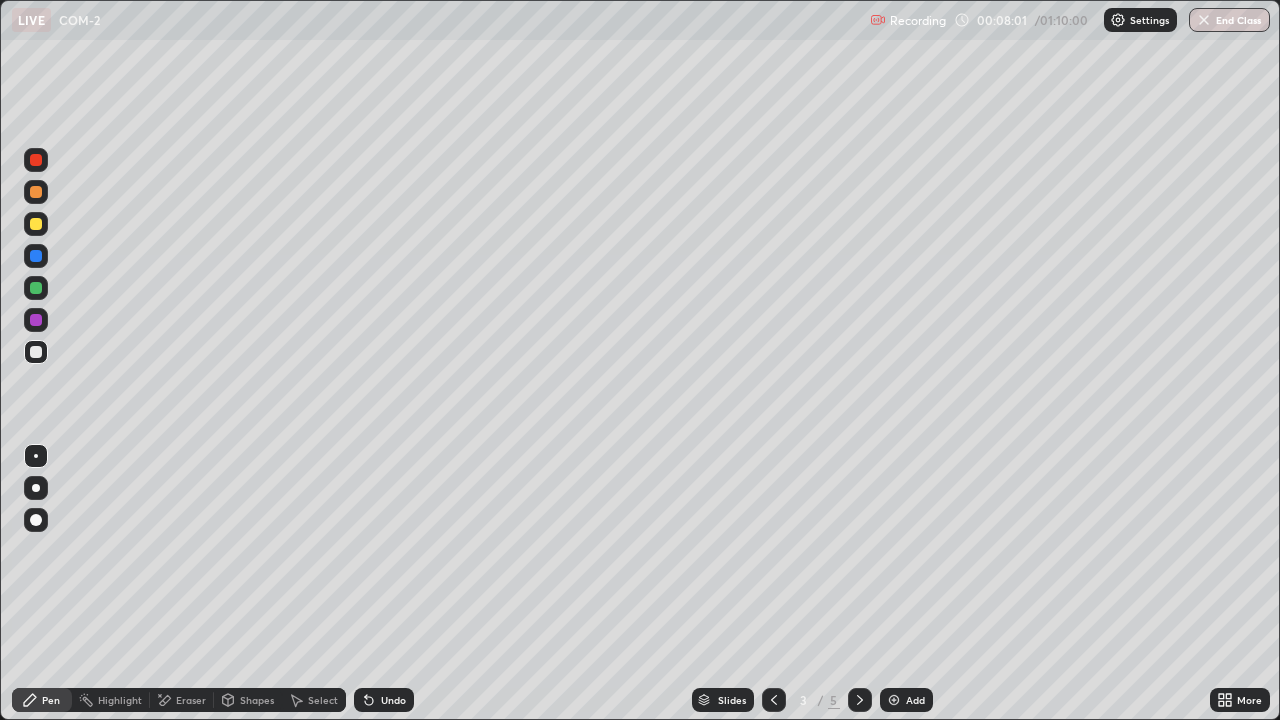 click 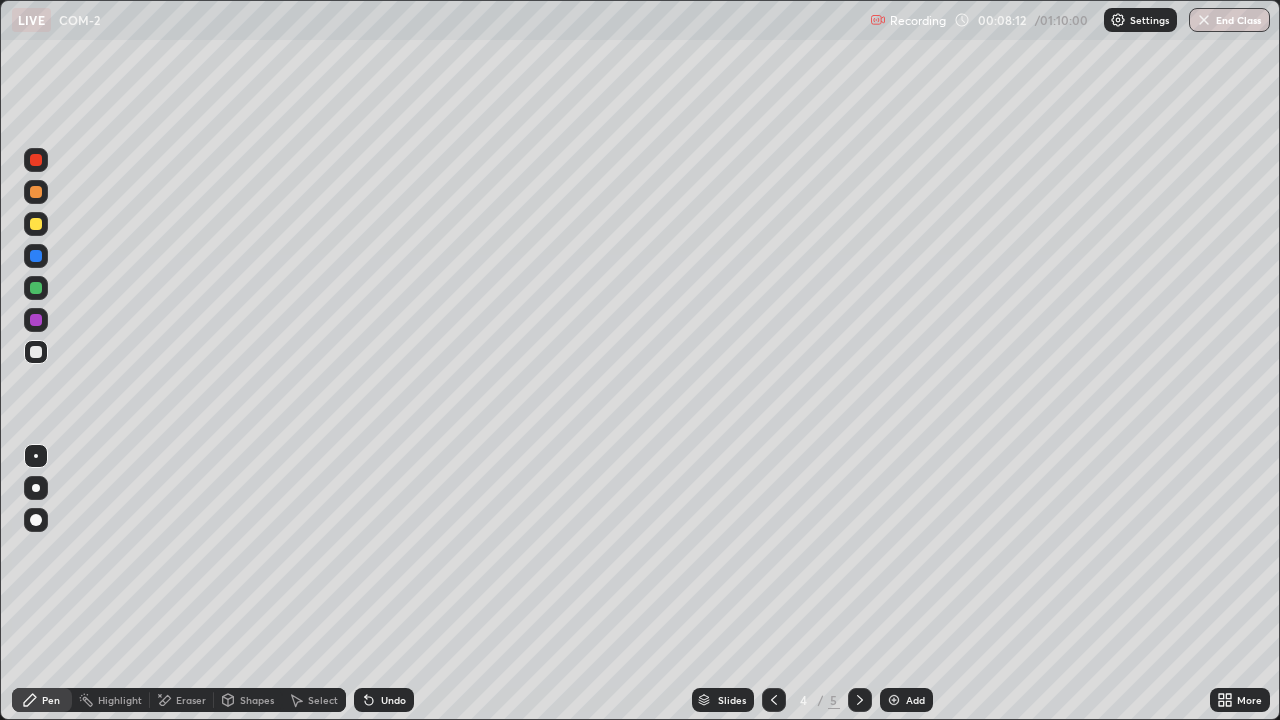 click 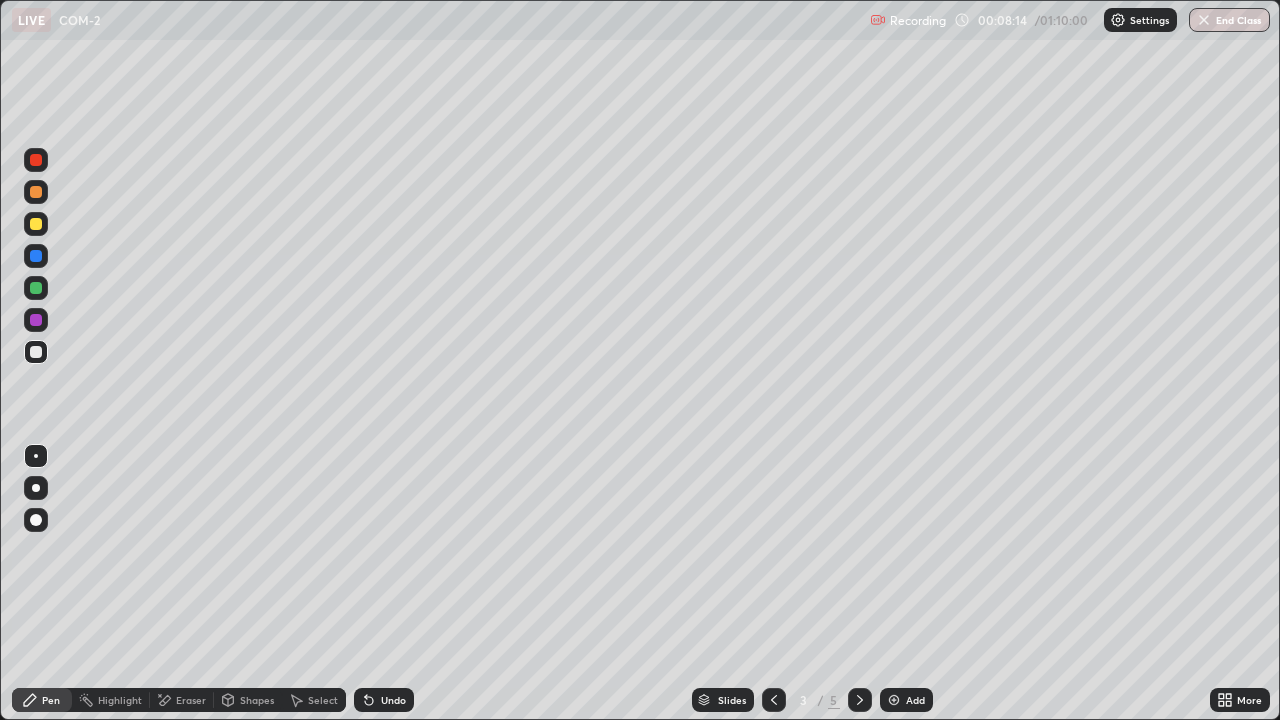 click at bounding box center (36, 488) 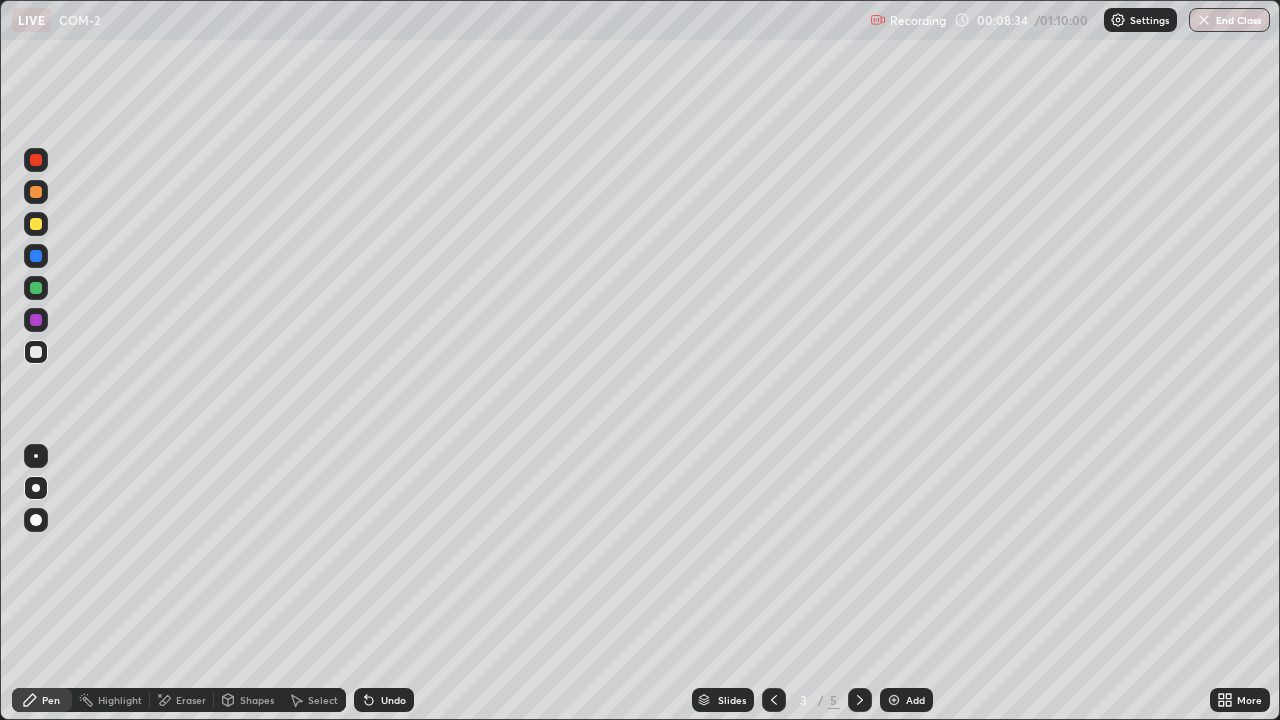 click at bounding box center (36, 224) 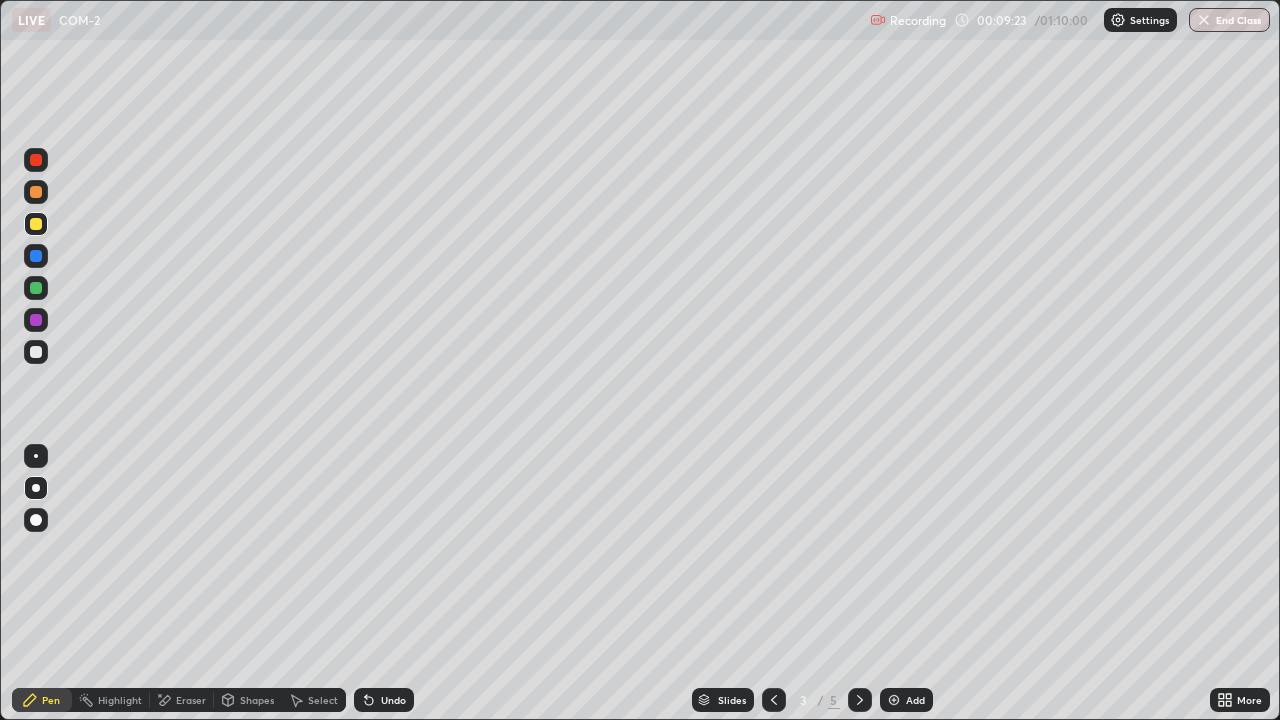 click 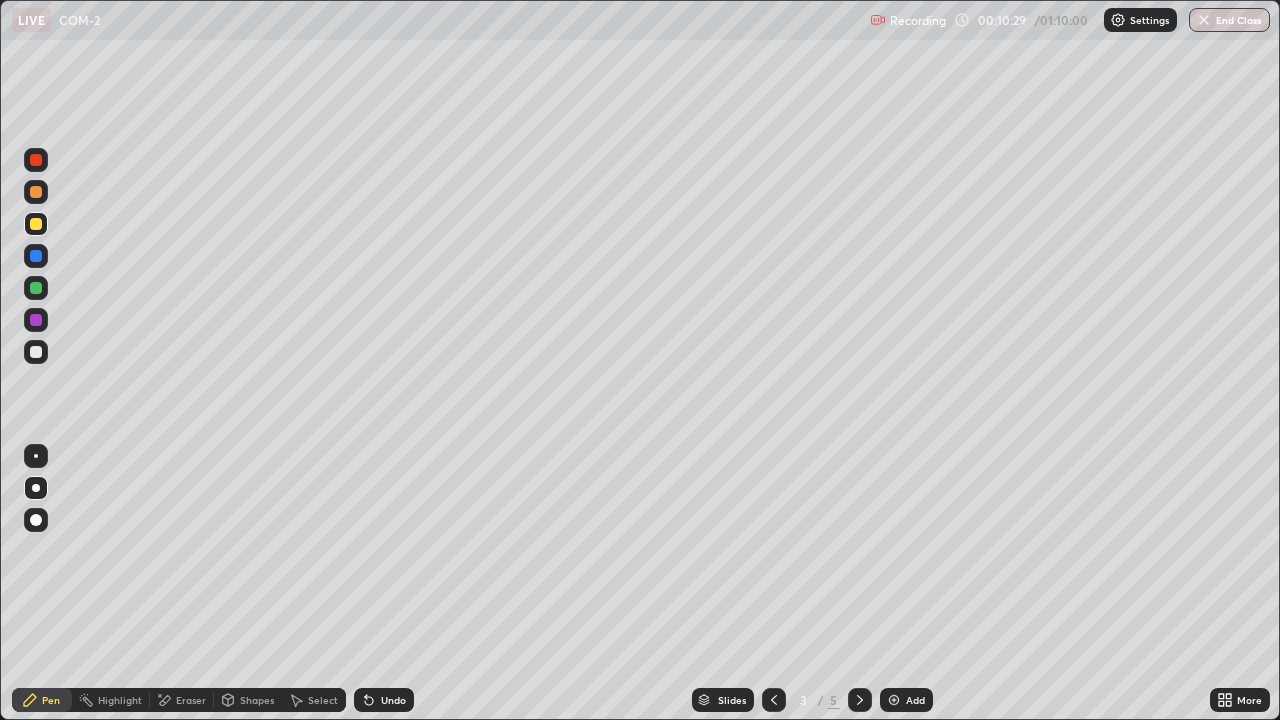 click on "Undo" at bounding box center [393, 700] 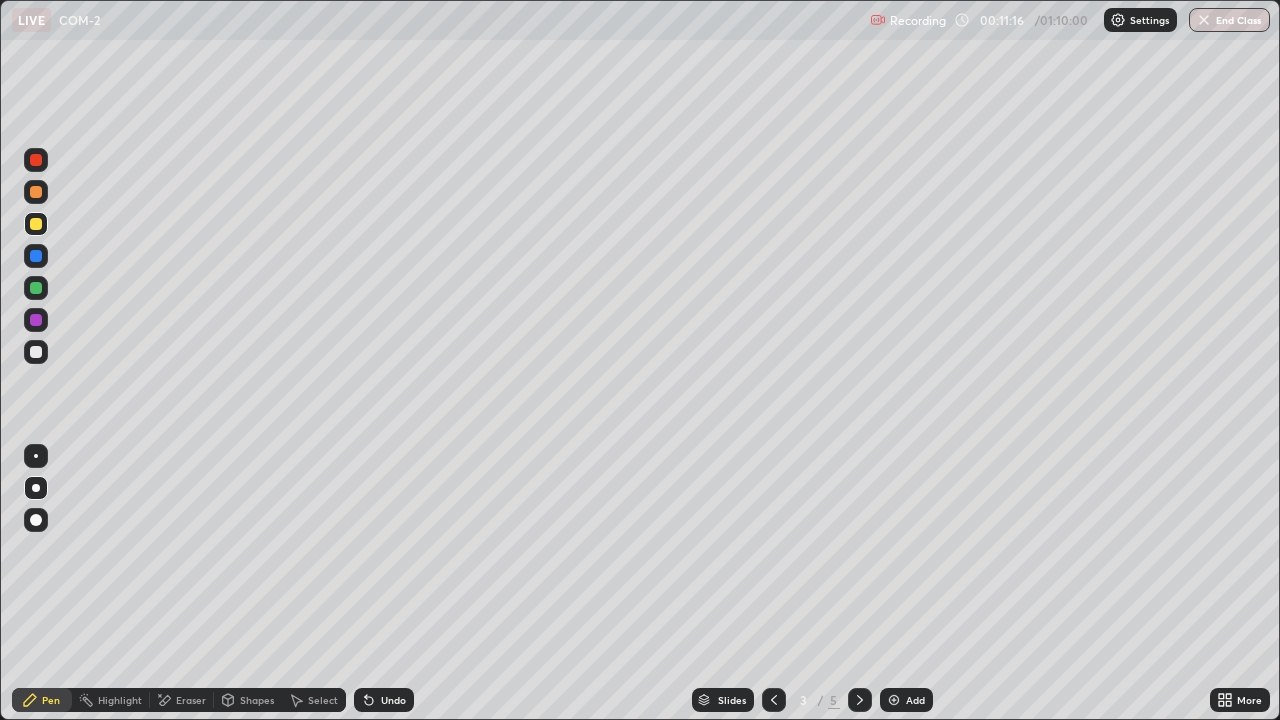 click 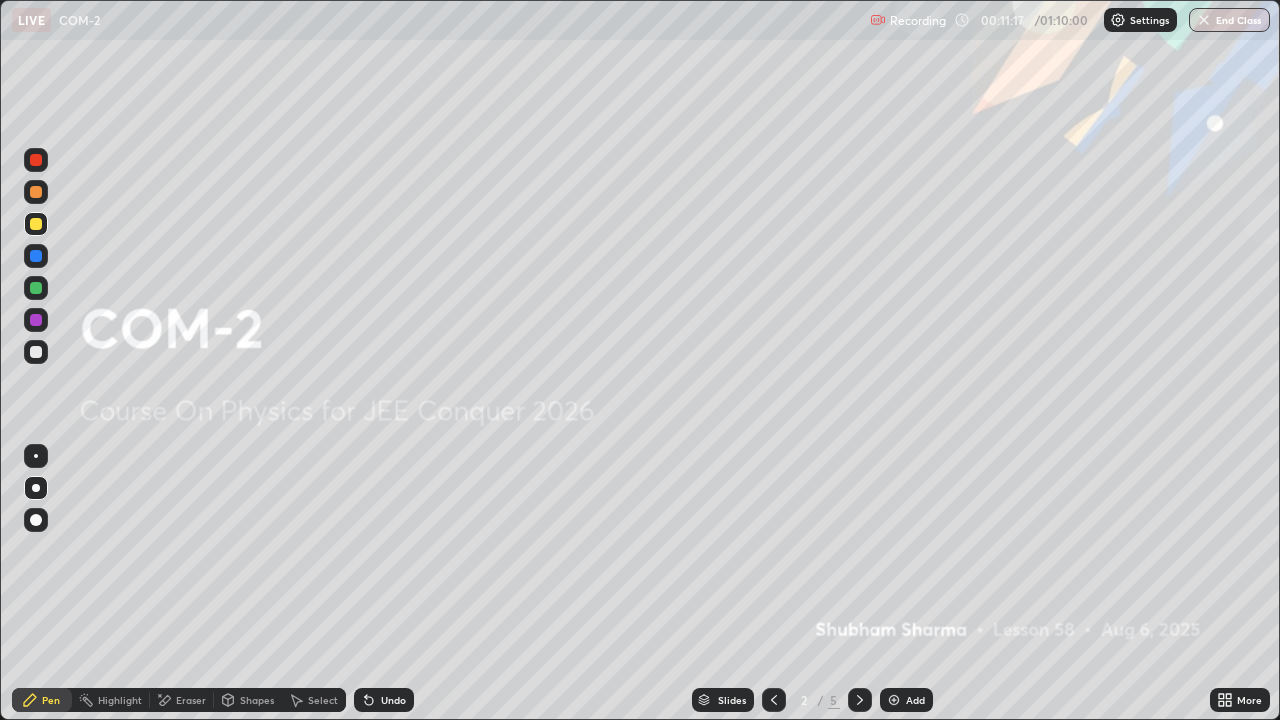 click 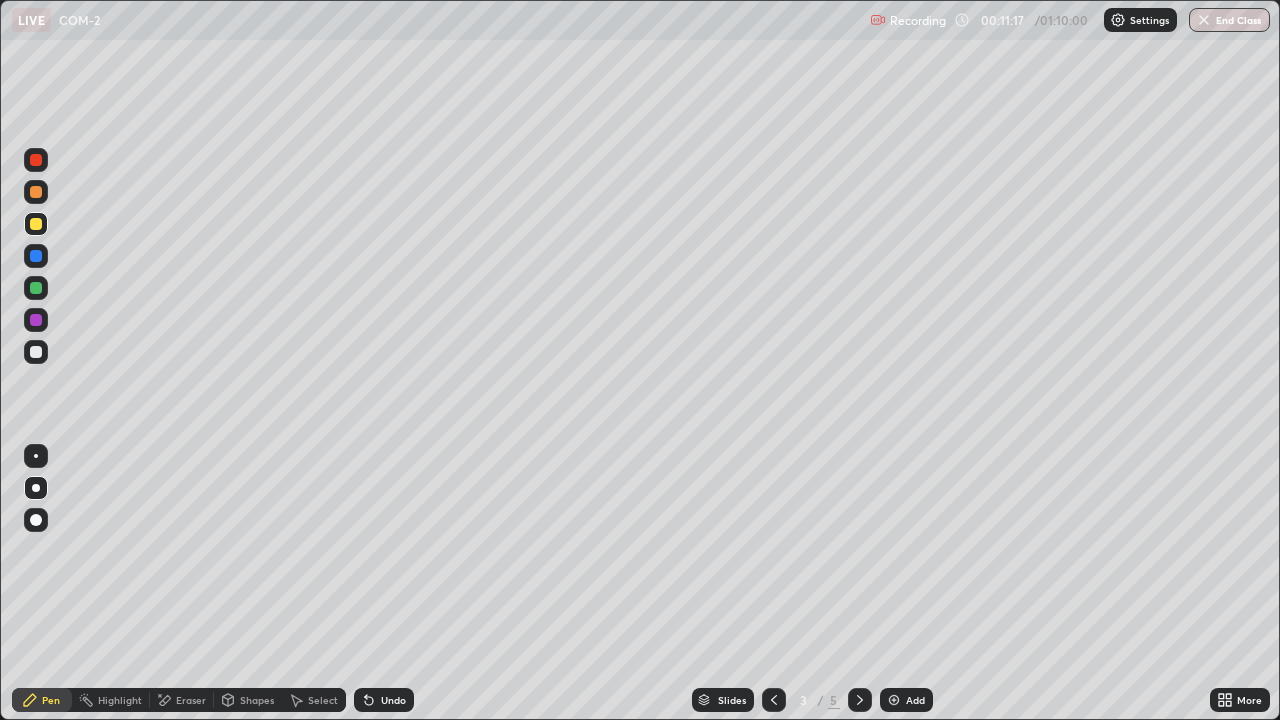 click 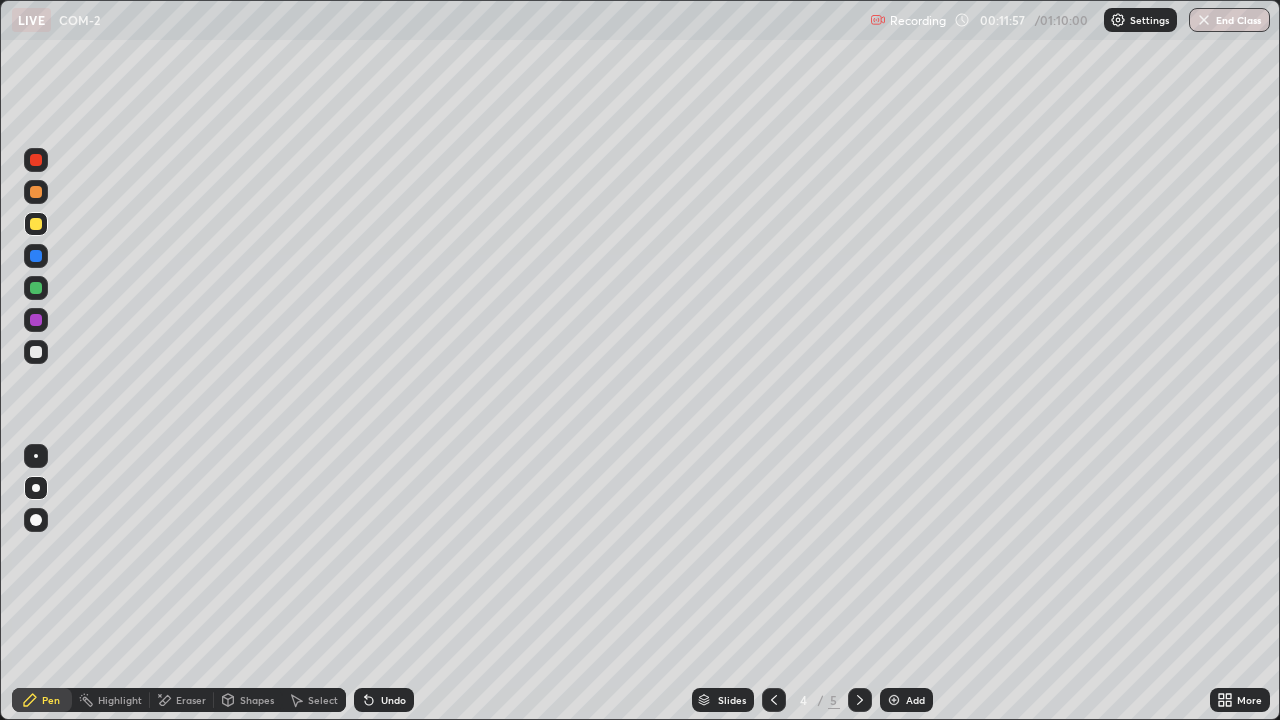 click on "Eraser" at bounding box center [191, 700] 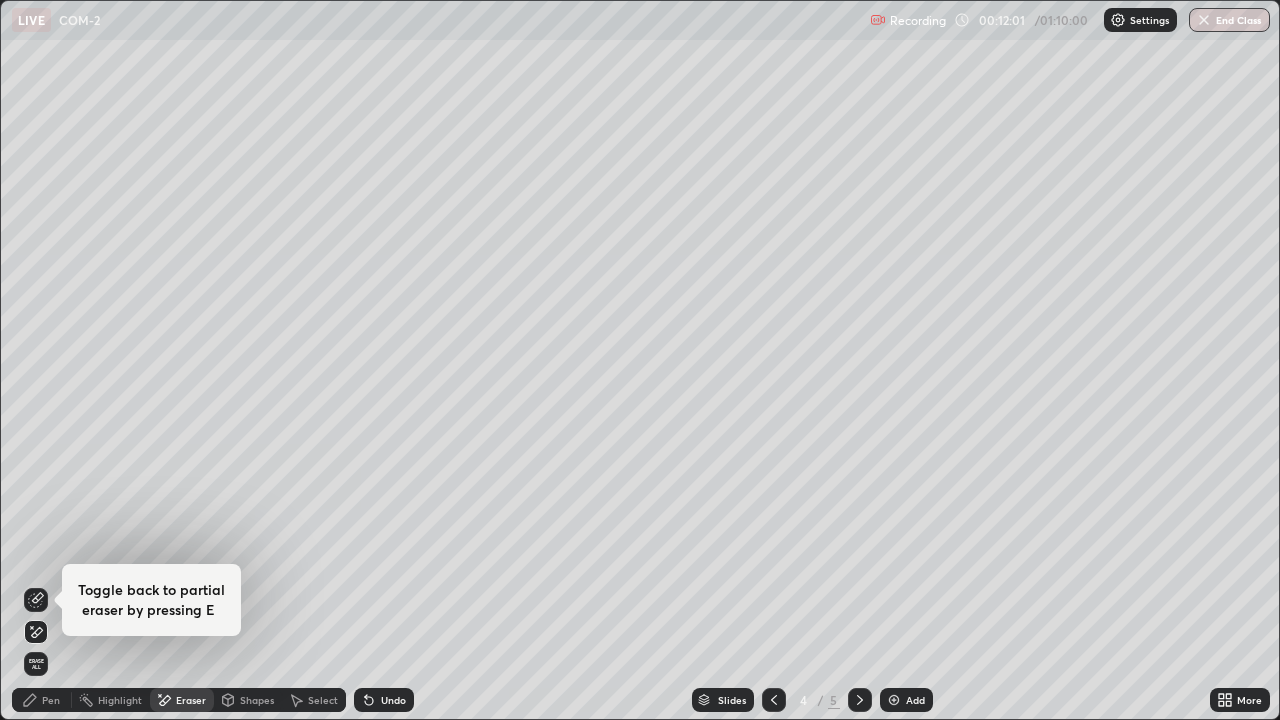 click on "Pen" at bounding box center (51, 700) 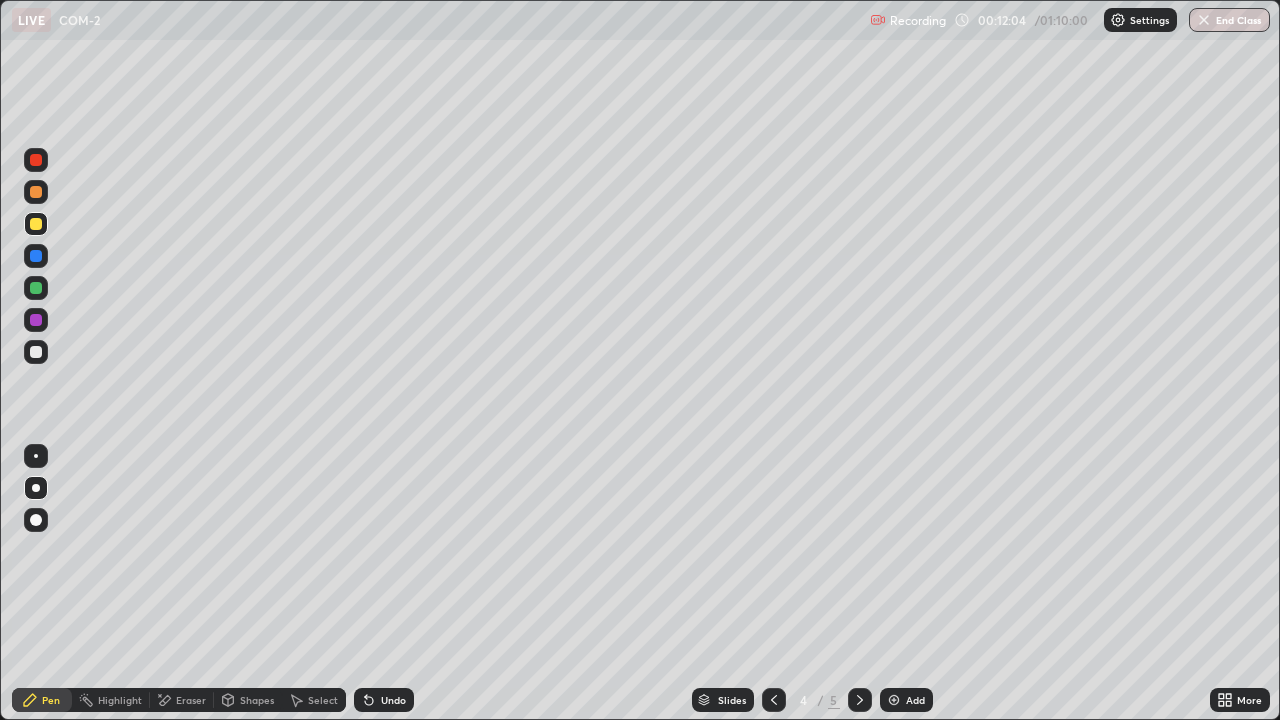 click on "Eraser" at bounding box center (191, 700) 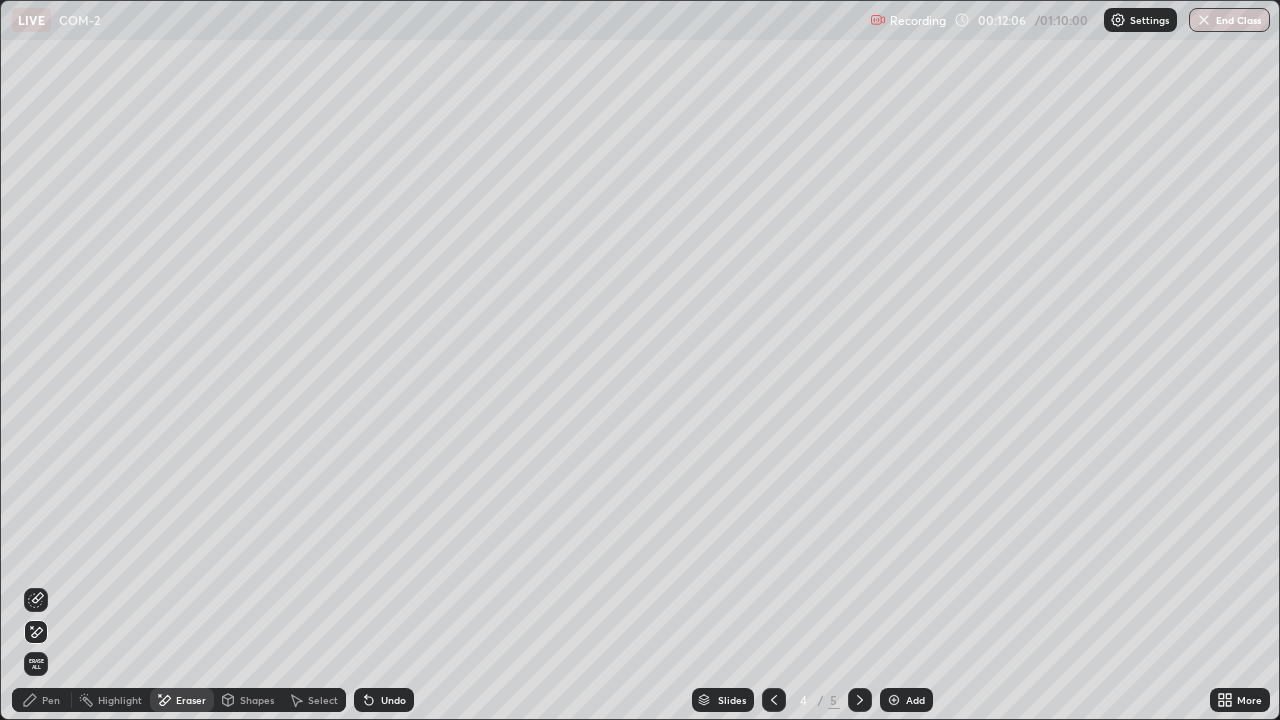 click on "Pen" at bounding box center (42, 700) 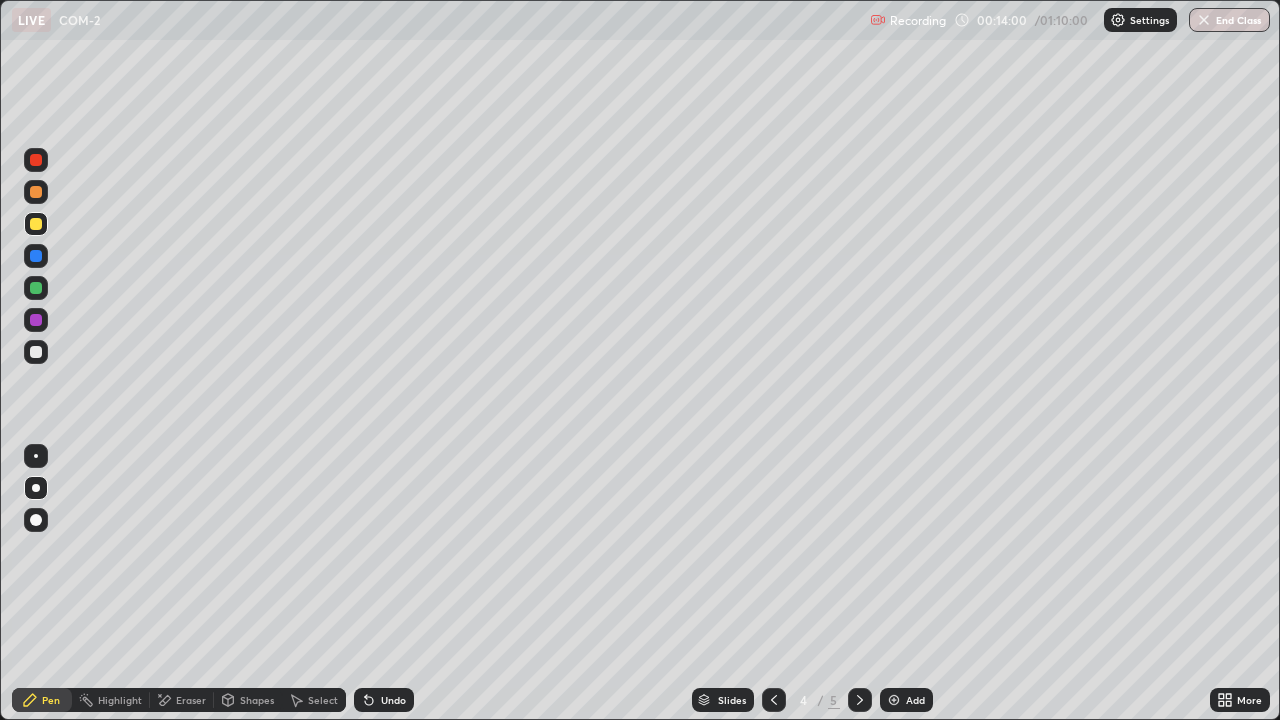 click at bounding box center [36, 352] 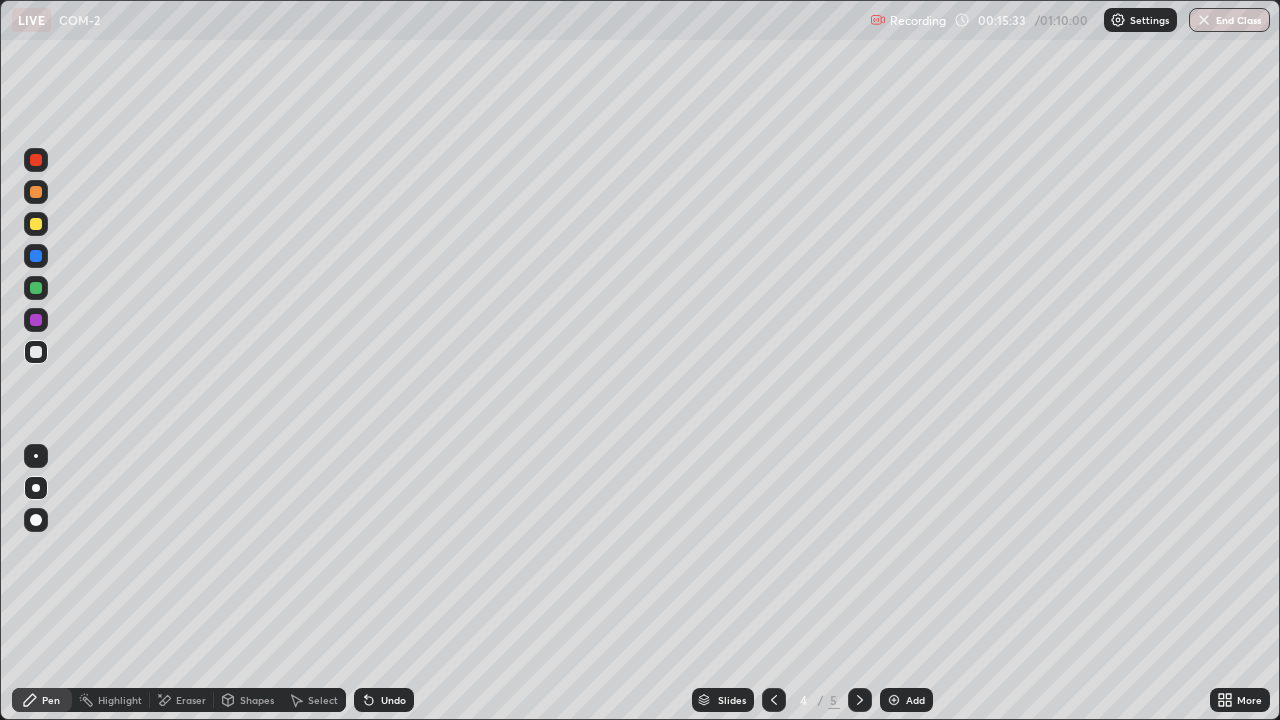 click 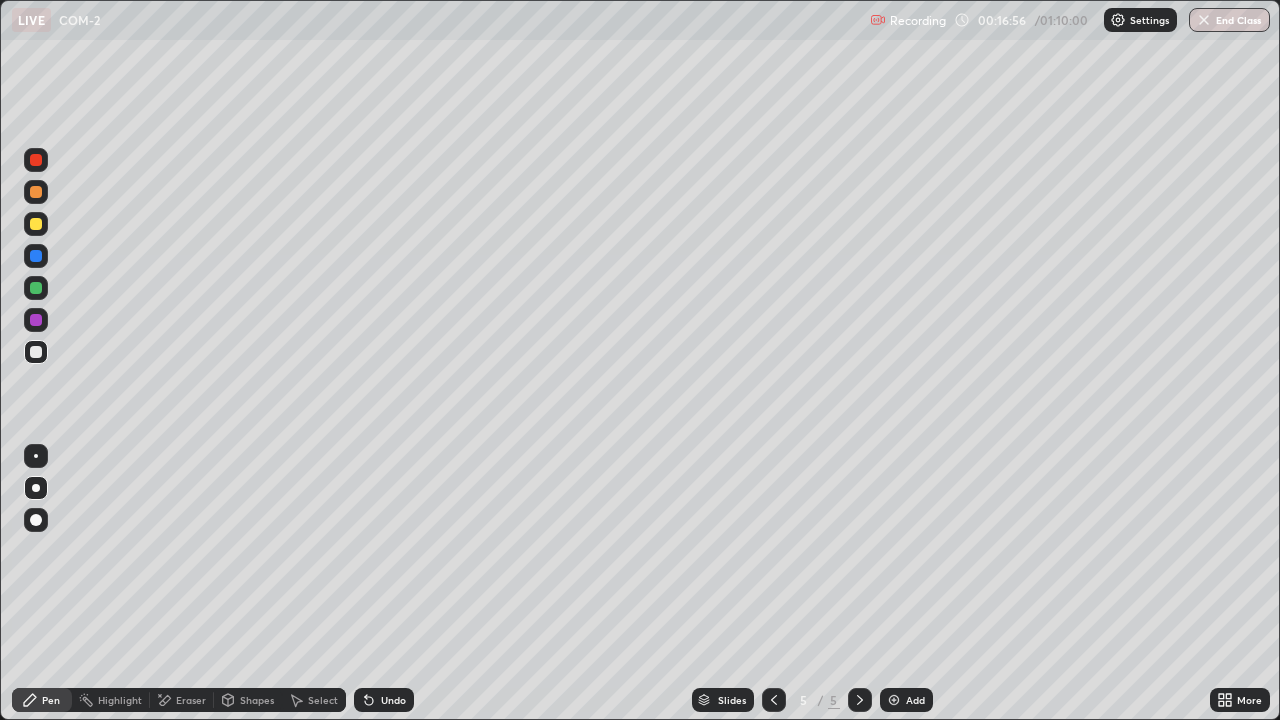click on "Slides 5 / 5 Add" at bounding box center (812, 700) 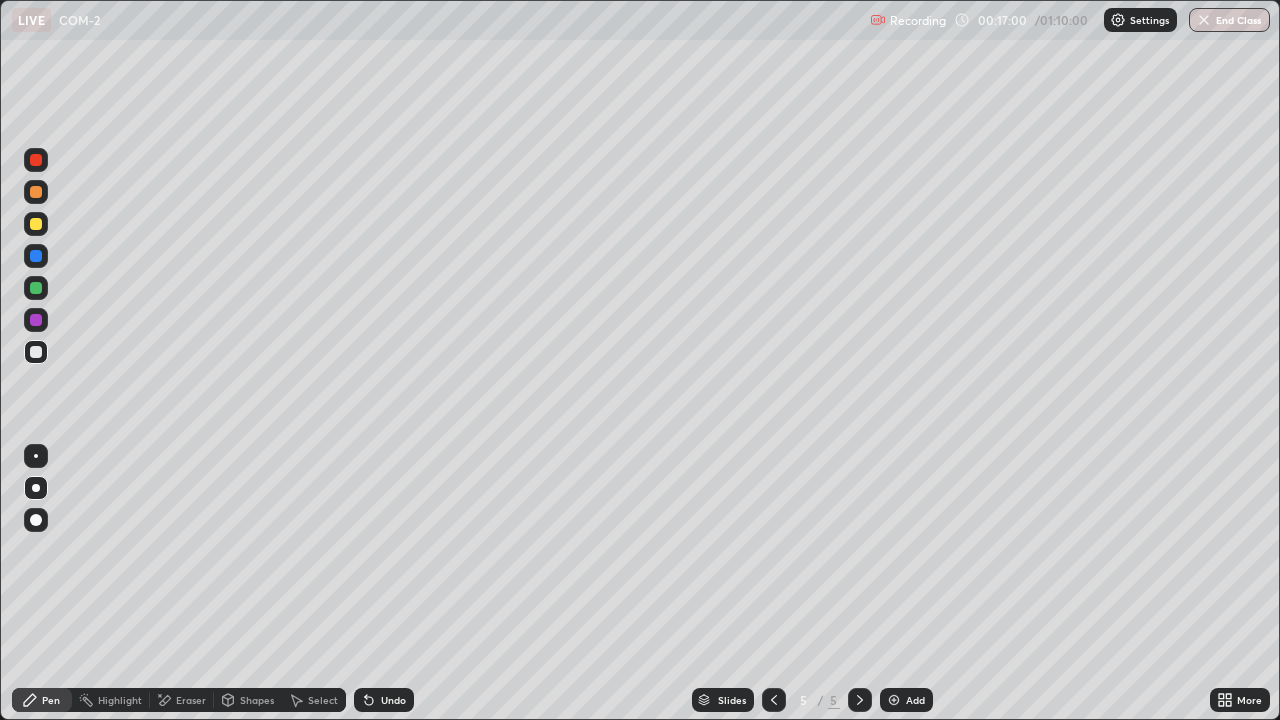 click on "Eraser" at bounding box center [191, 700] 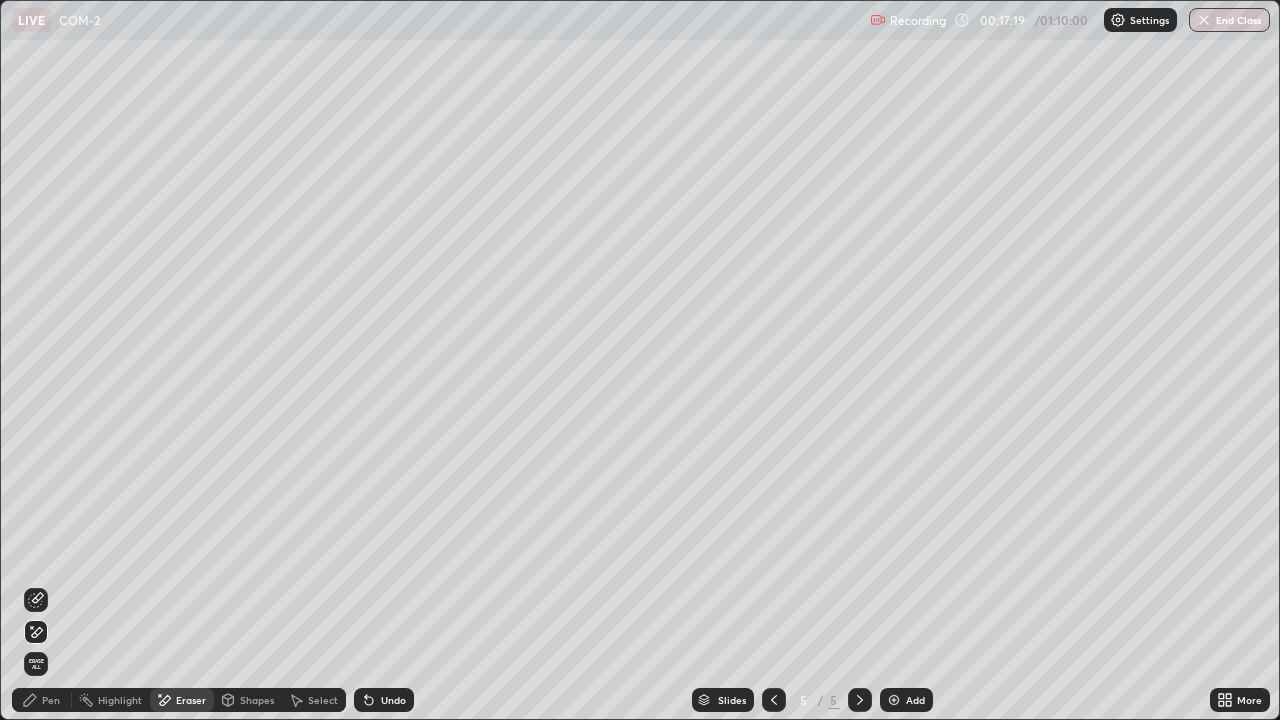 click on "Pen" at bounding box center [42, 700] 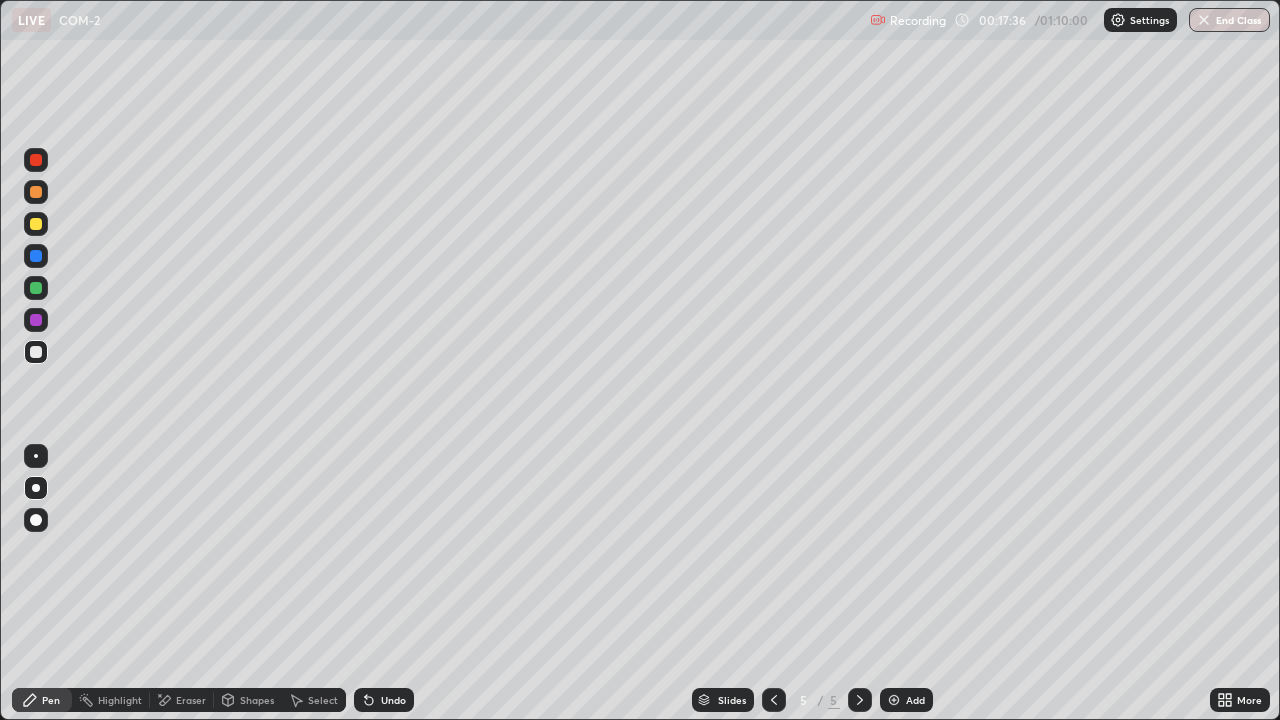 click on "Add" at bounding box center [906, 700] 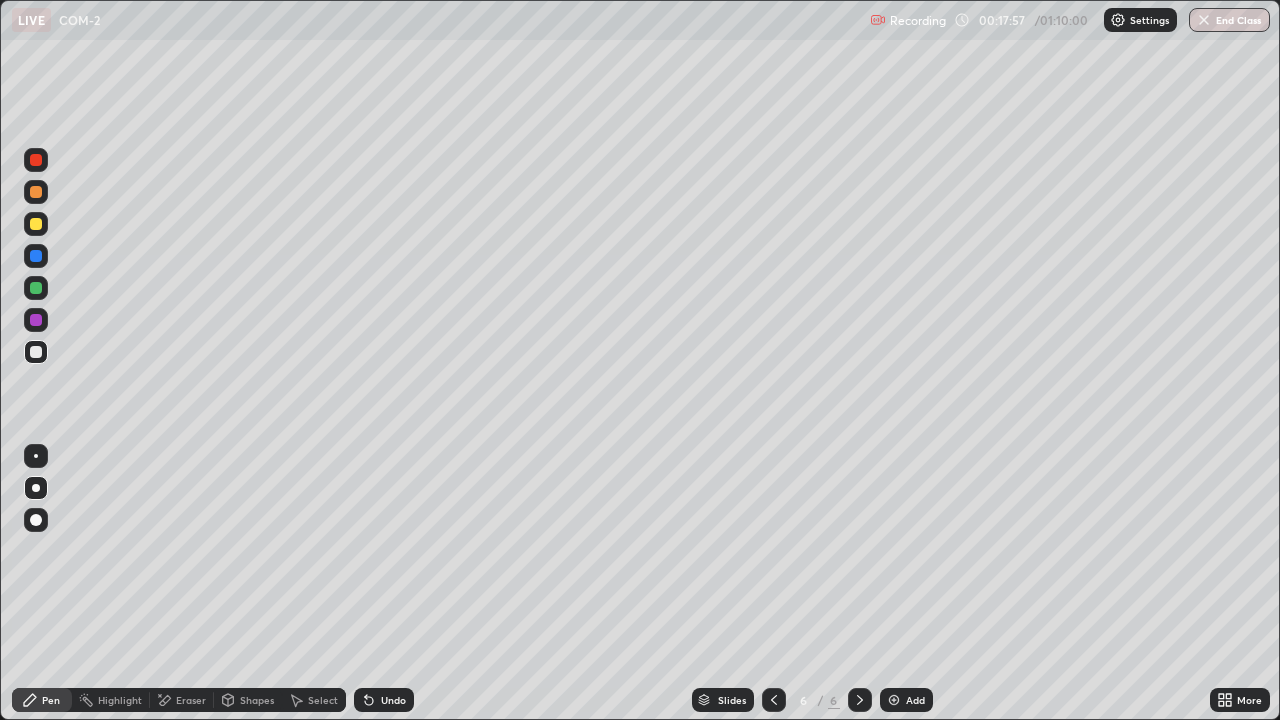 click 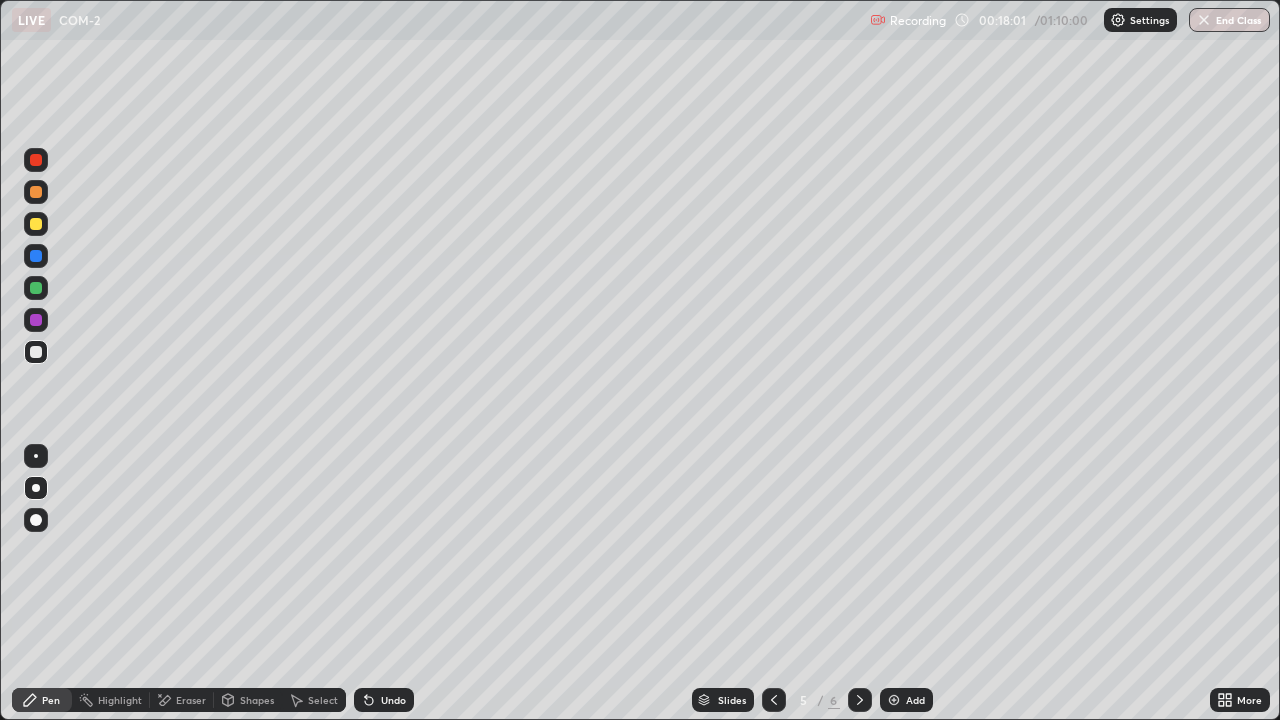 click 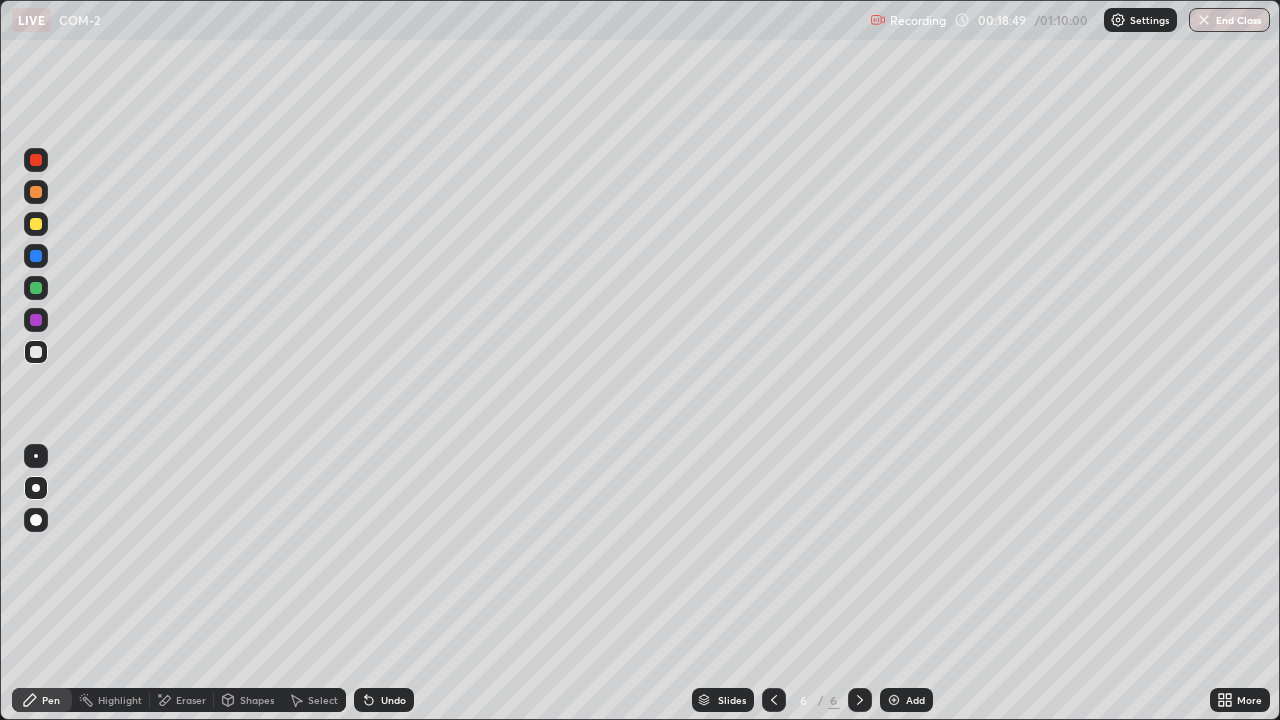click on "Eraser" at bounding box center [191, 700] 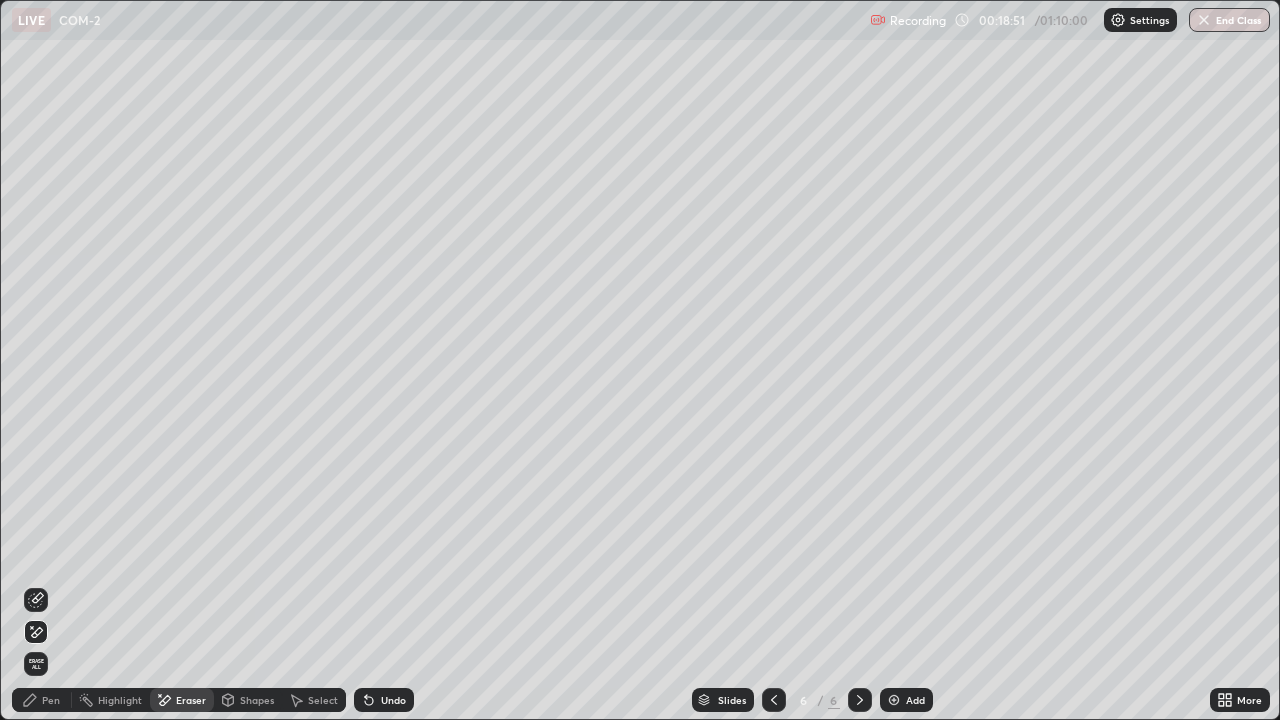 click on "Pen" at bounding box center (42, 700) 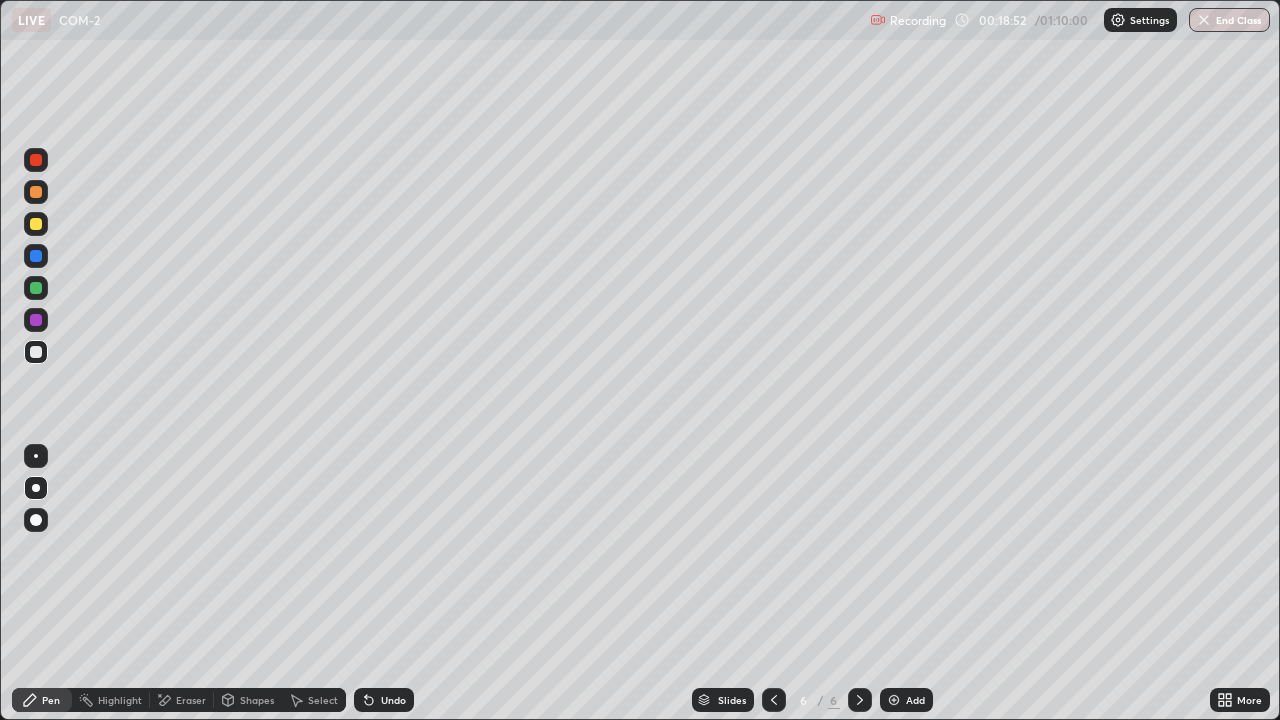 click at bounding box center (774, 700) 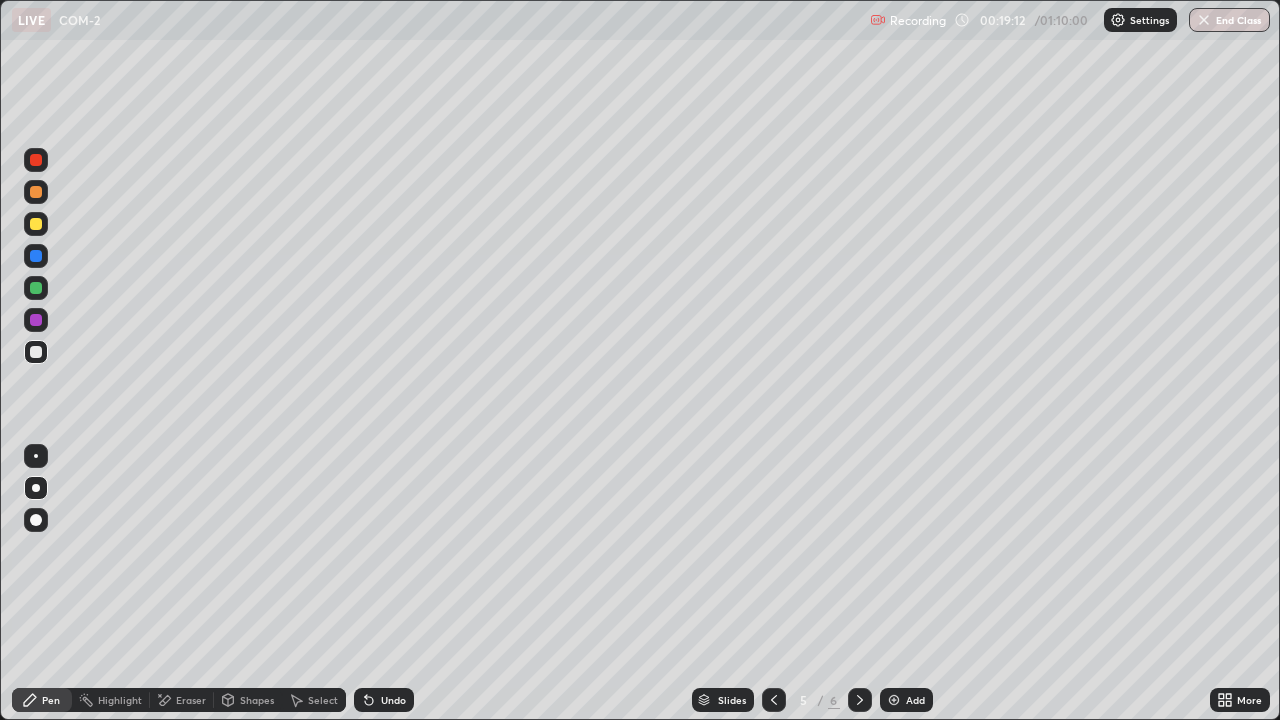click on "Undo" at bounding box center (393, 700) 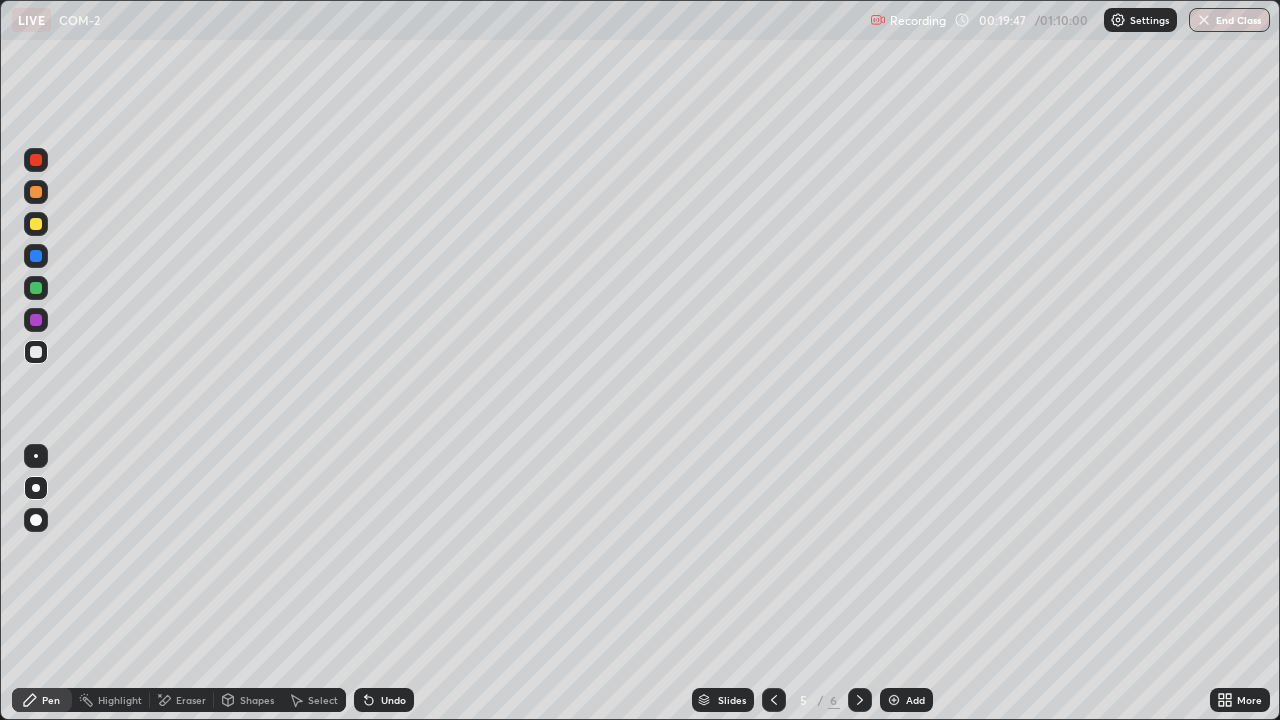 click at bounding box center (774, 700) 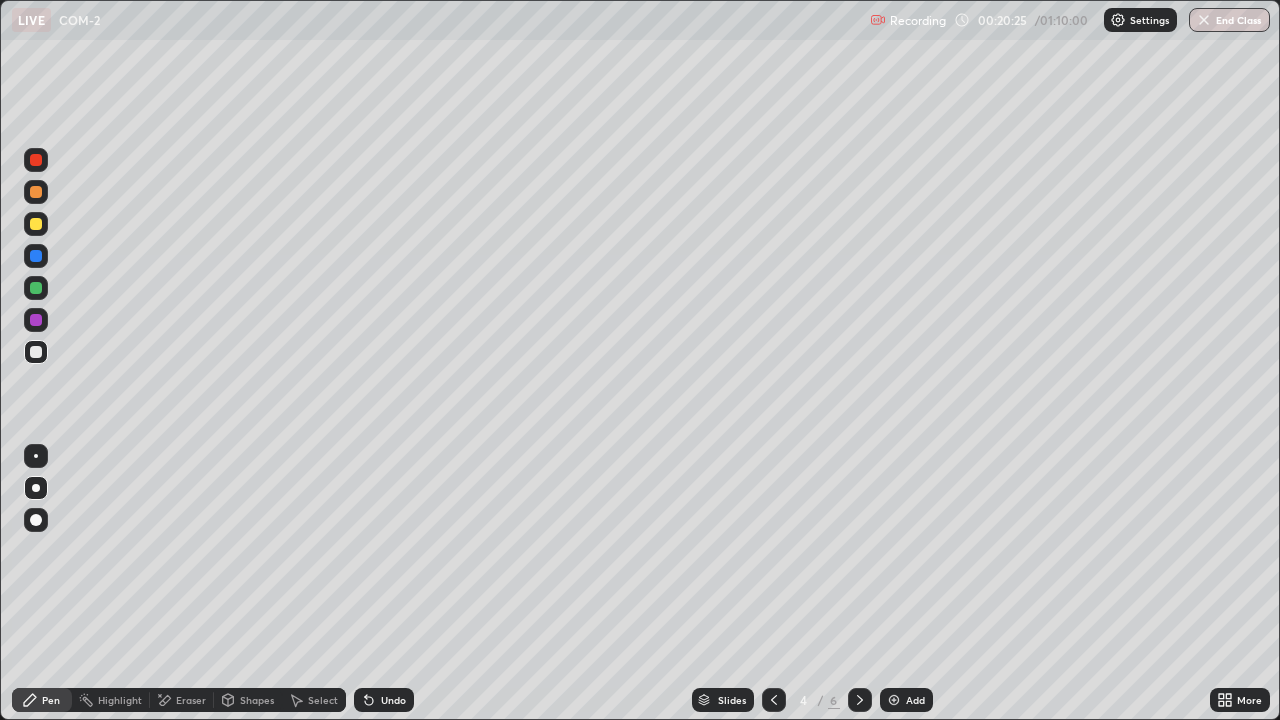 click on "Eraser" at bounding box center [191, 700] 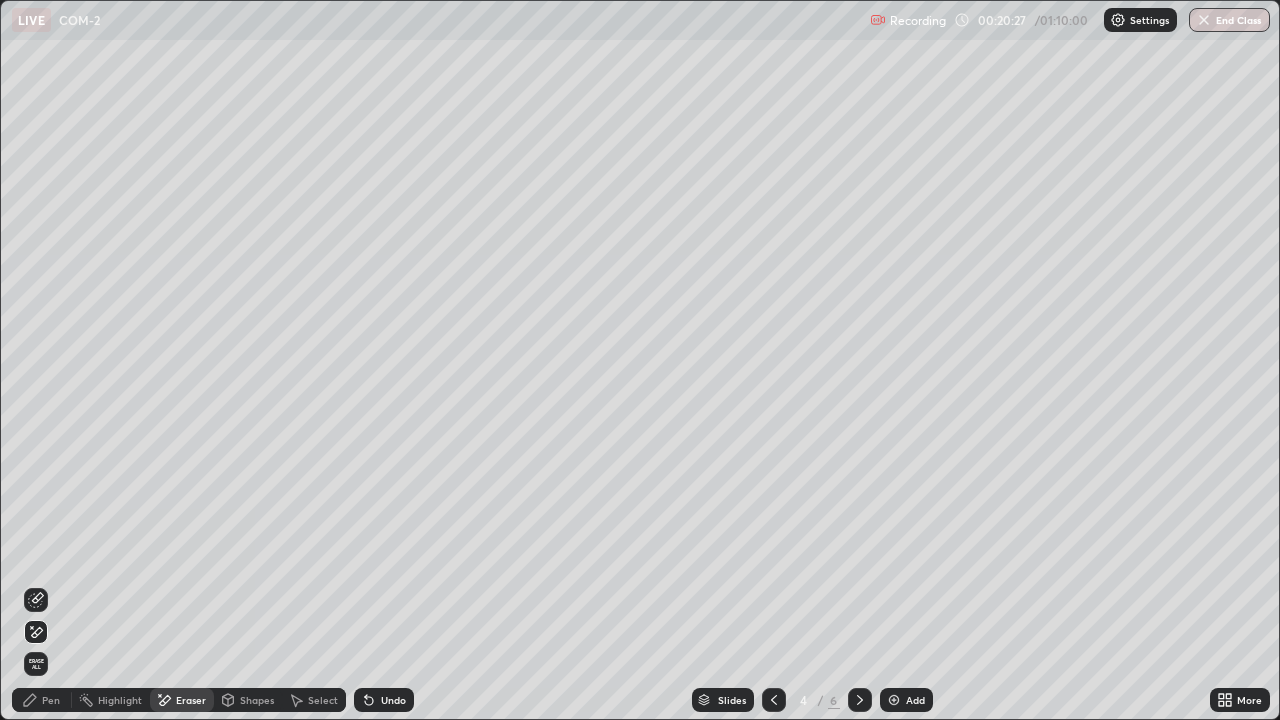 click on "Pen" at bounding box center (51, 700) 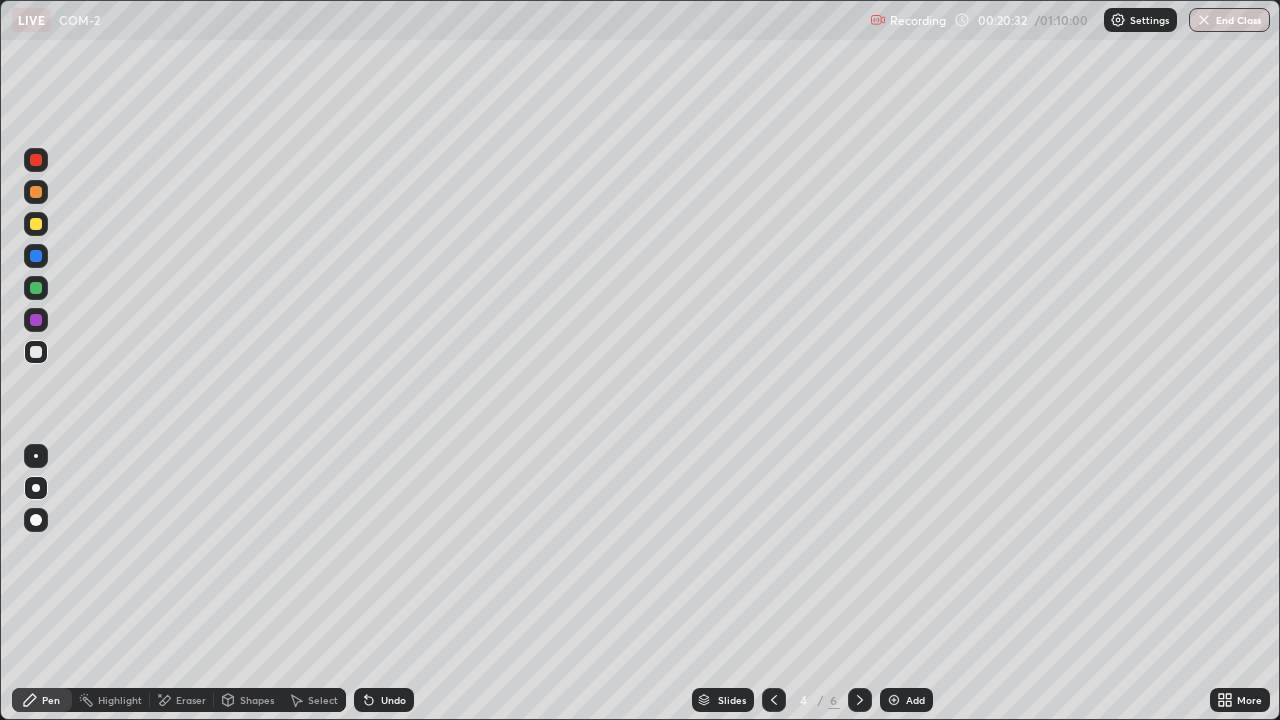 click 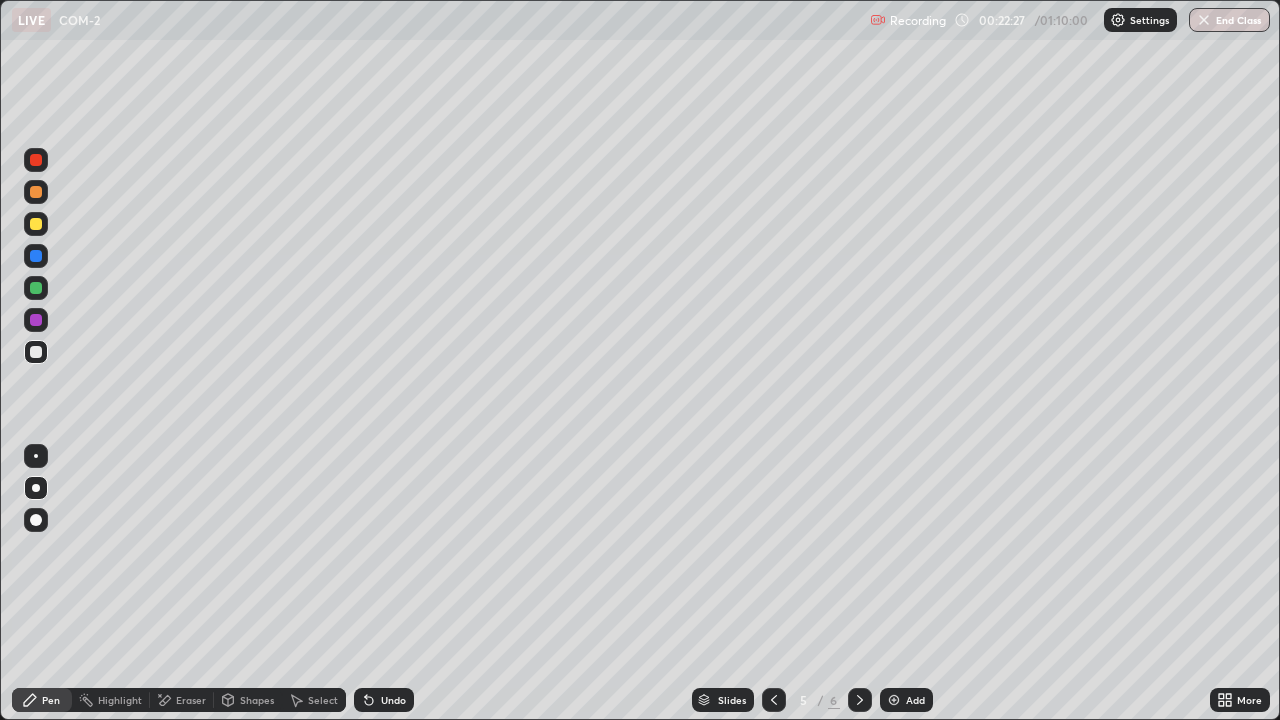 click at bounding box center (860, 700) 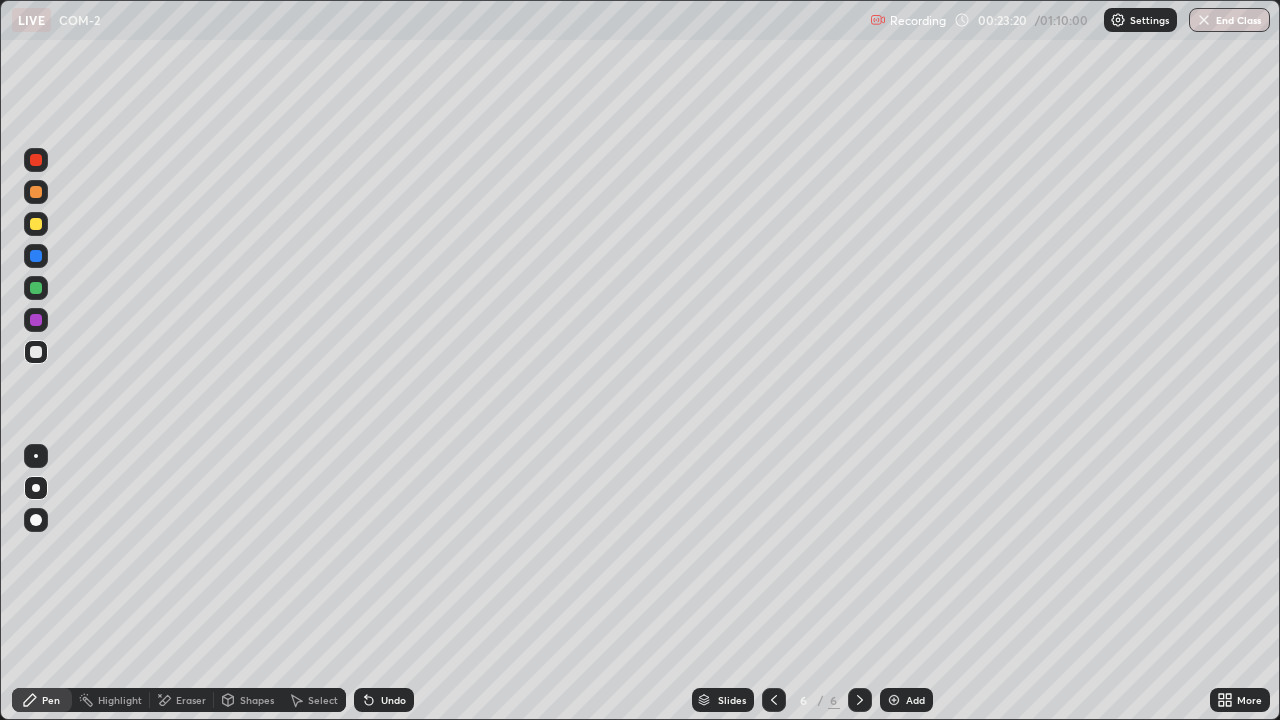 click at bounding box center [36, 288] 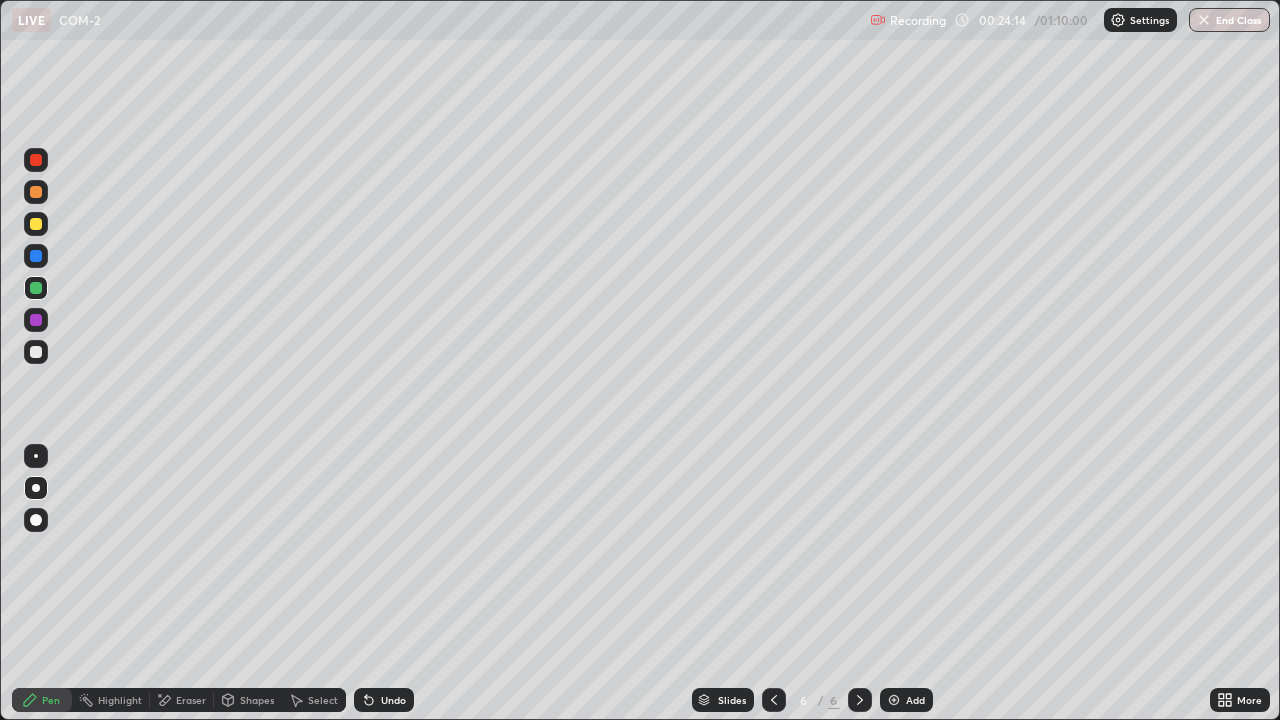click on "Eraser" at bounding box center (191, 700) 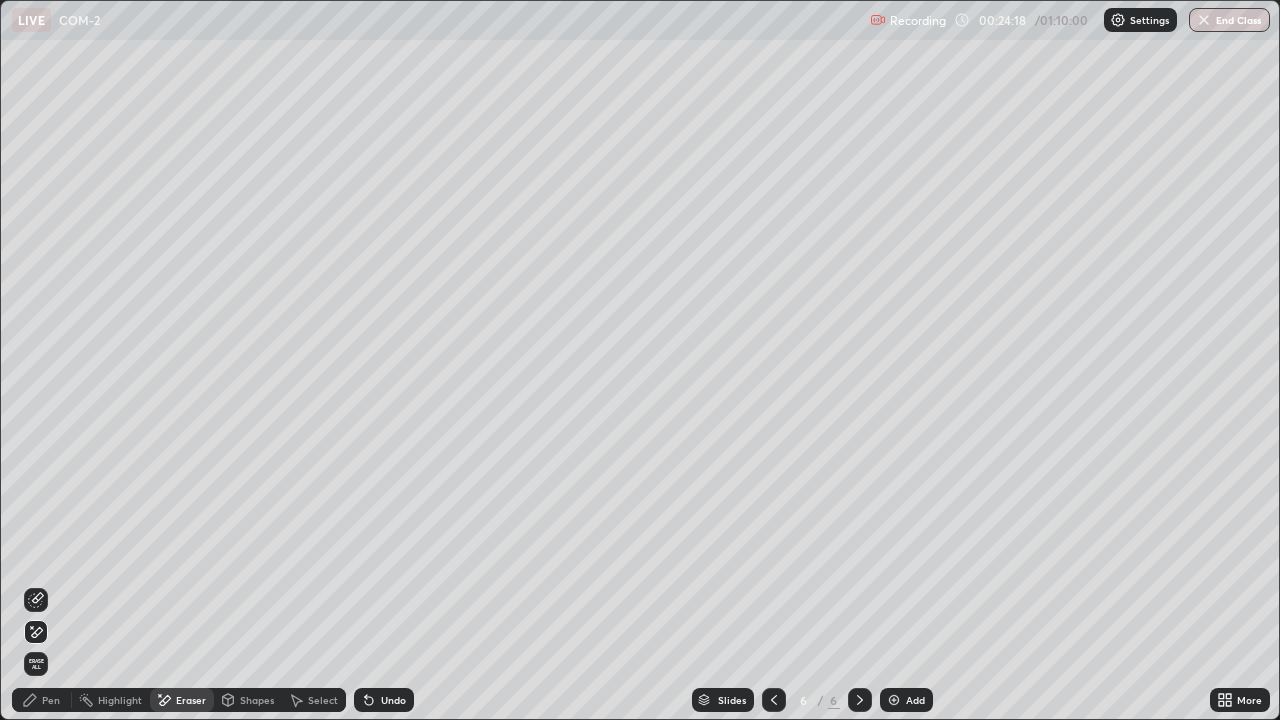 click on "Pen" at bounding box center [42, 700] 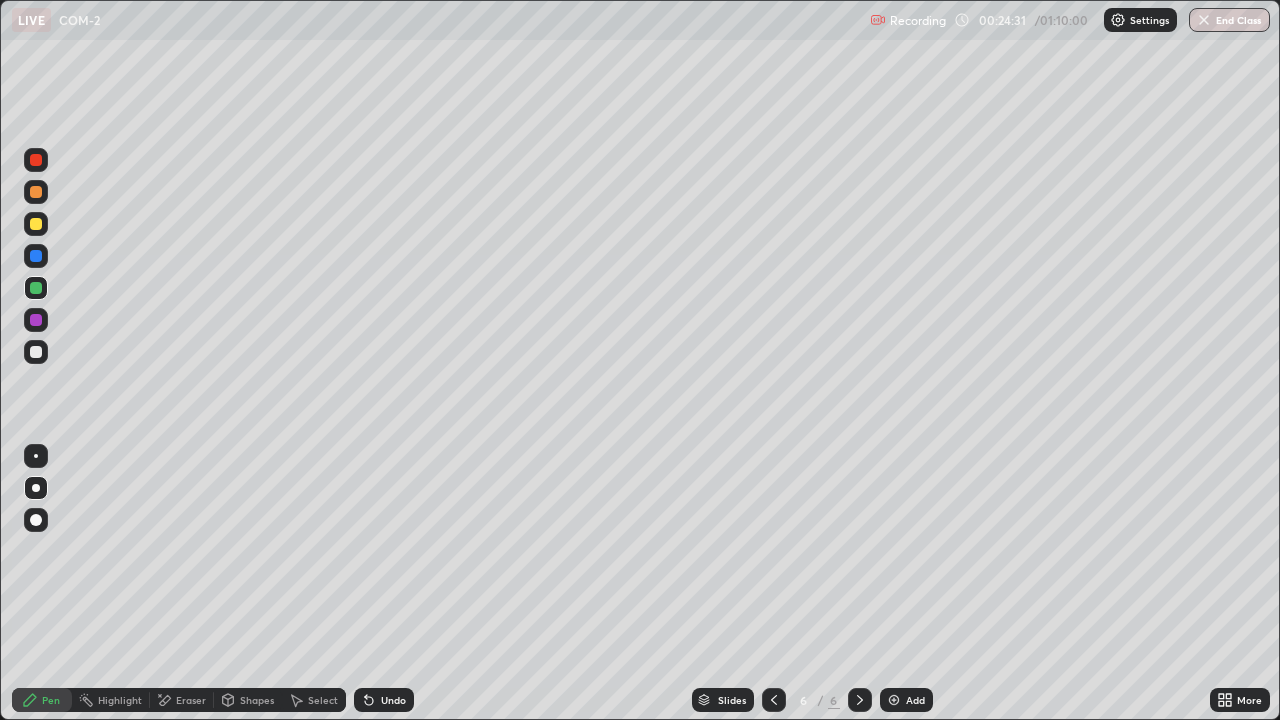click at bounding box center (36, 224) 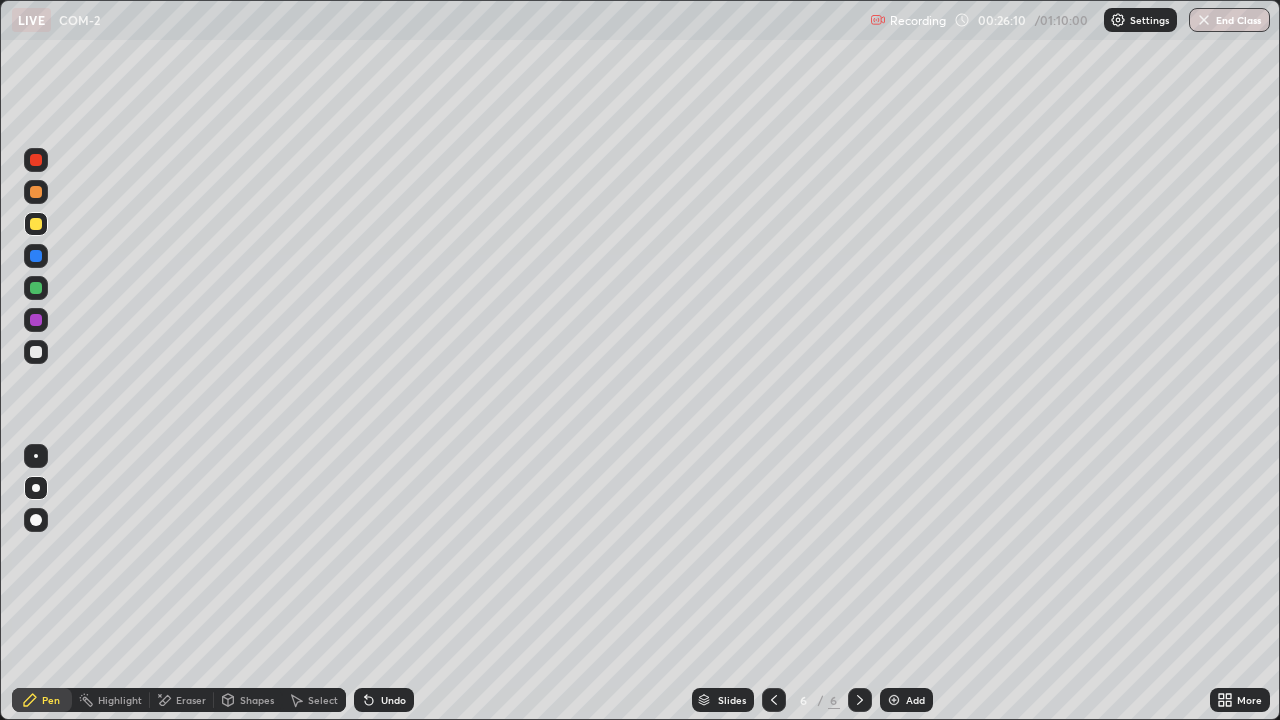 click at bounding box center (774, 700) 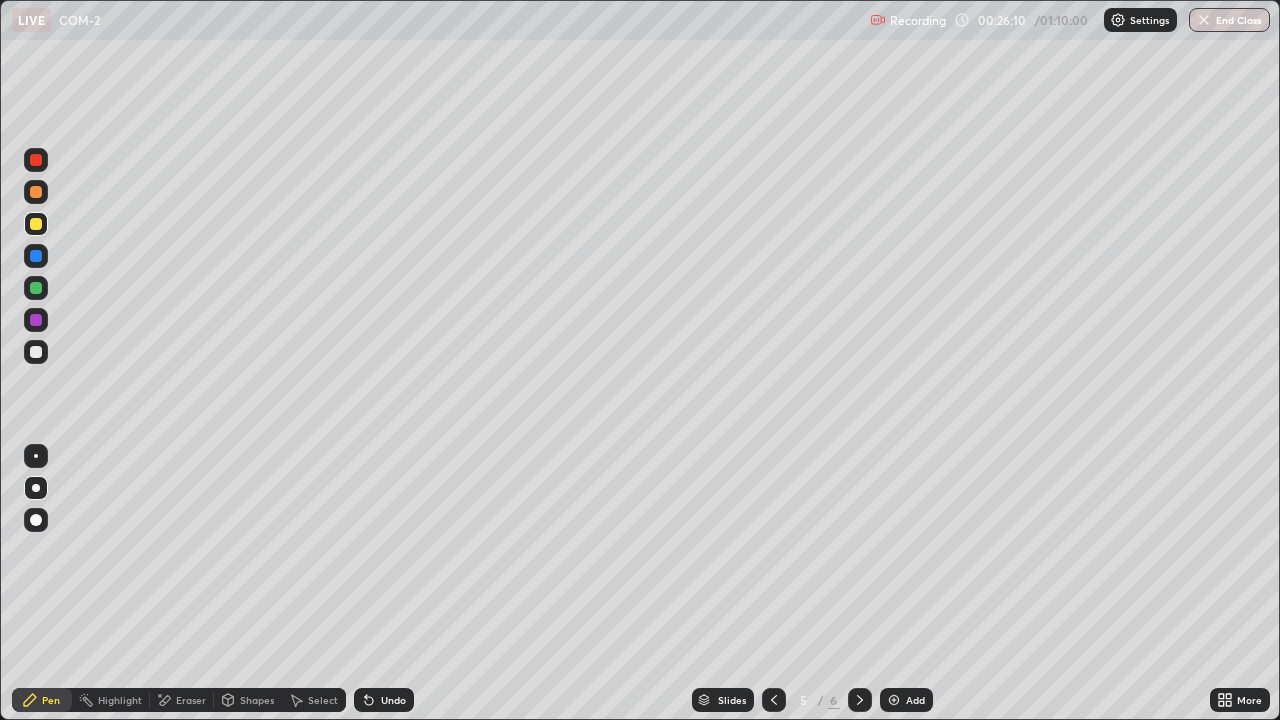 click 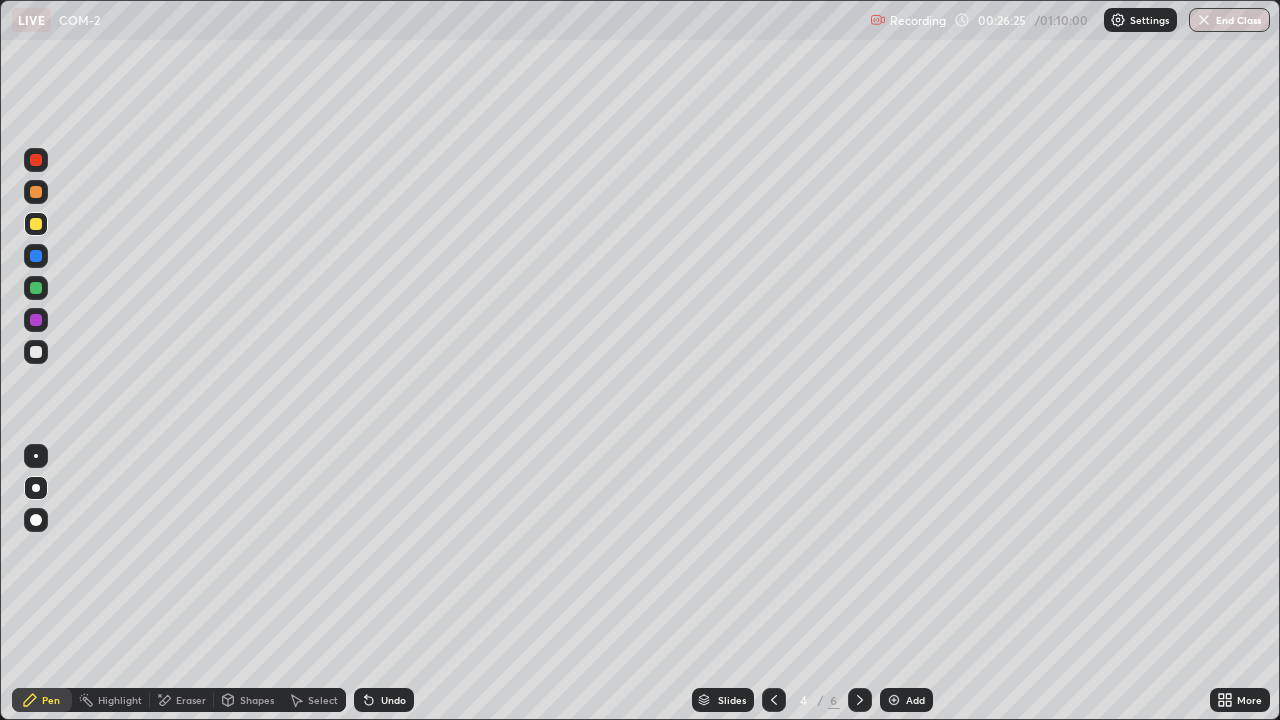 click 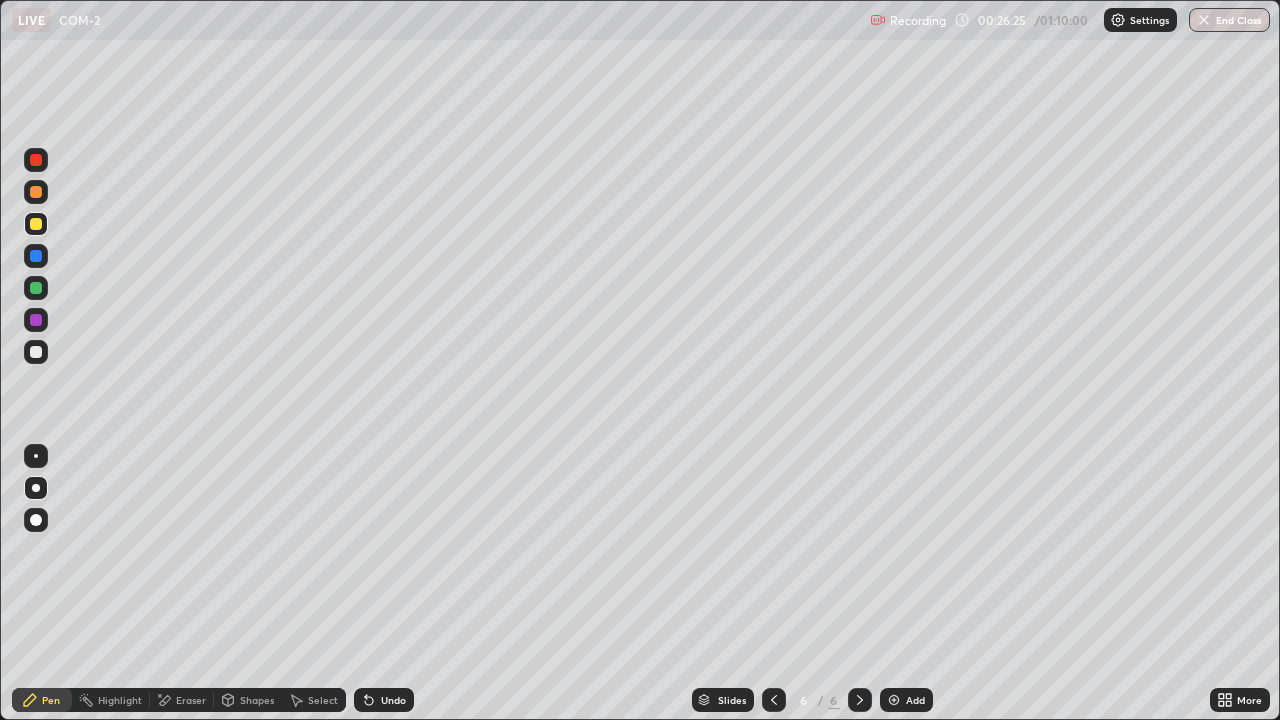 click 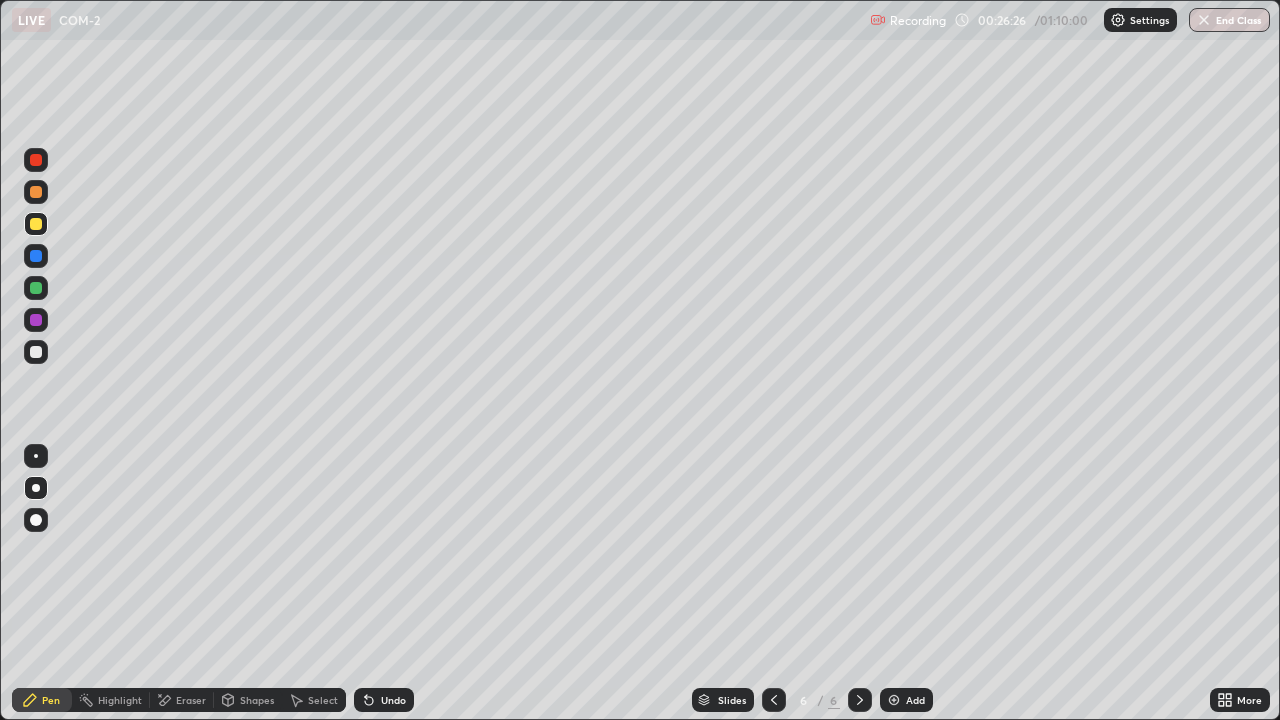 click 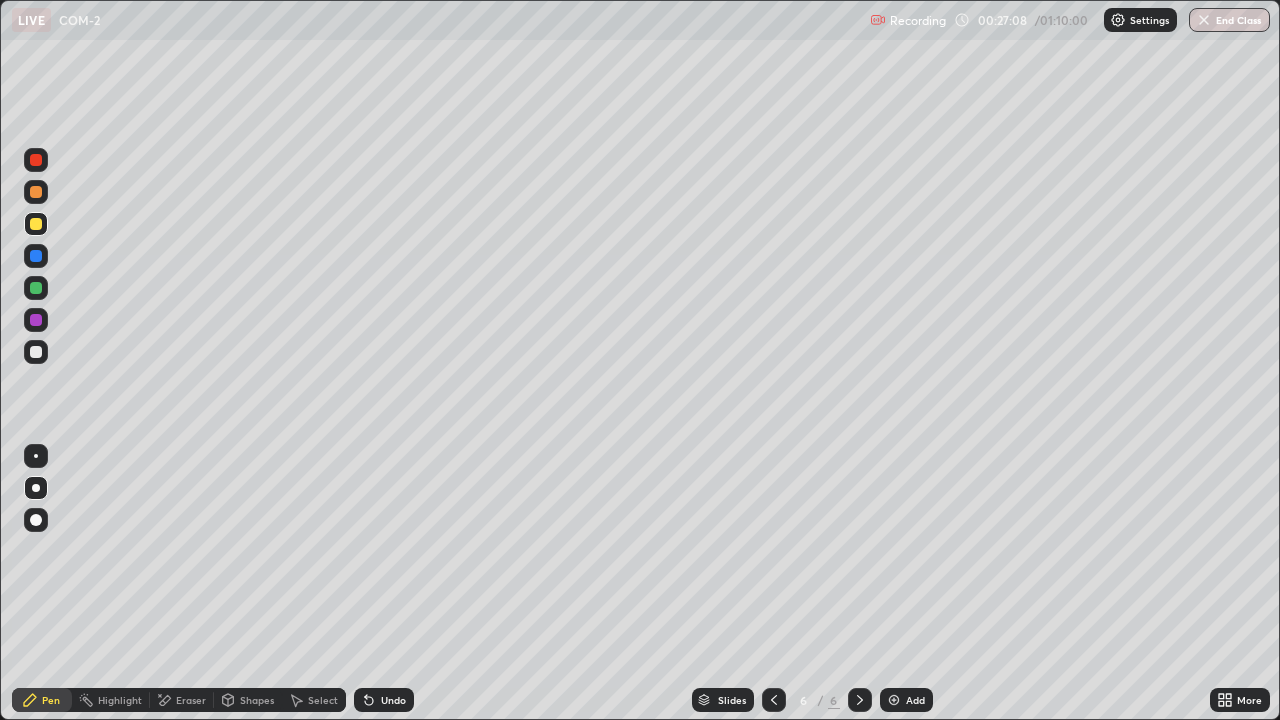 click on "Add" at bounding box center [915, 700] 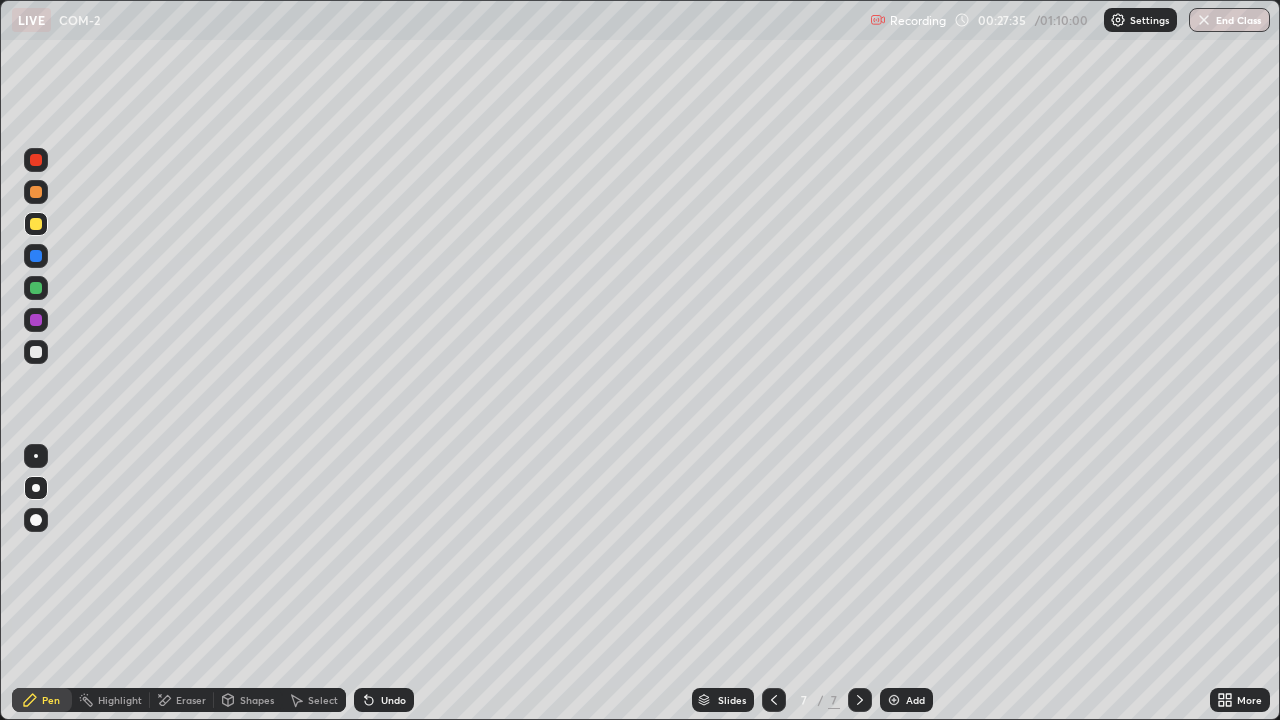 click on "Undo" at bounding box center (393, 700) 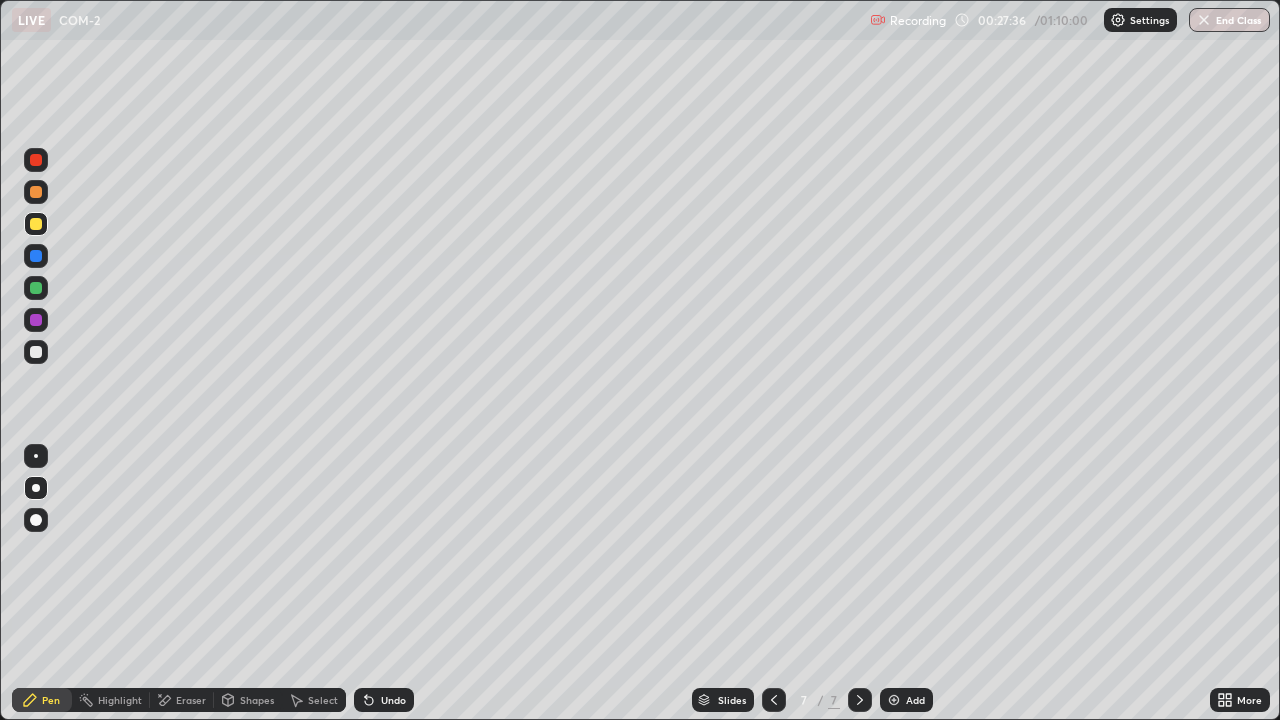 click on "Undo" at bounding box center [384, 700] 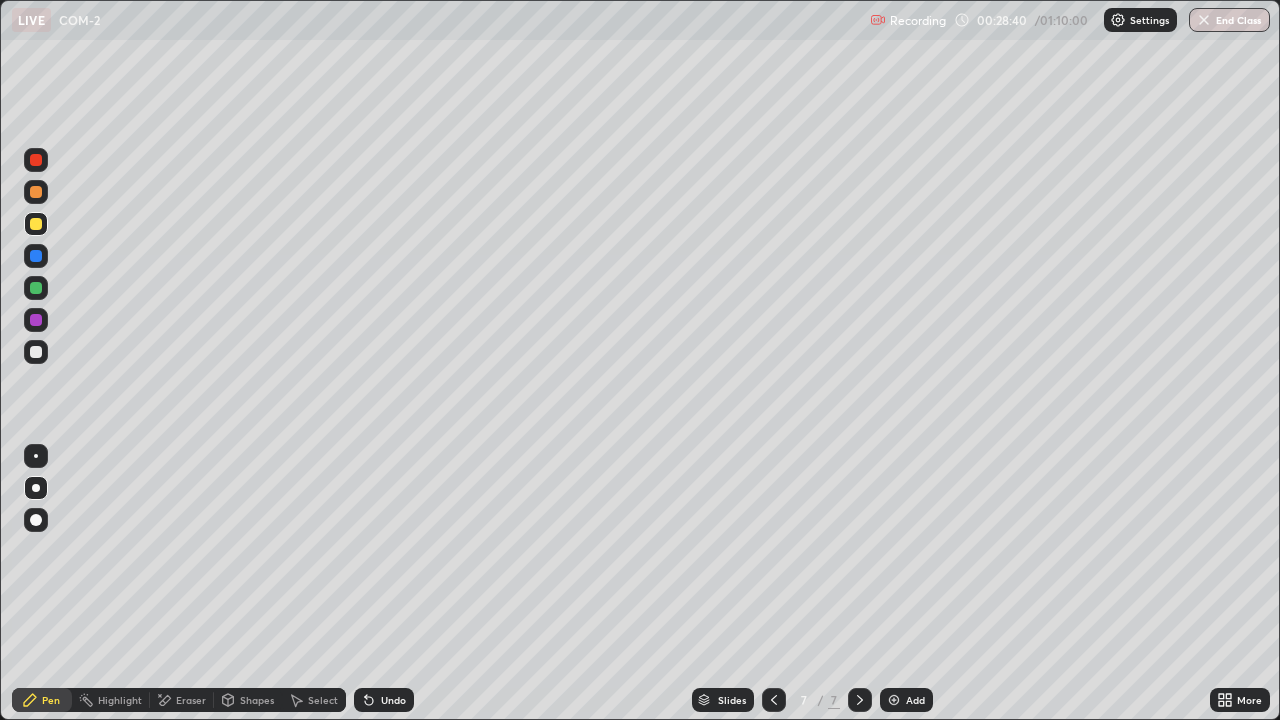 click on "Add" at bounding box center (915, 700) 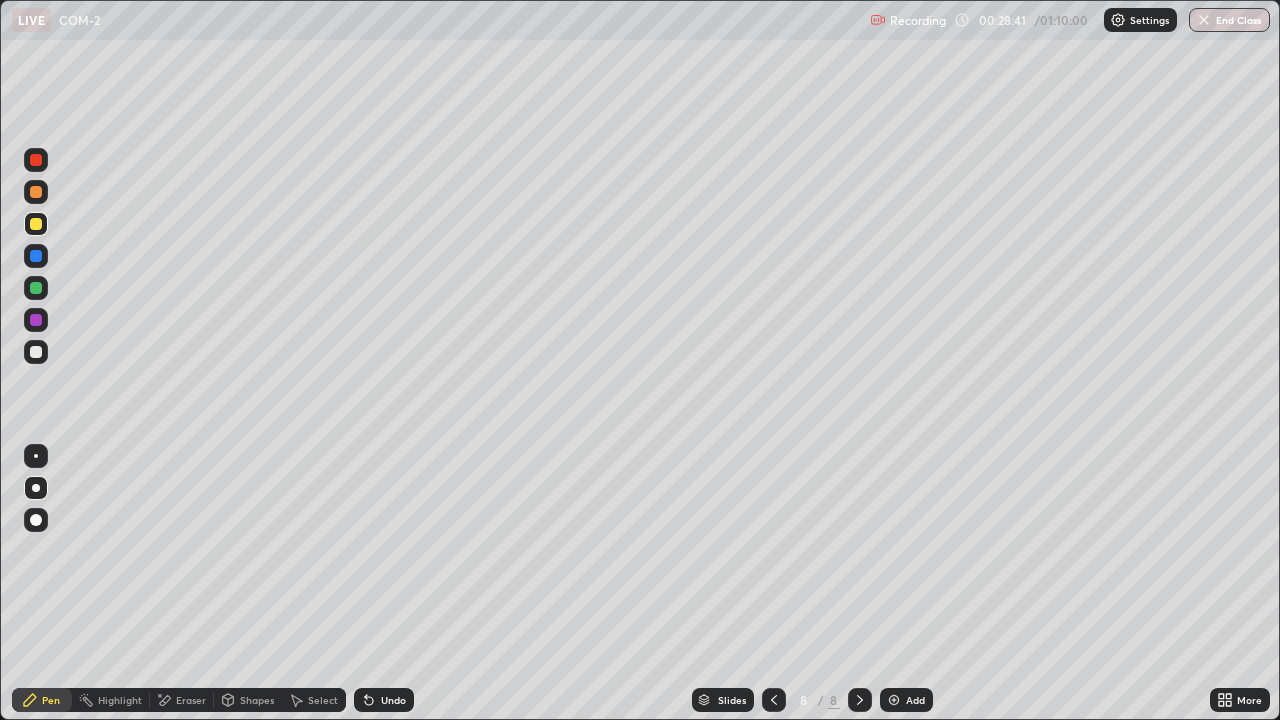 click 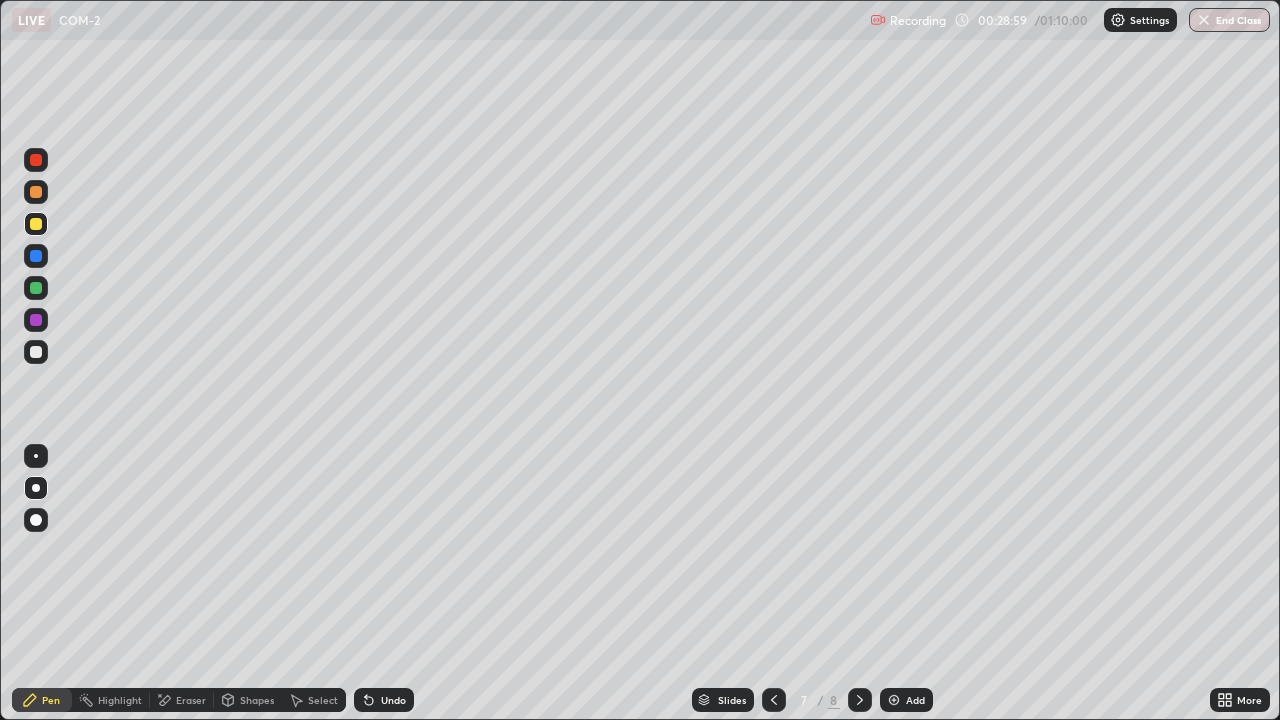 click 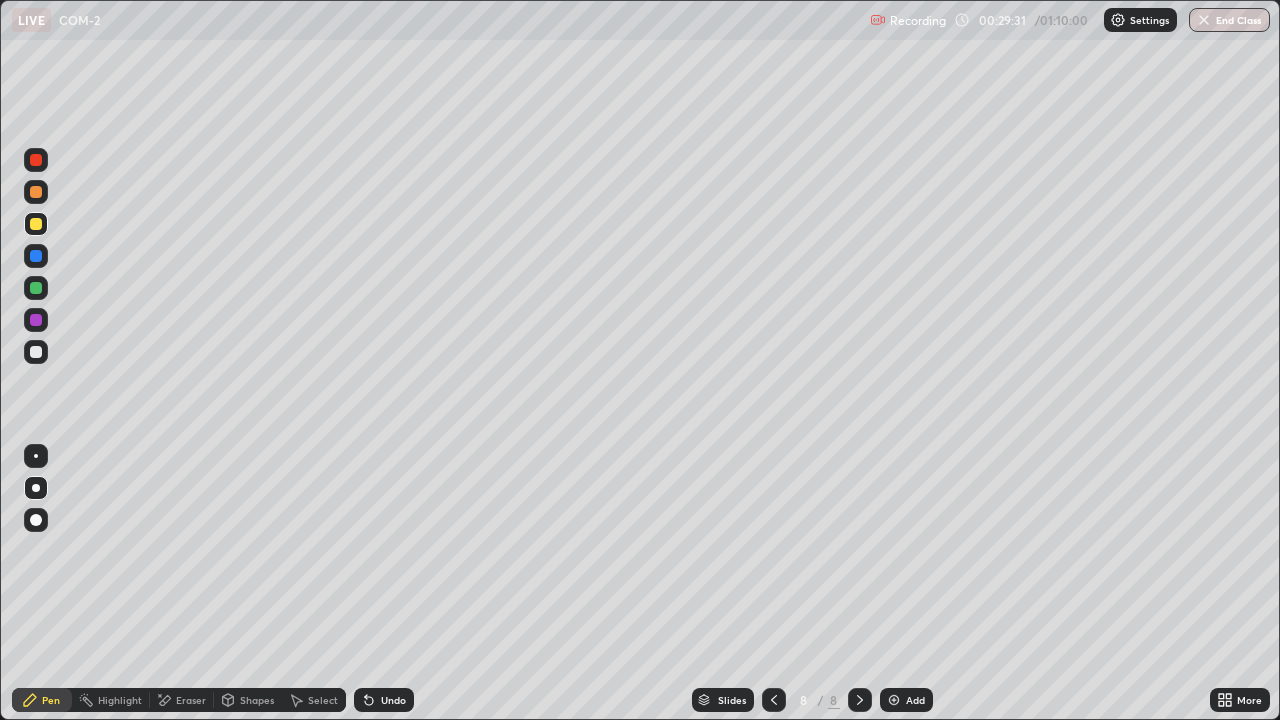 click on "Undo" at bounding box center (384, 700) 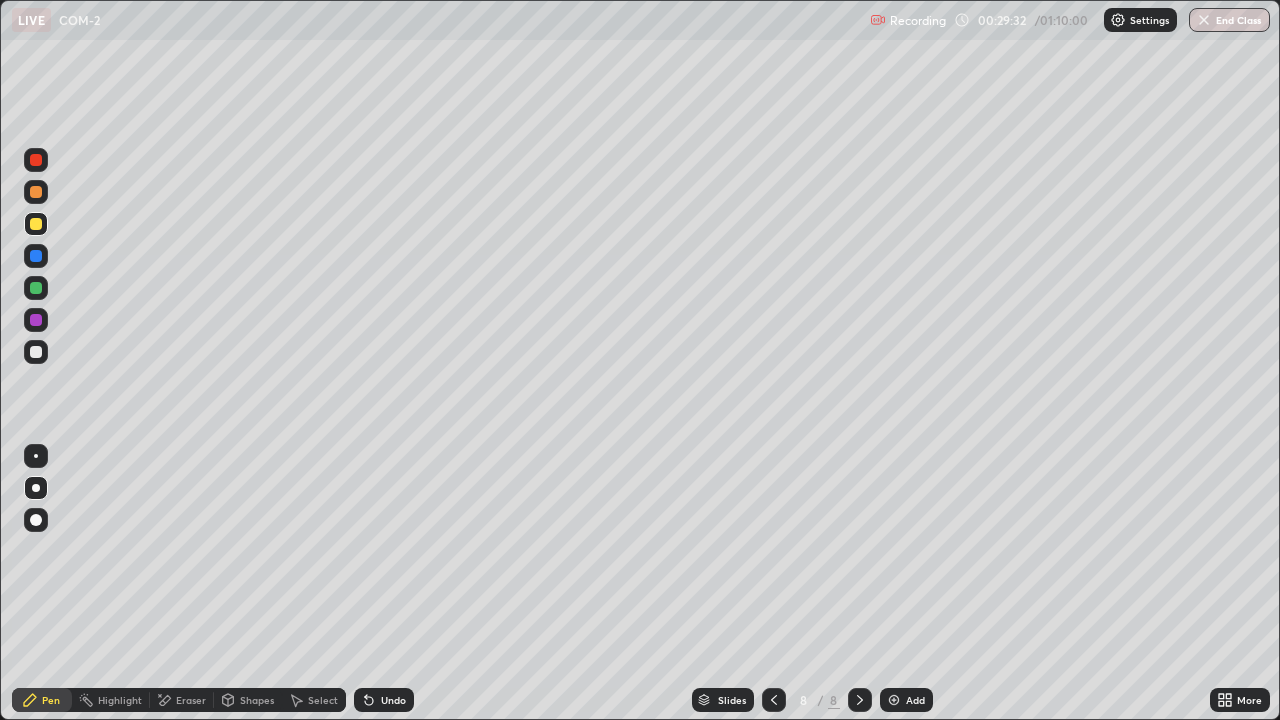 click on "Undo" at bounding box center [393, 700] 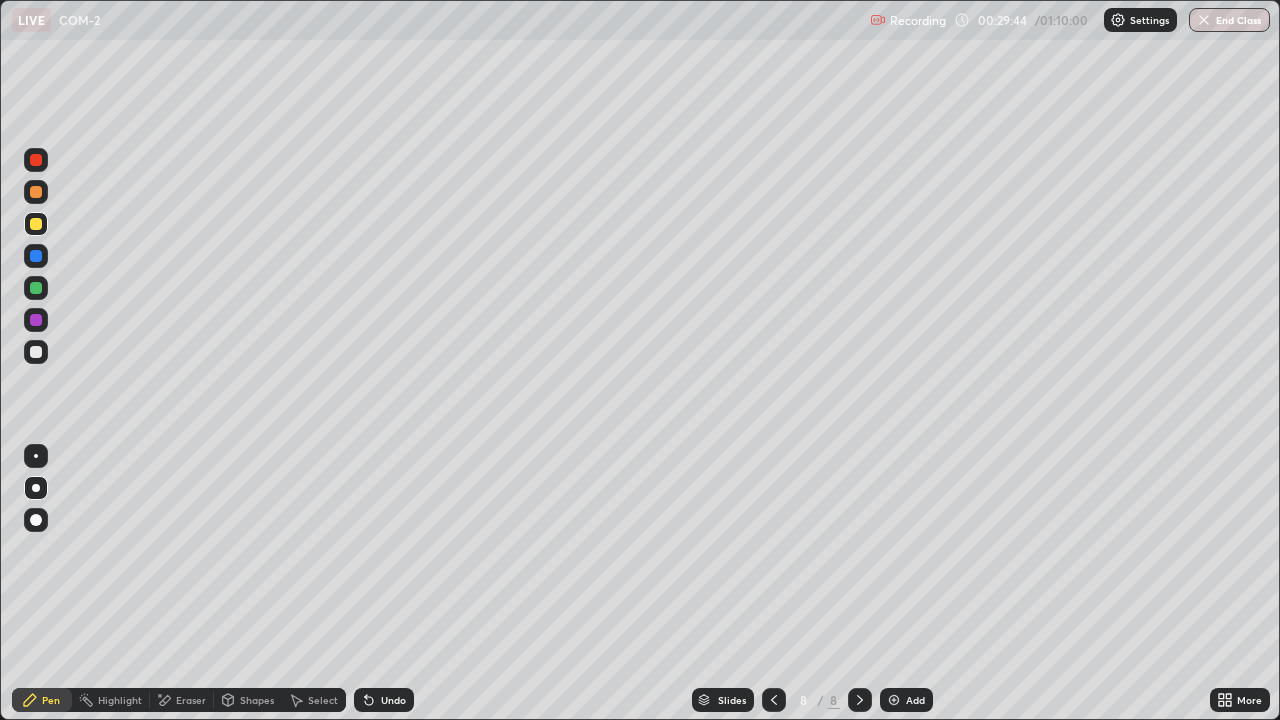 click at bounding box center (36, 288) 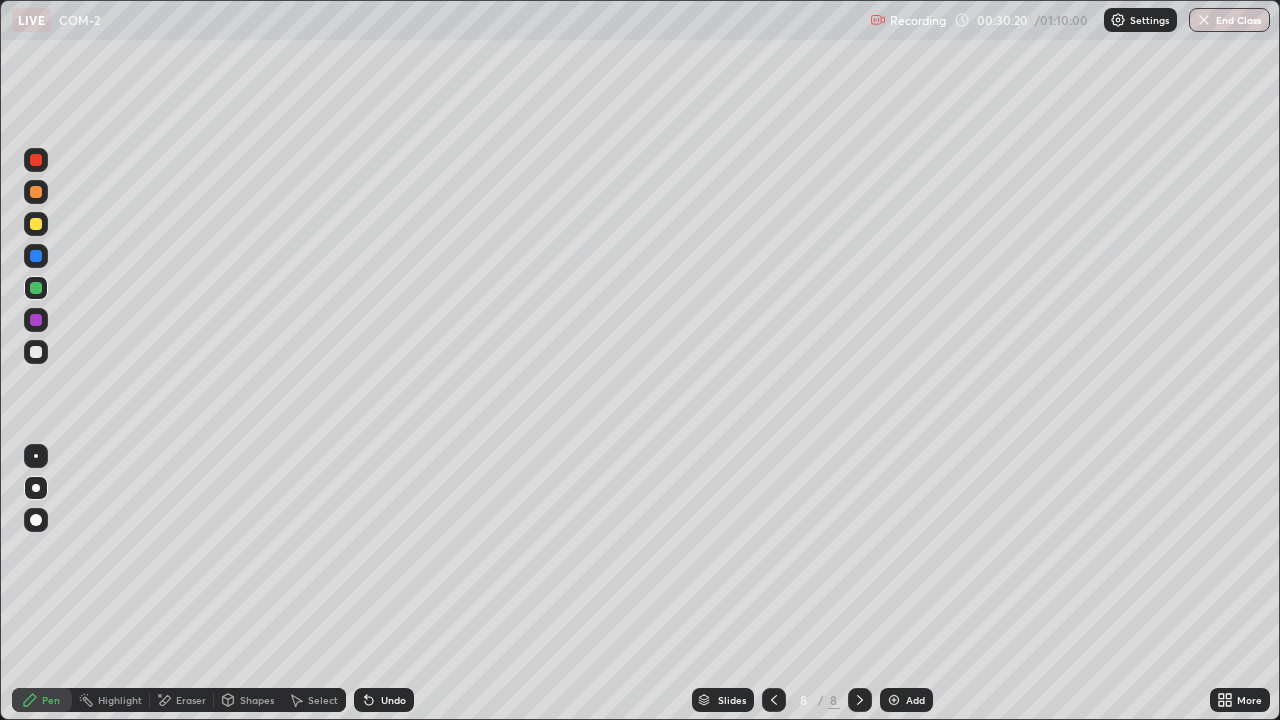 click on "Undo" at bounding box center [393, 700] 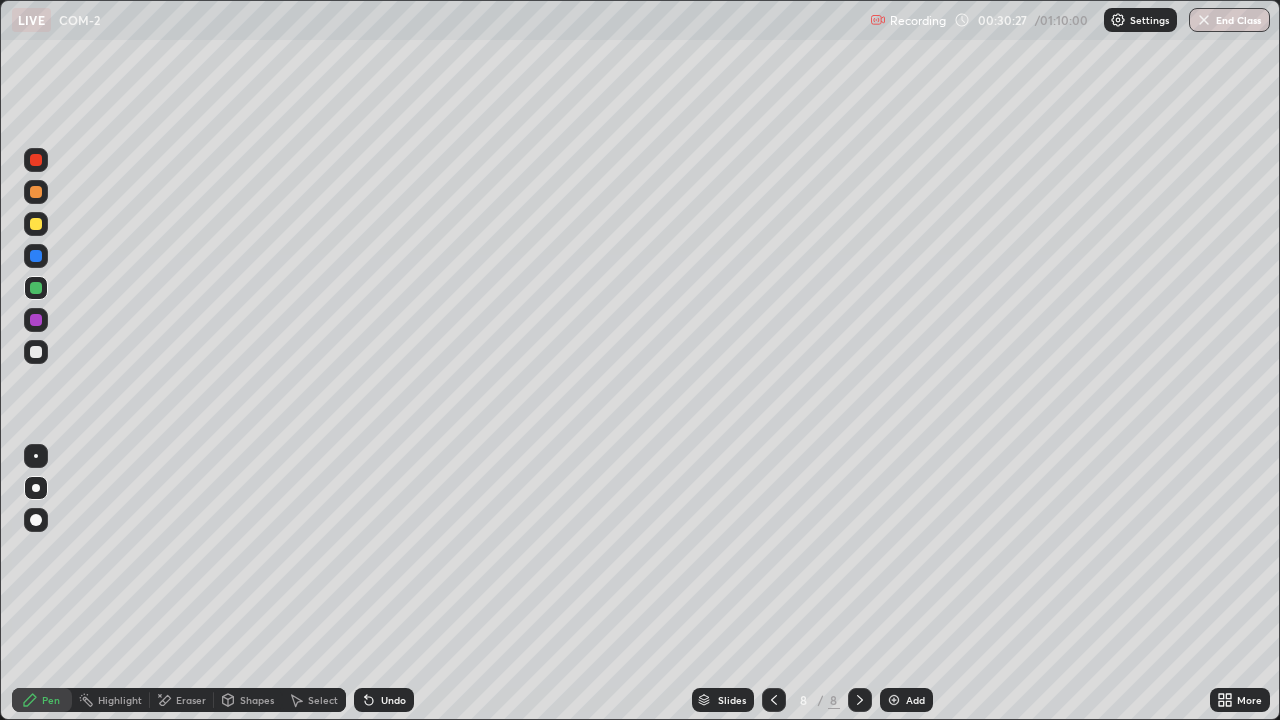 click on "Undo" at bounding box center (393, 700) 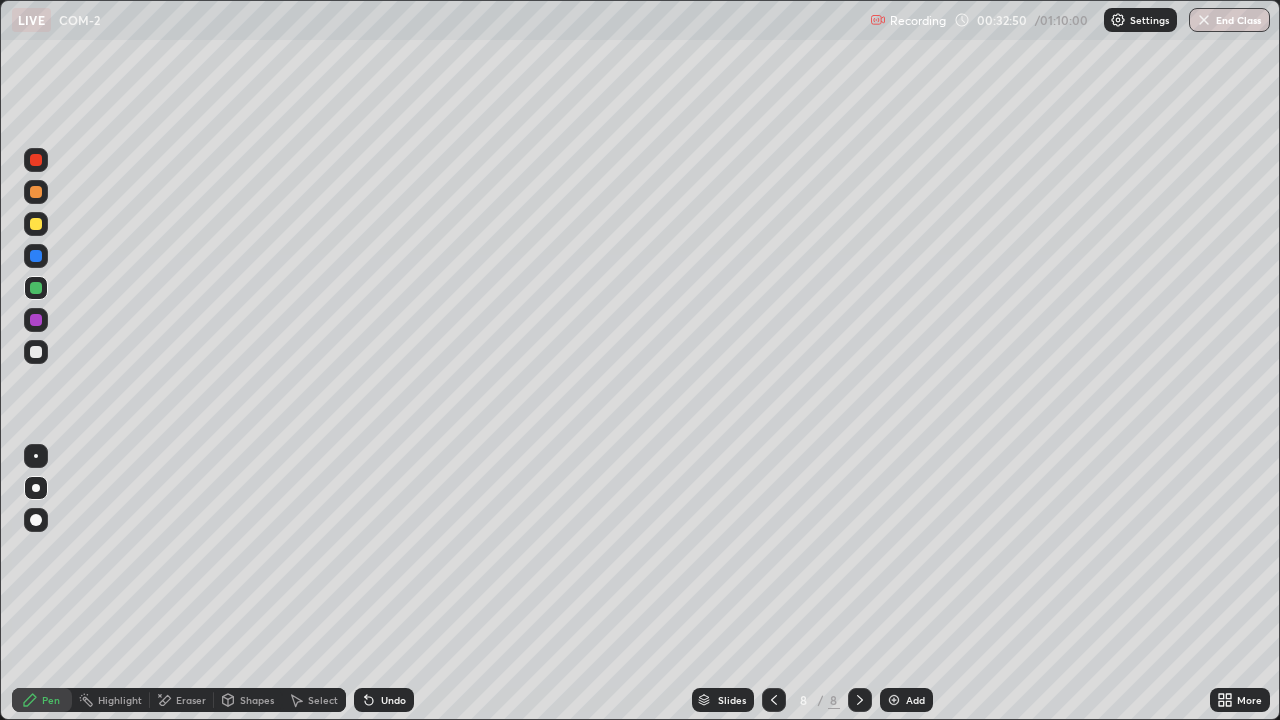 click at bounding box center (36, 352) 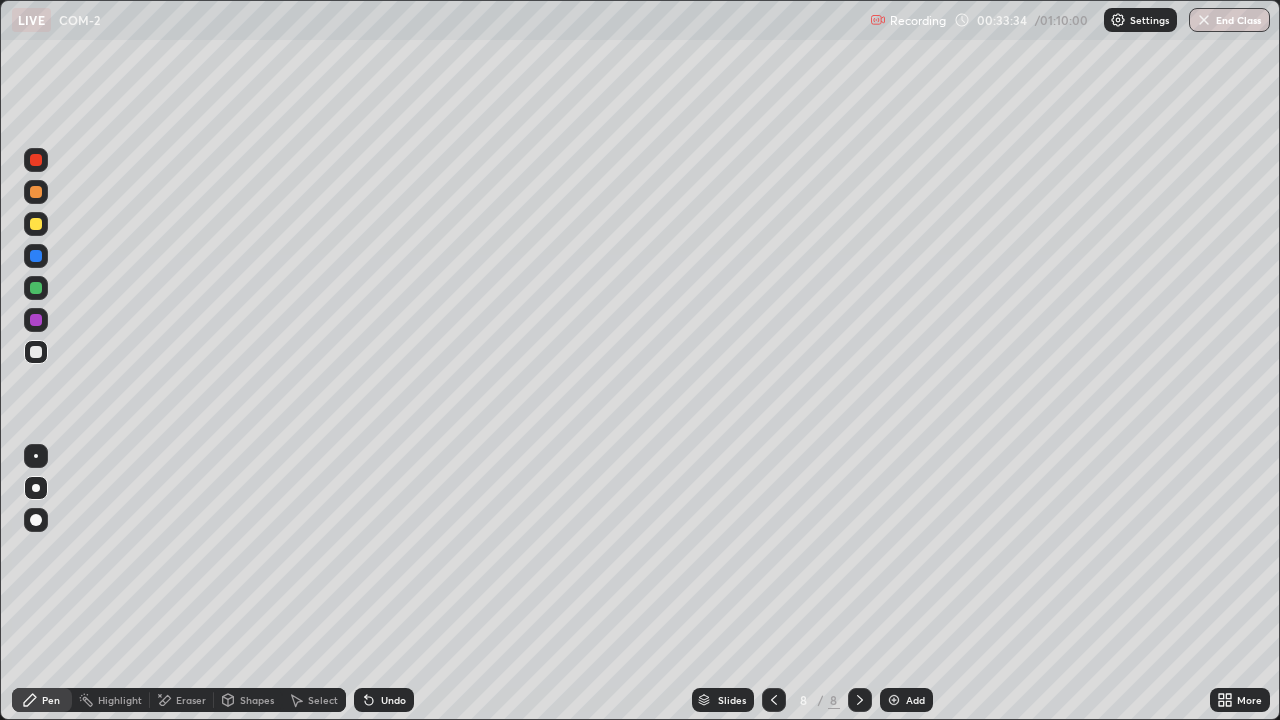 click at bounding box center (36, 288) 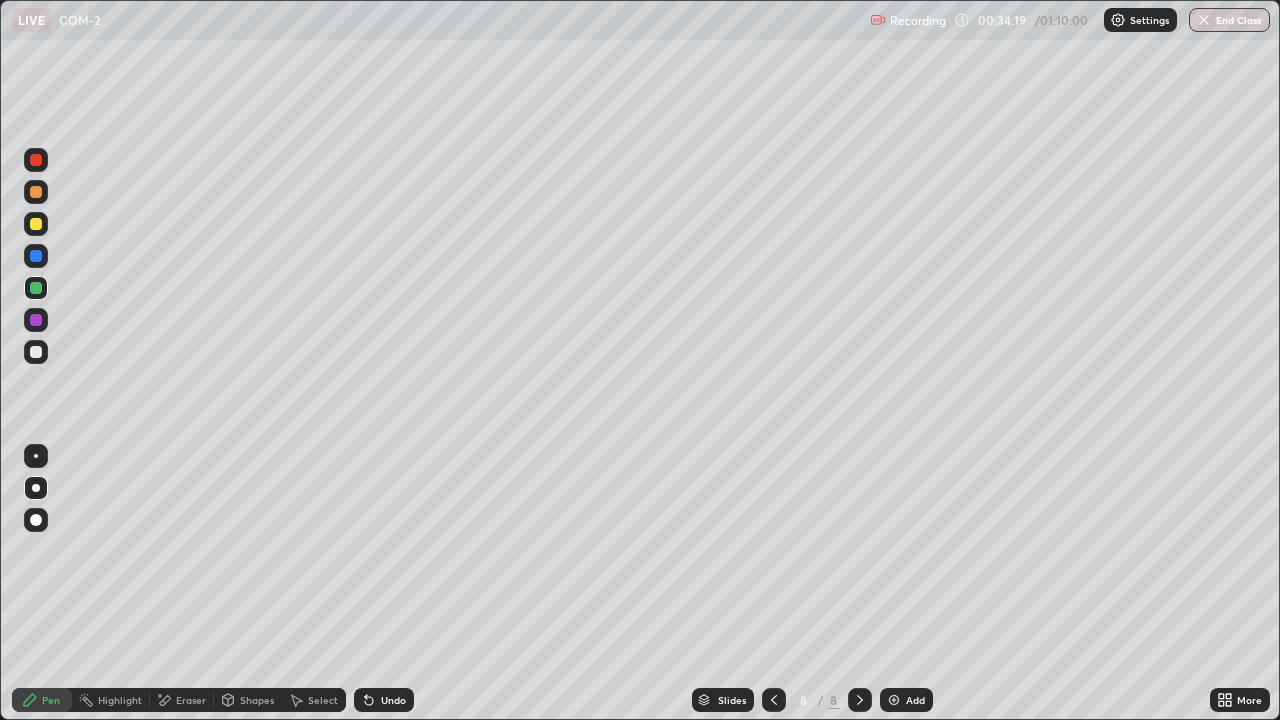 click on "Add" at bounding box center (915, 700) 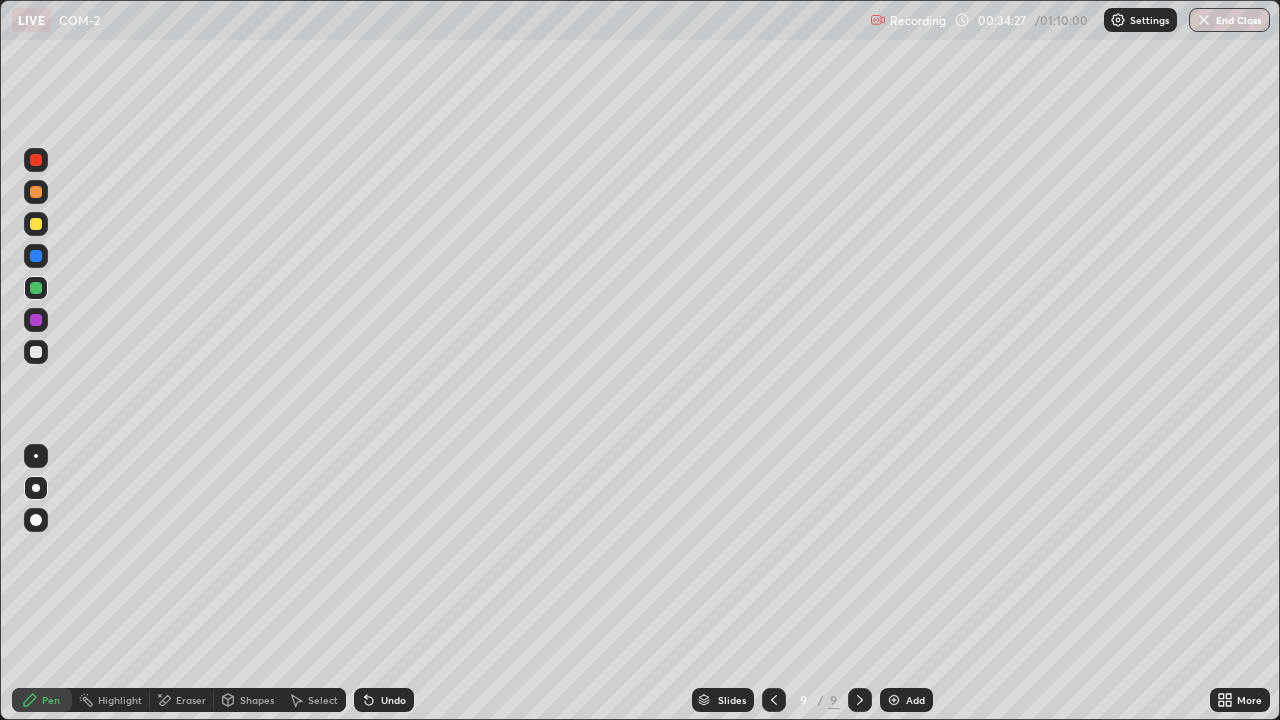 click at bounding box center (36, 352) 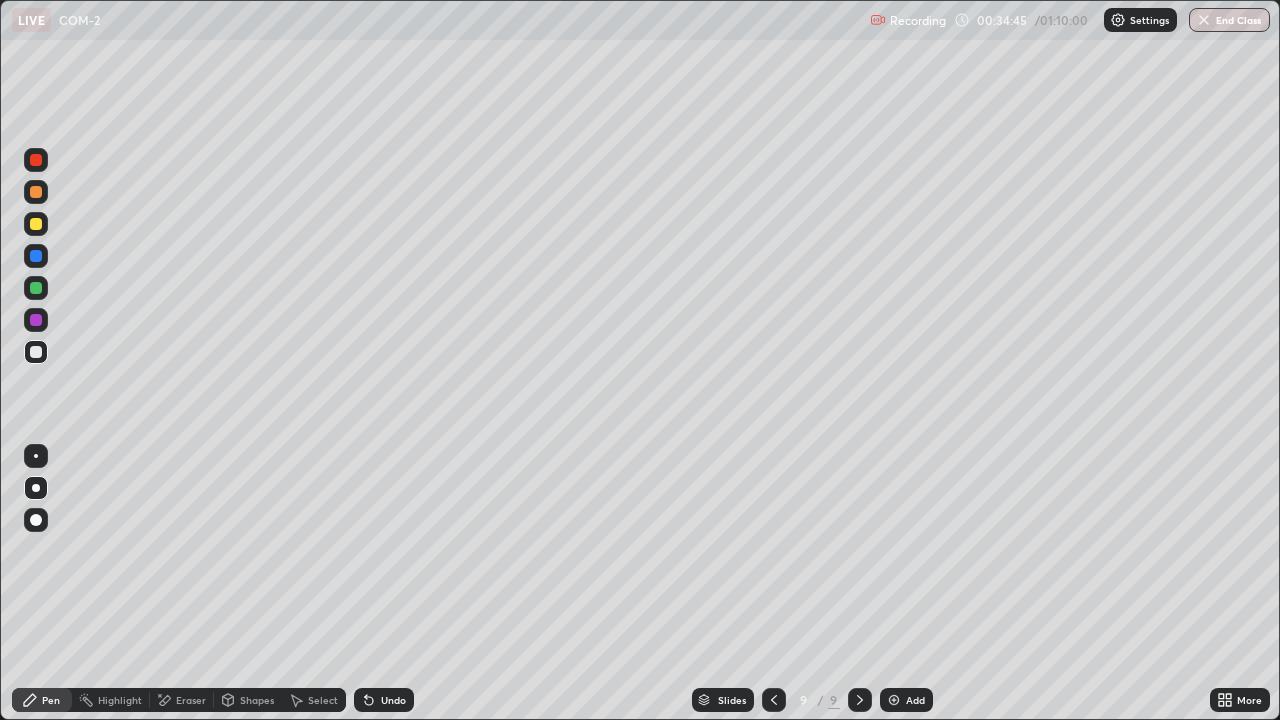 click at bounding box center [36, 288] 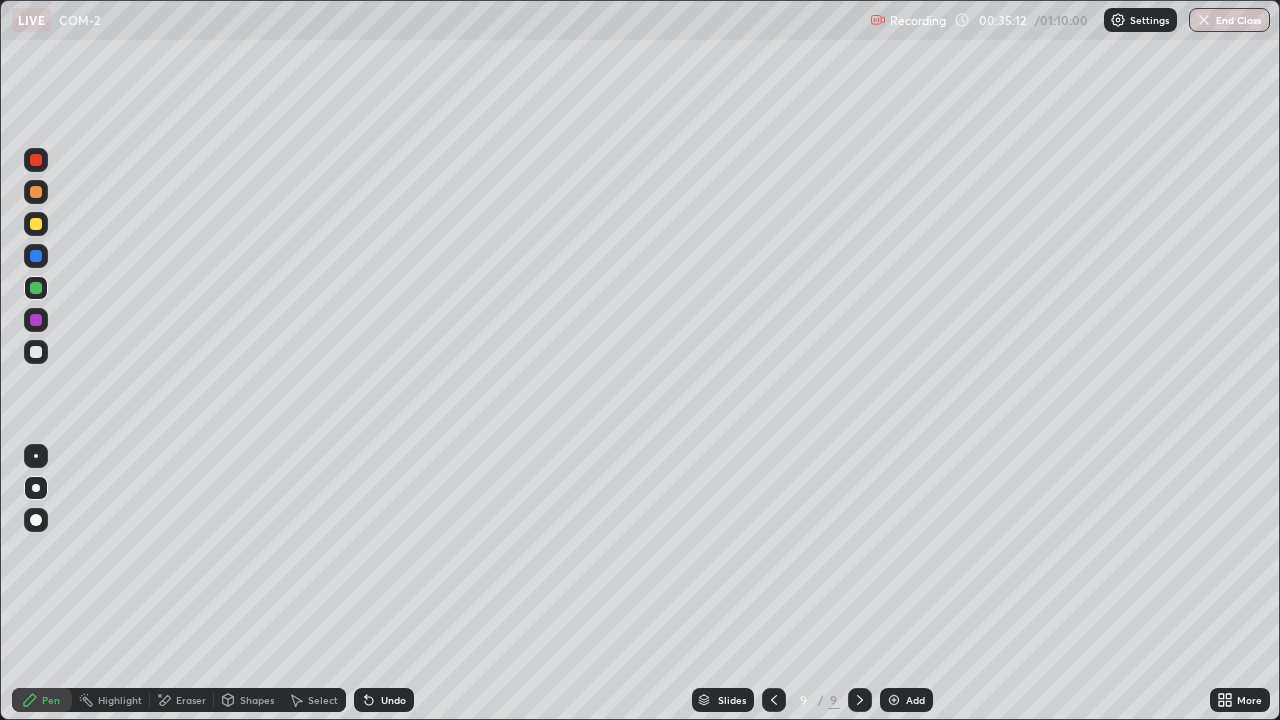 click at bounding box center [36, 256] 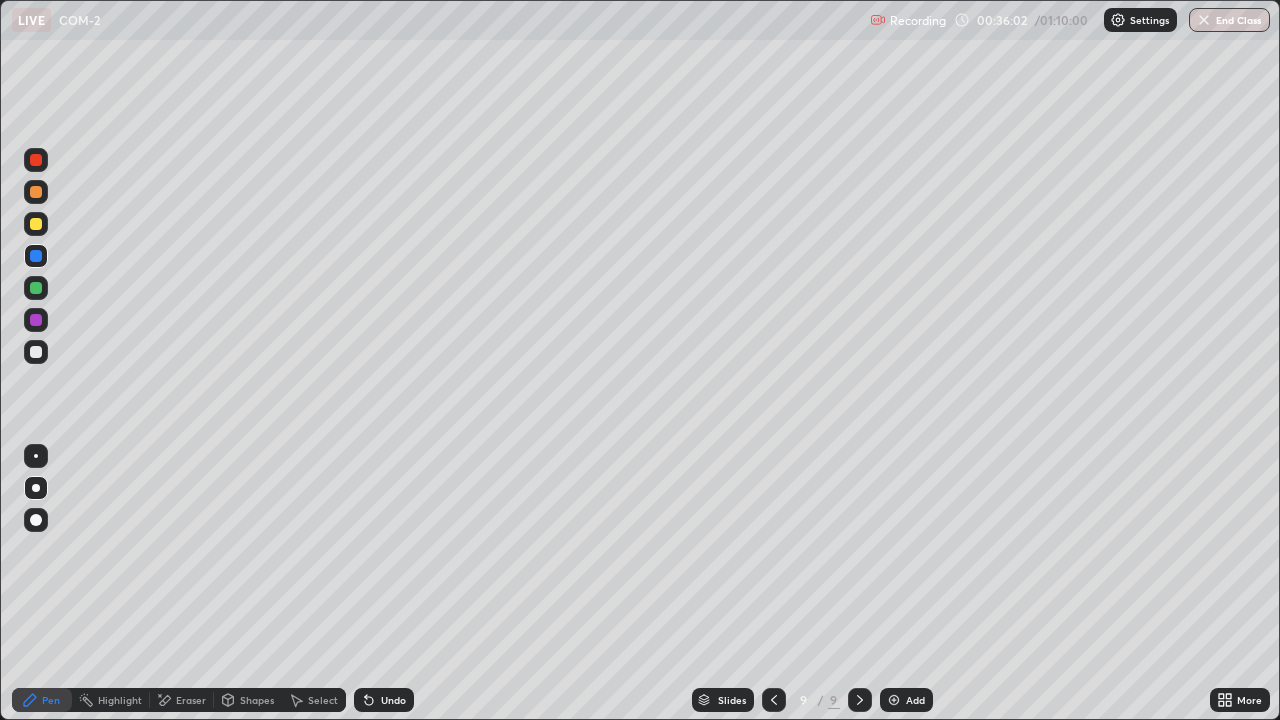 click on "Undo" at bounding box center [384, 700] 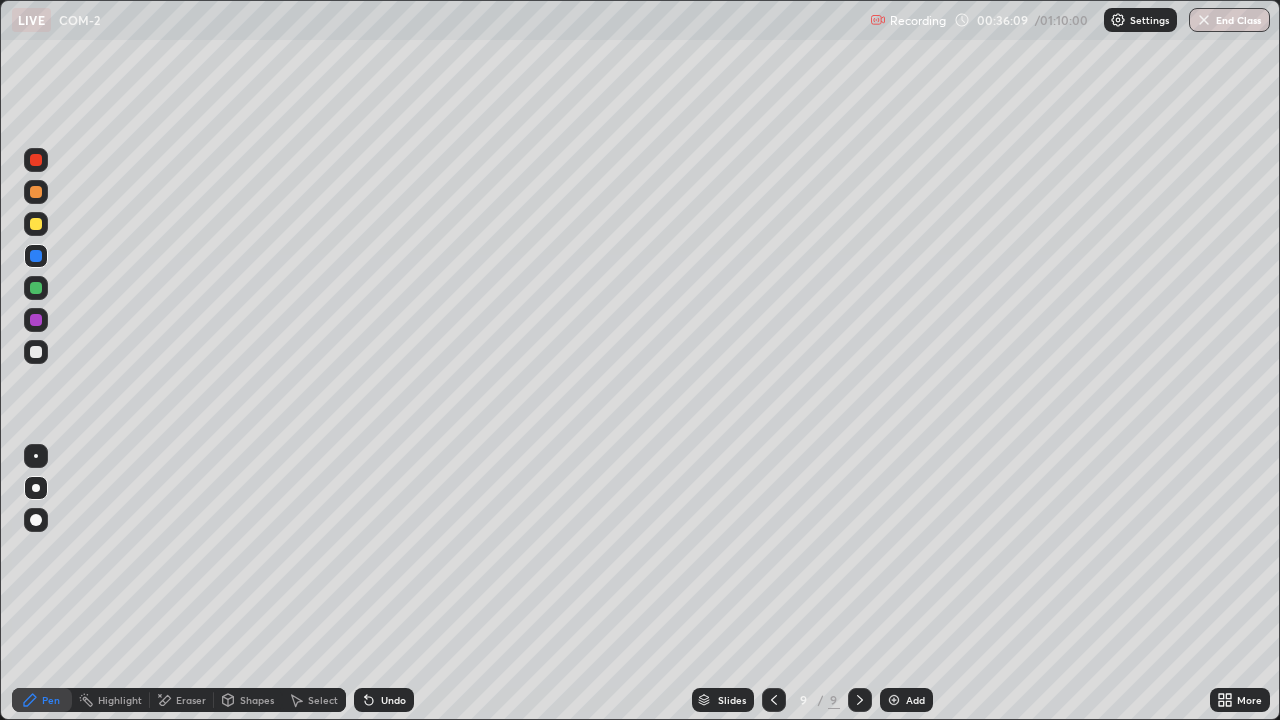 click at bounding box center (36, 352) 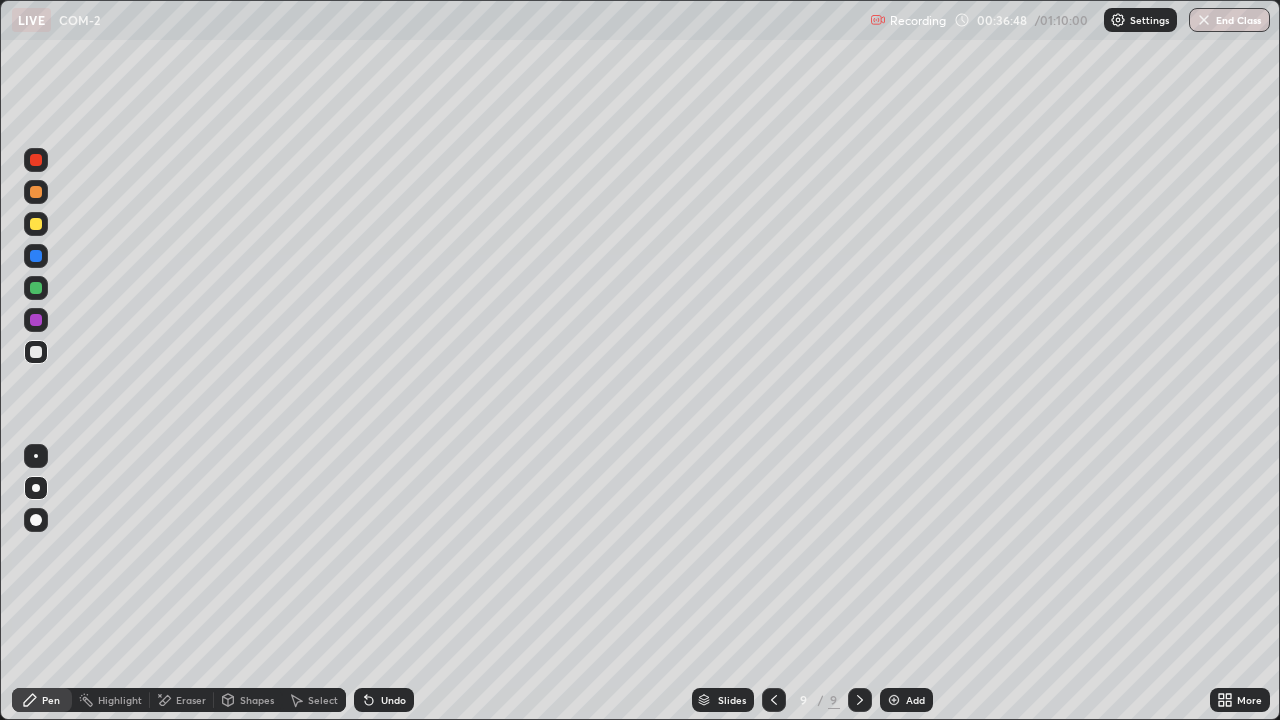 click on "Undo" at bounding box center (384, 700) 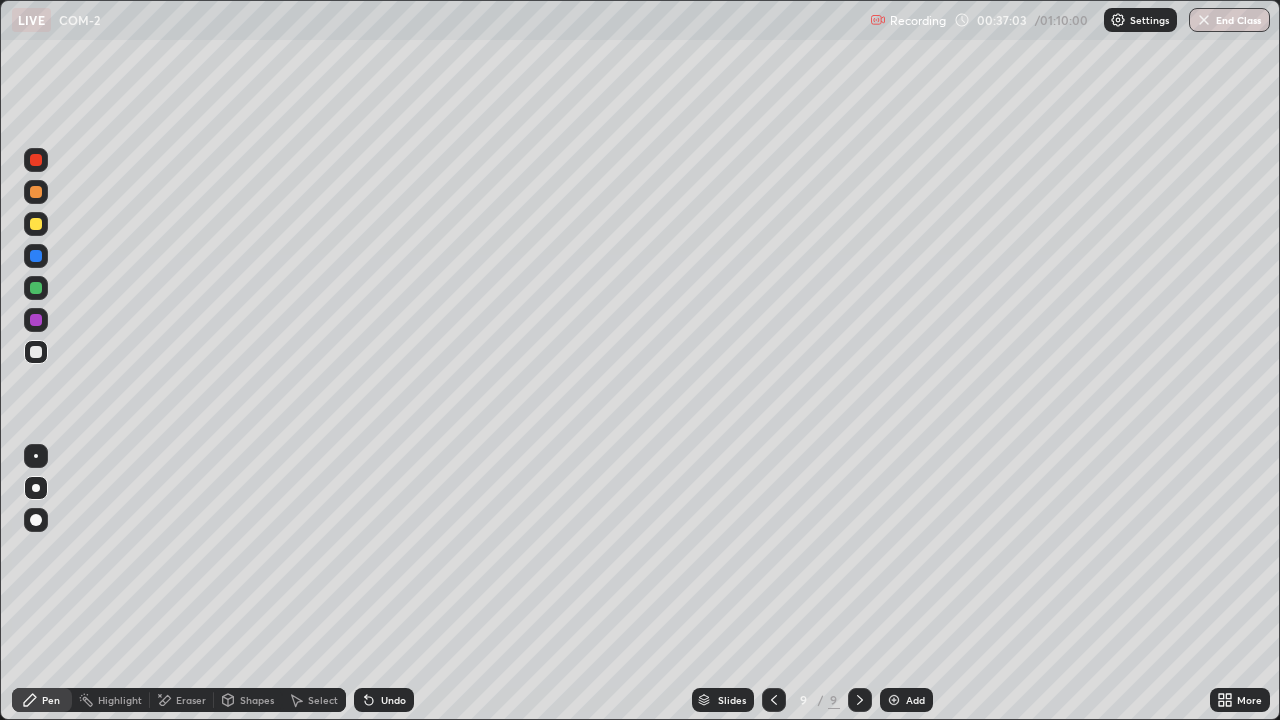 click at bounding box center [36, 256] 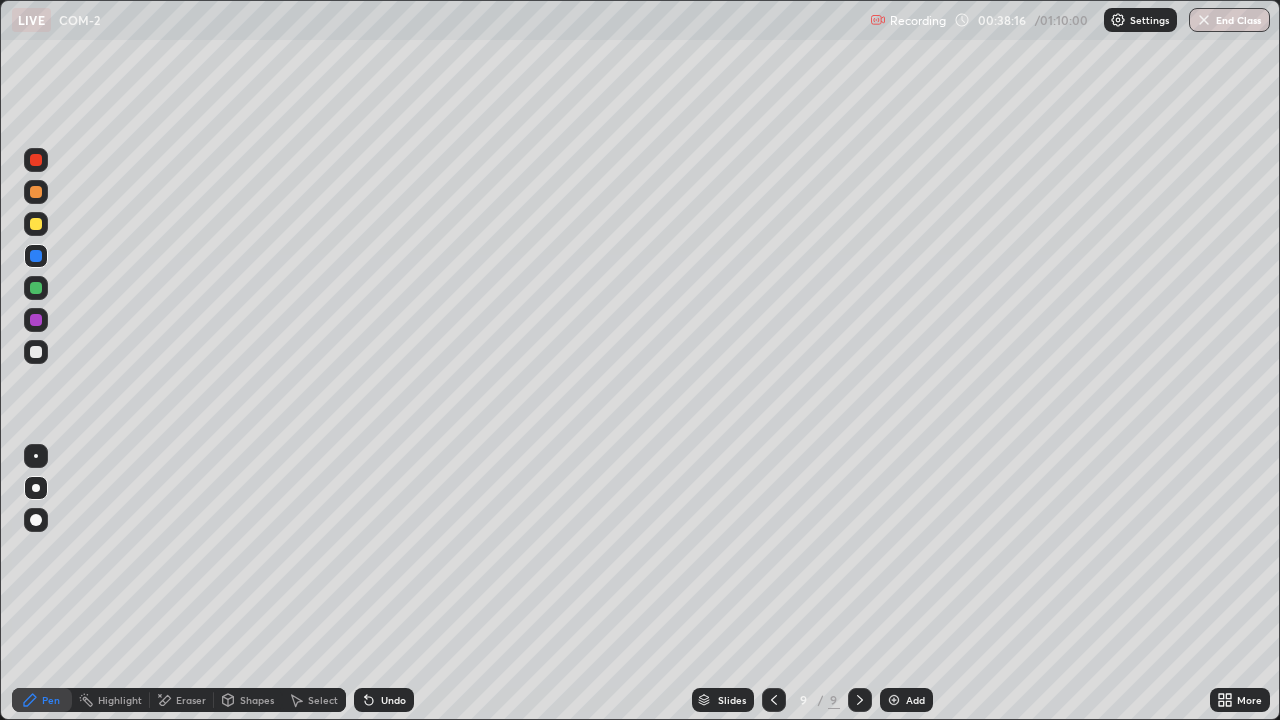 click on "Undo" at bounding box center (384, 700) 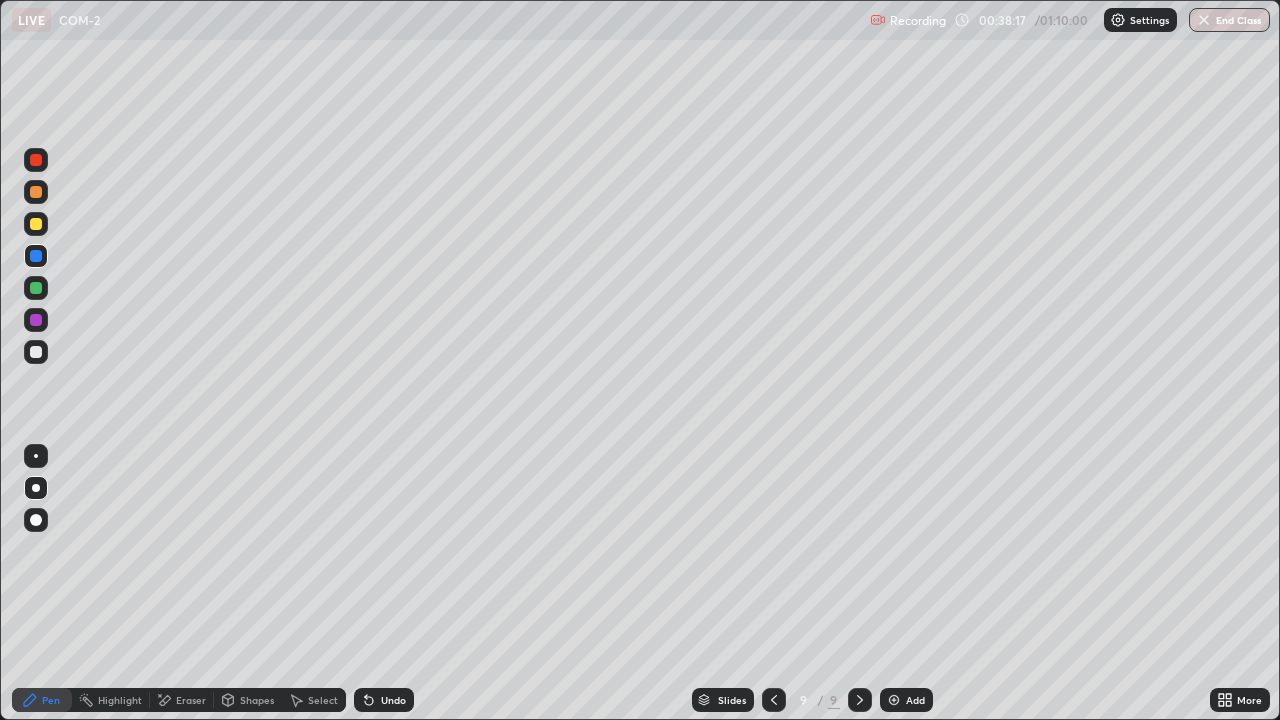 click at bounding box center [36, 352] 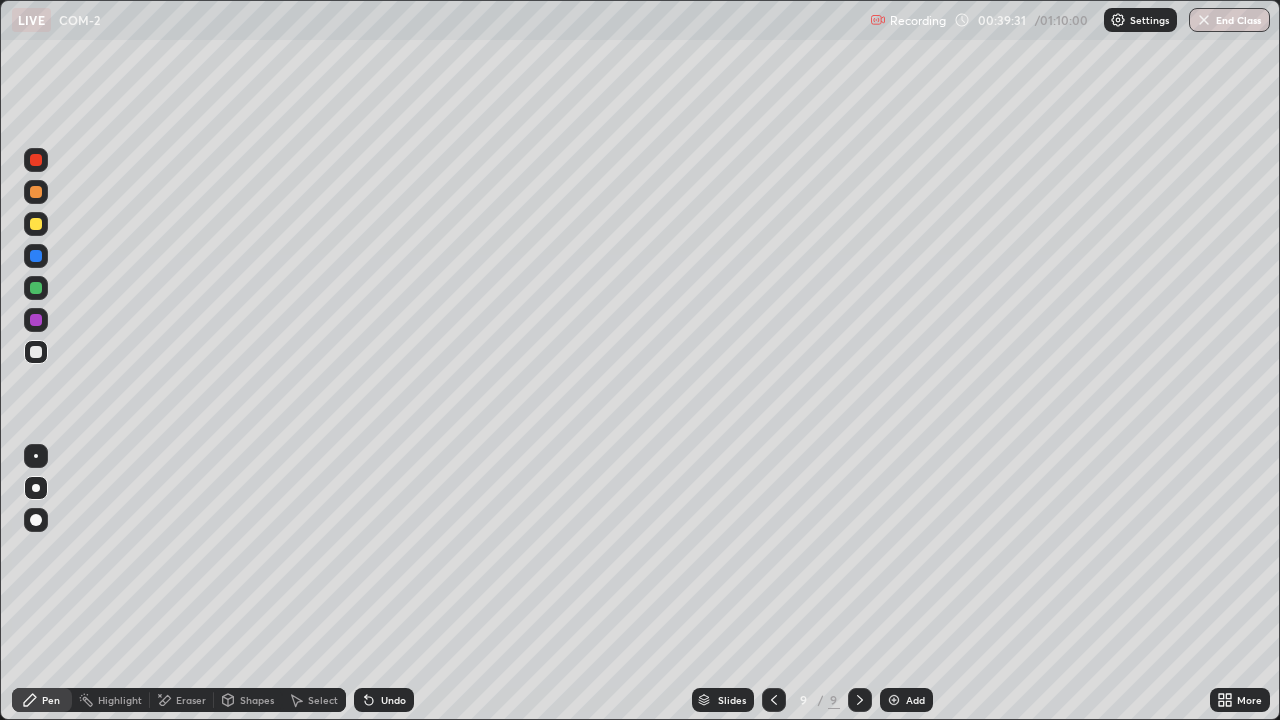 click on "Eraser" at bounding box center (191, 700) 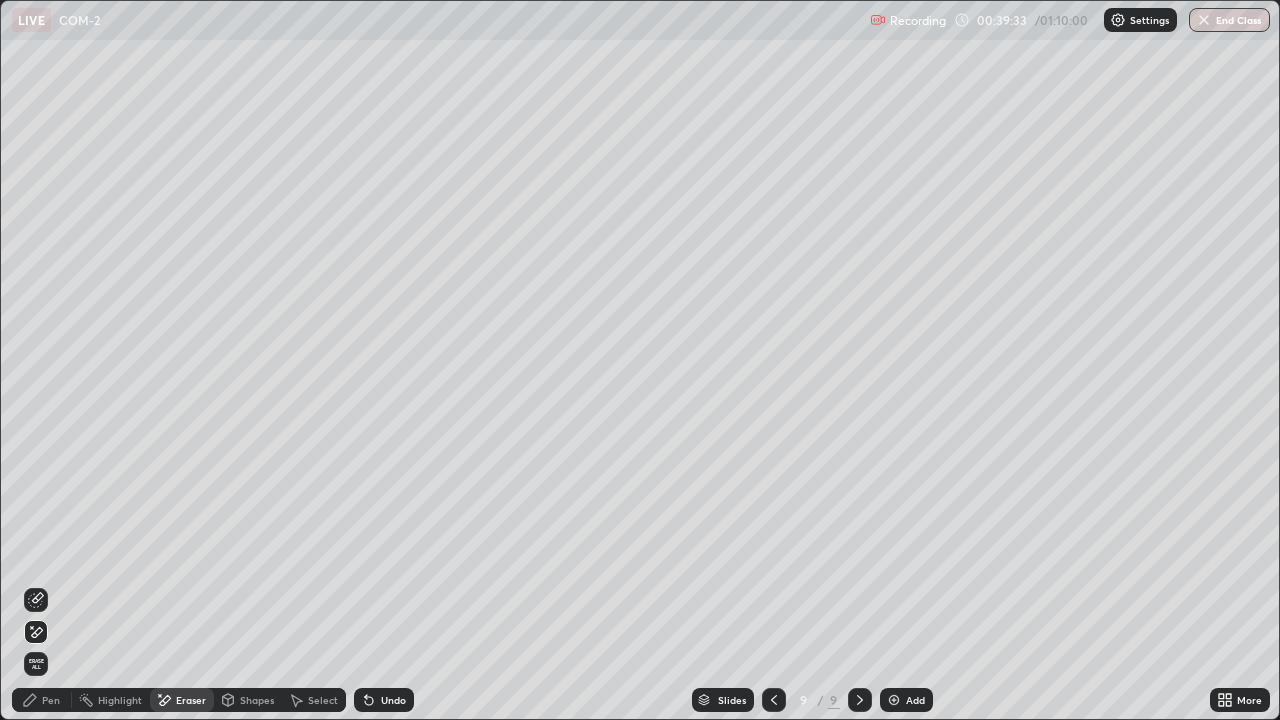 click on "Pen" at bounding box center (42, 700) 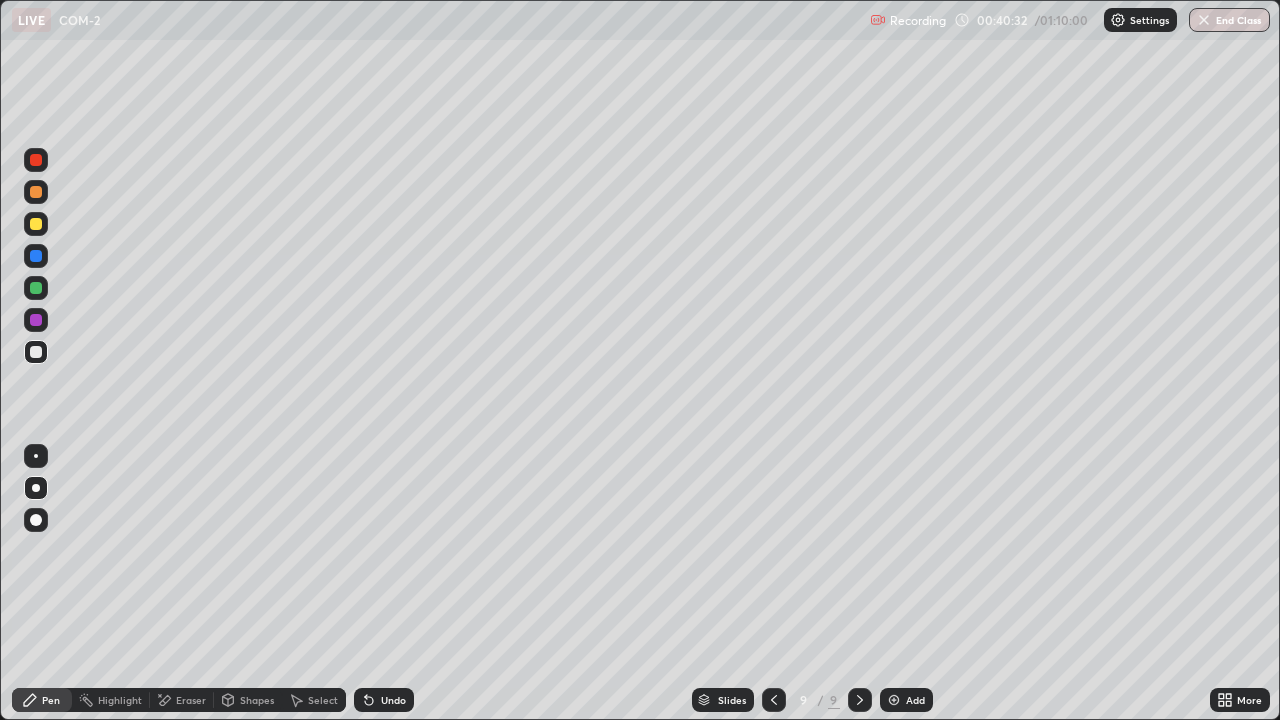 click on "Undo" at bounding box center [384, 700] 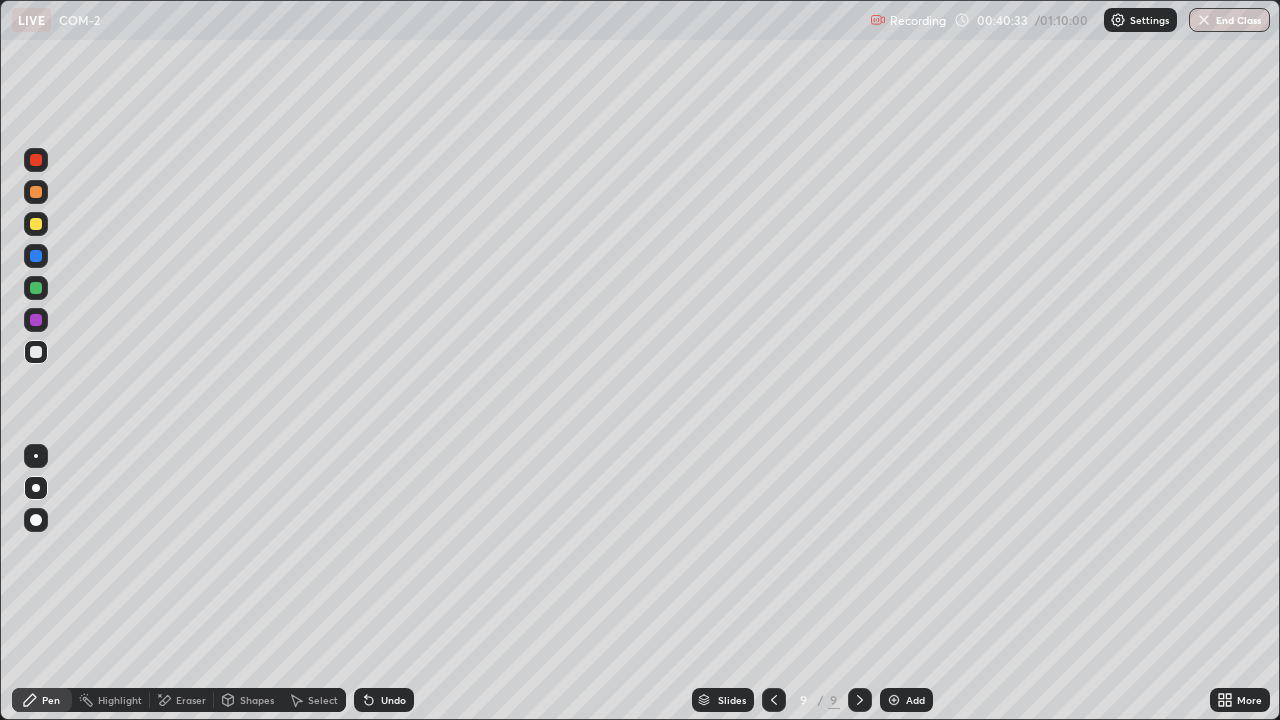 click on "Undo" at bounding box center (393, 700) 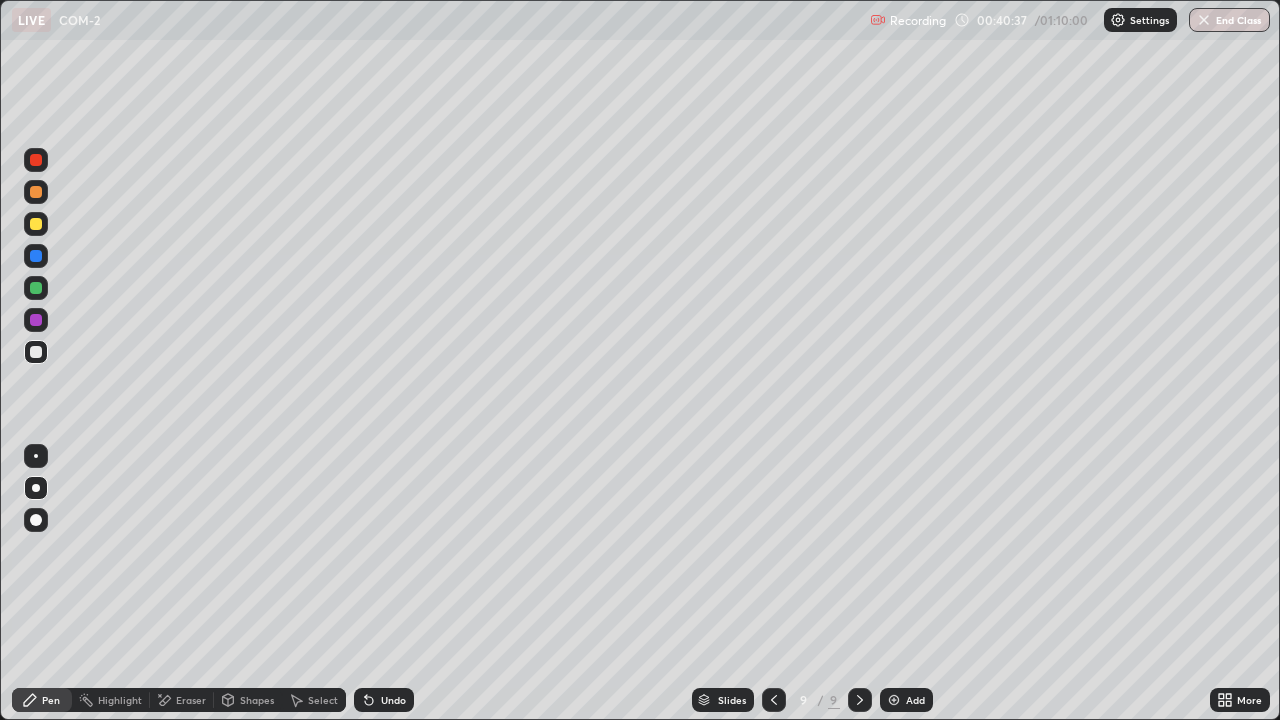 click on "Undo" at bounding box center [393, 700] 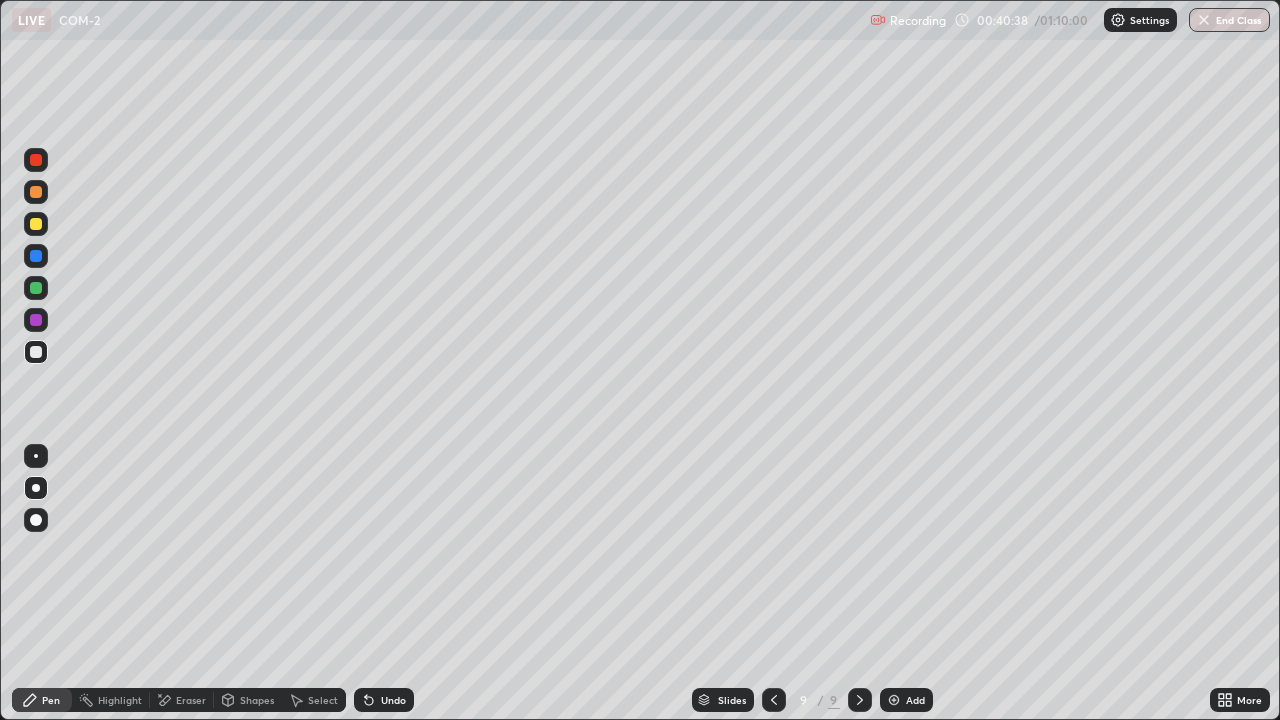 click on "Undo" at bounding box center (384, 700) 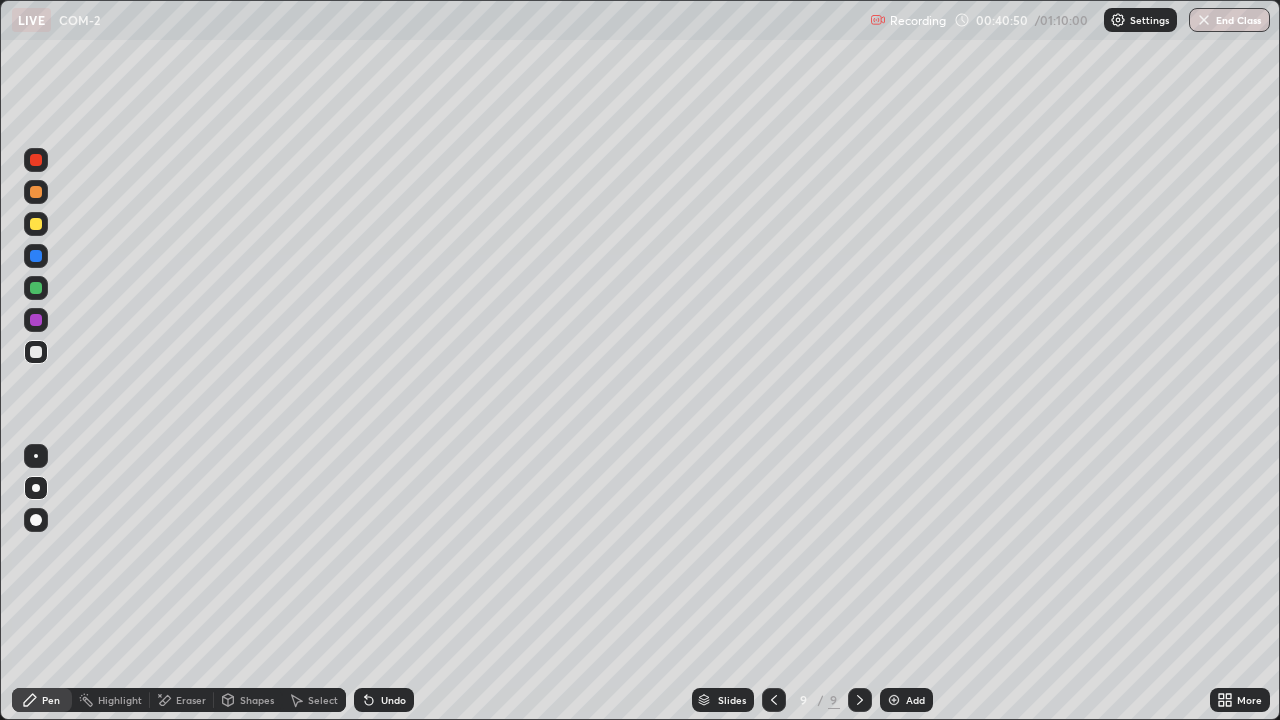click 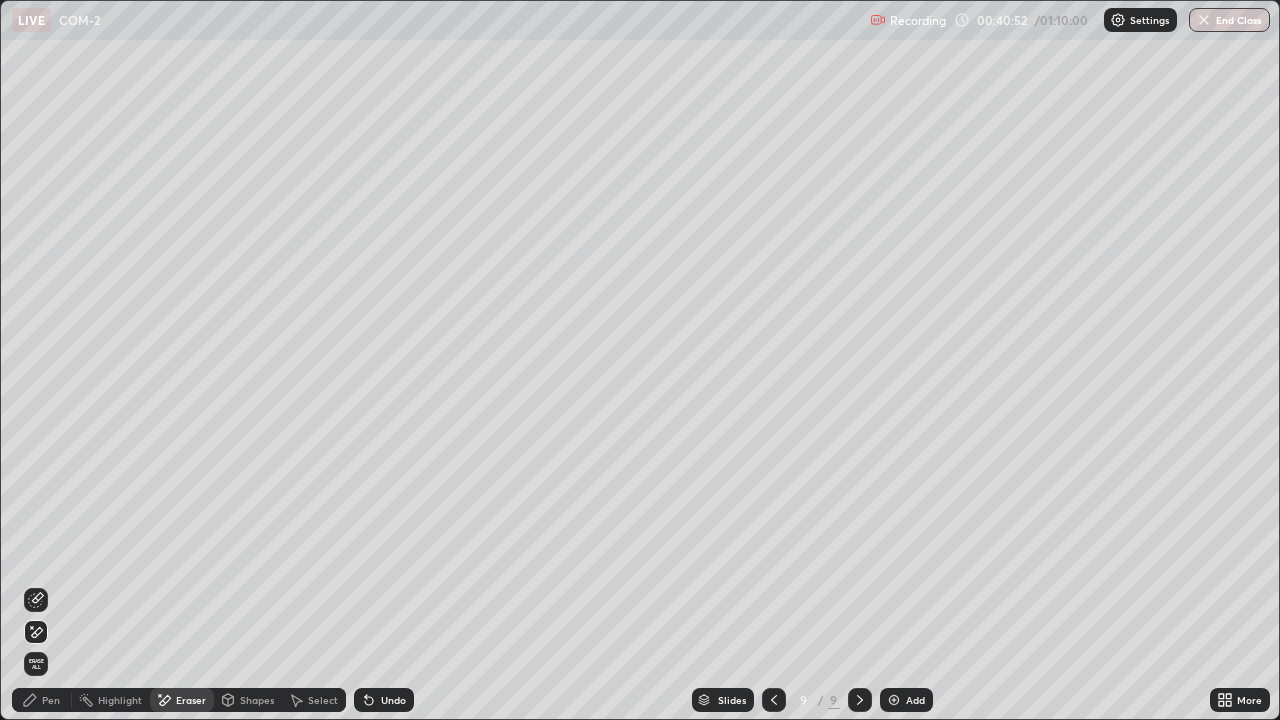 click on "Pen" at bounding box center [51, 700] 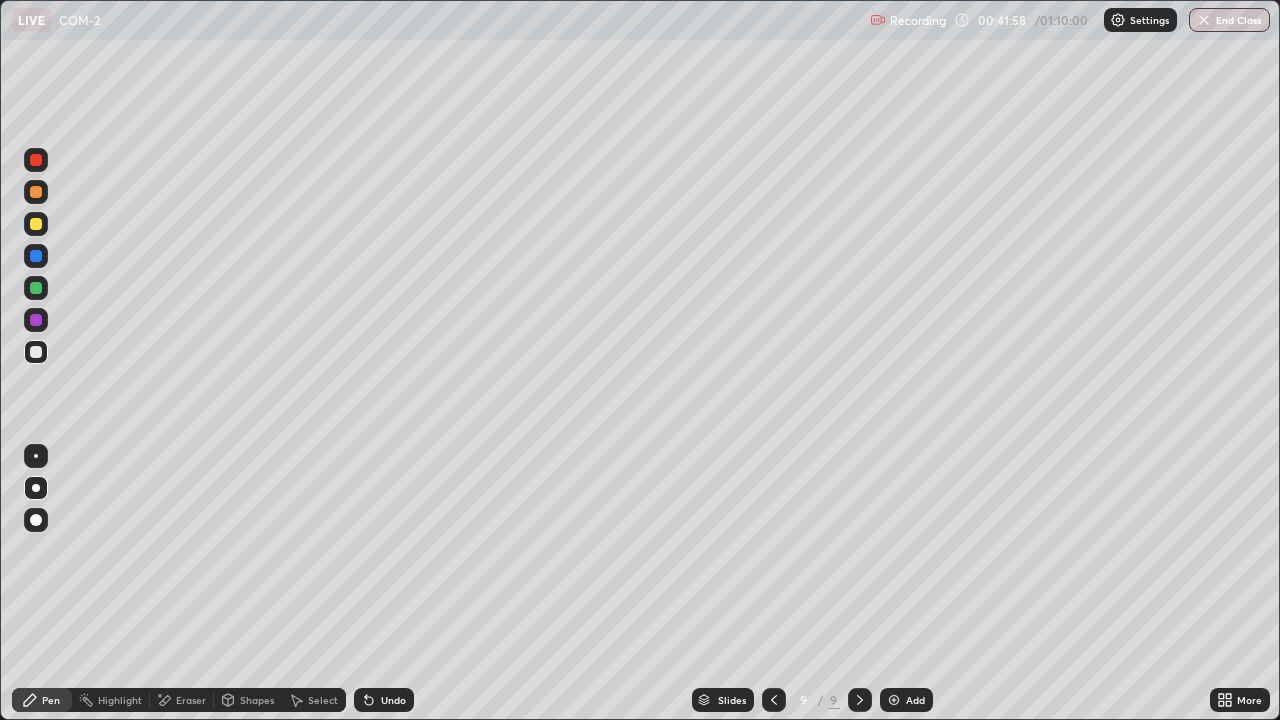 click on "Undo" at bounding box center (384, 700) 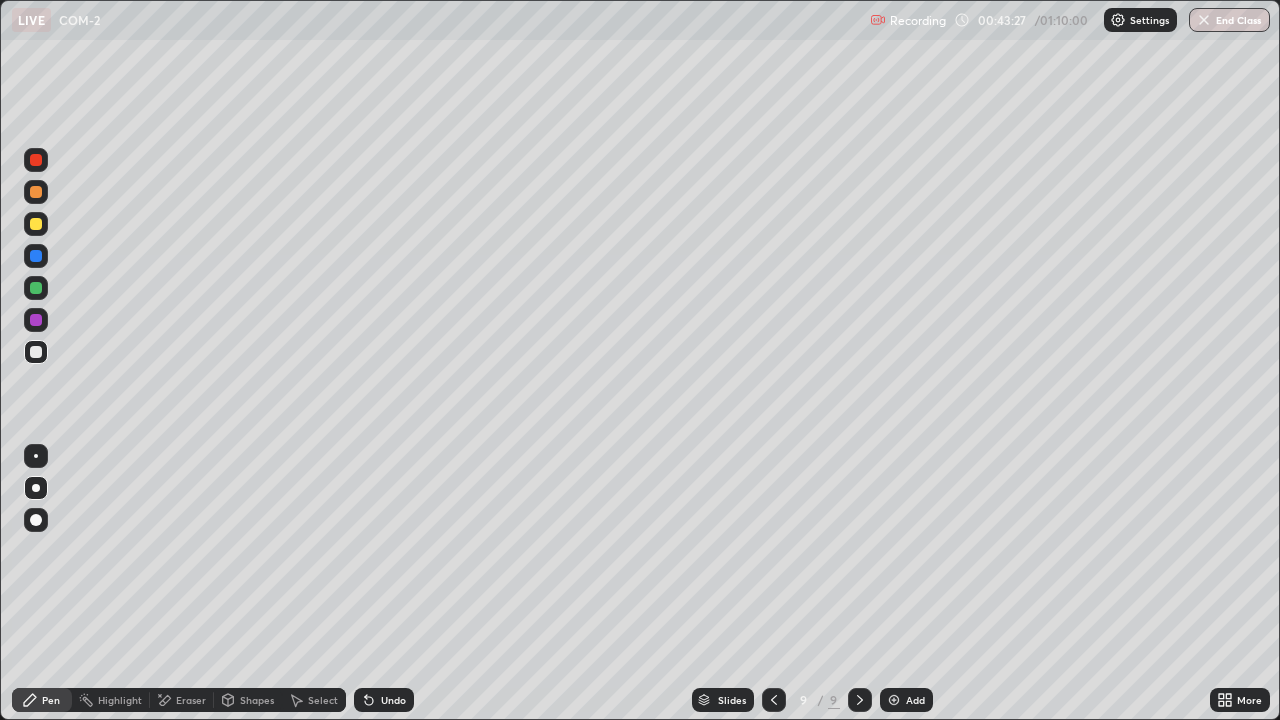 click on "Select" at bounding box center (314, 700) 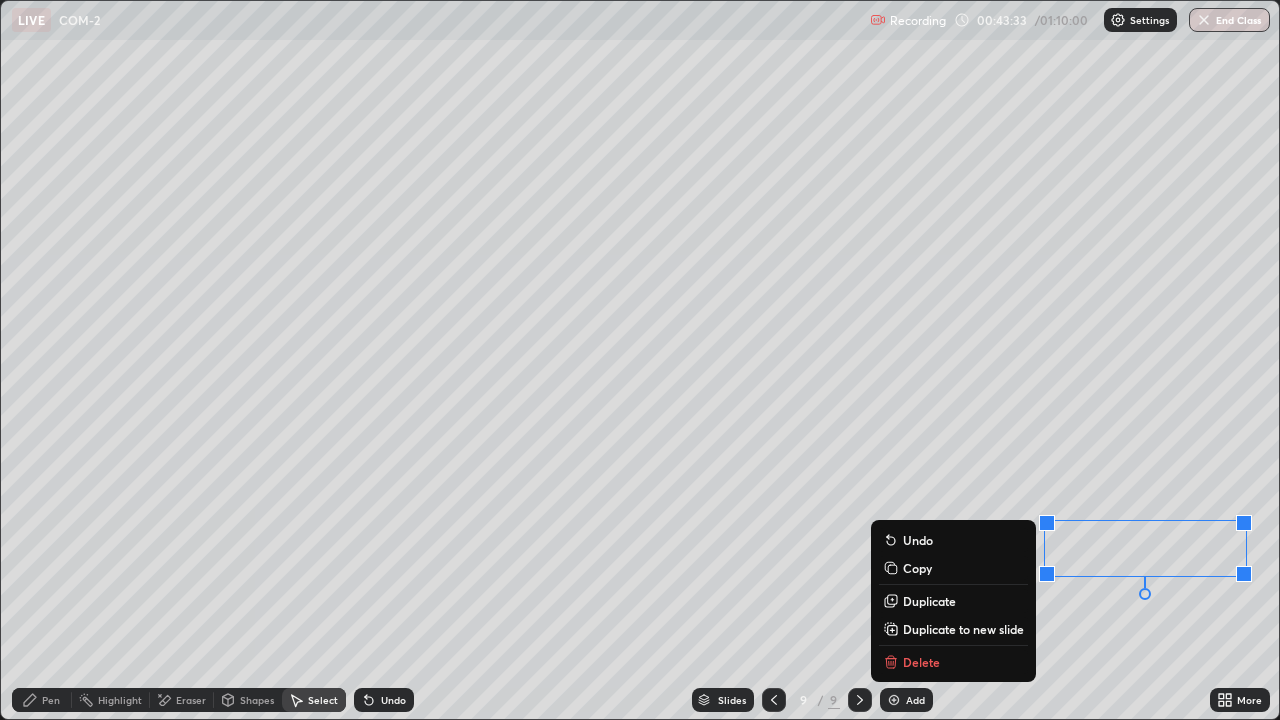 click on "Pen" at bounding box center [51, 700] 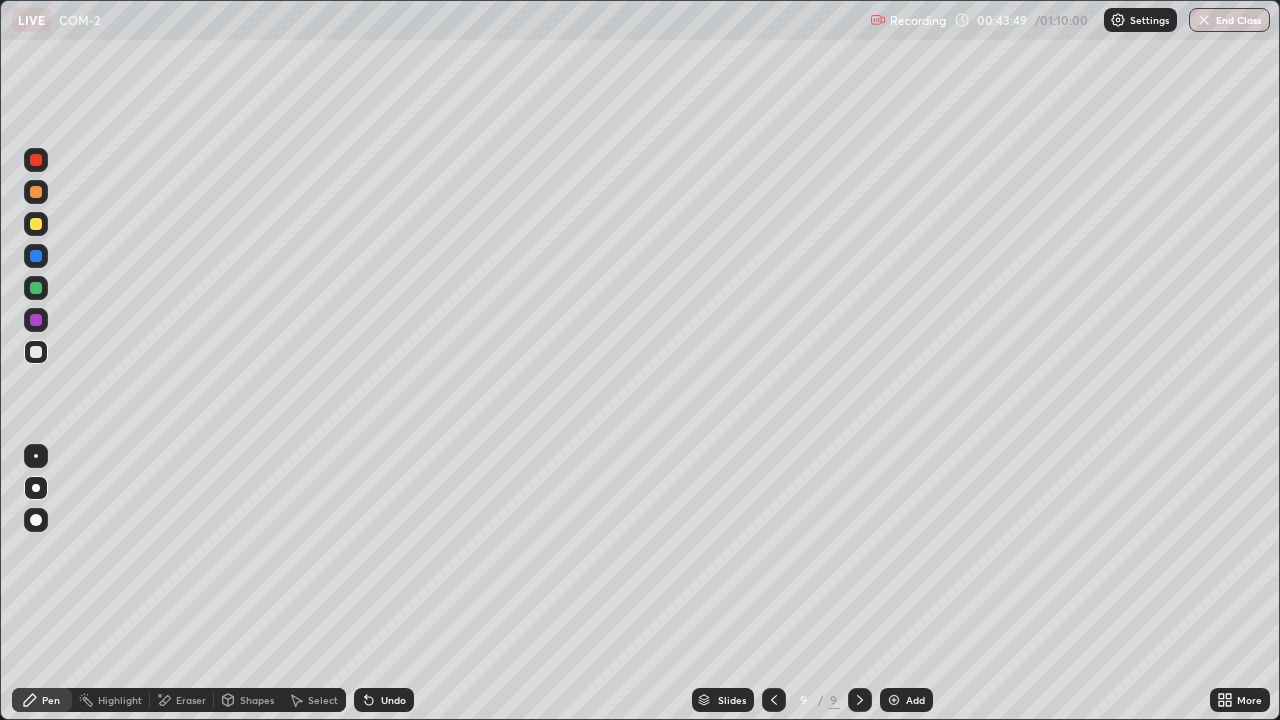 click on "Add" at bounding box center (906, 700) 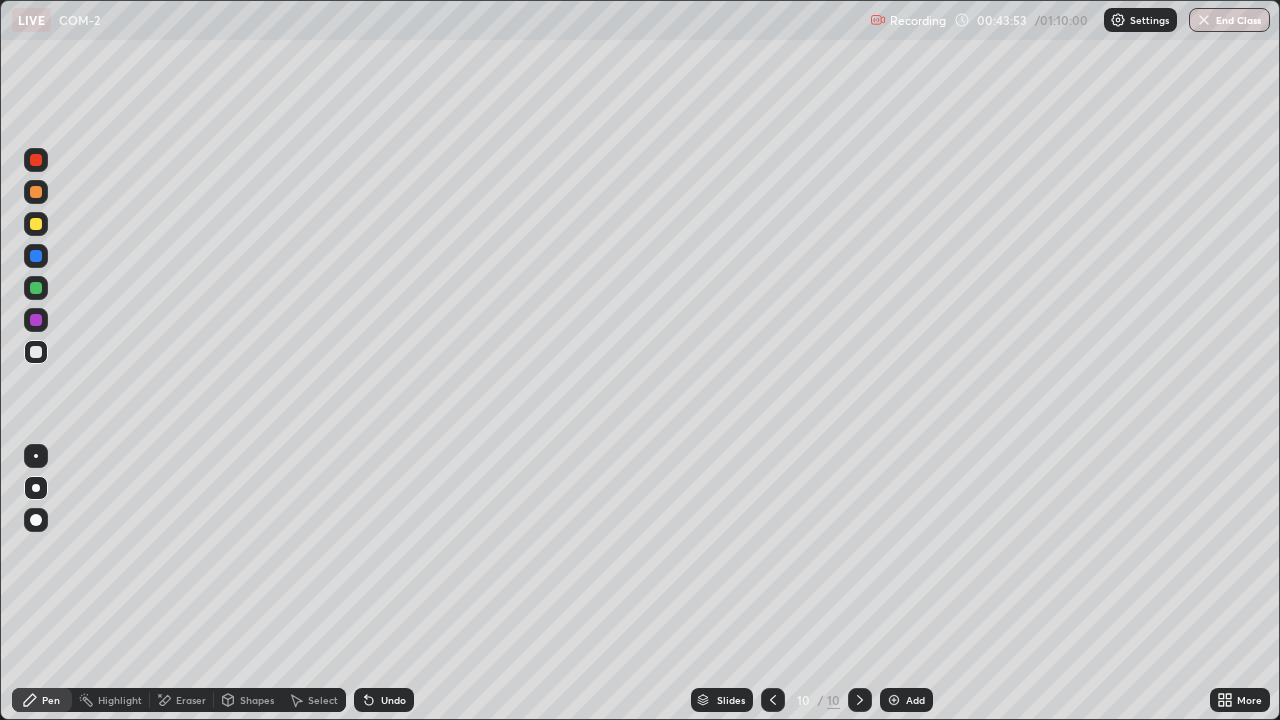 click on "Undo" at bounding box center (384, 700) 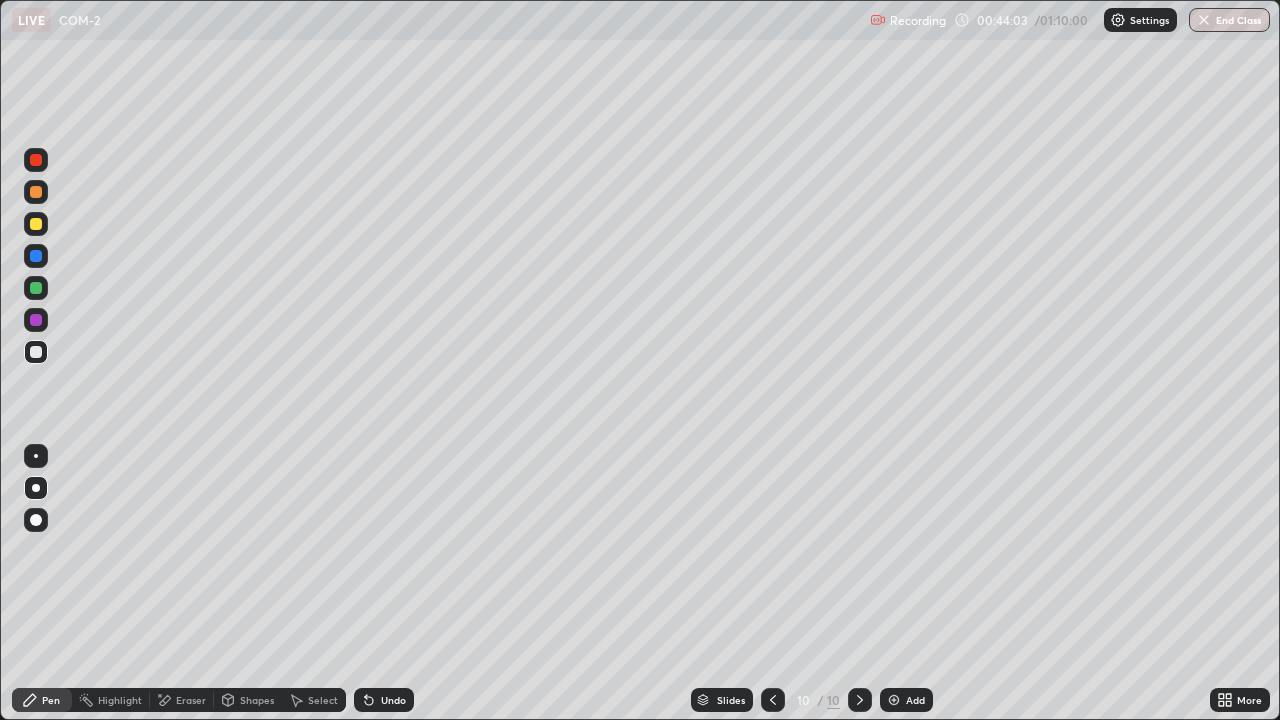 click 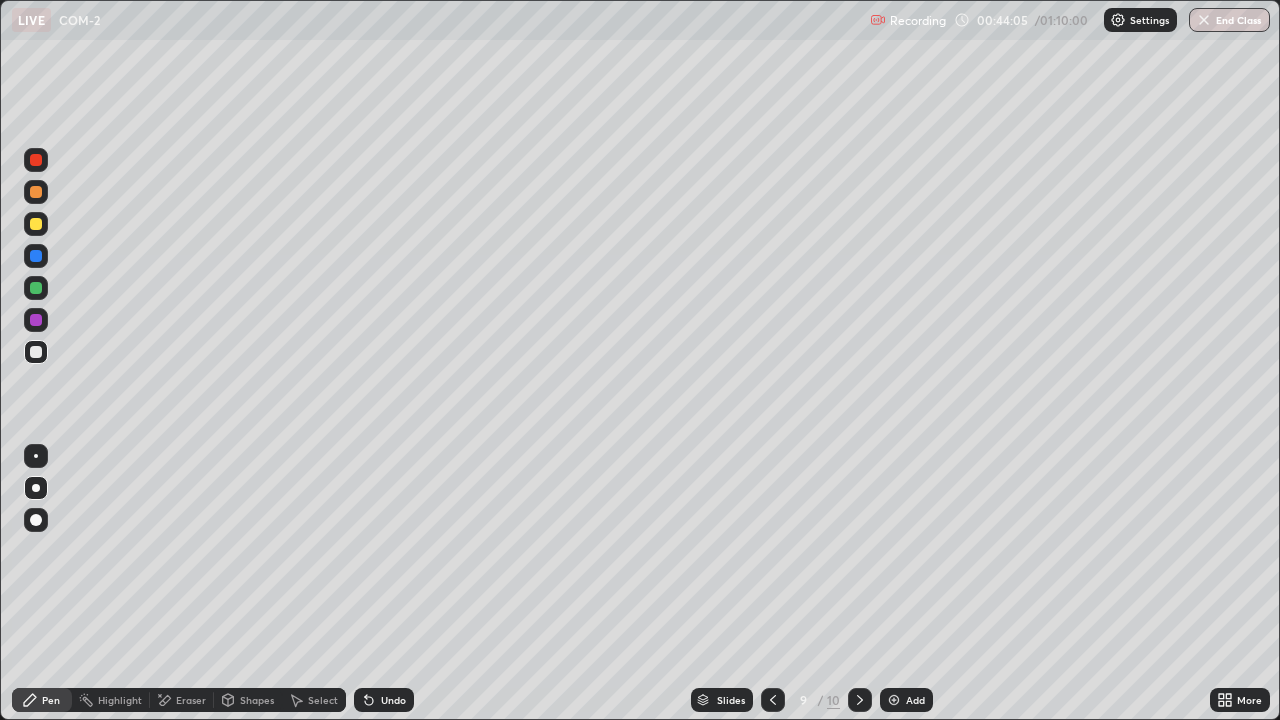 click 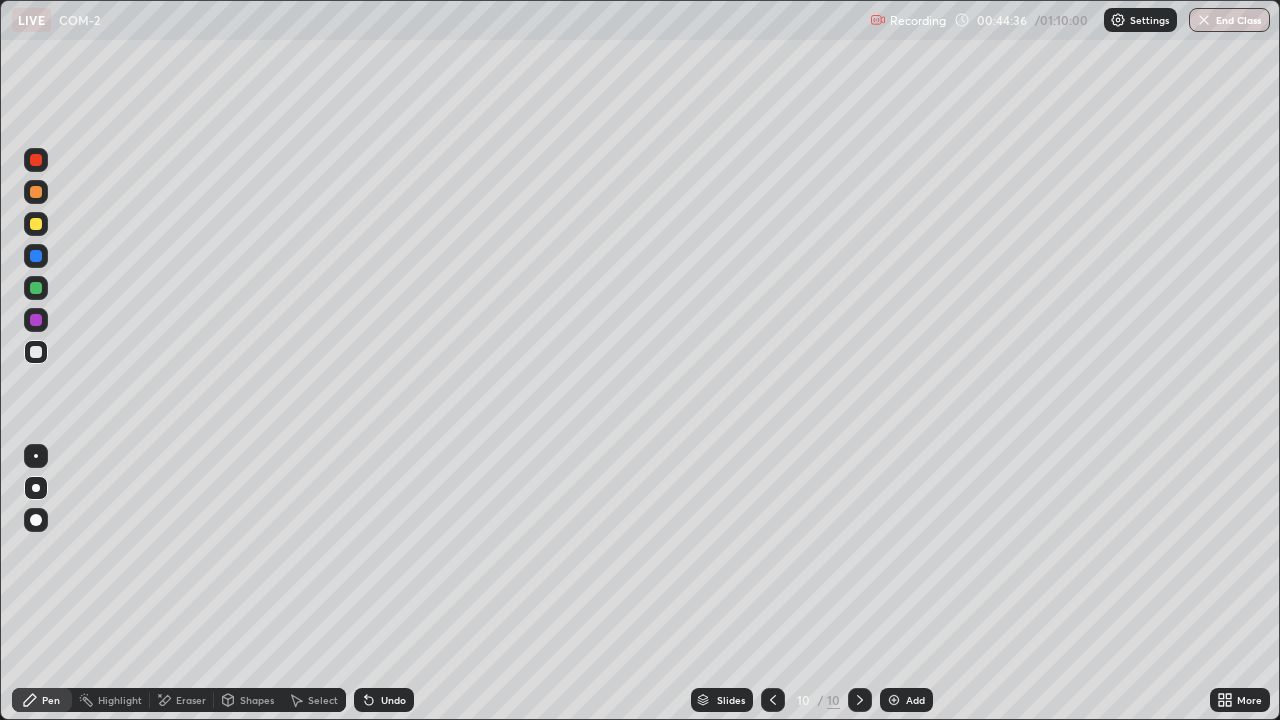 click at bounding box center (36, 560) 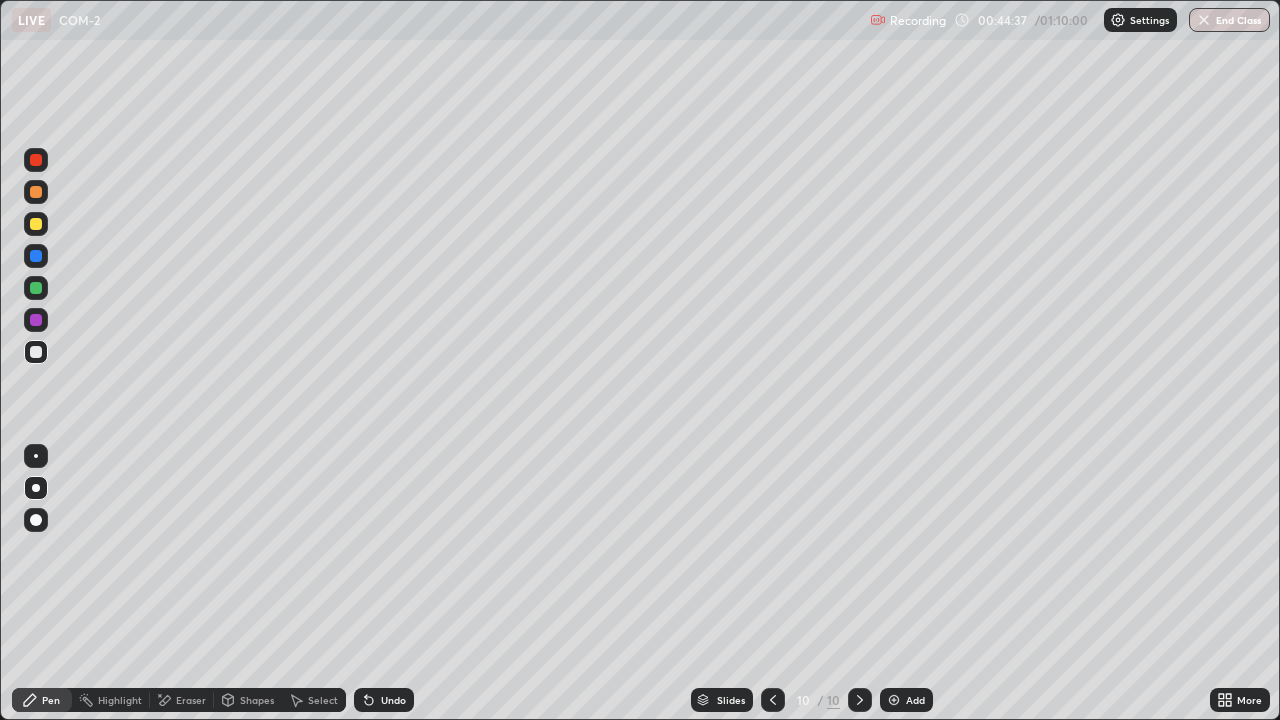 click 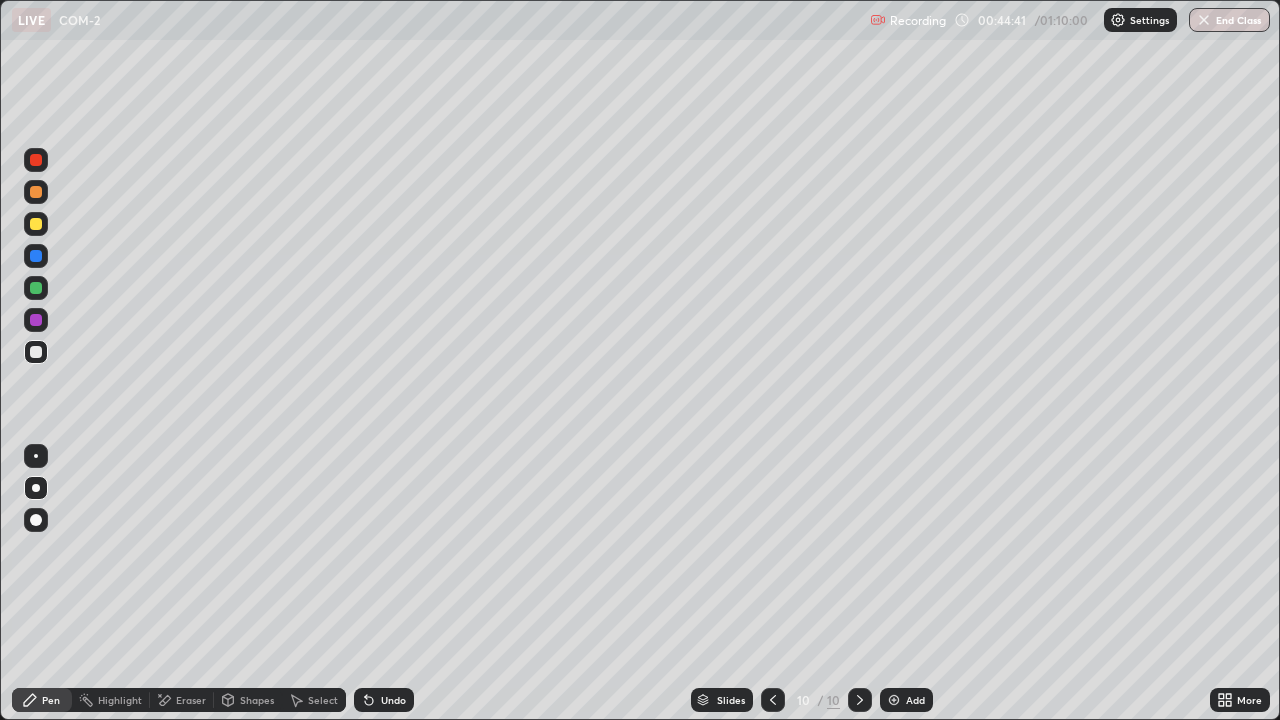 click on "Pen" at bounding box center (42, 700) 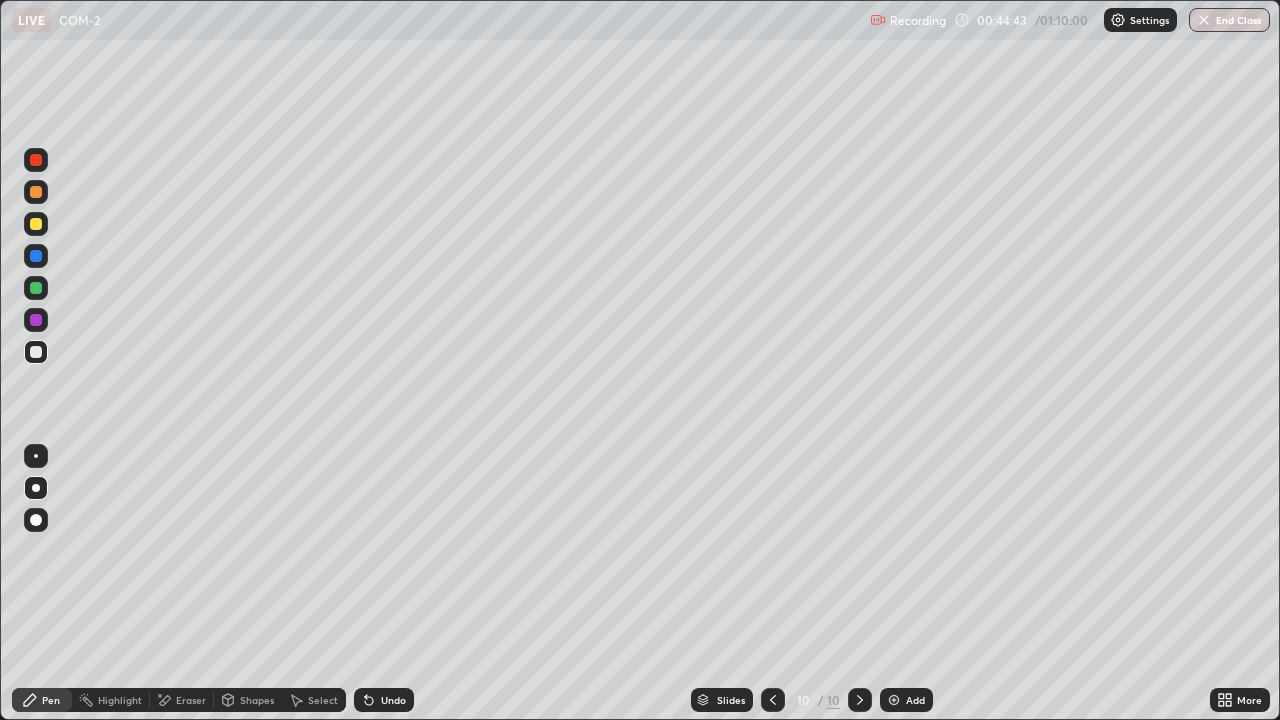 click 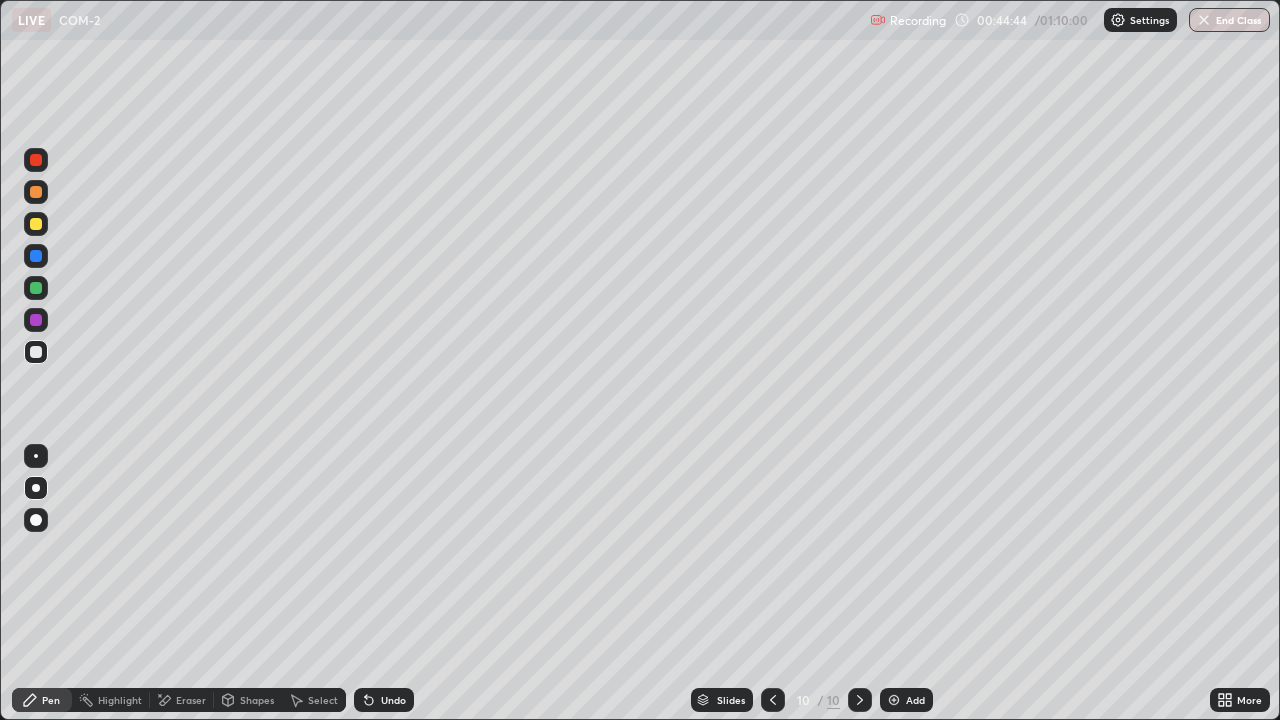 click on "Undo" at bounding box center [384, 700] 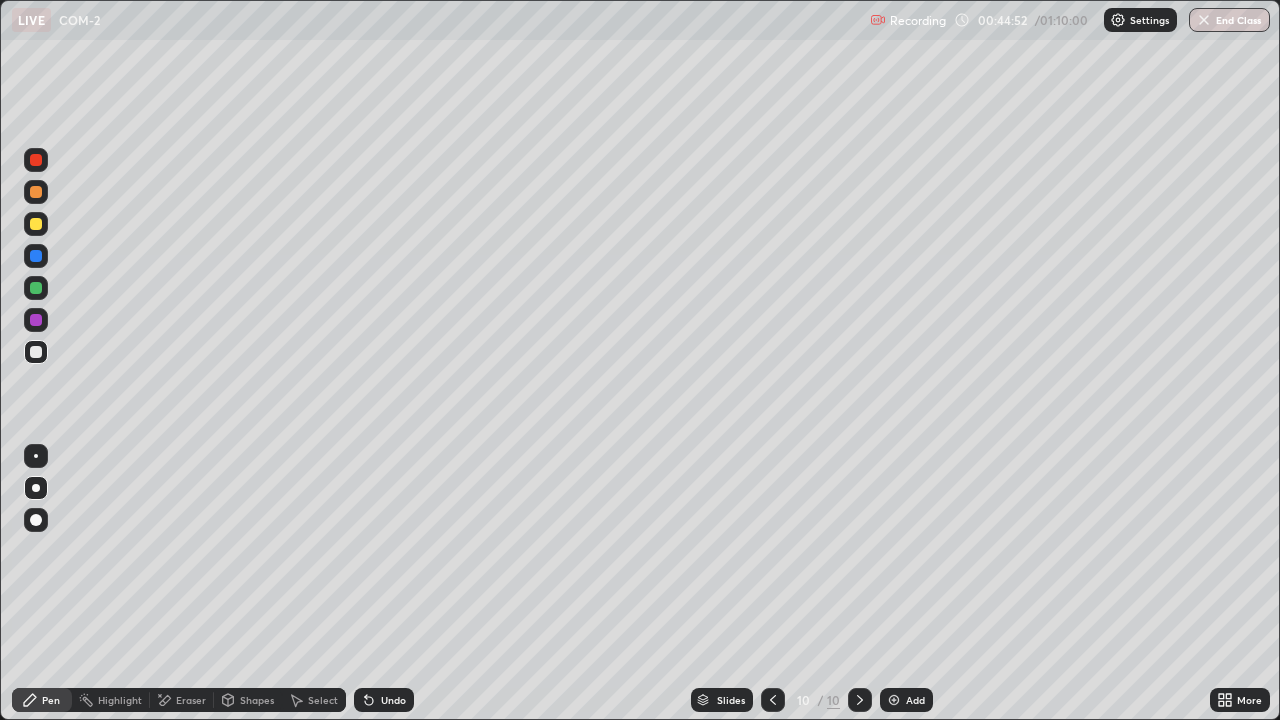 click 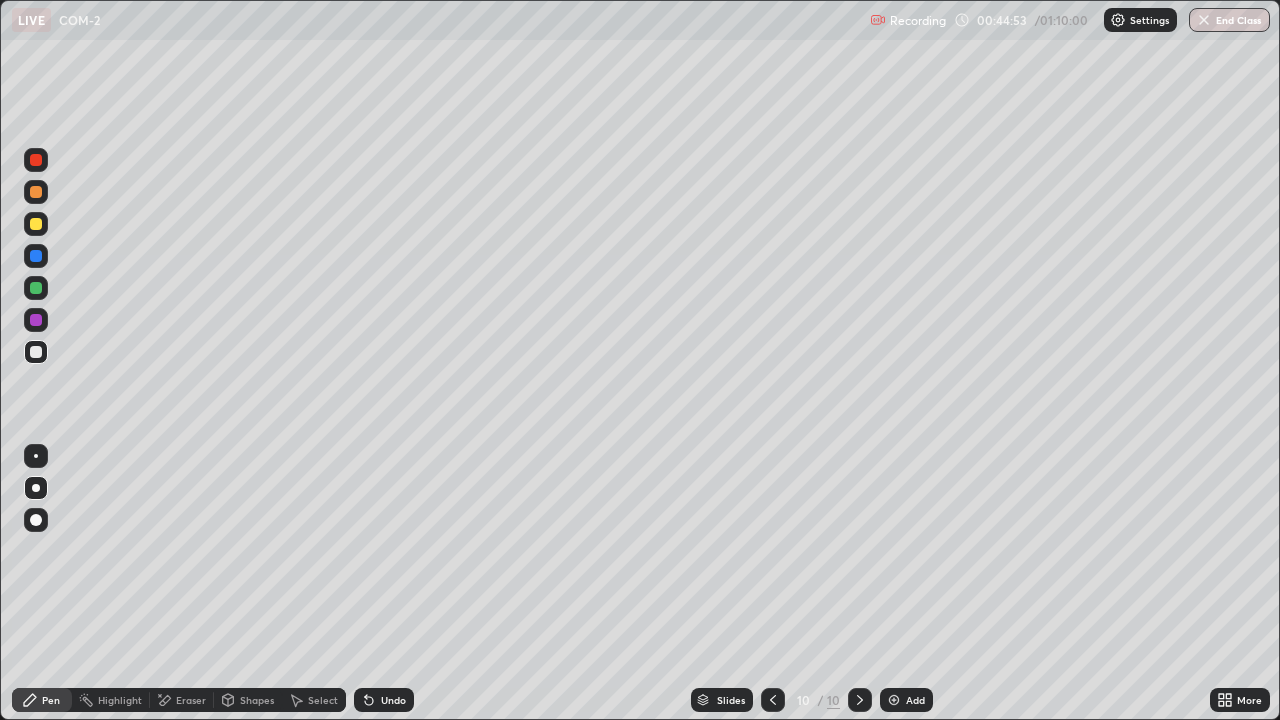 click 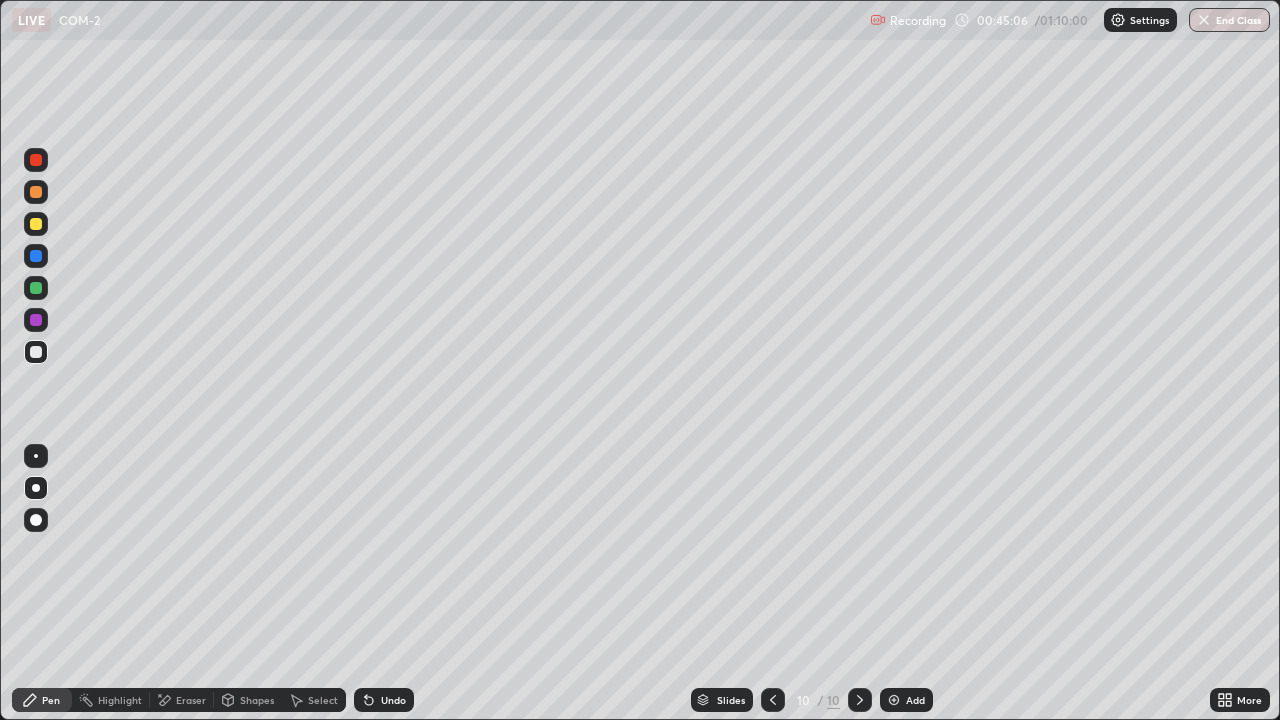 click on "Undo" at bounding box center (384, 700) 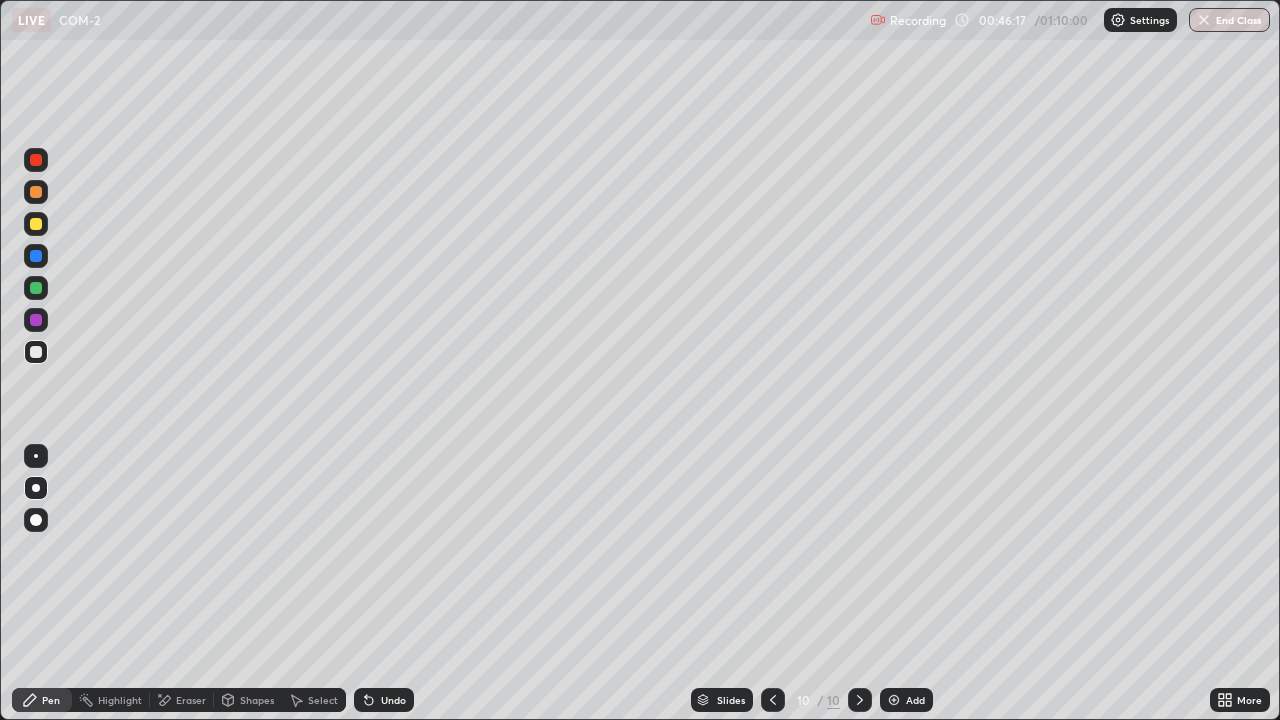 click 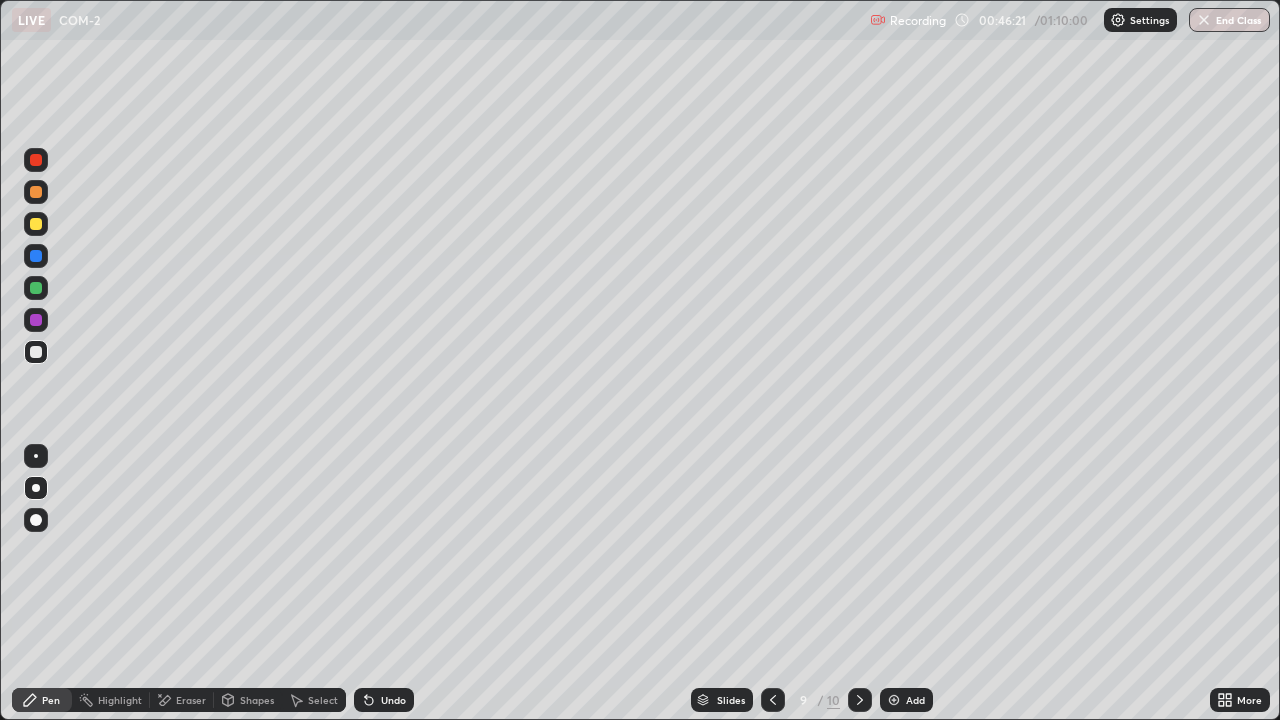 click at bounding box center [860, 700] 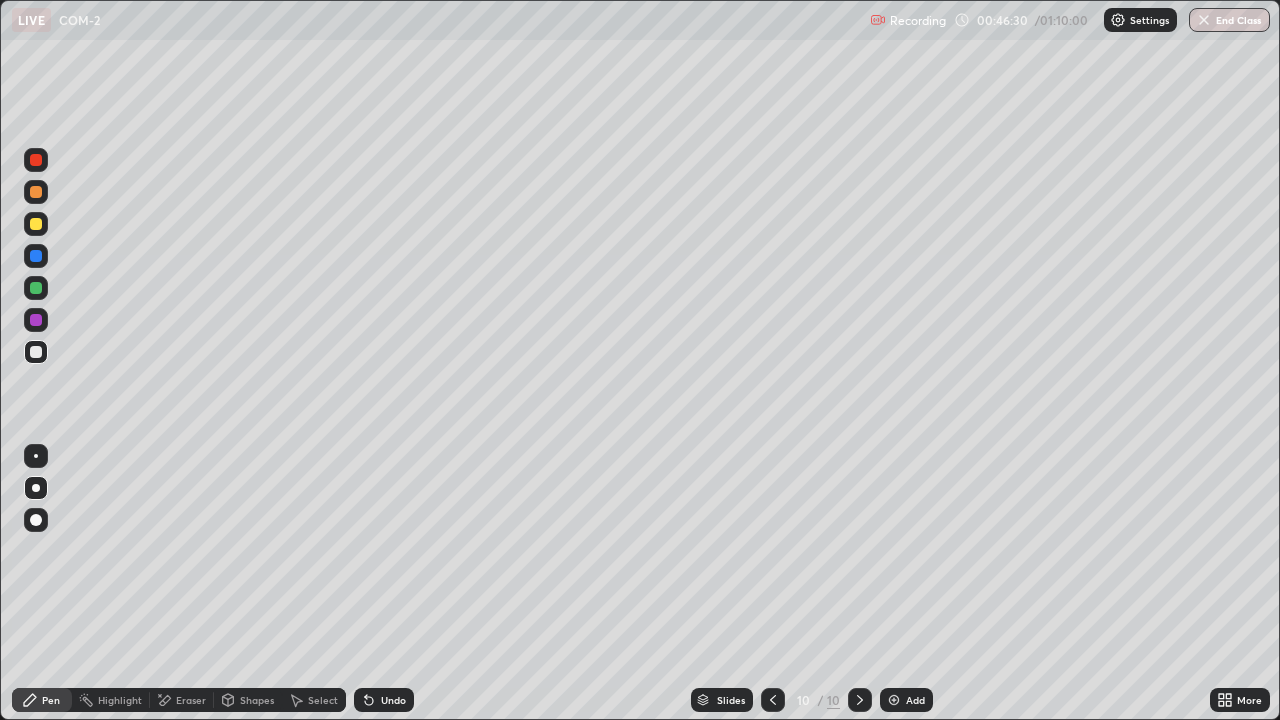 click 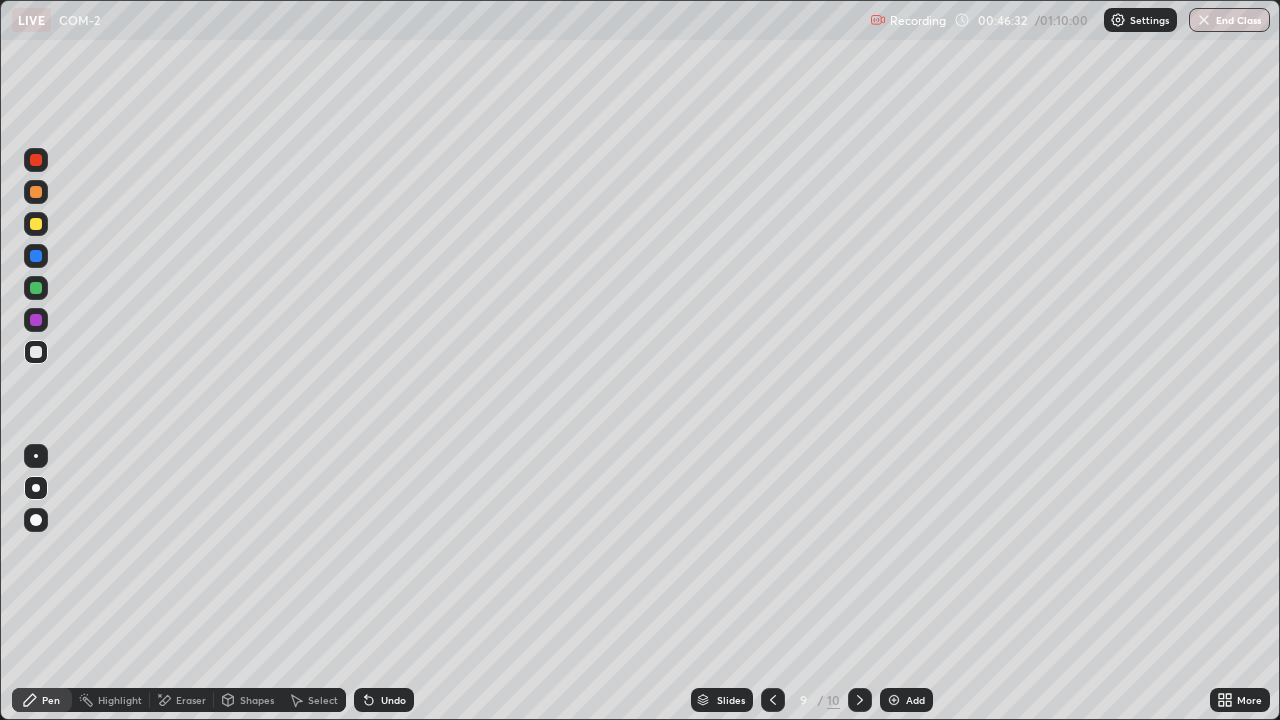 click at bounding box center (860, 700) 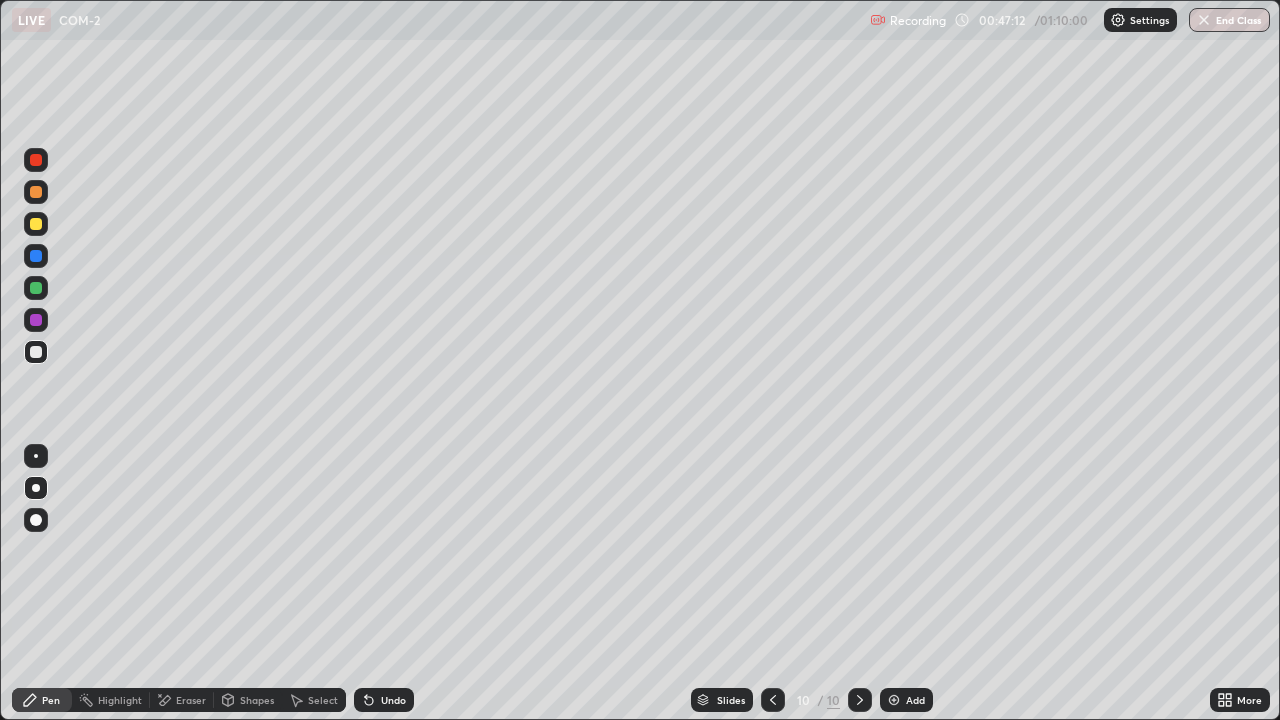 click 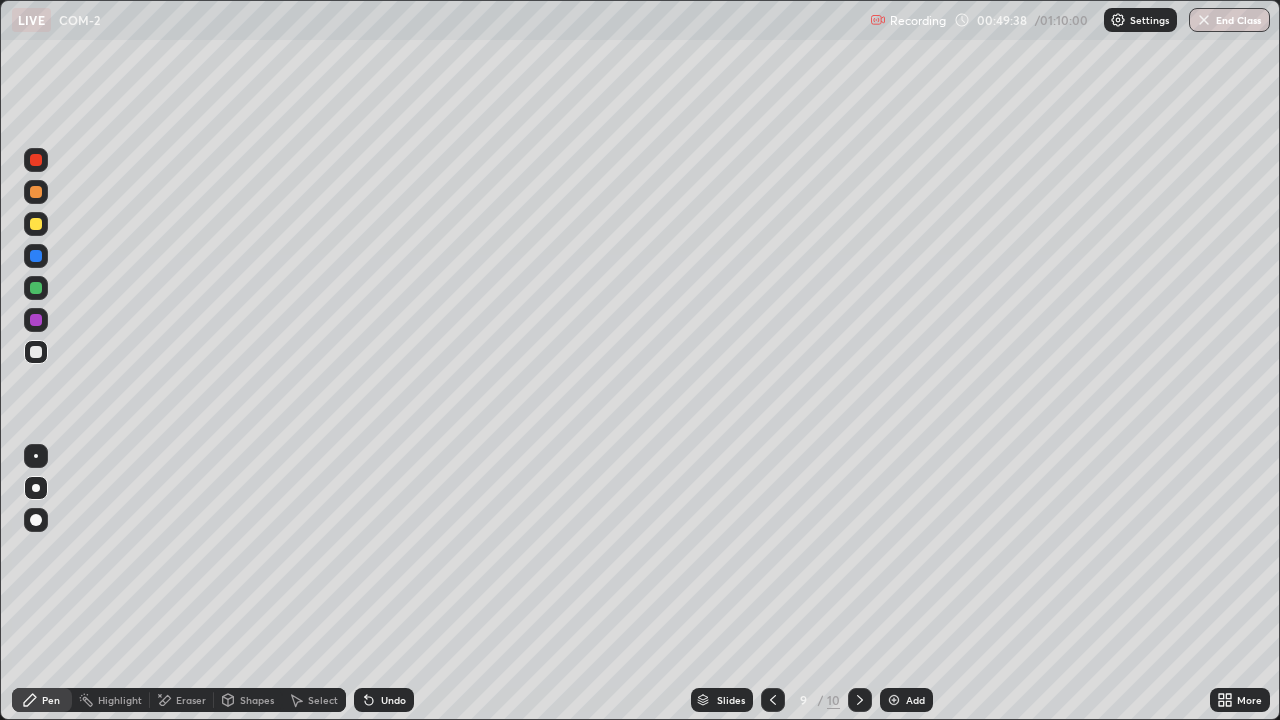 click on "Eraser" at bounding box center [182, 700] 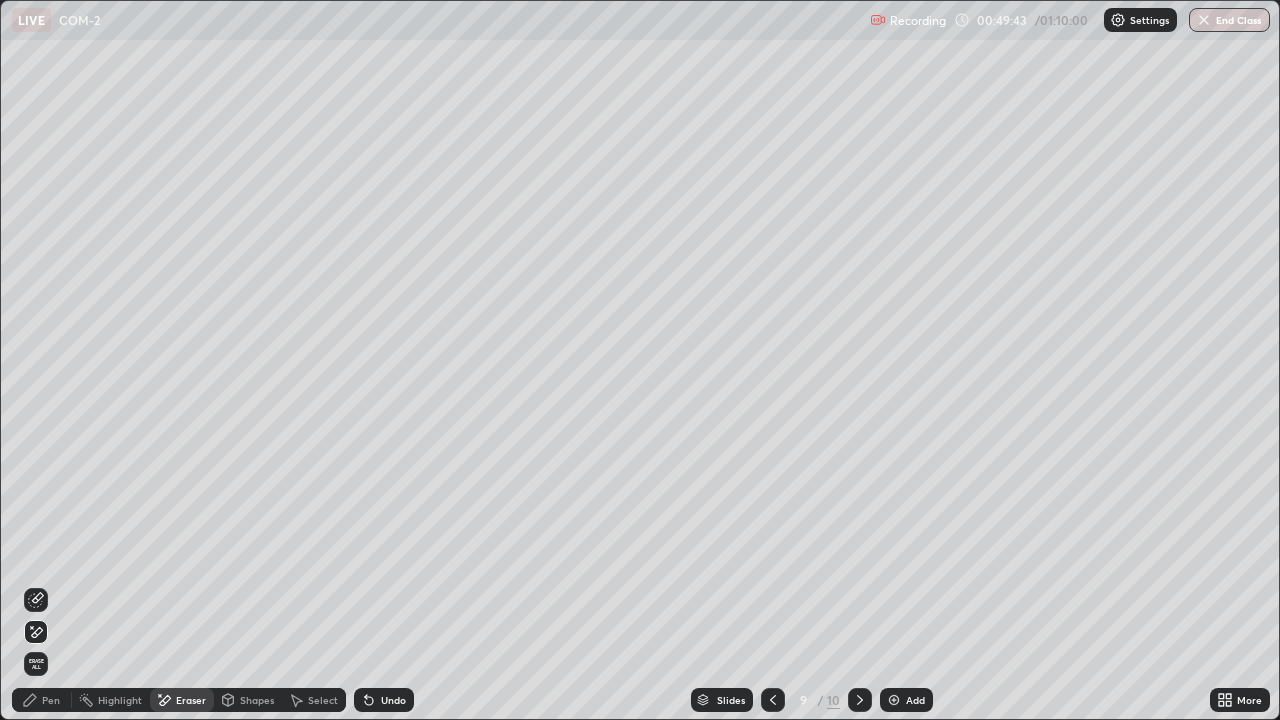 click on "Pen" at bounding box center (51, 700) 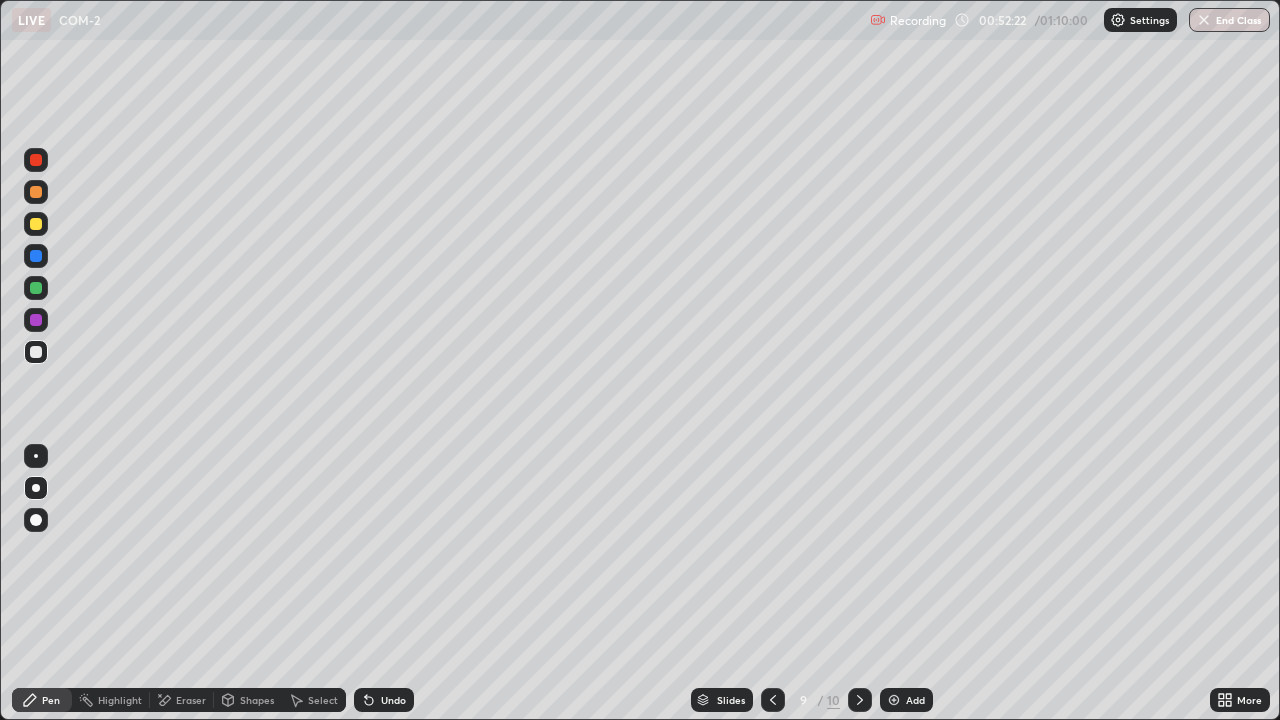 click 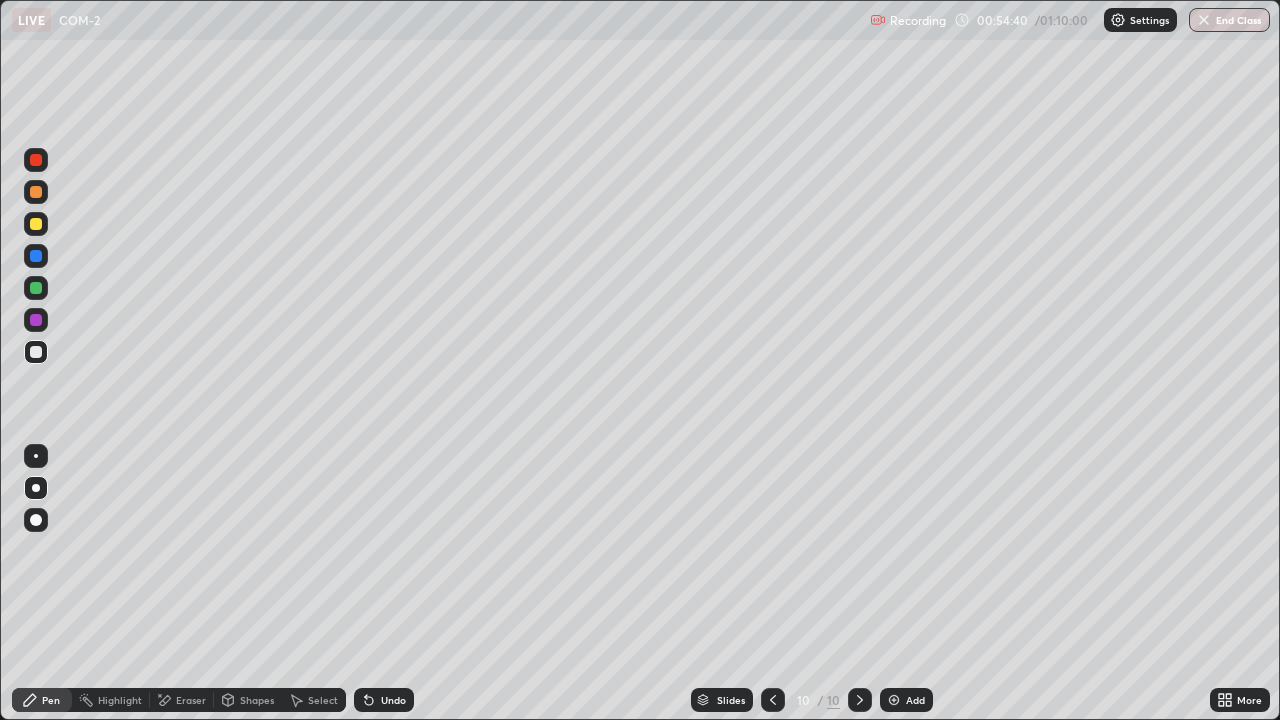 click on "Add" at bounding box center (906, 700) 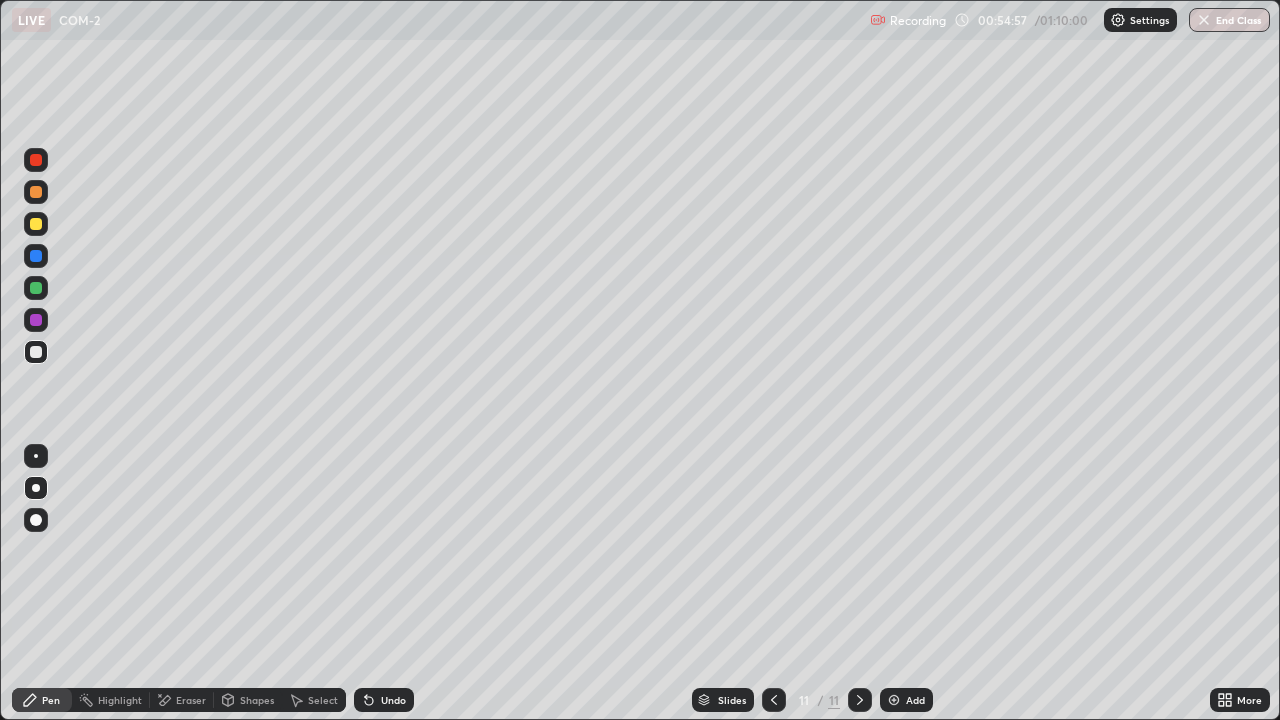 click 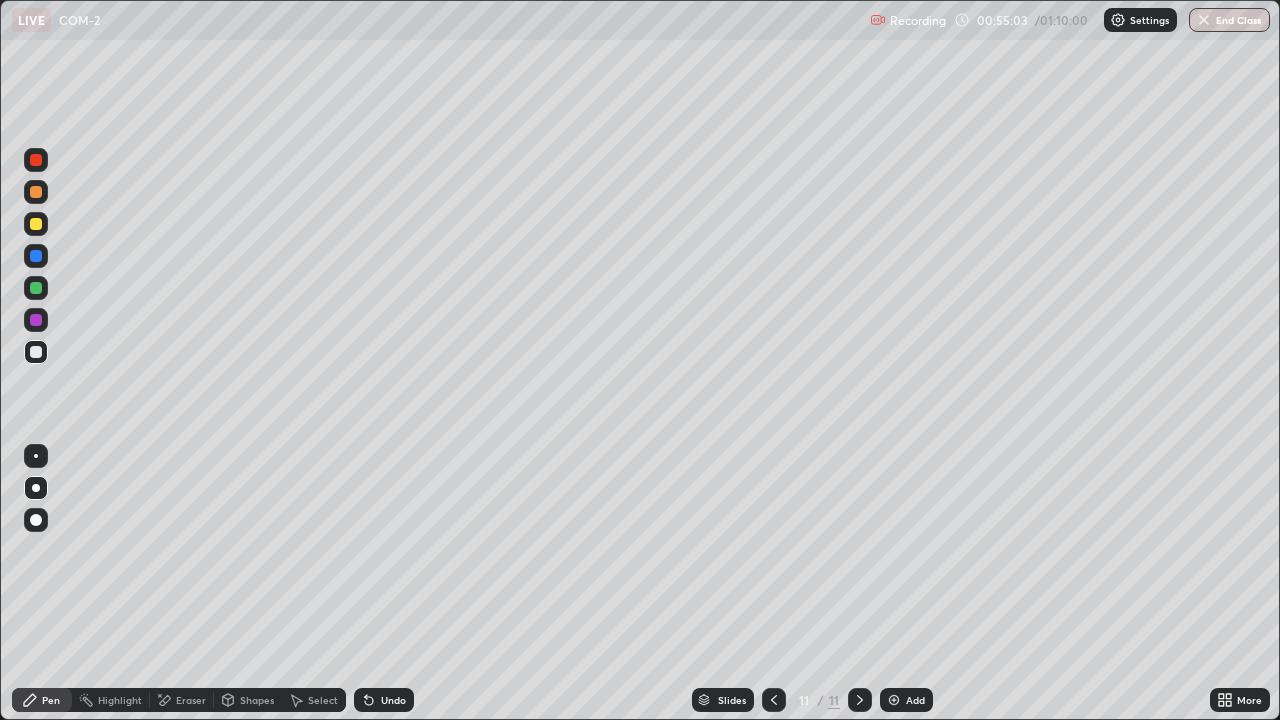 click 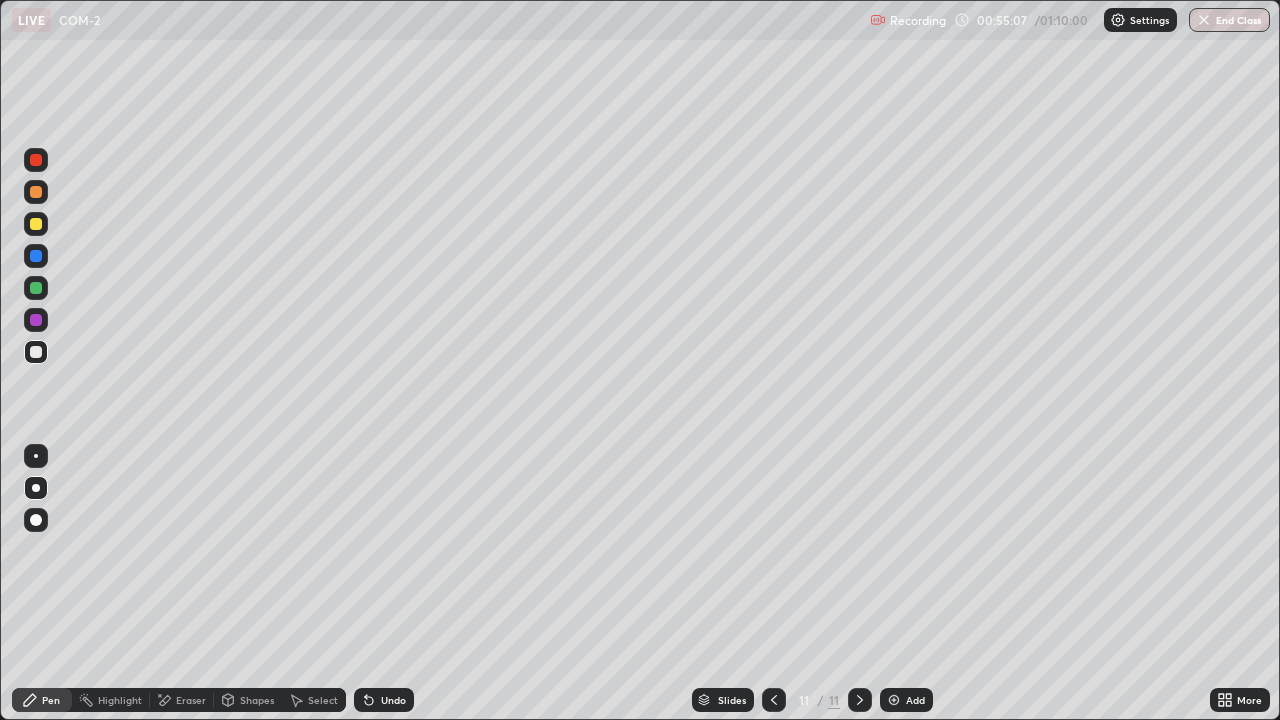 click on "Undo" at bounding box center [384, 700] 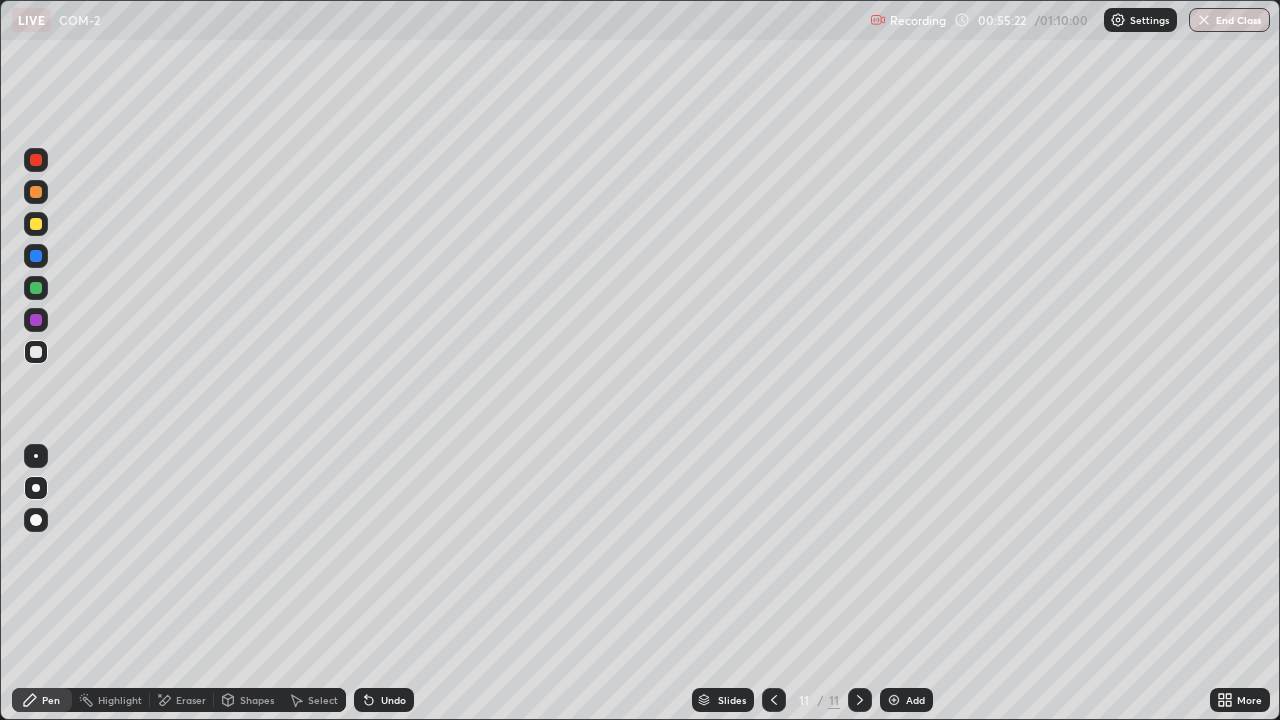 click at bounding box center [36, 288] 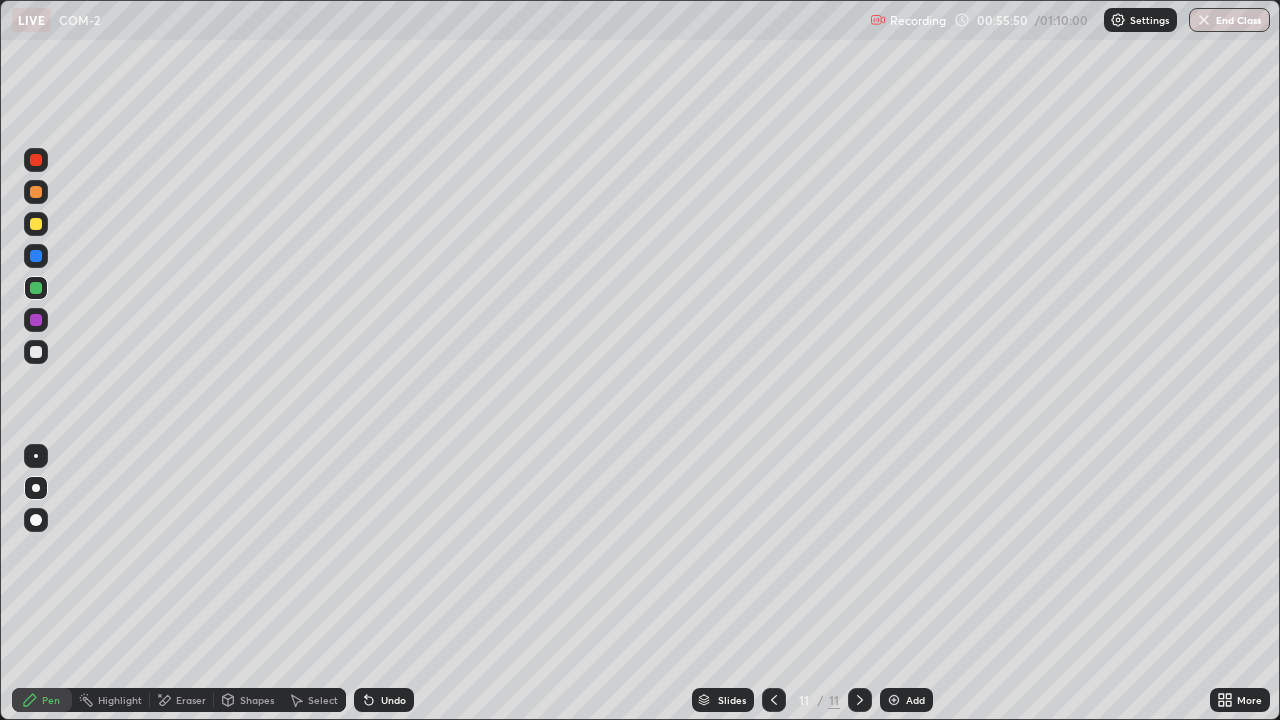 click at bounding box center [36, 352] 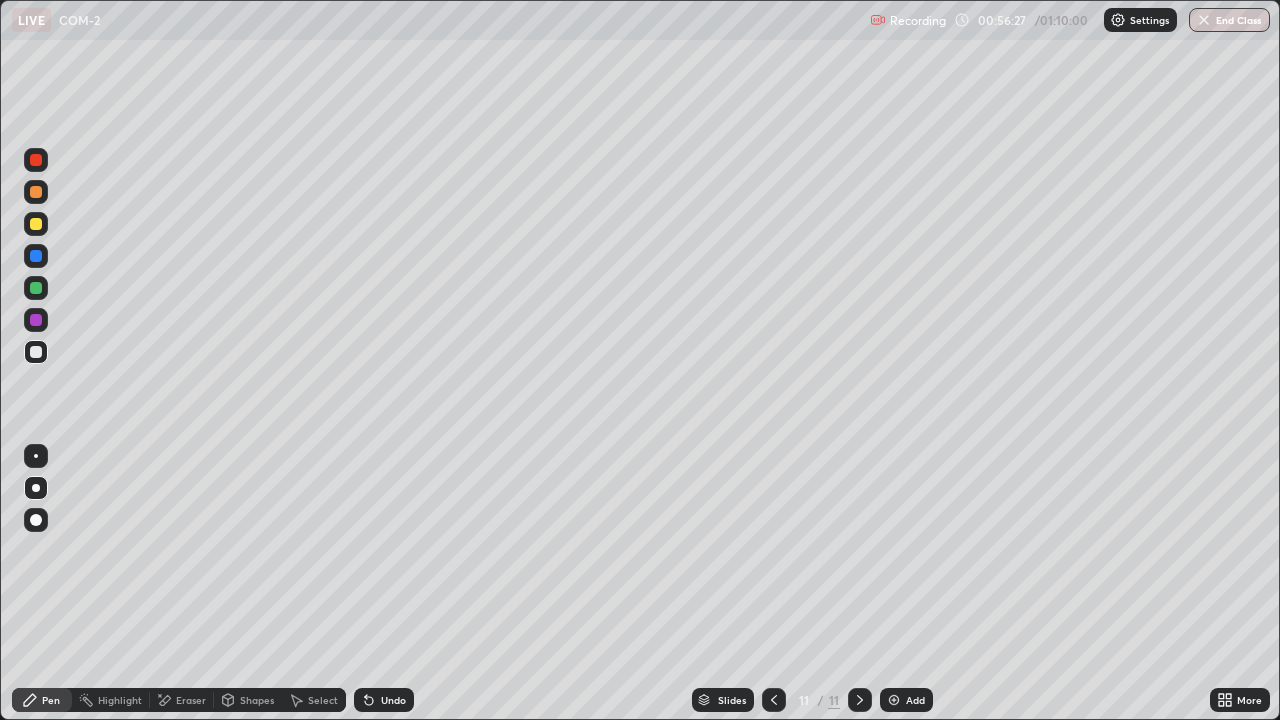 click at bounding box center (36, 288) 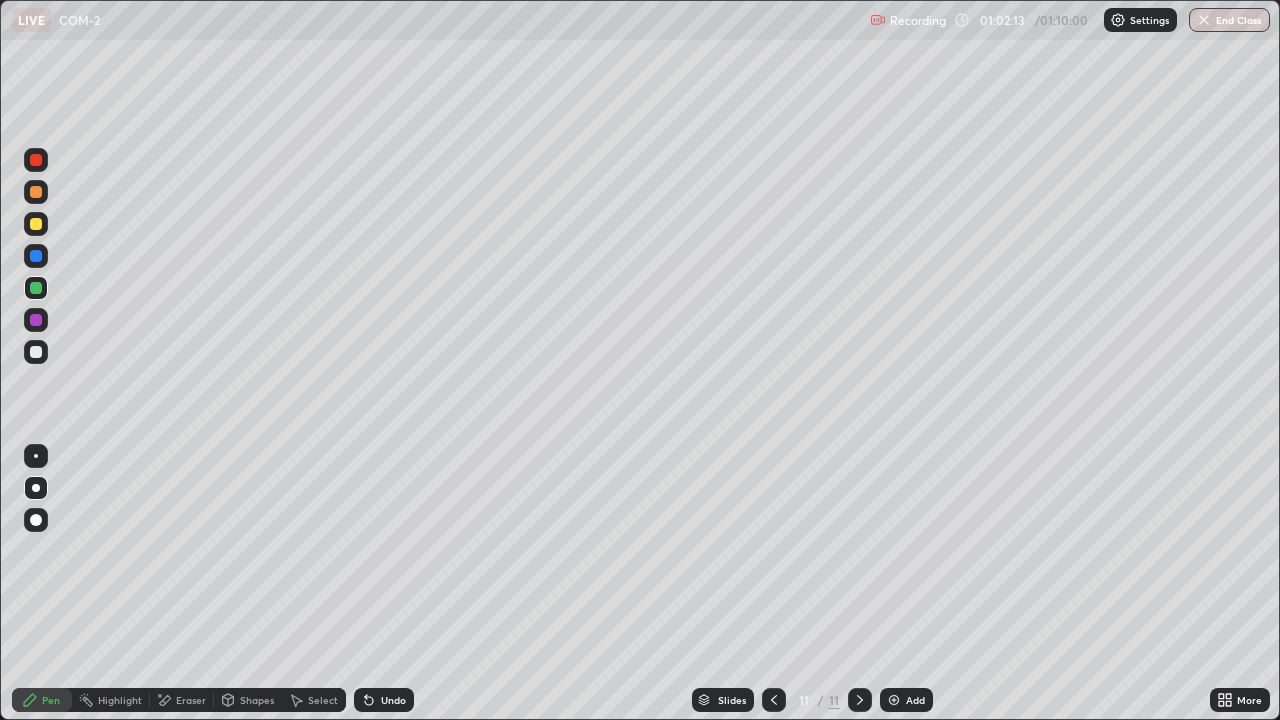 click on "End Class" at bounding box center [1229, 20] 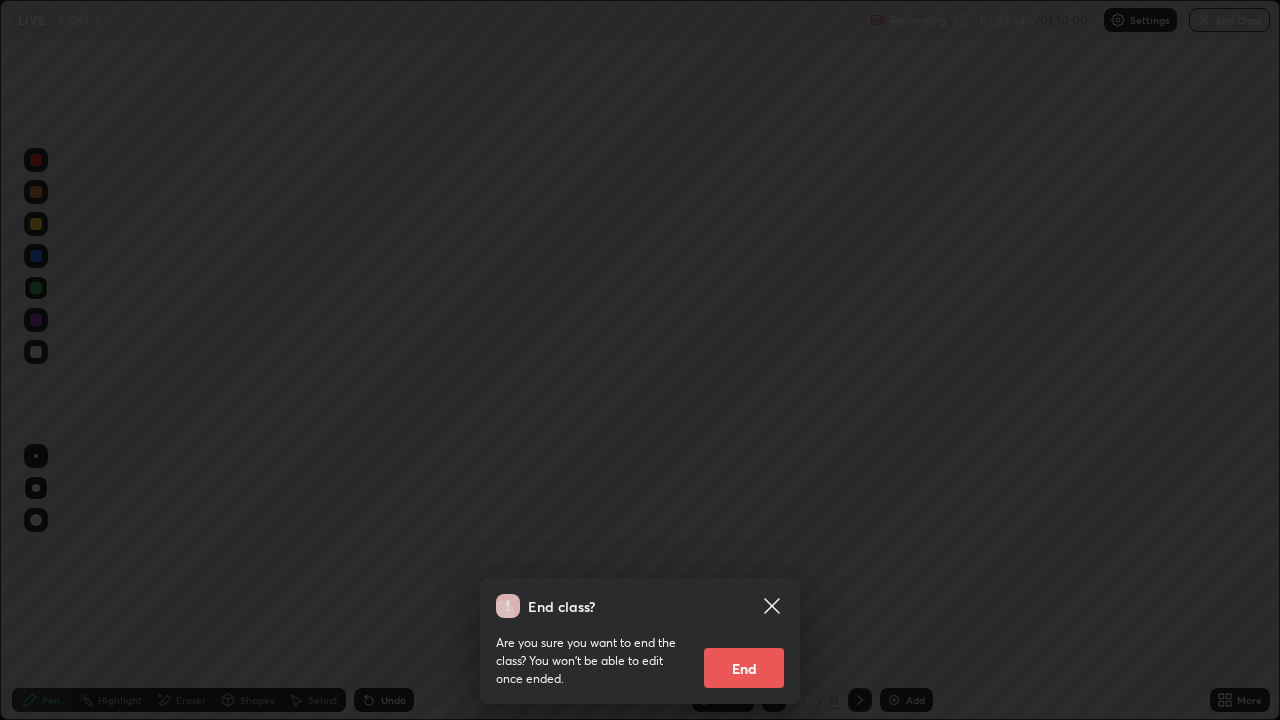 click on "End" at bounding box center (744, 668) 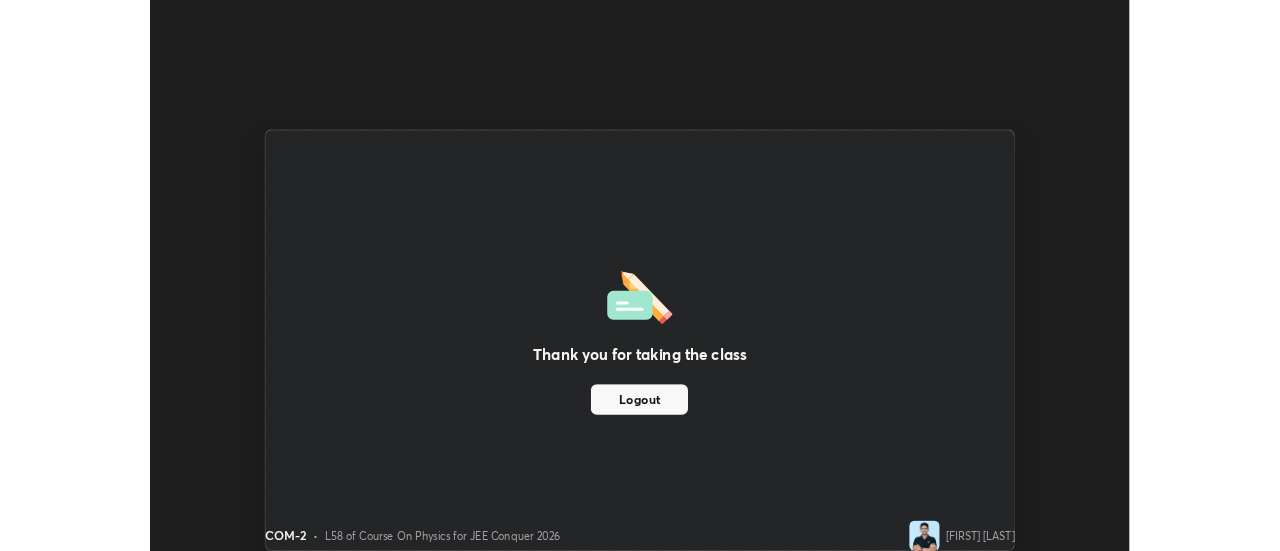 scroll, scrollTop: 551, scrollLeft: 1280, axis: both 